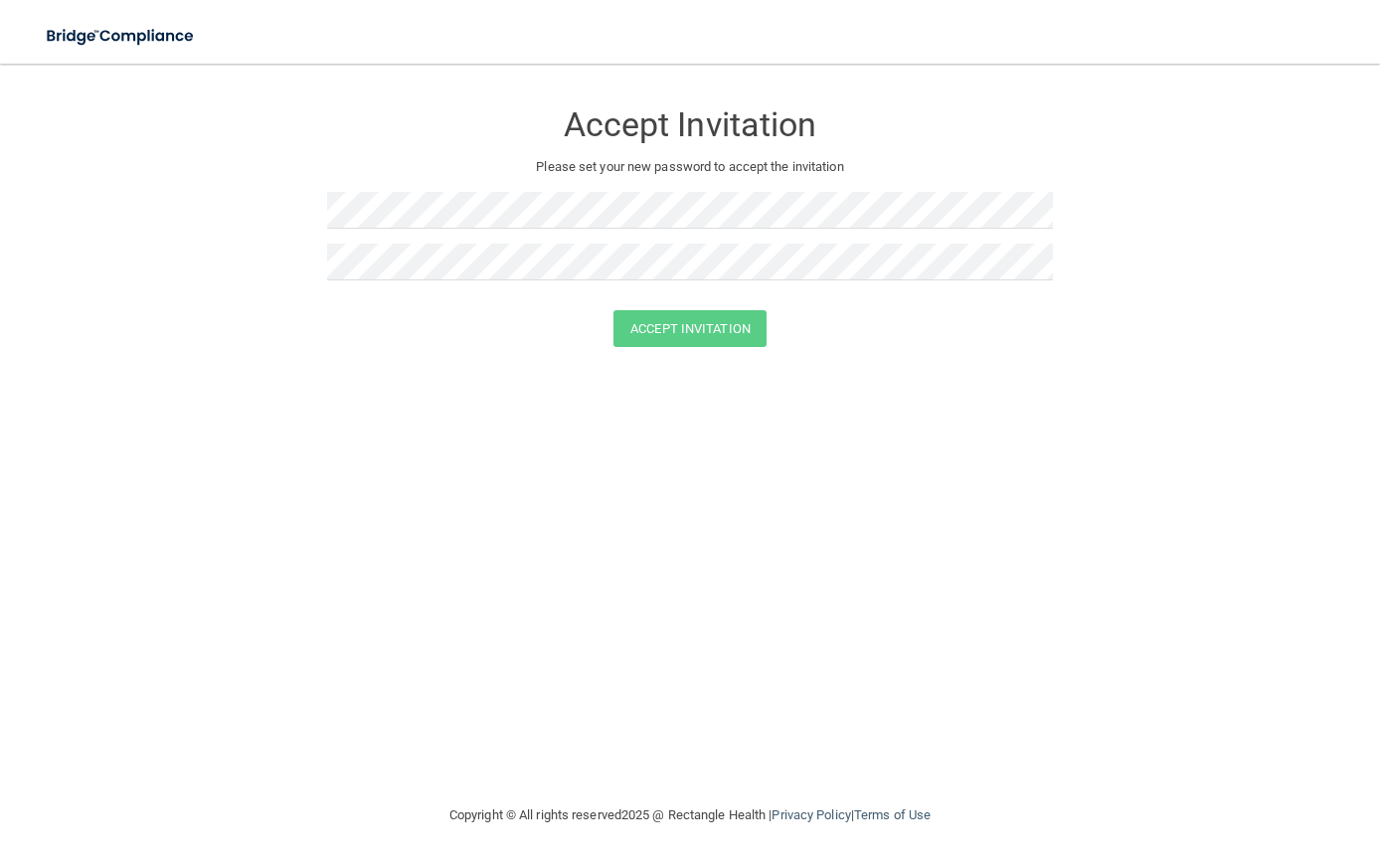 scroll, scrollTop: 0, scrollLeft: 0, axis: both 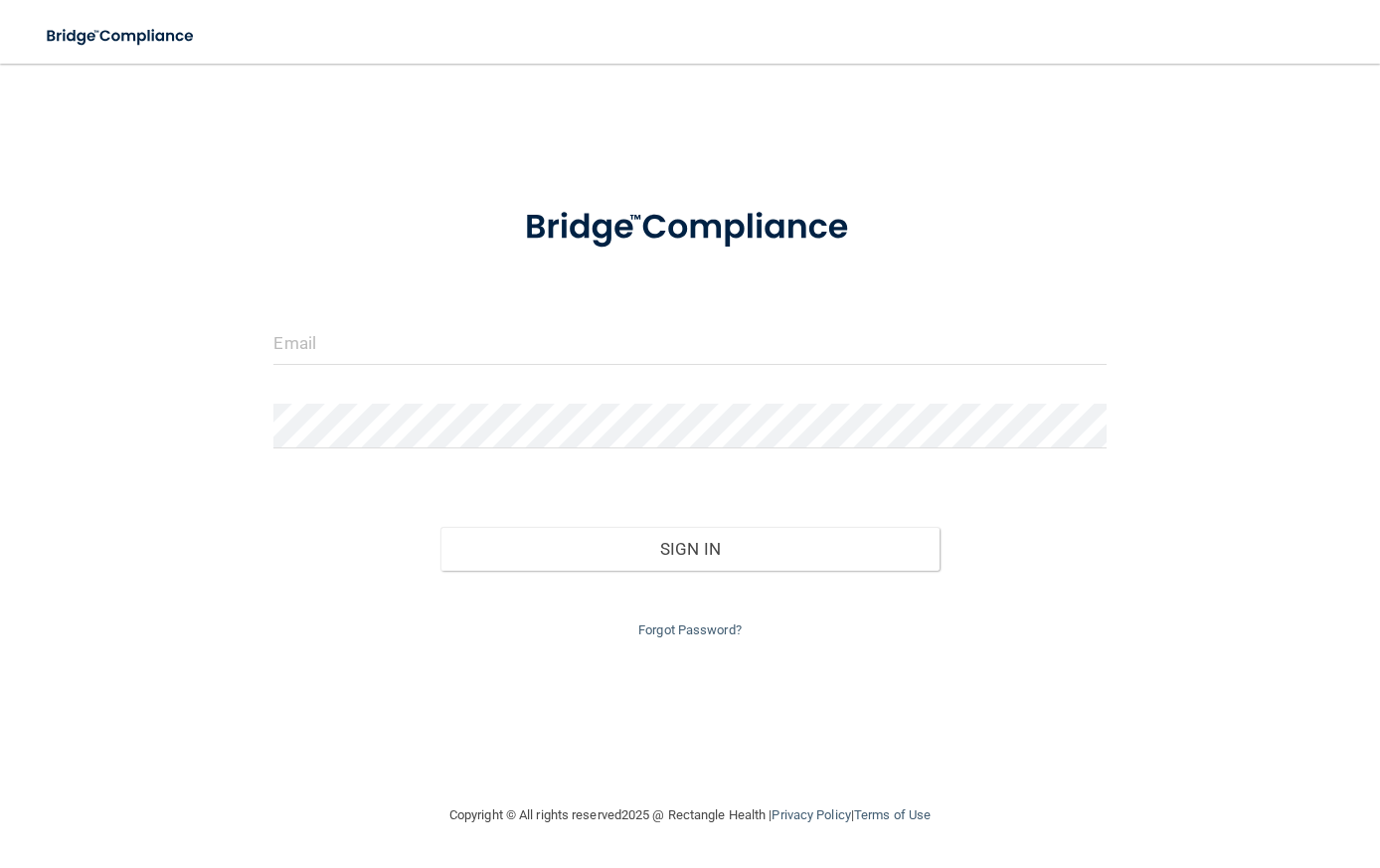 click on "Forgot Password?" at bounding box center (689, 607) 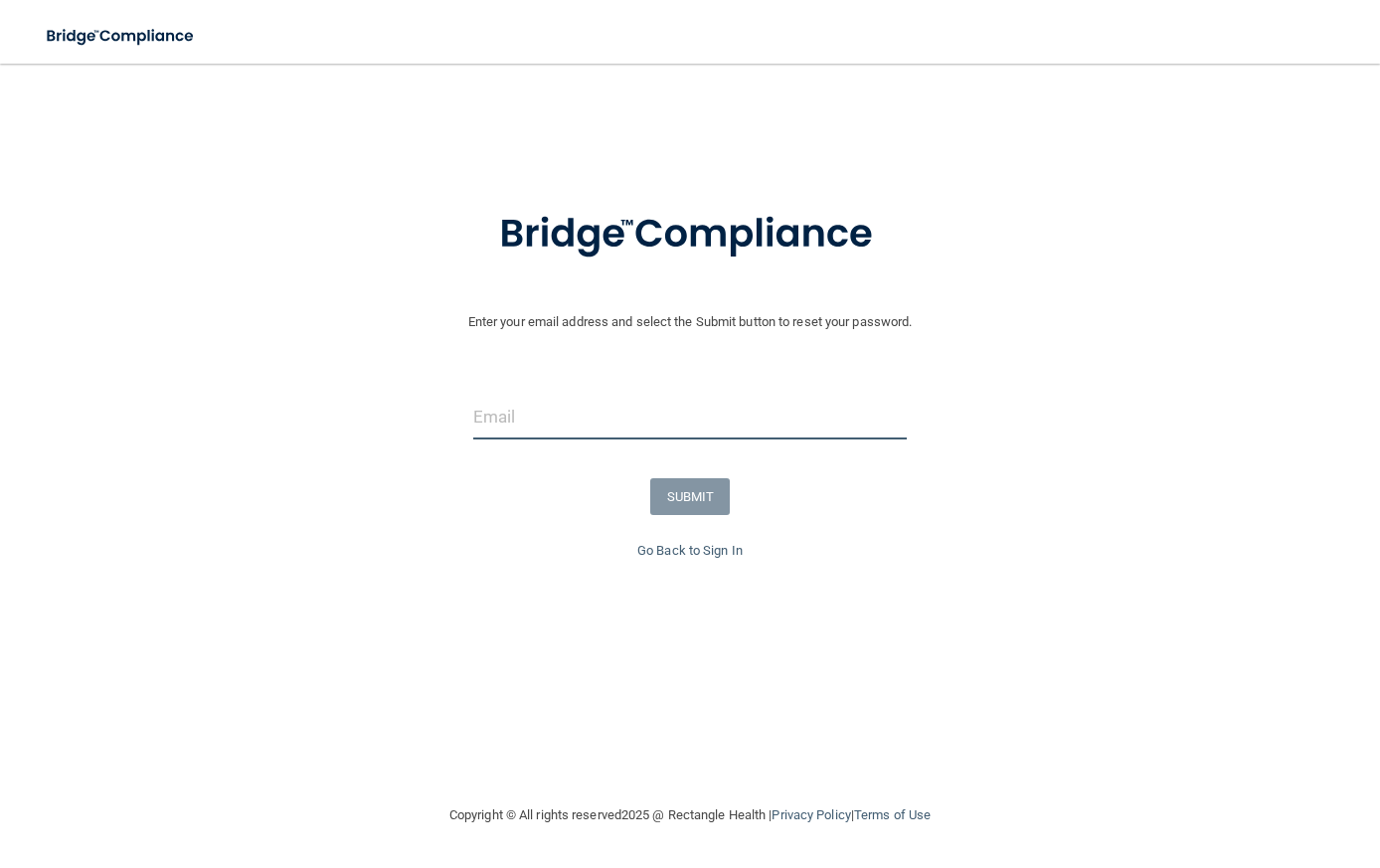 click at bounding box center [690, 417] 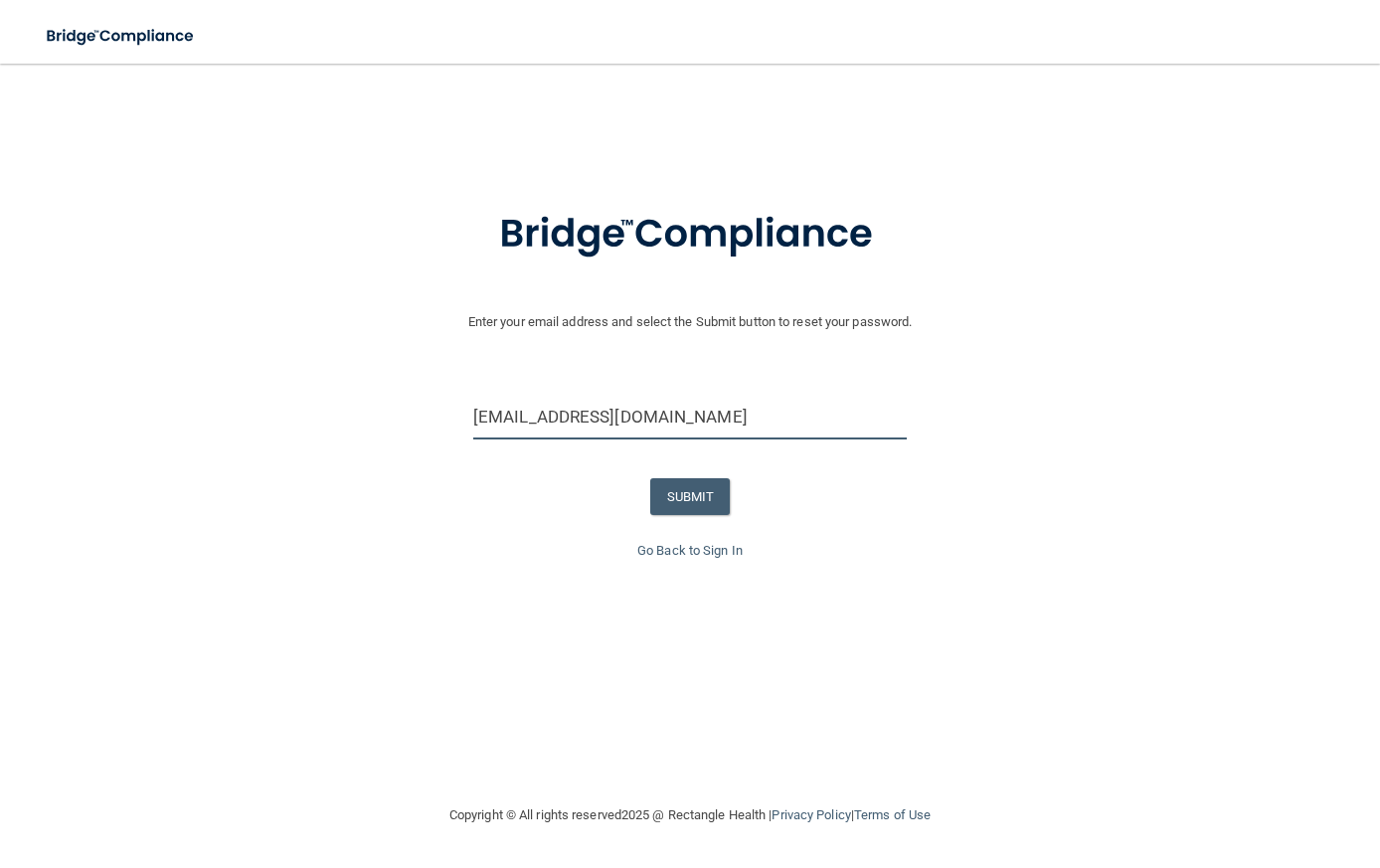type on "[EMAIL_ADDRESS][DOMAIN_NAME]" 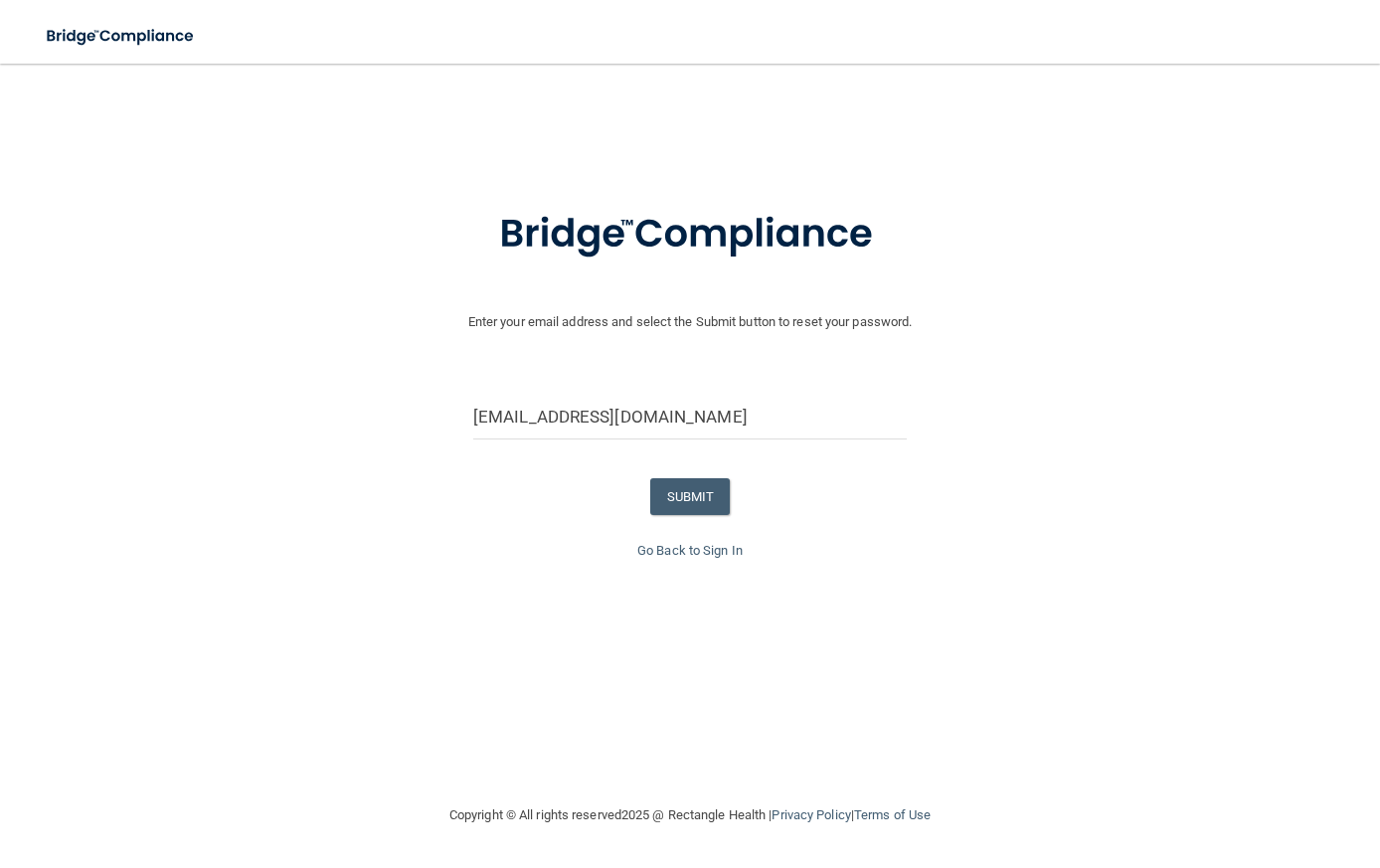 click on "SUBMIT" at bounding box center [690, 496] 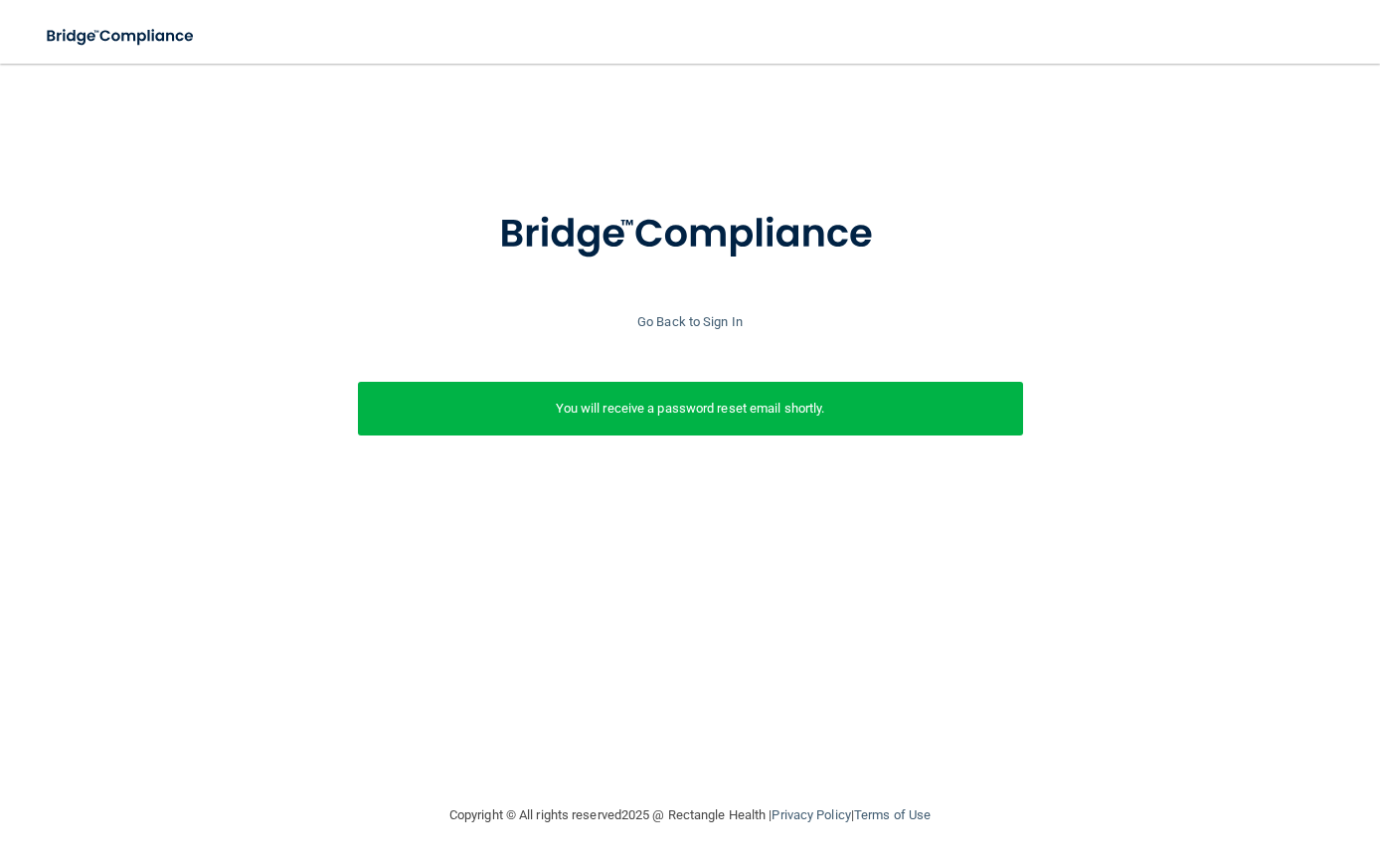 click on "You will receive a password reset email shortly." at bounding box center [690, 409] 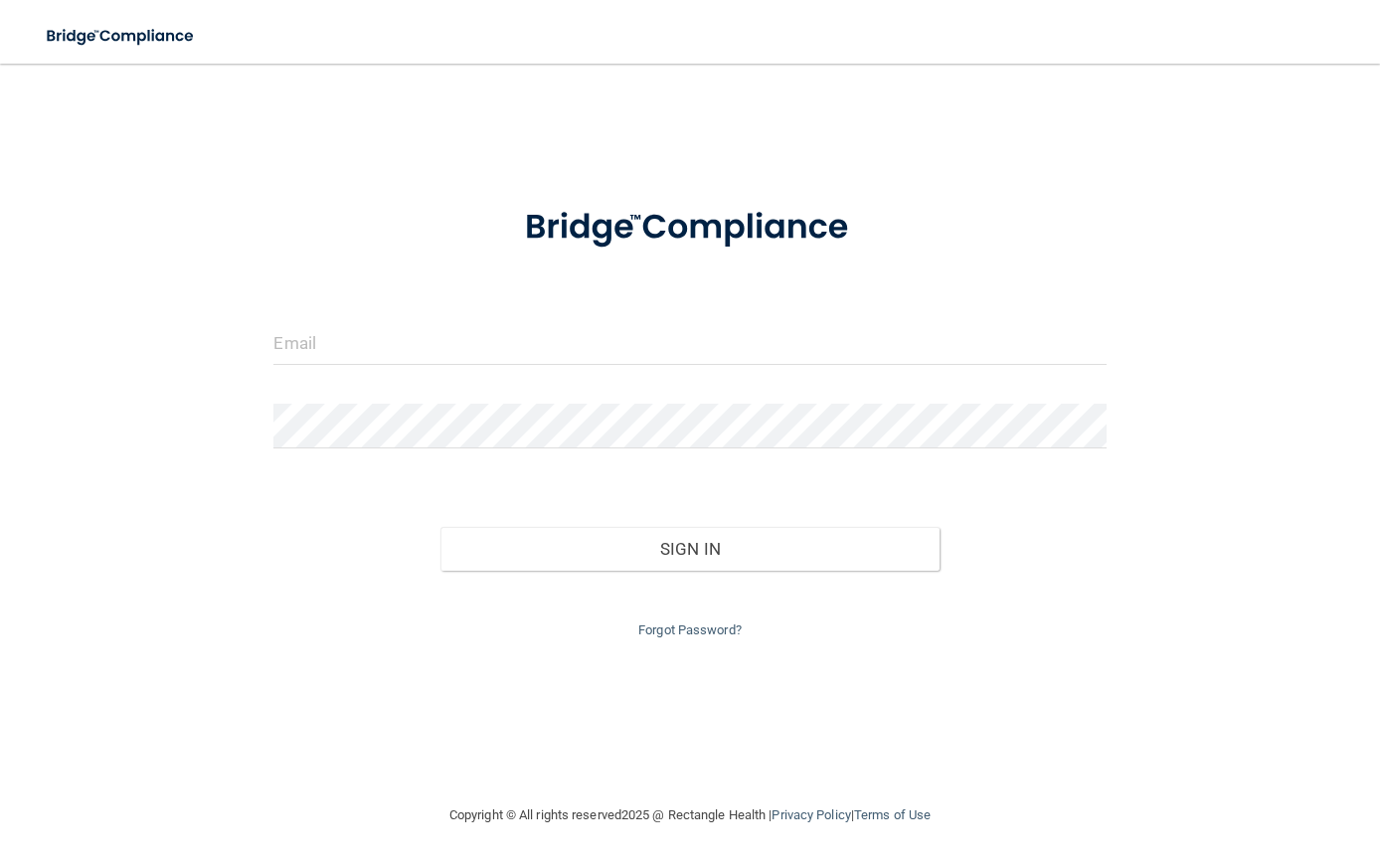 click on "Forgot Password?" at bounding box center [690, 629] 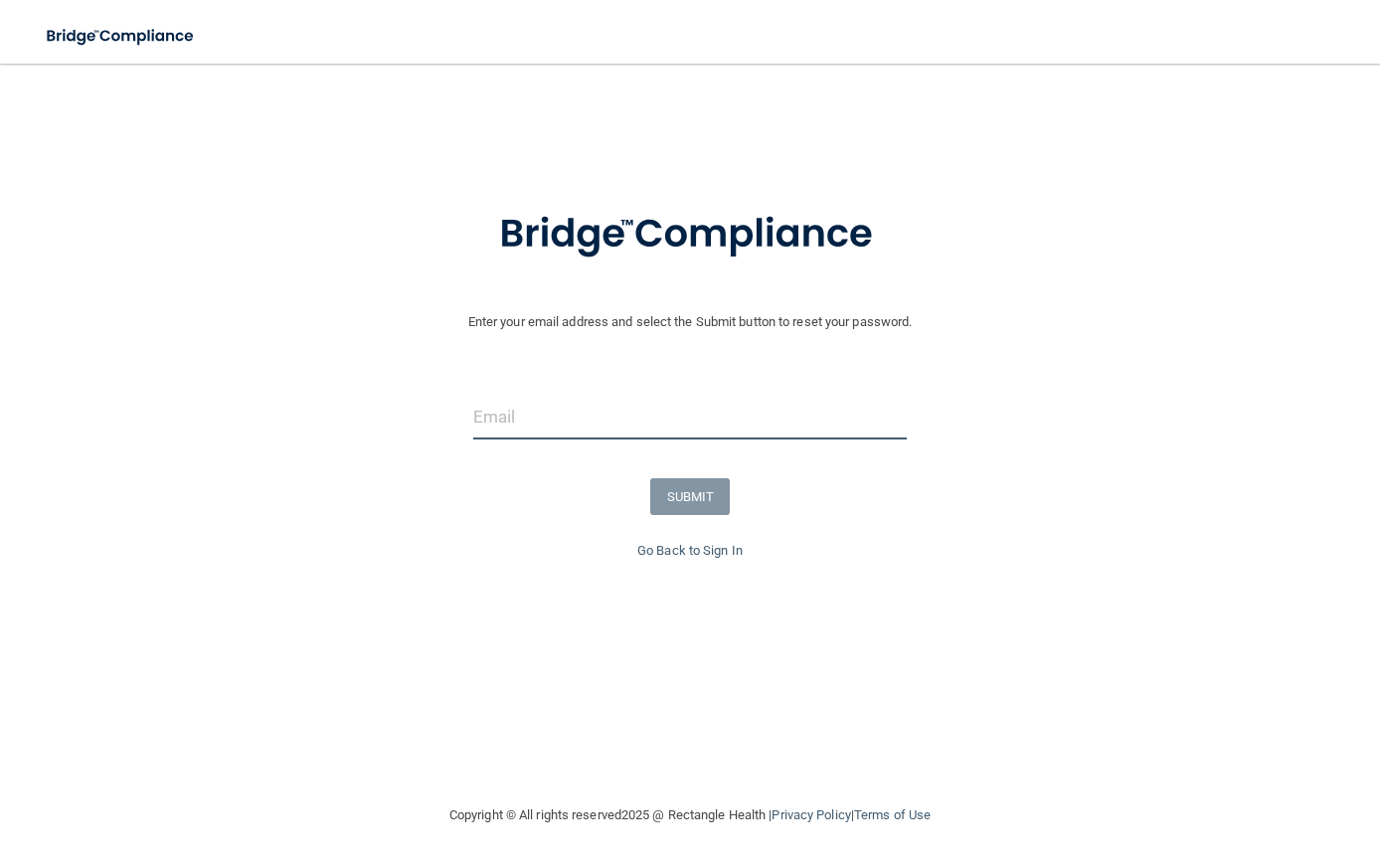 click at bounding box center (690, 417) 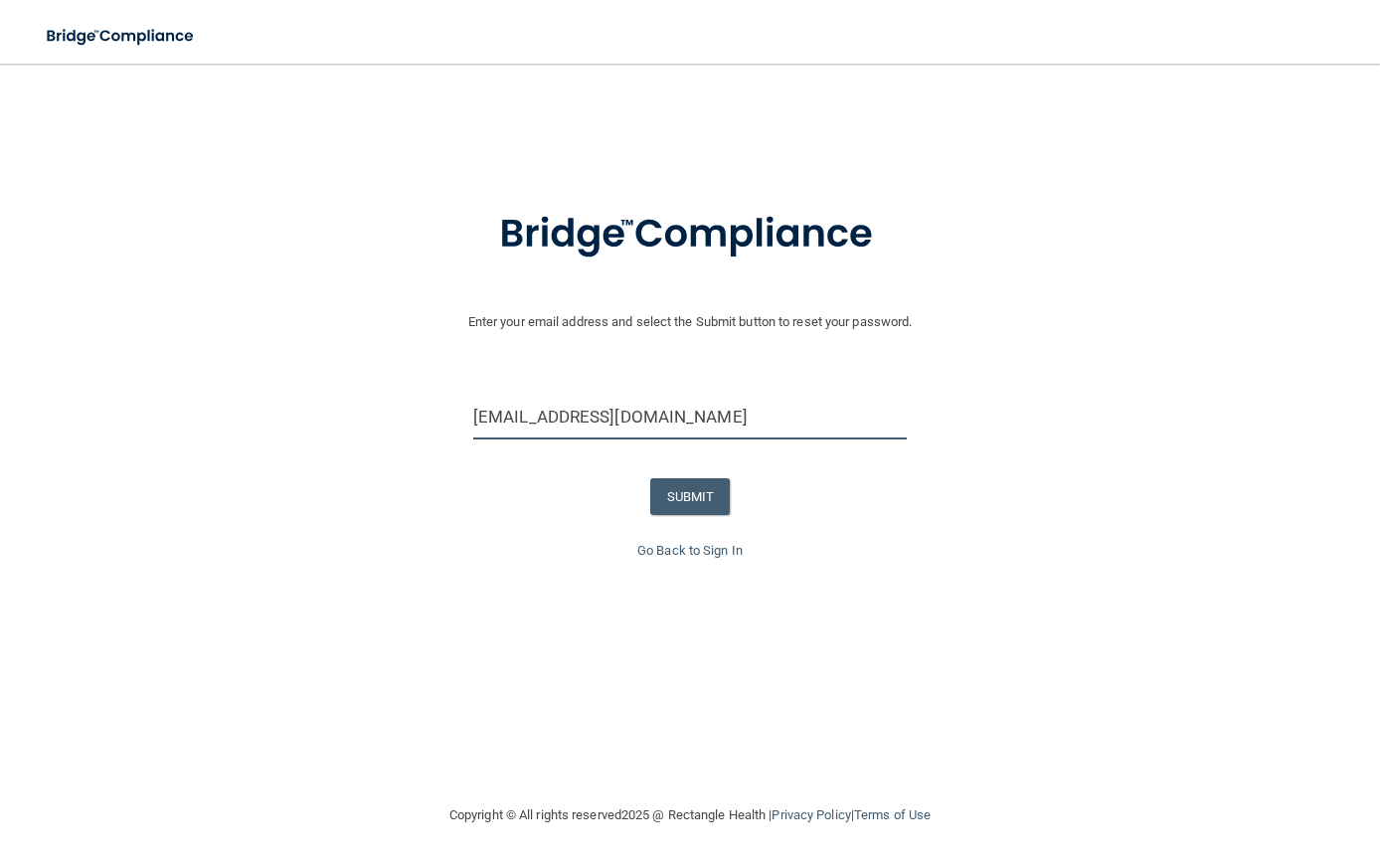 type on "avaebaker2004@gmail.com" 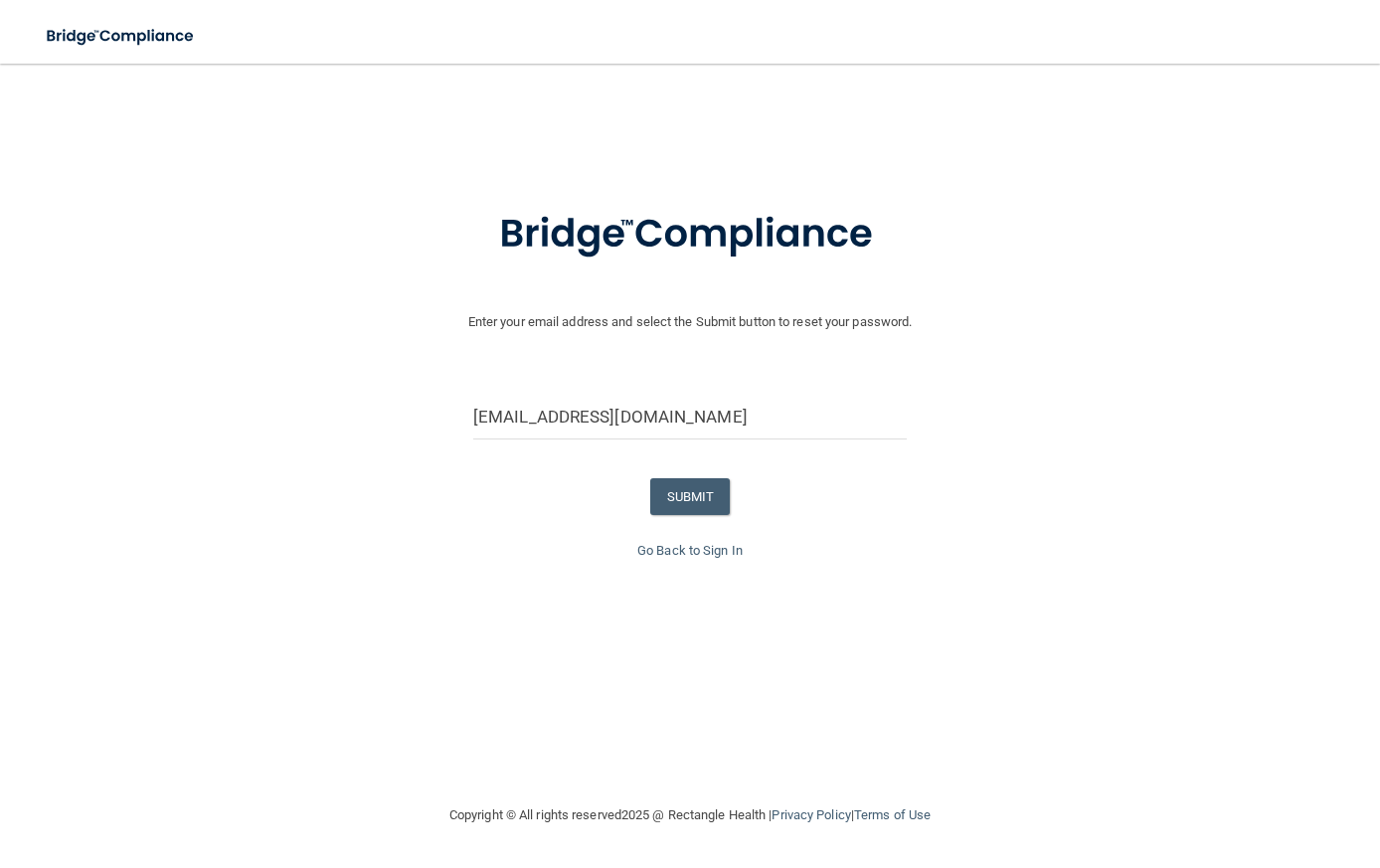 click on "SUBMIT" at bounding box center [690, 496] 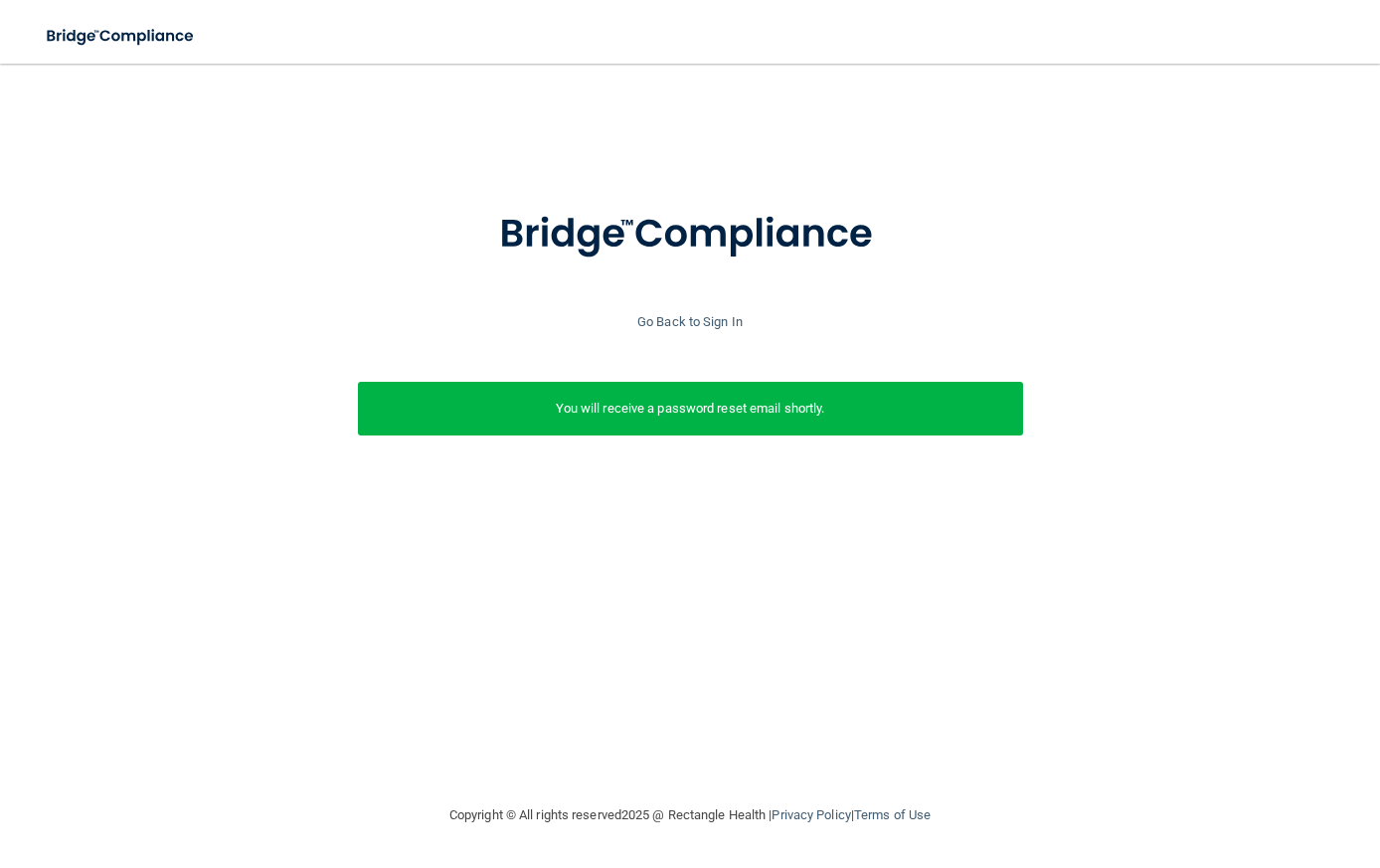 click on "Go Back to Sign In" at bounding box center (690, 321) 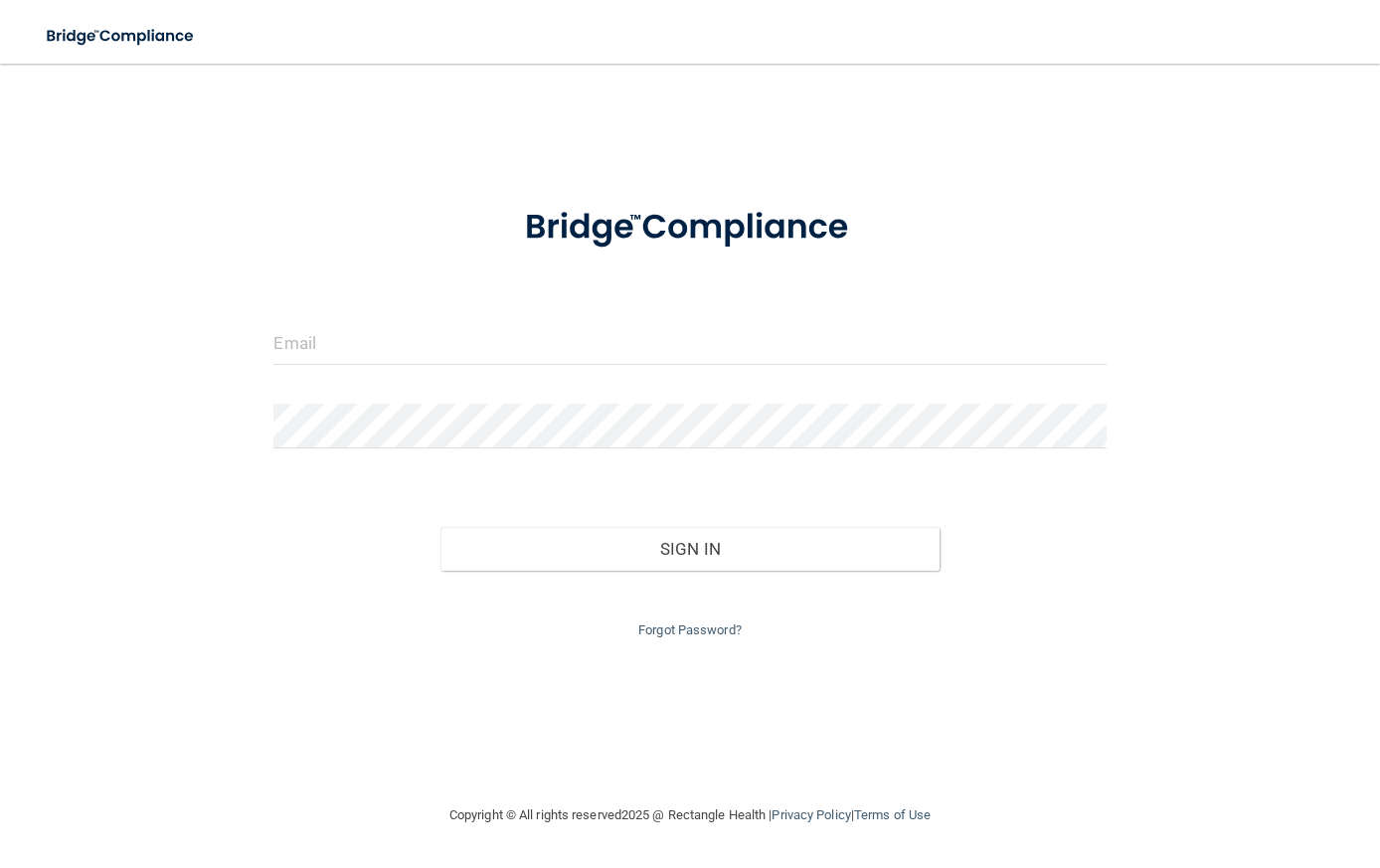 click on "Forgot Password?" at bounding box center (690, 629) 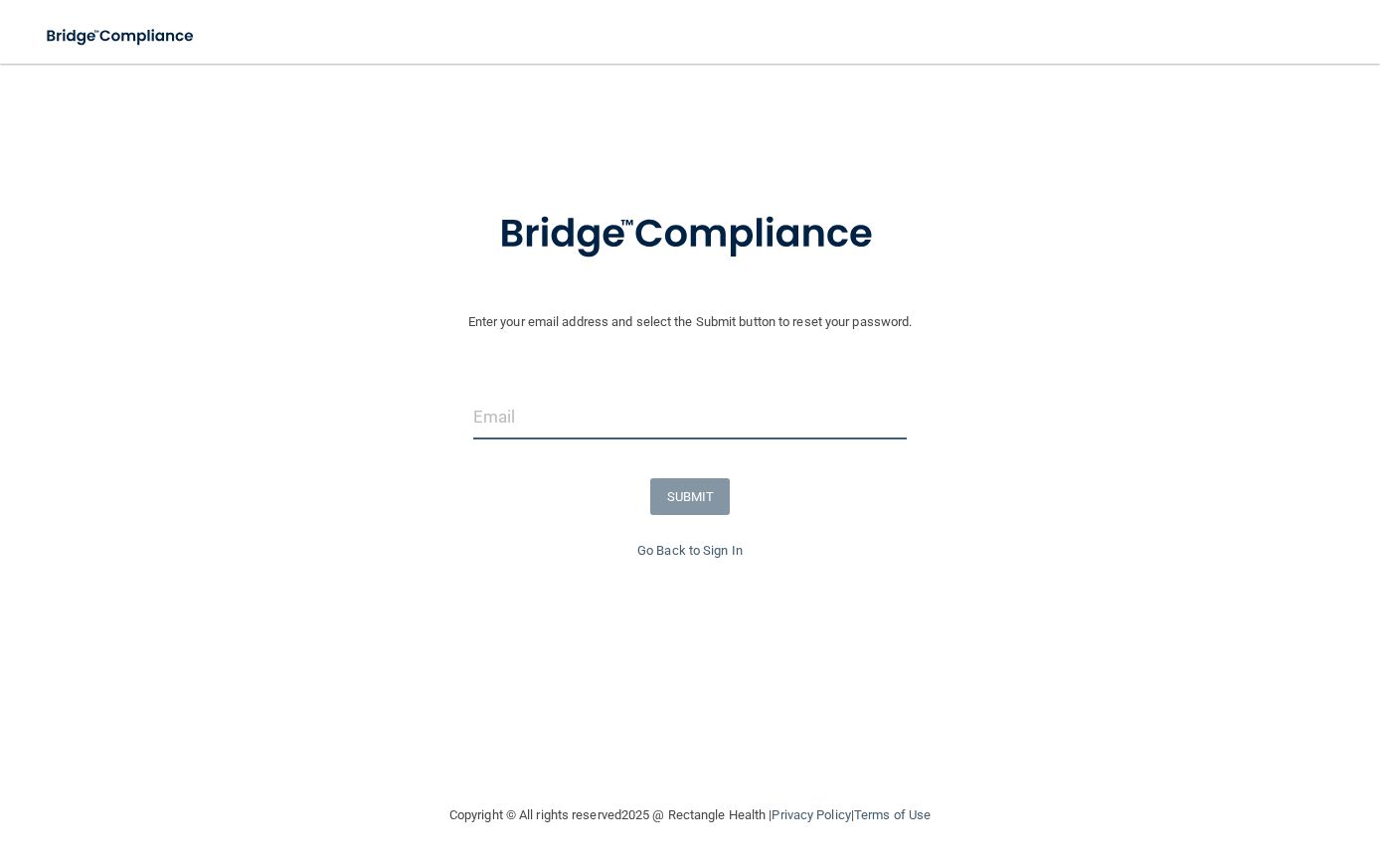 click at bounding box center [690, 417] 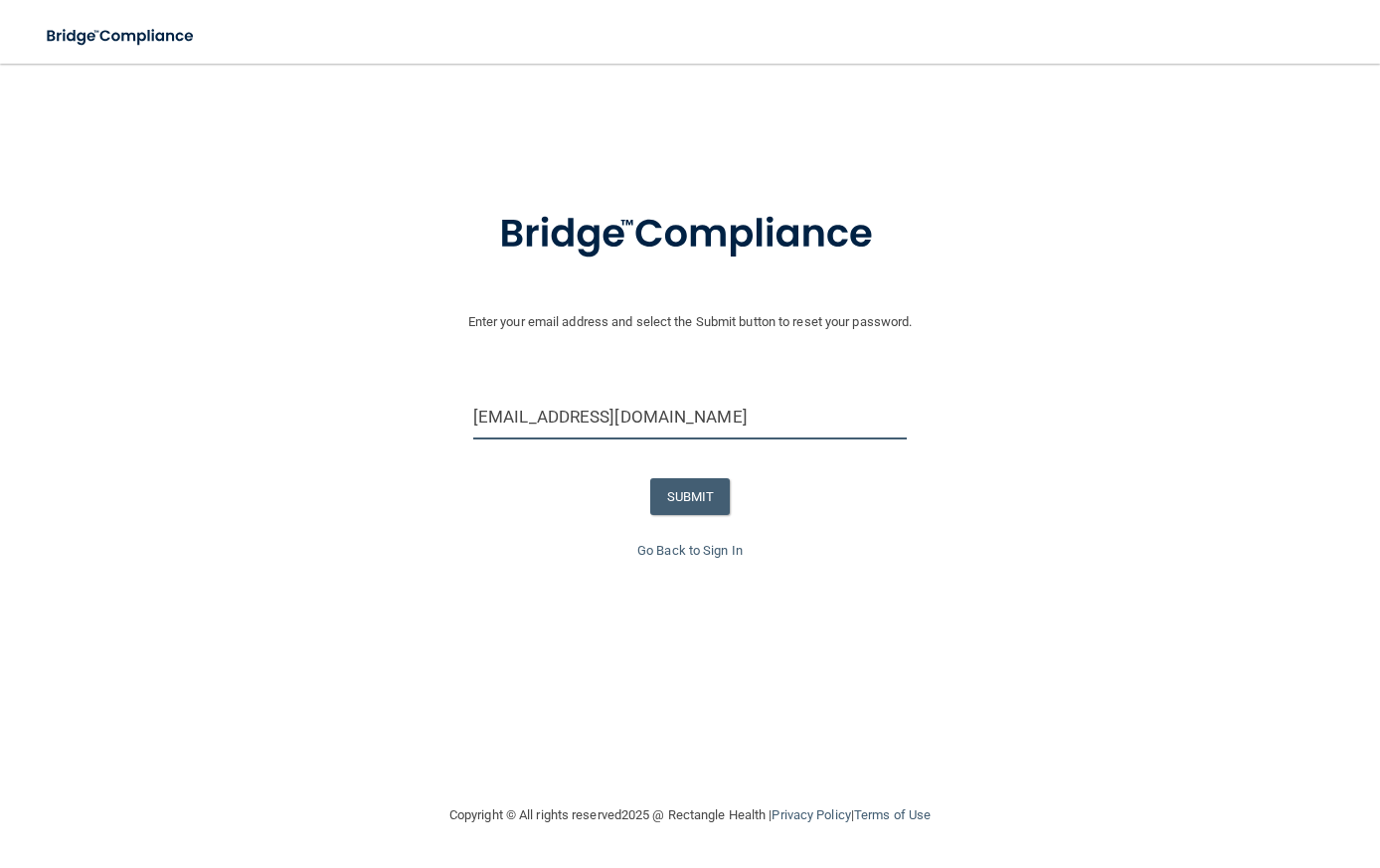 type on "avaleebaker2004@gmail.com" 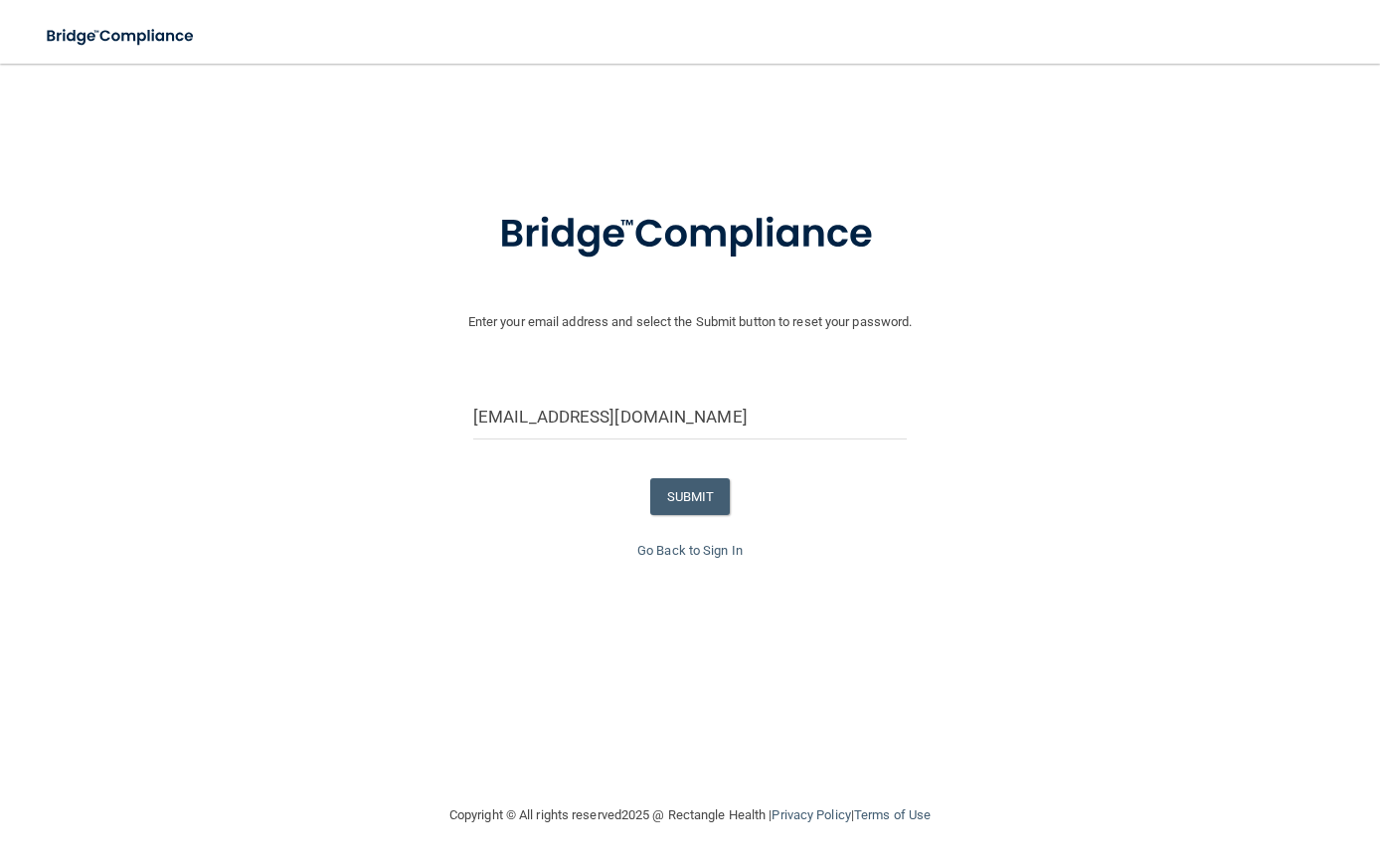 click on "SUBMIT" at bounding box center (690, 496) 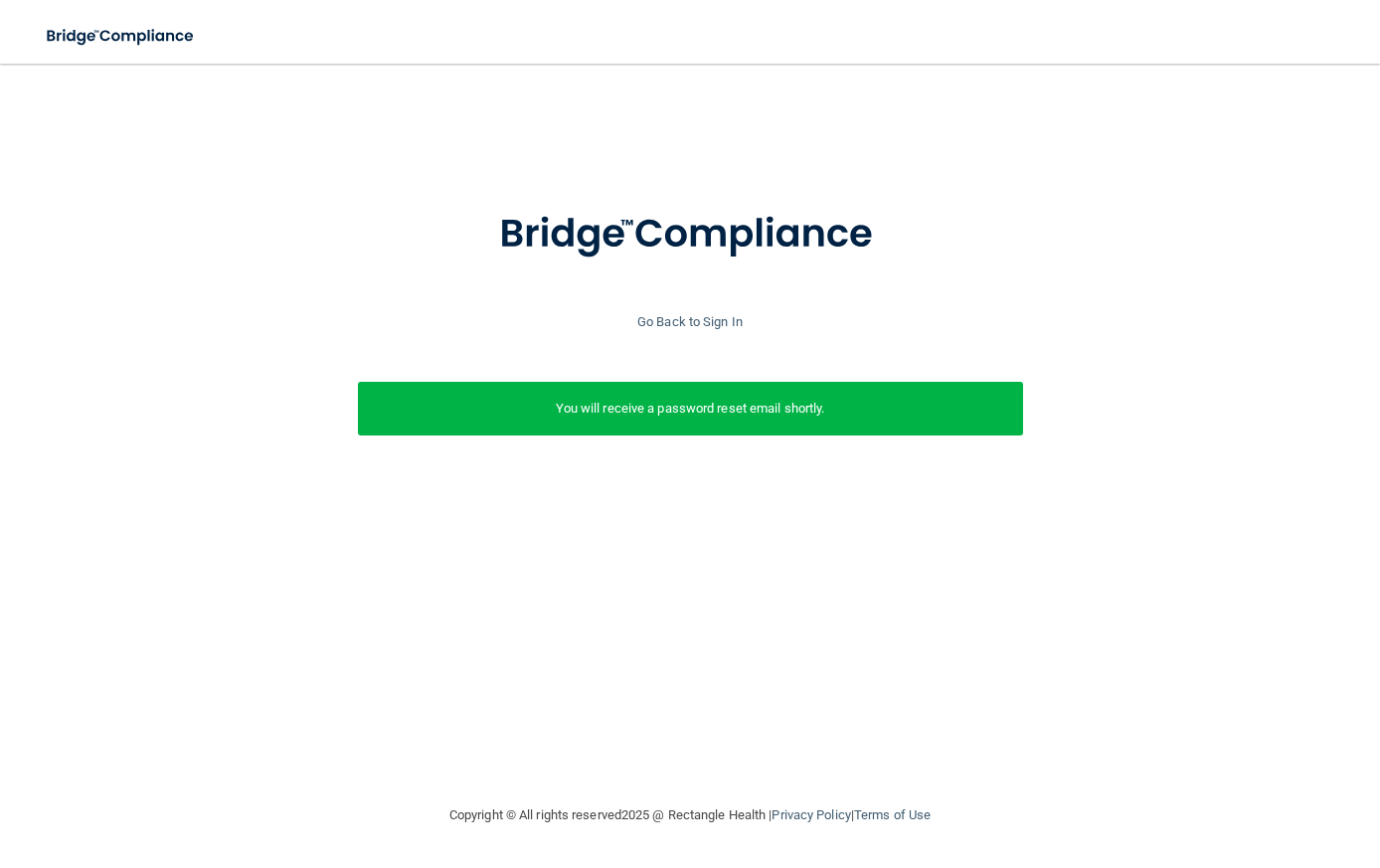 click at bounding box center [690, 247] 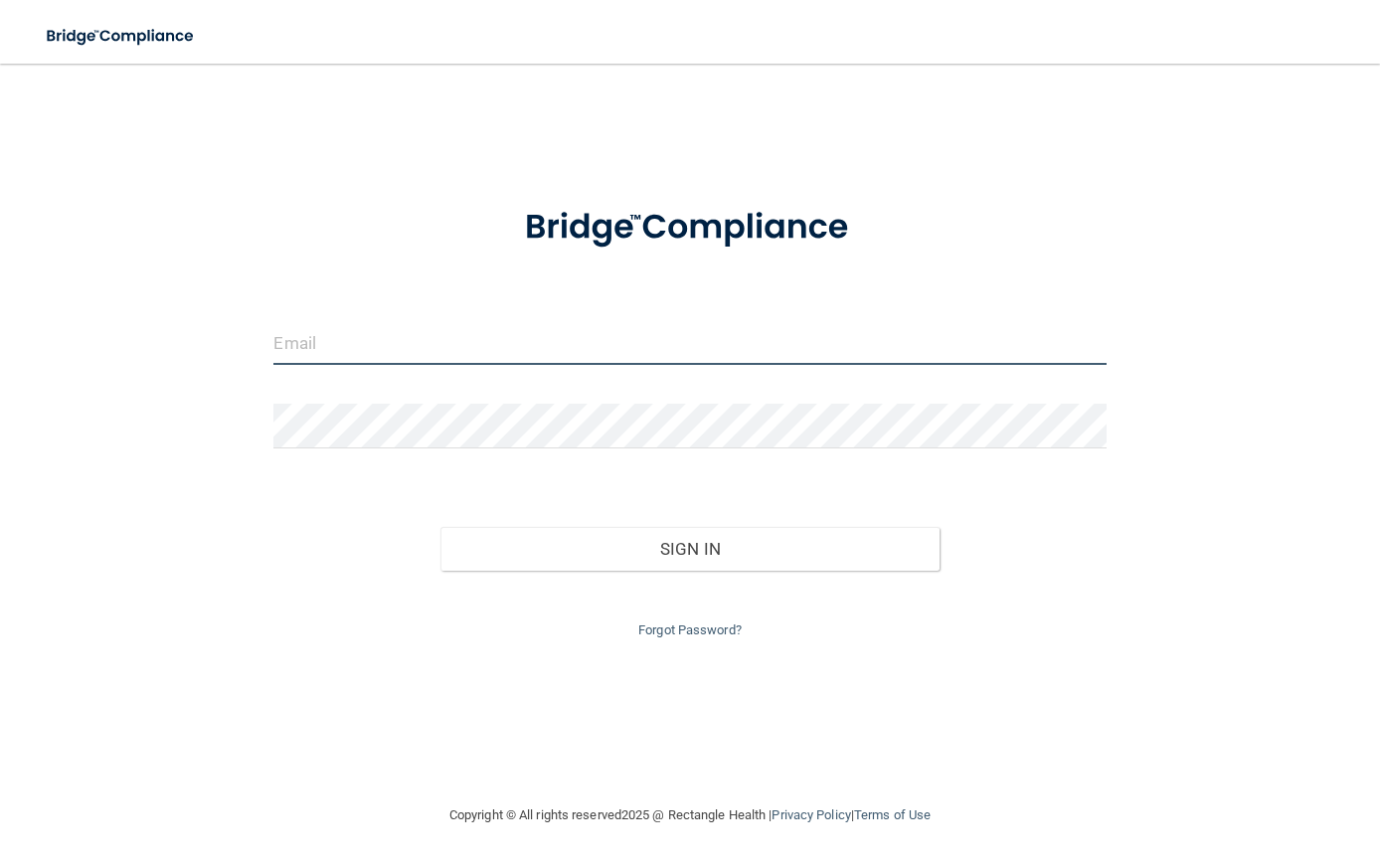 click at bounding box center [689, 342] 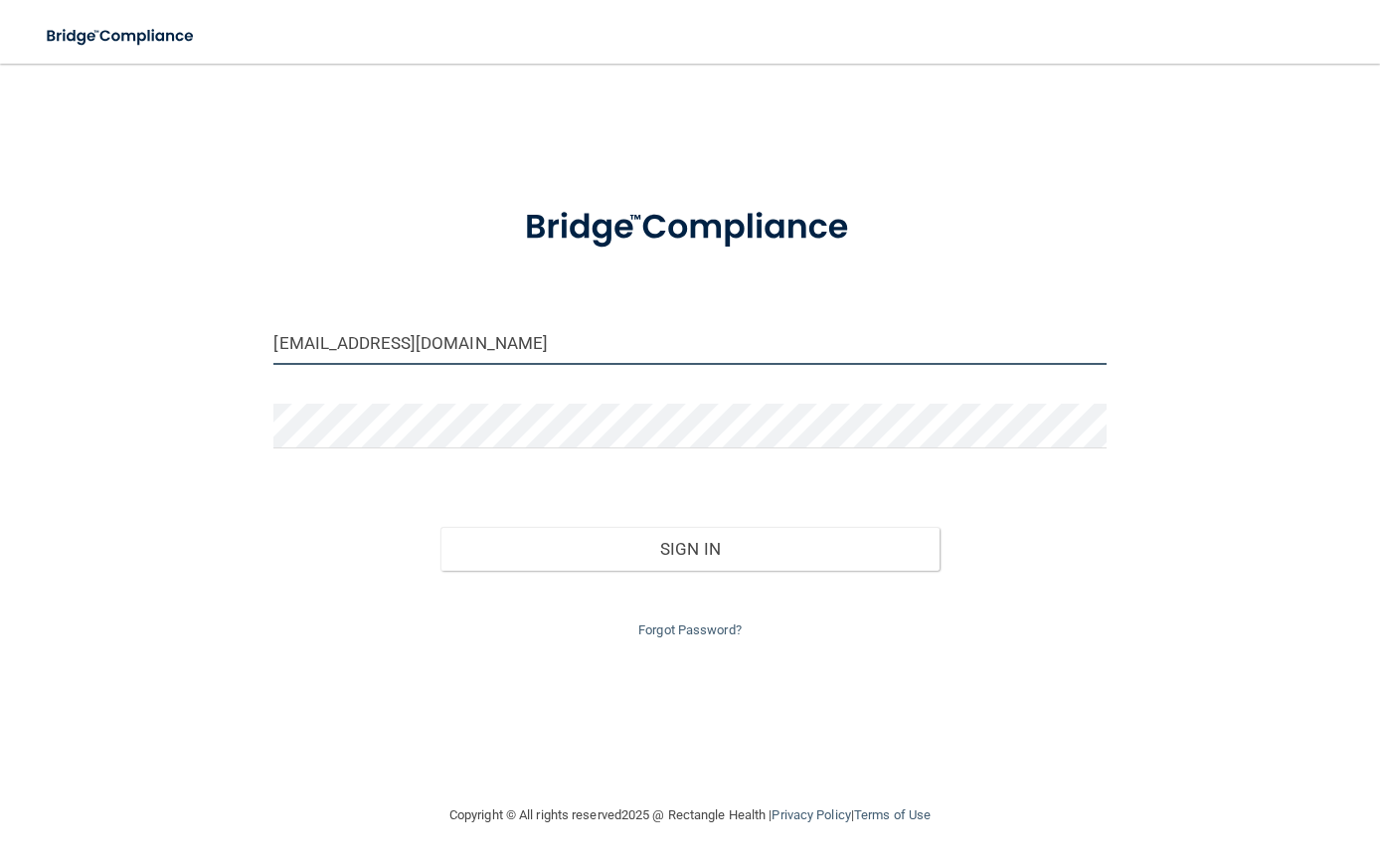 type on "[EMAIL_ADDRESS][DOMAIN_NAME]" 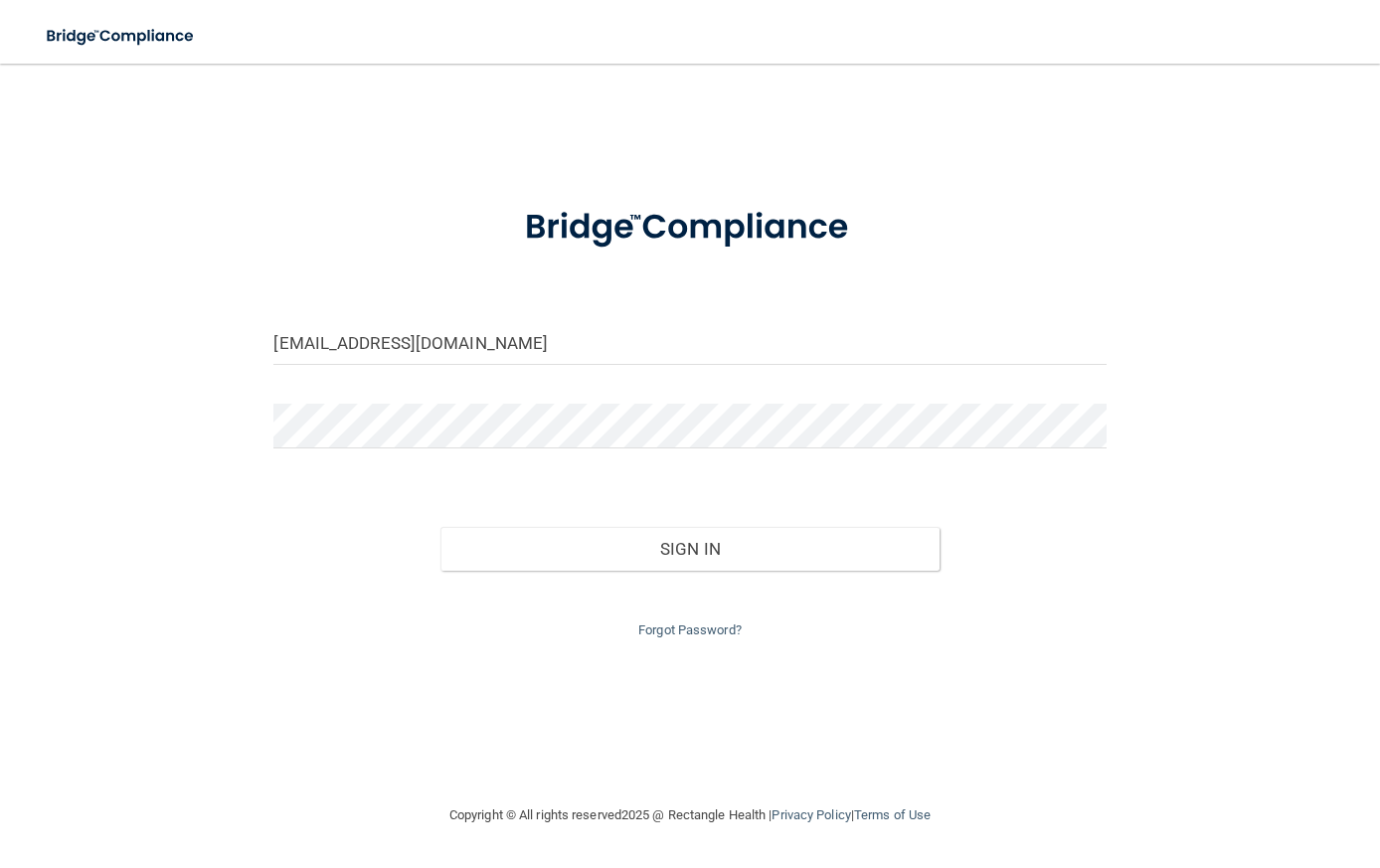 click on "Sign In" at bounding box center (690, 549) 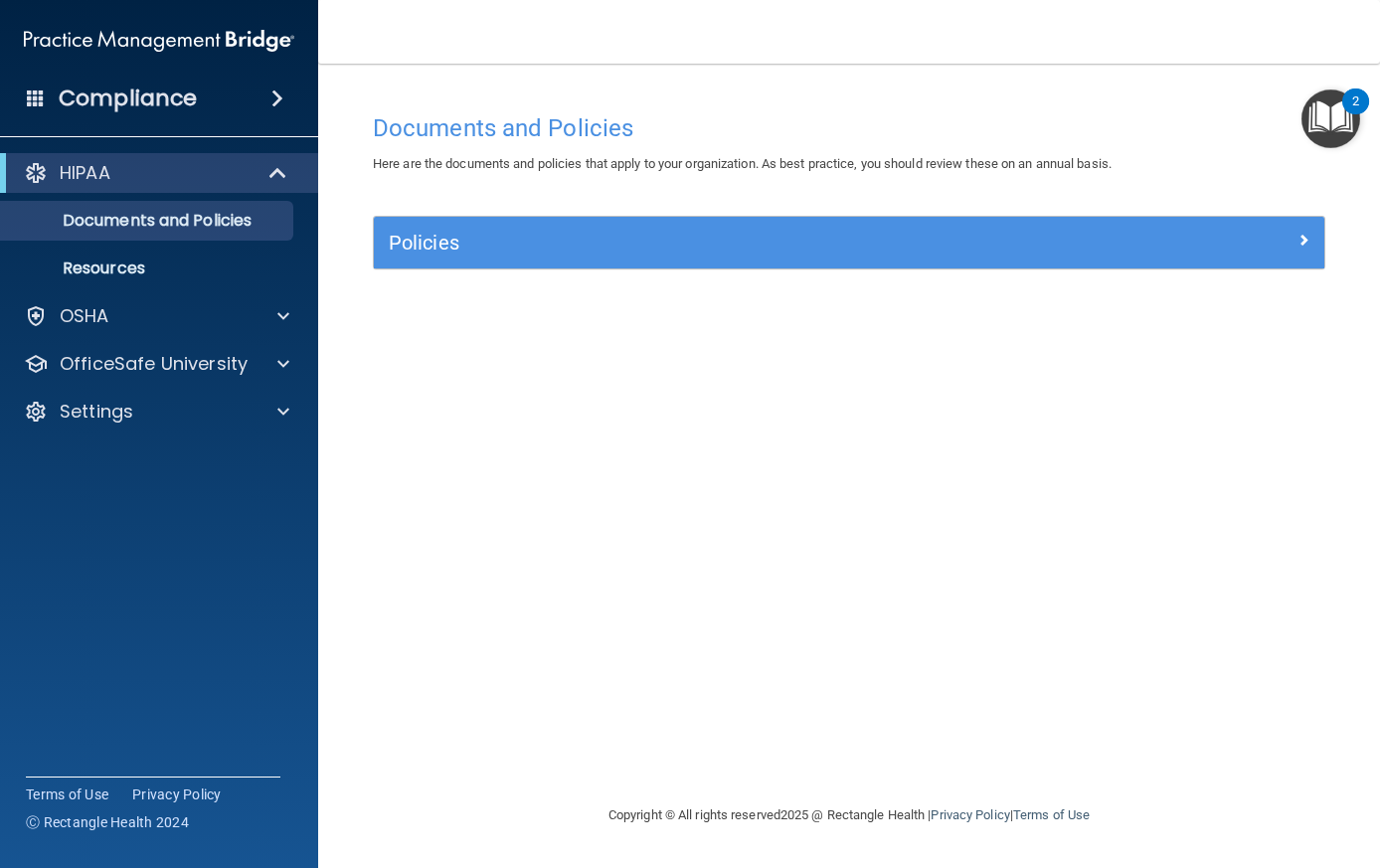 click on "2" at bounding box center (1355, 101) 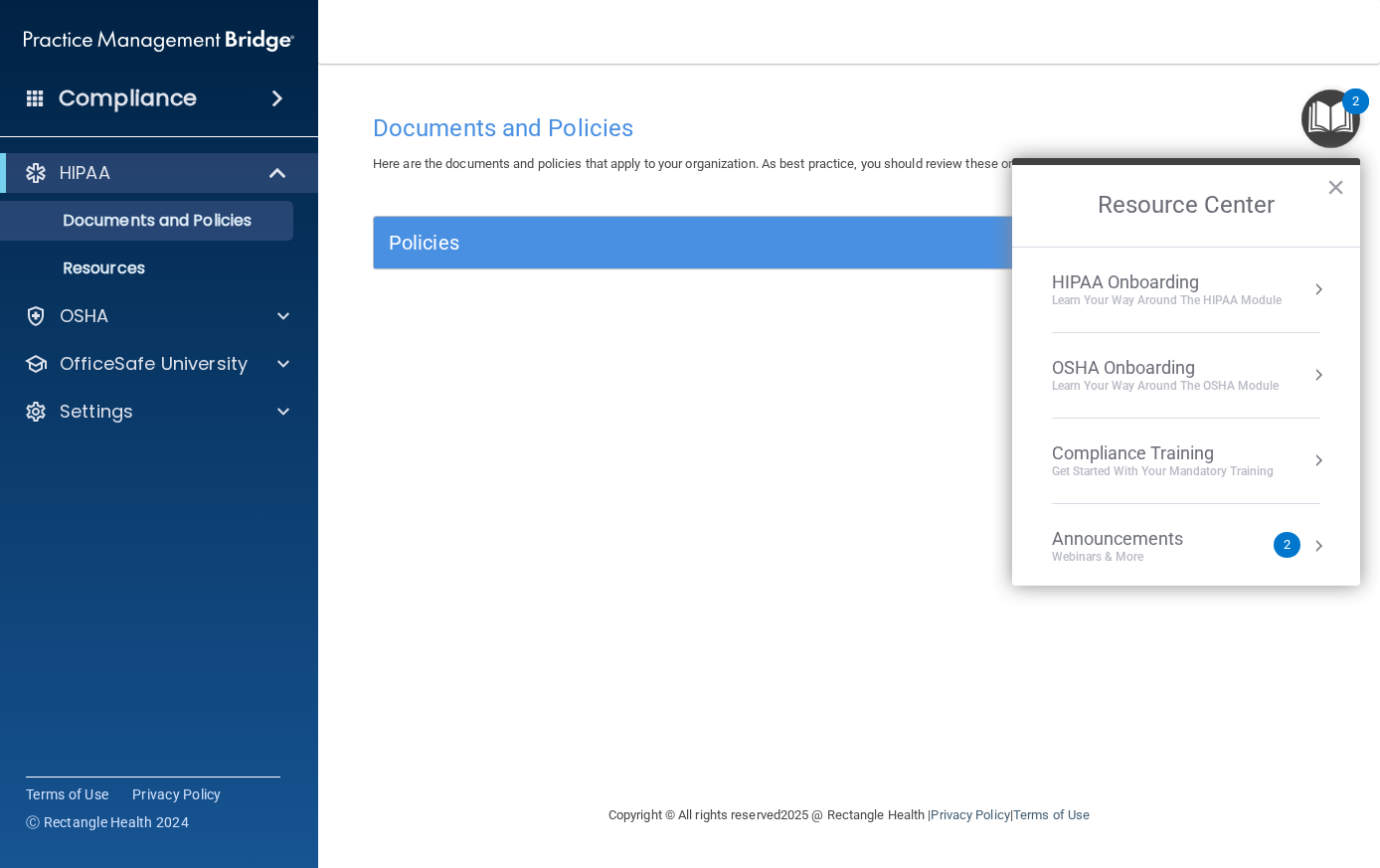 click on "Announcements" at bounding box center (1137, 539) 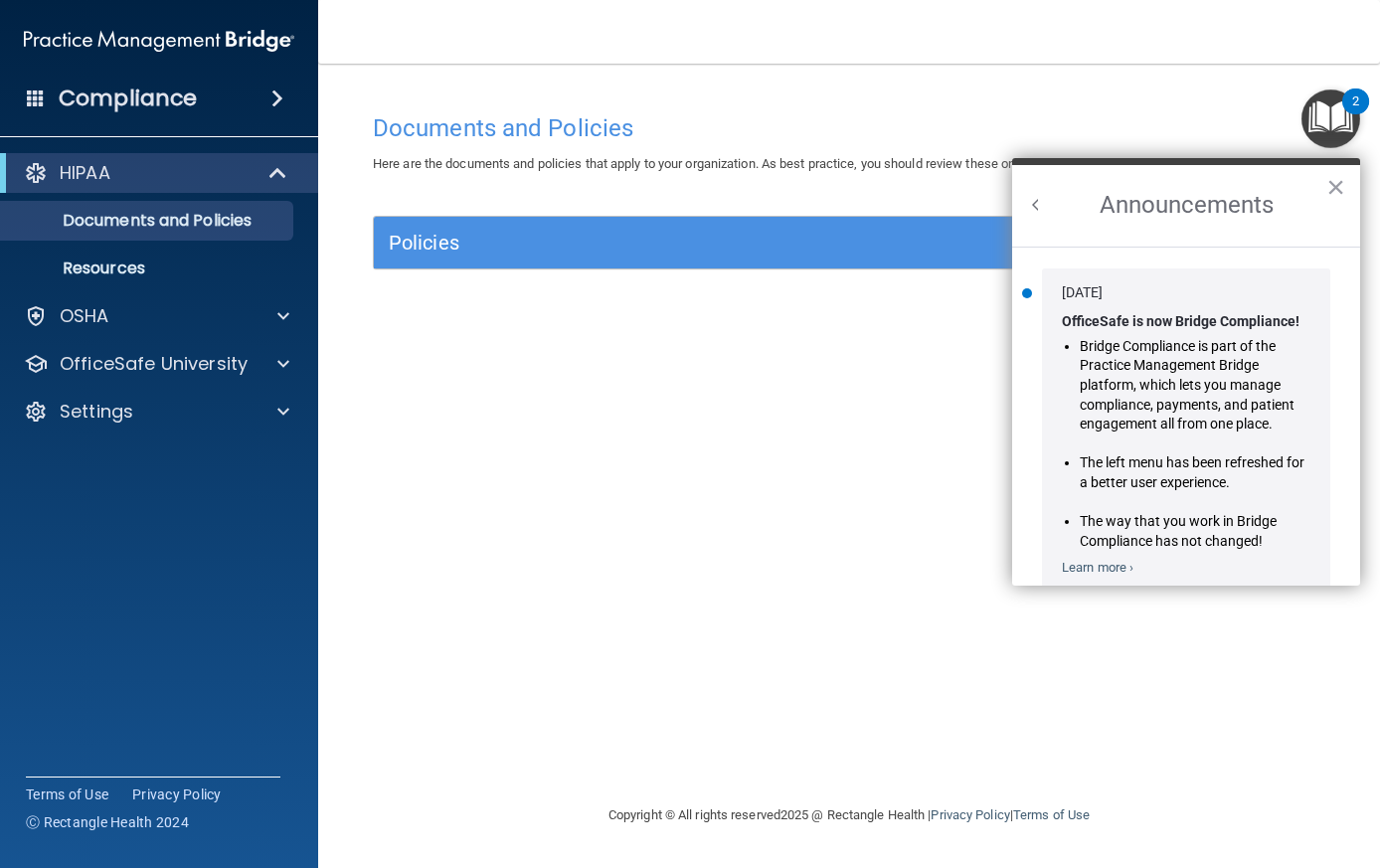 scroll, scrollTop: 0, scrollLeft: 0, axis: both 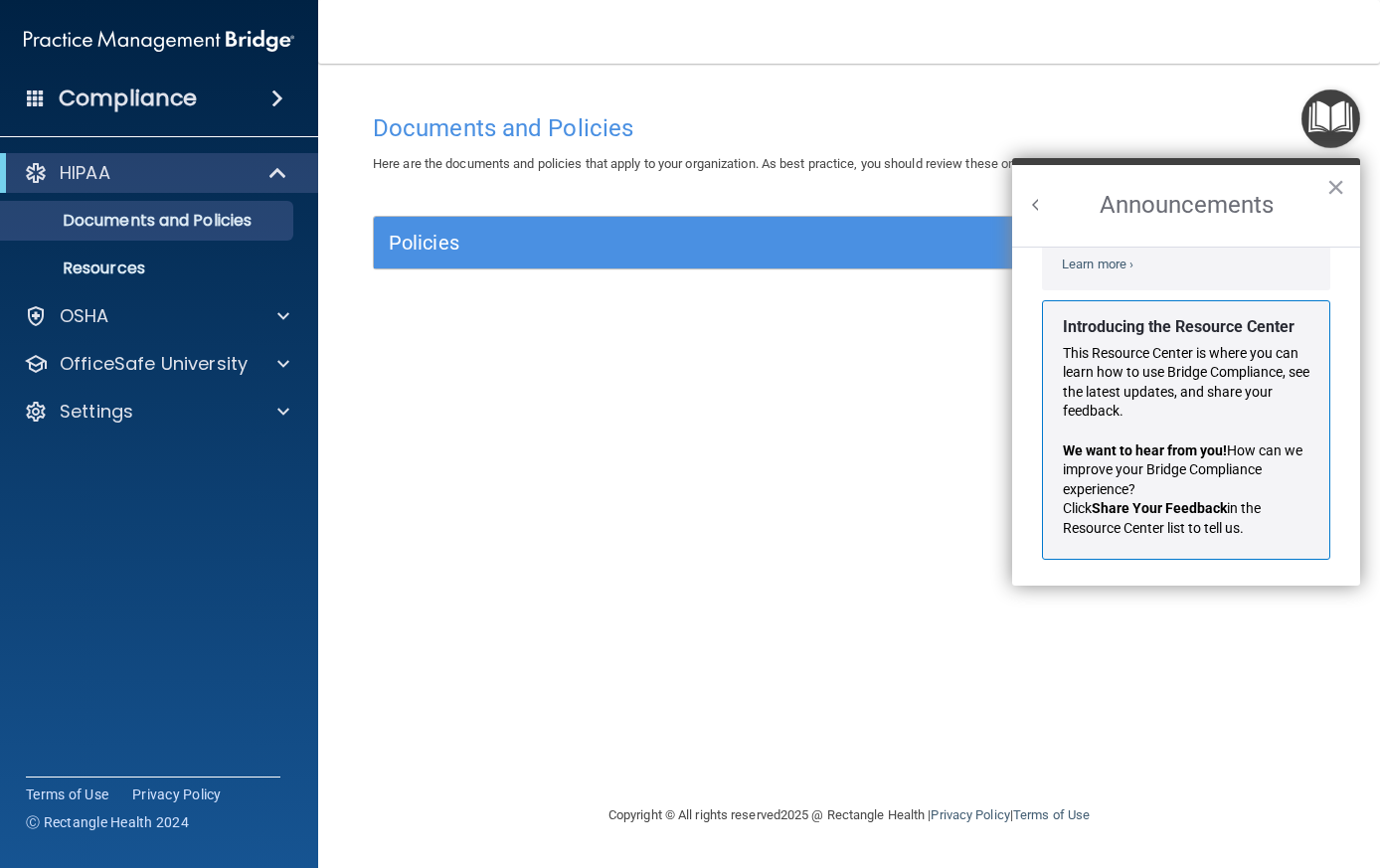 click on "×" at bounding box center (1335, 187) 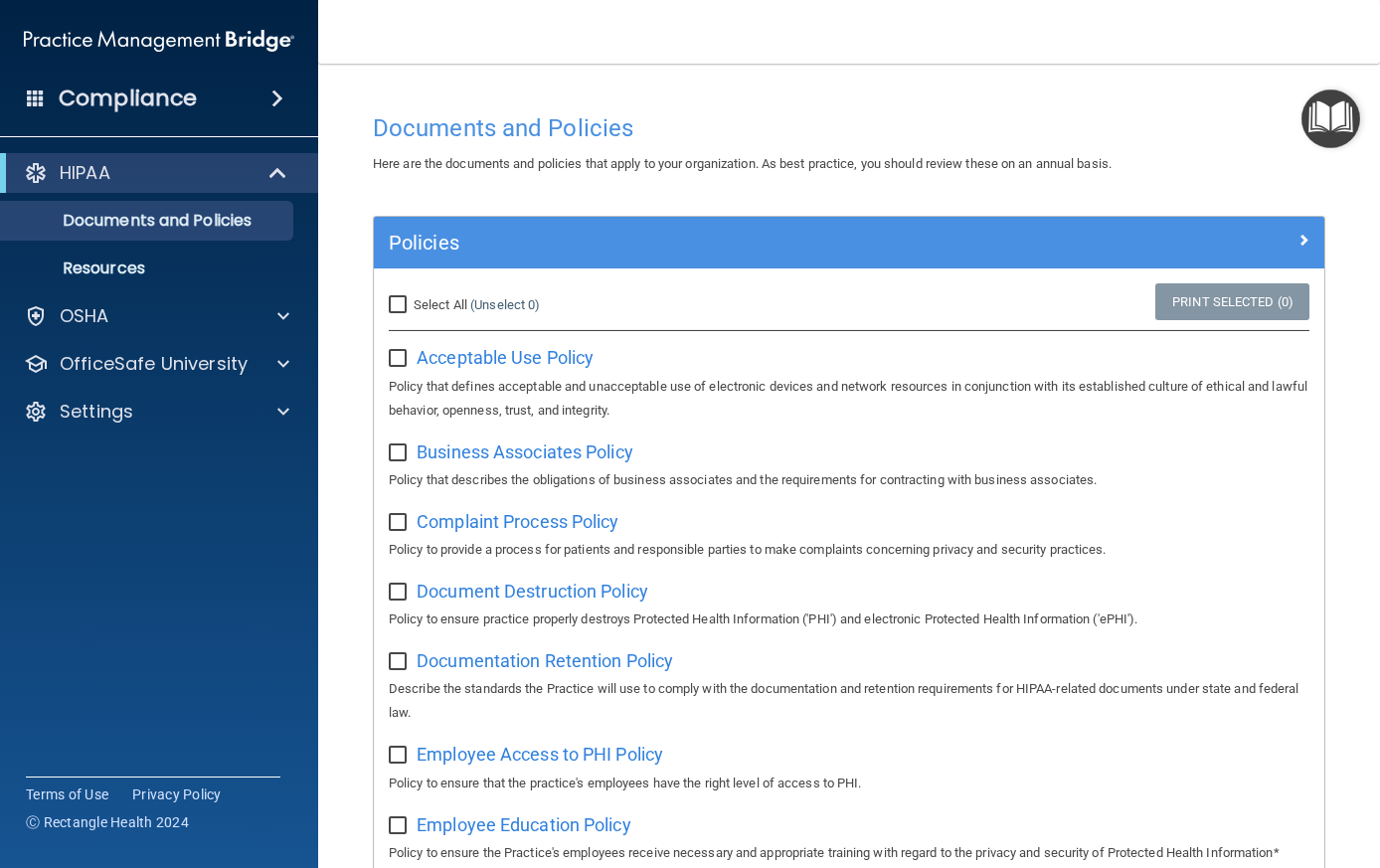 click at bounding box center [1205, 239] 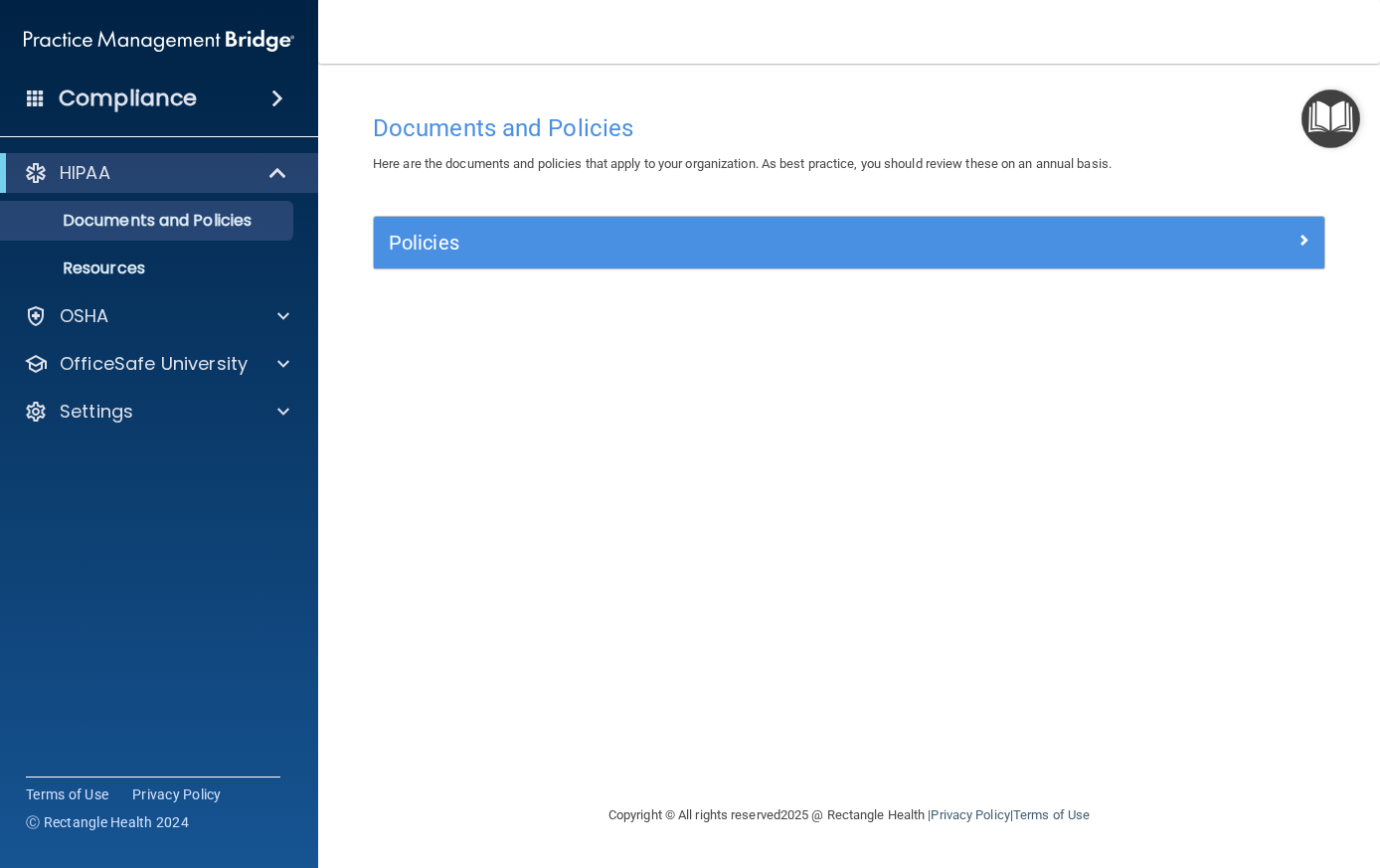 click on "Settings" at bounding box center [132, 412] 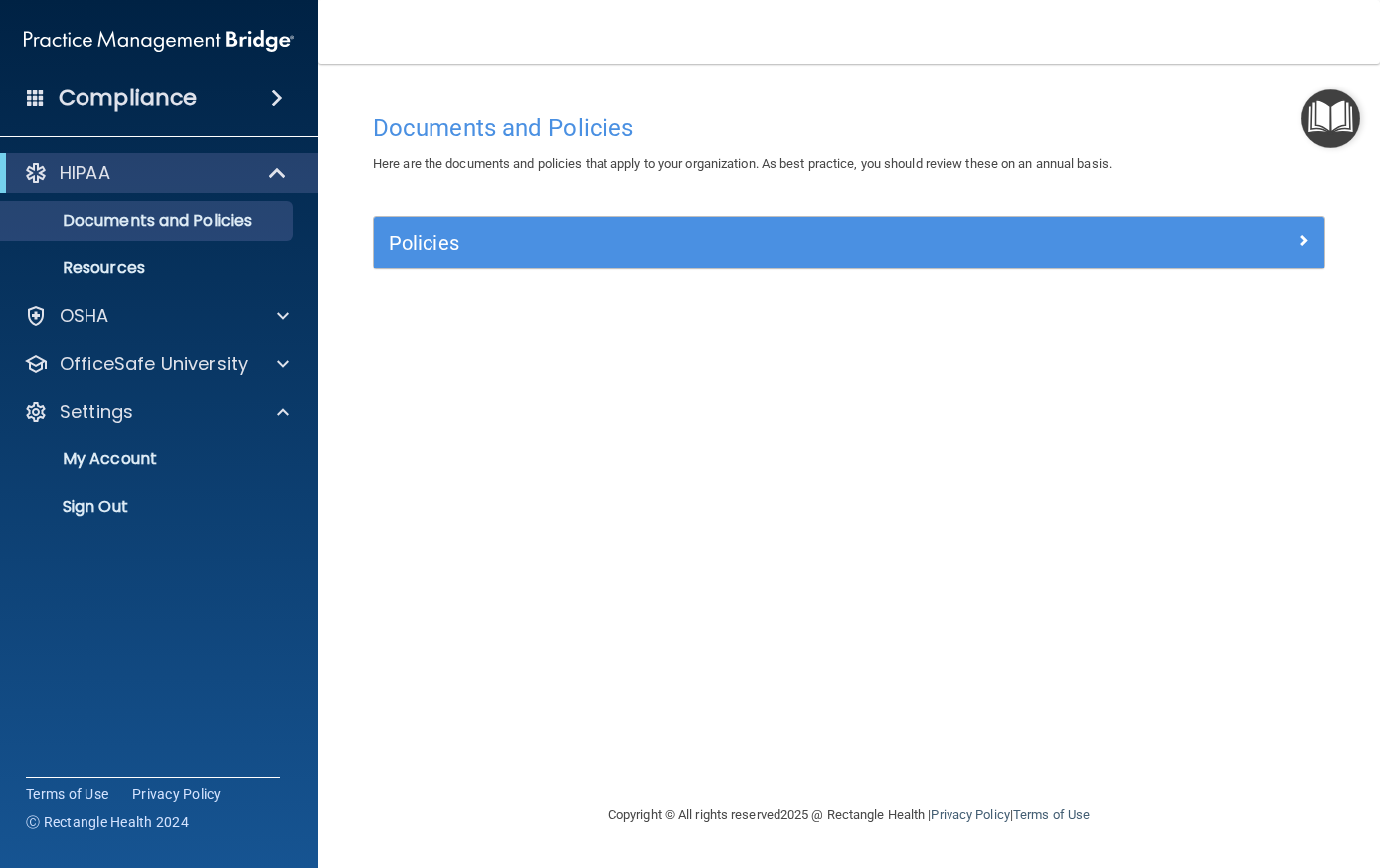 click on "OSHA" at bounding box center [132, 316] 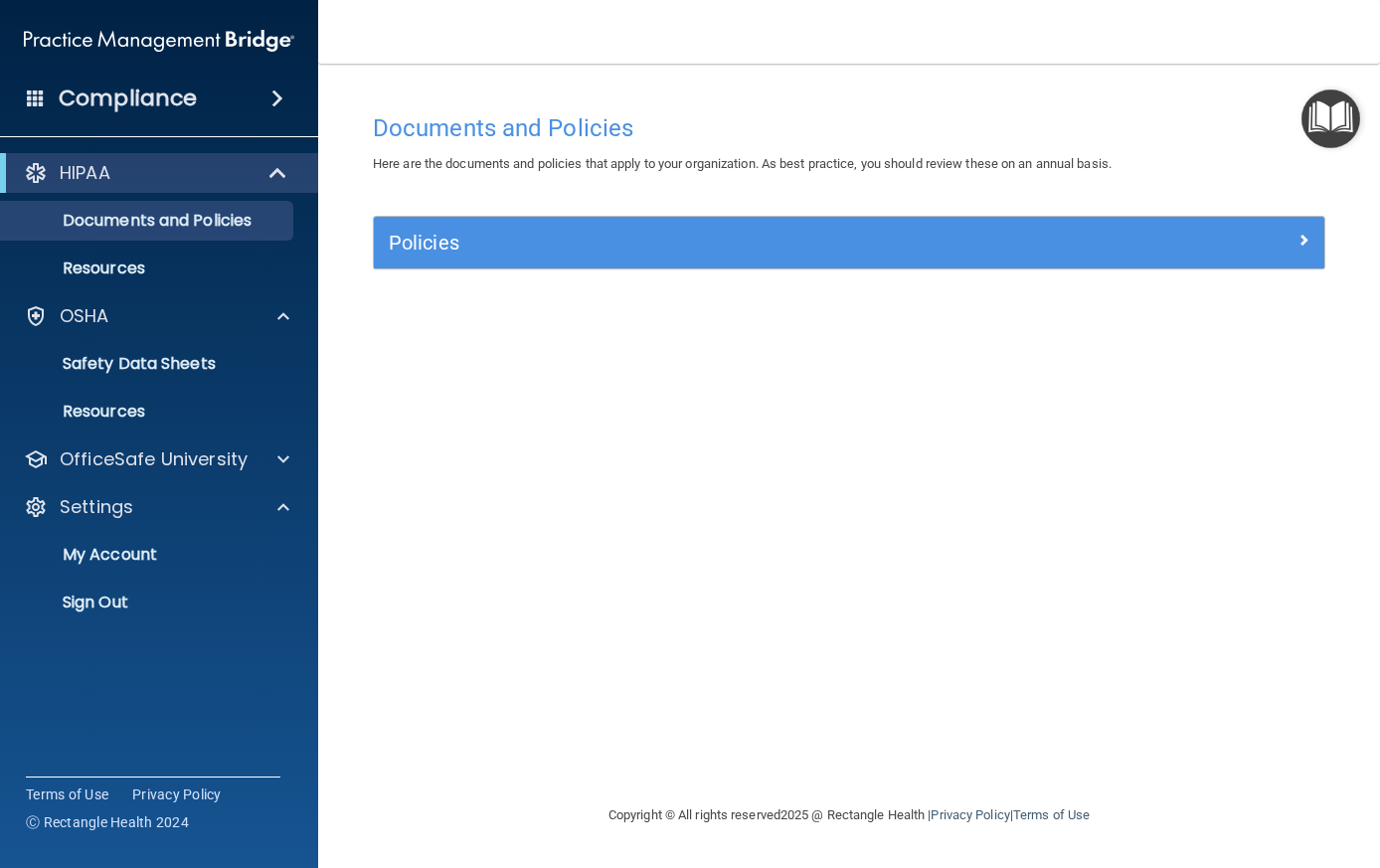 click on "OfficeSafe University" at bounding box center [153, 459] 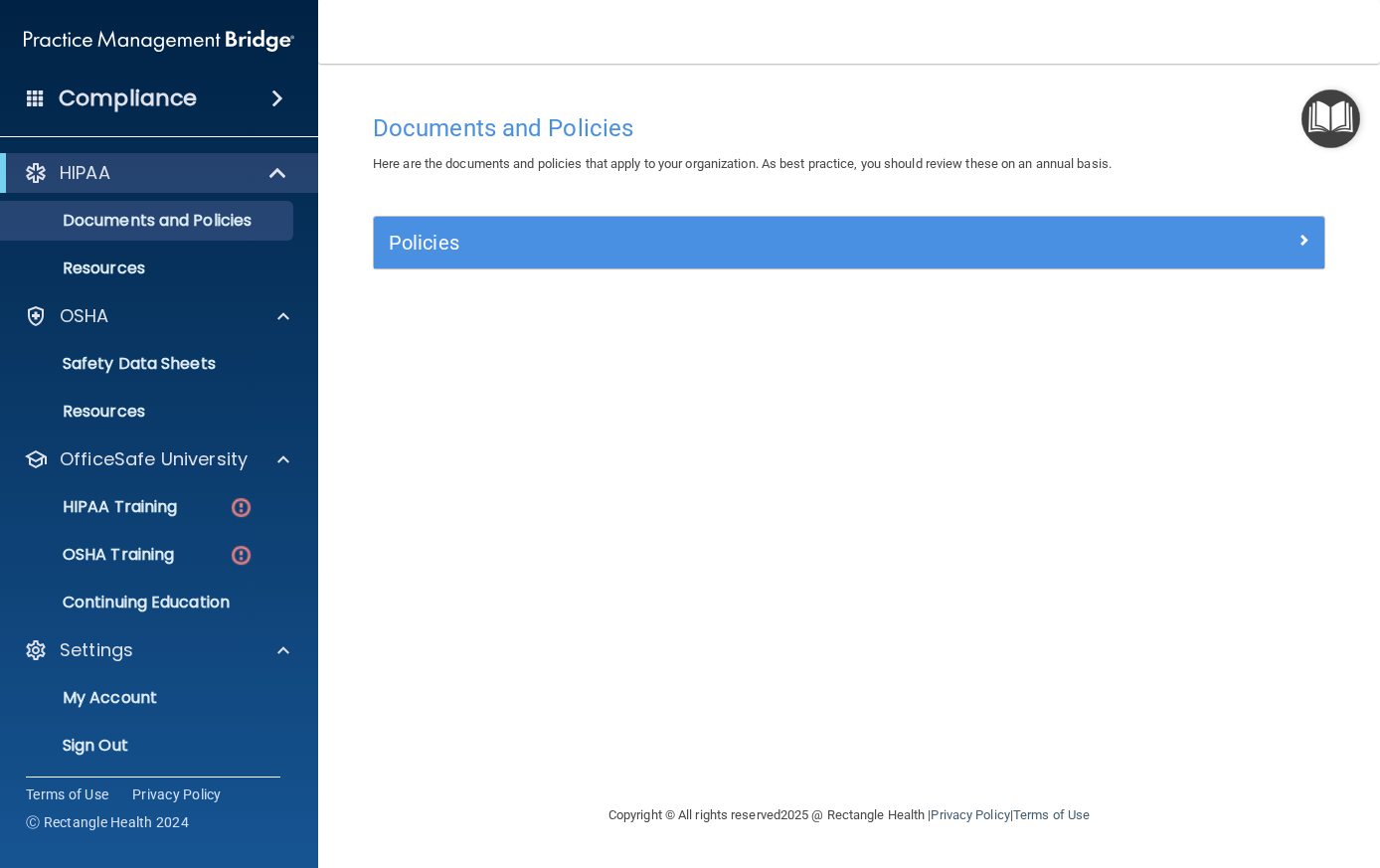 click on "HIPAA Training" at bounding box center [94, 507] 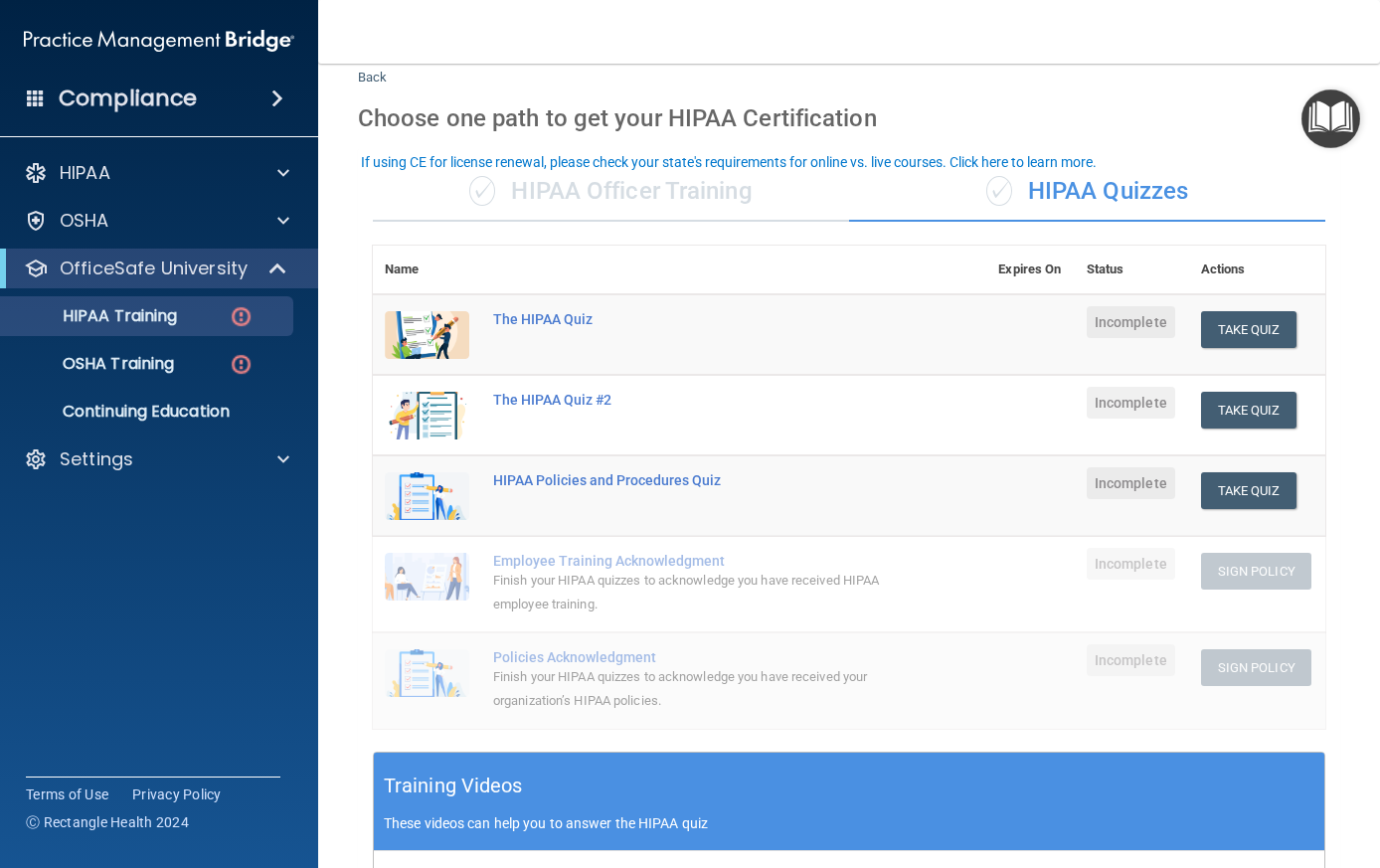 scroll, scrollTop: 63, scrollLeft: 0, axis: vertical 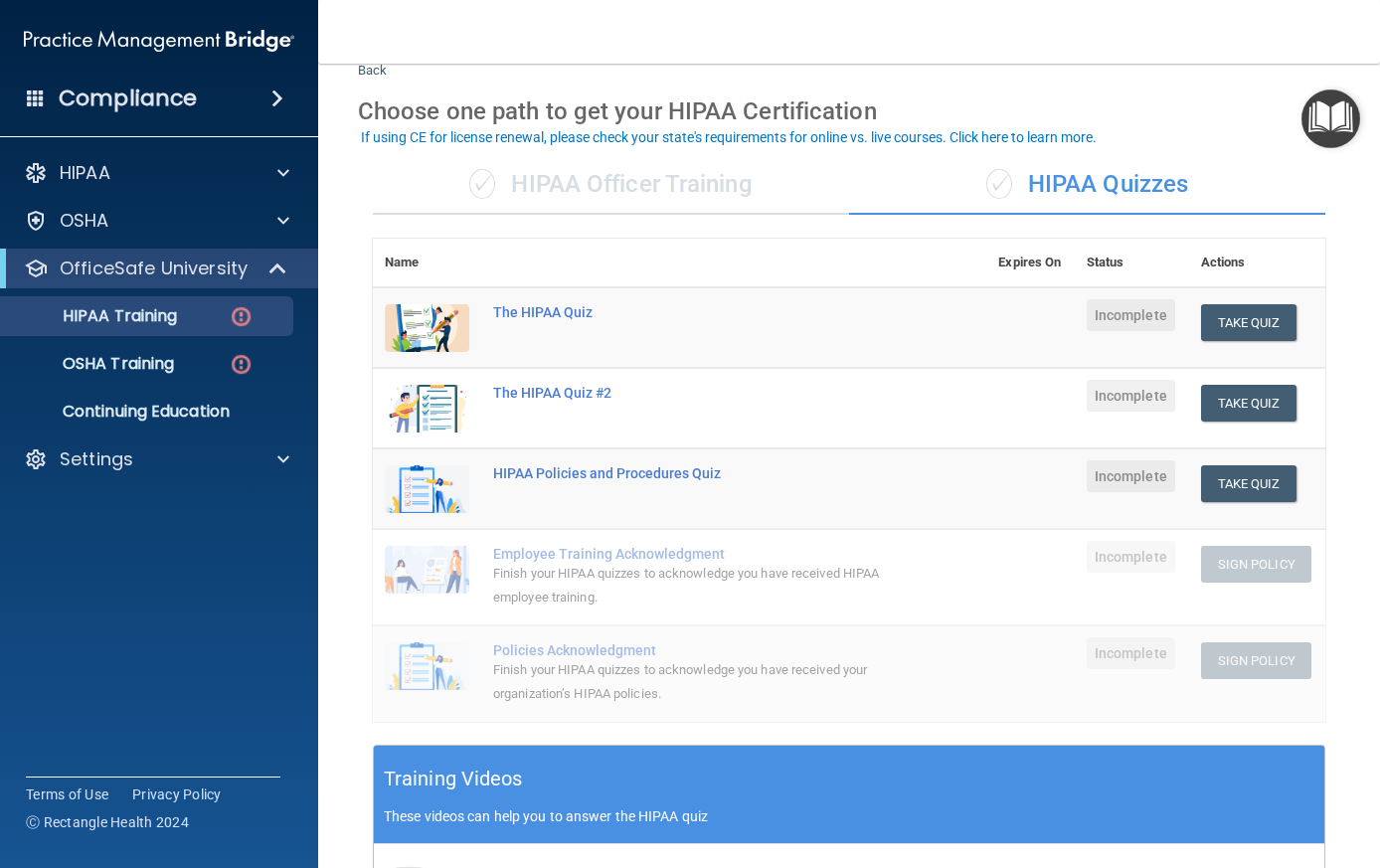 click on "Take Quiz" at bounding box center (1249, 403) 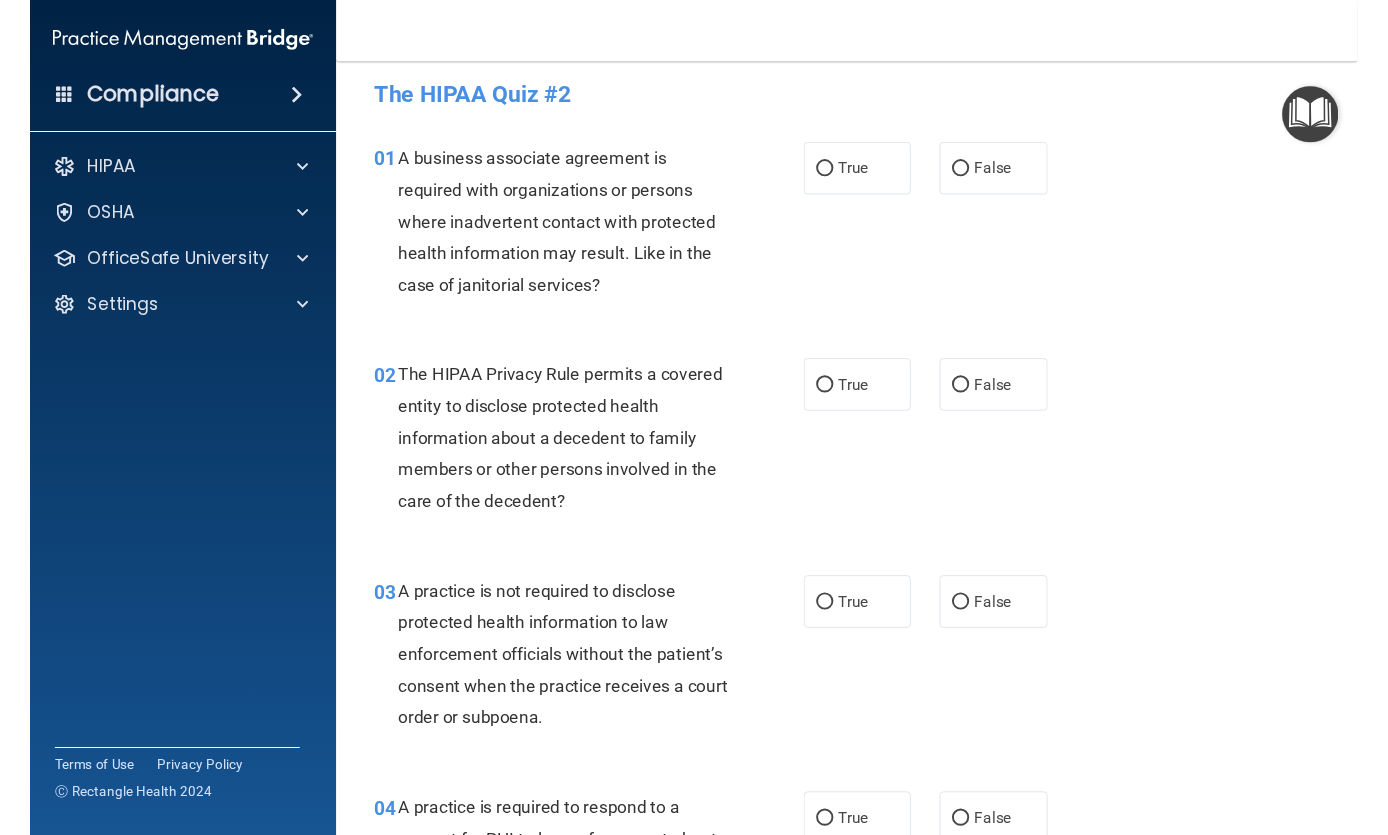 scroll, scrollTop: 3, scrollLeft: 0, axis: vertical 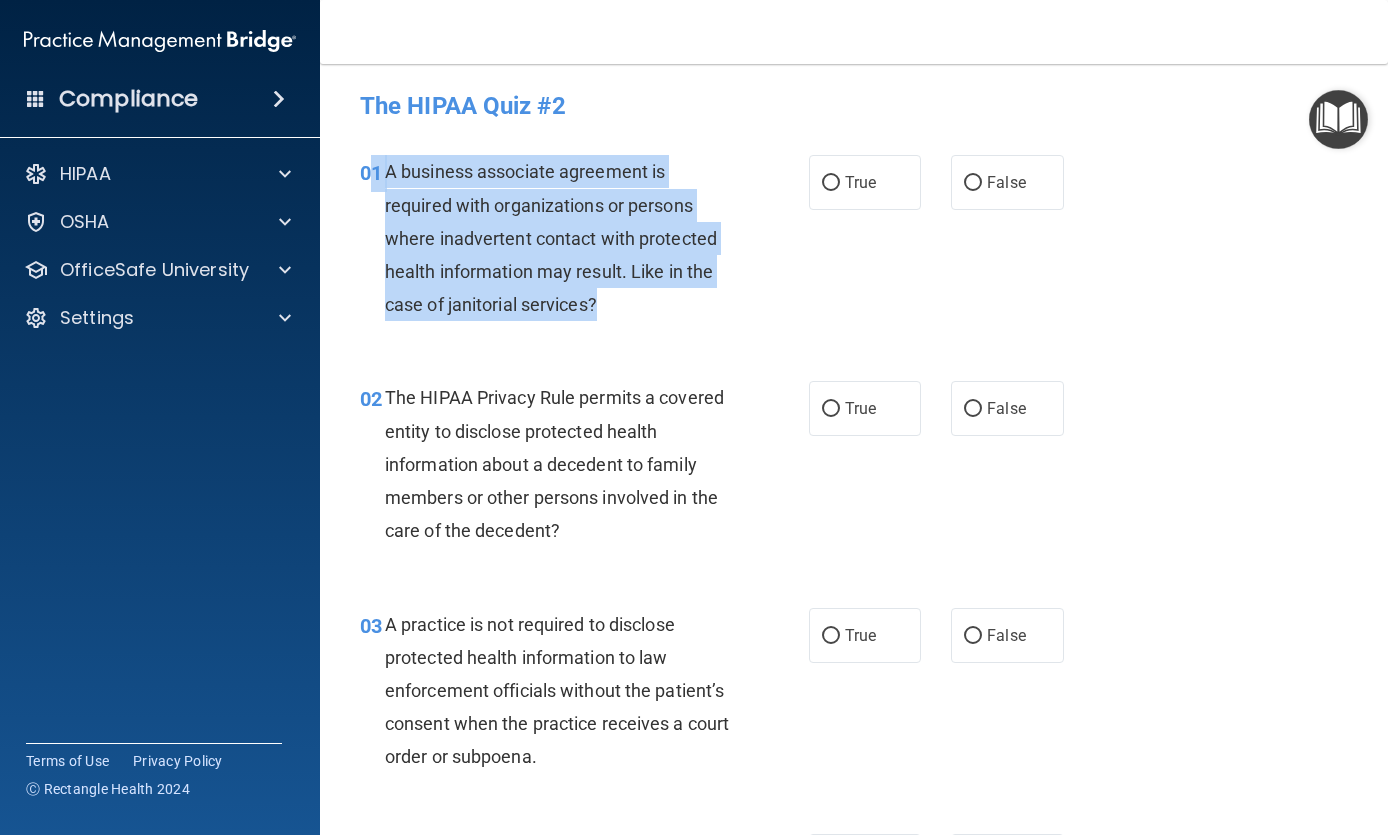 click on "True" at bounding box center [831, 183] 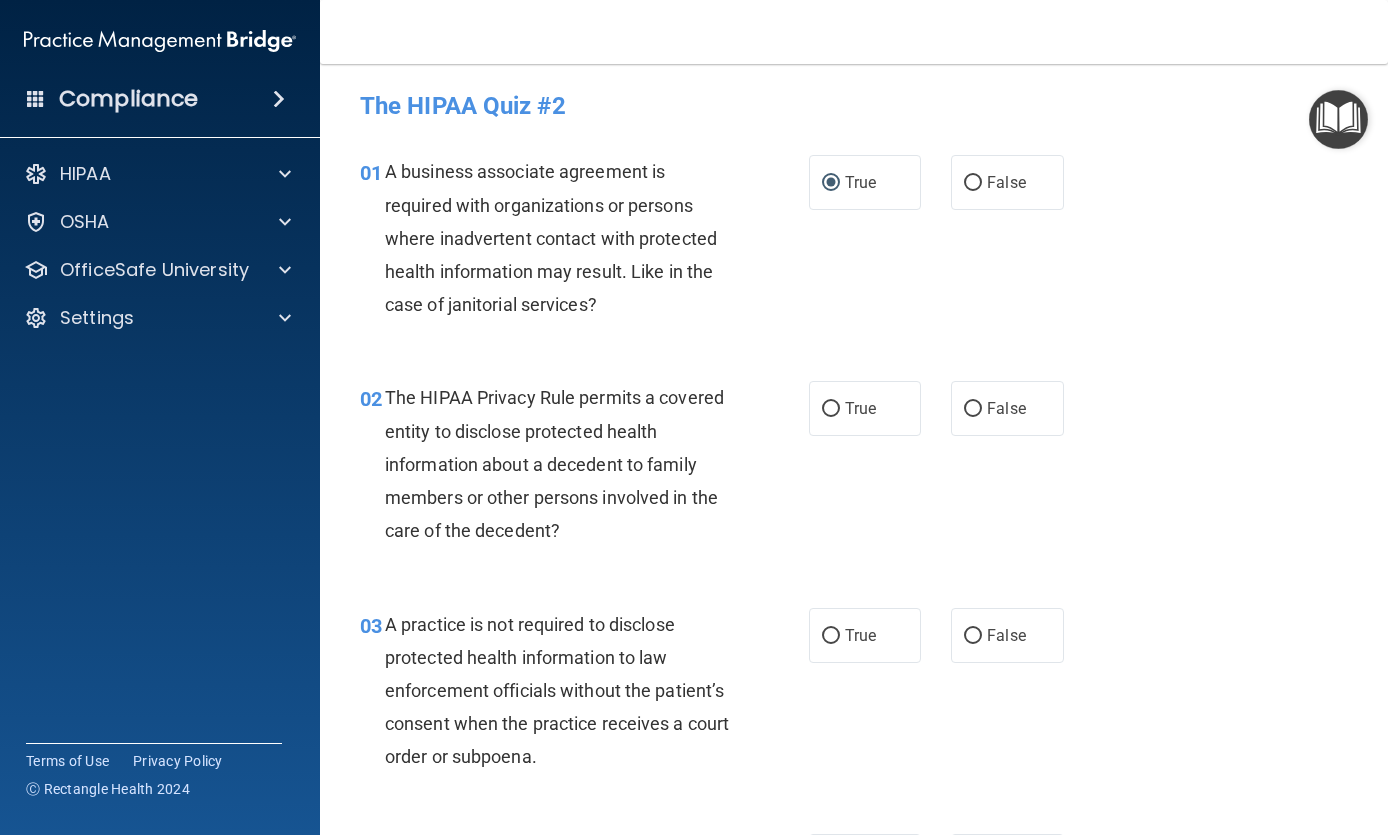 click on "HIPAA" at bounding box center (133, 174) 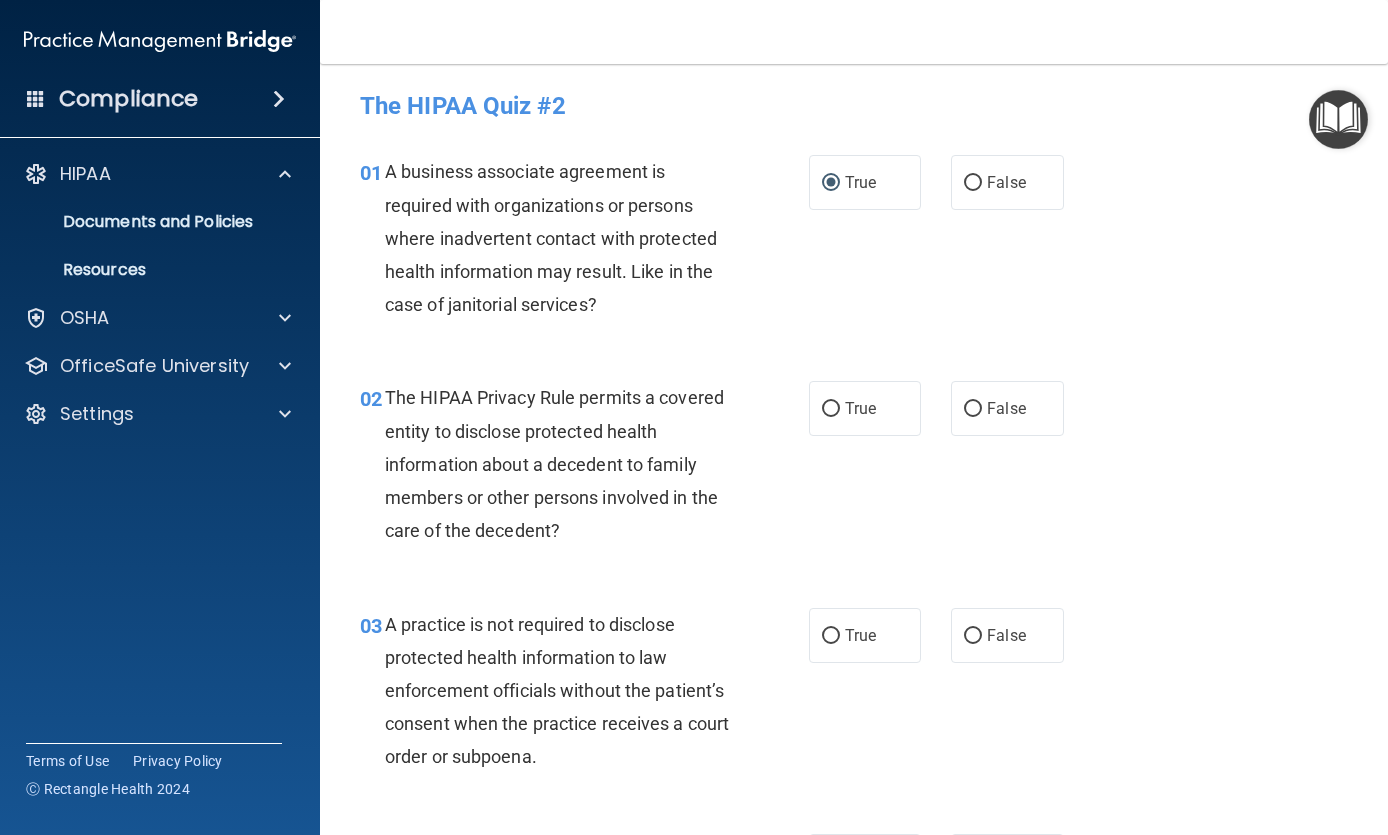 click on "OSHA" at bounding box center [85, 318] 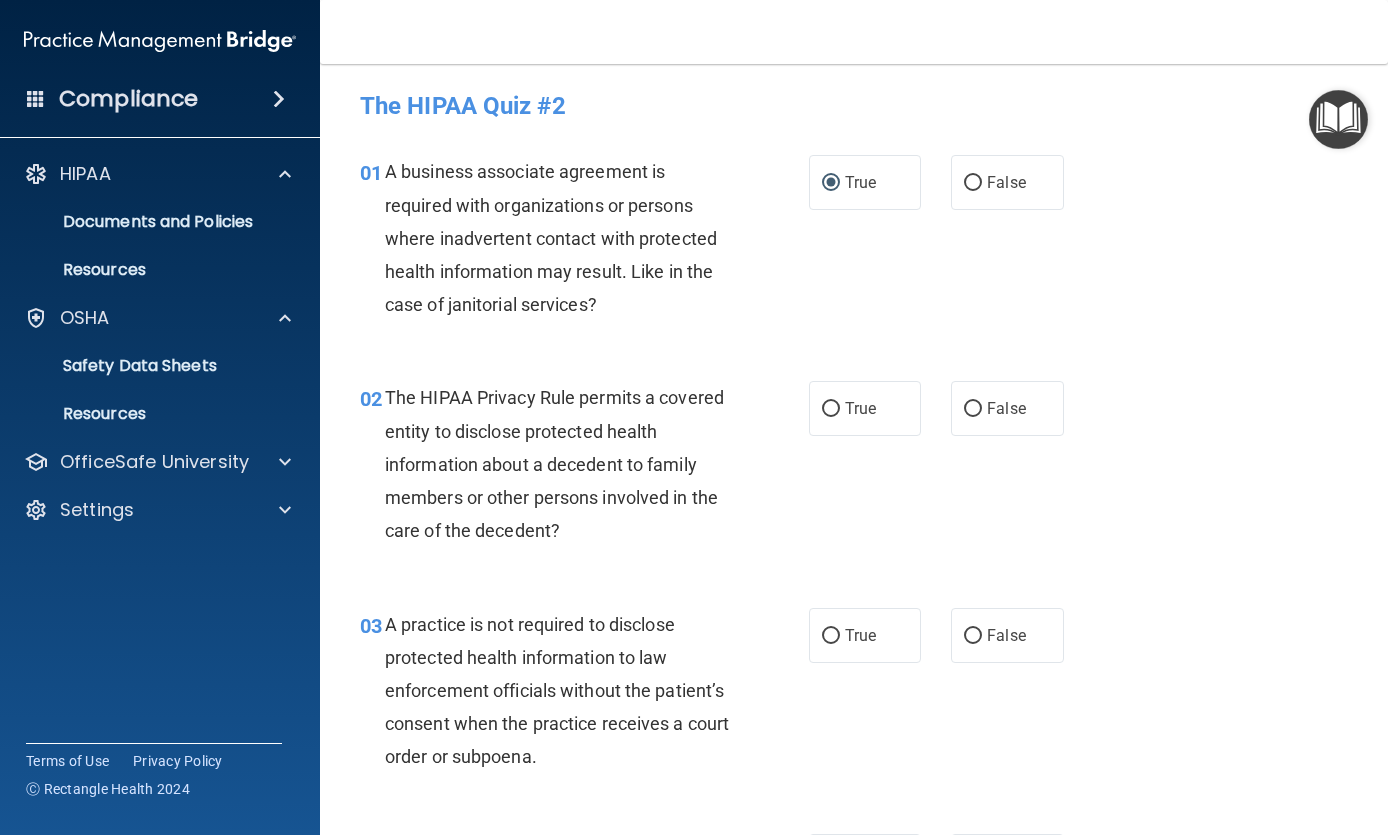 click on "Resources" at bounding box center [137, 414] 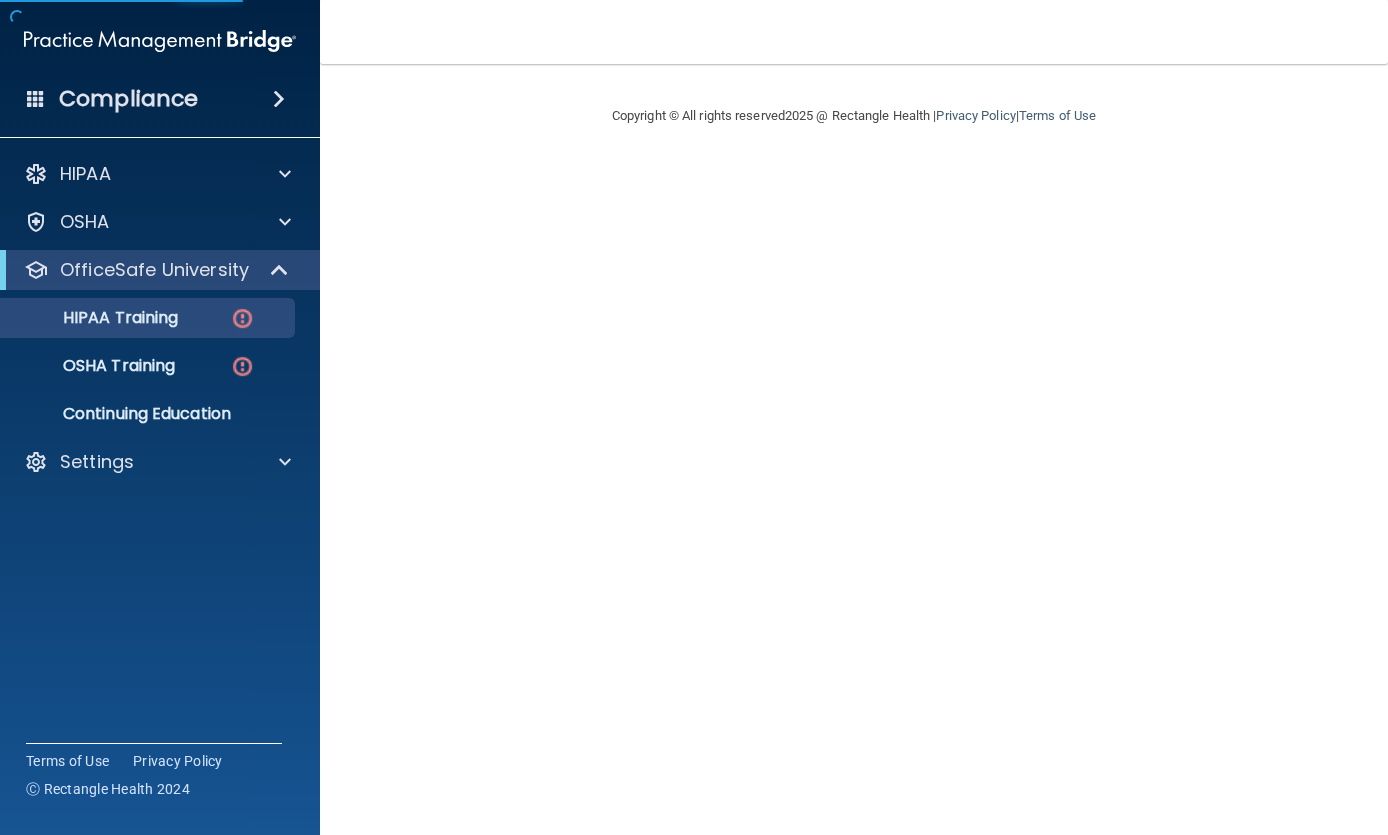 scroll, scrollTop: 0, scrollLeft: 0, axis: both 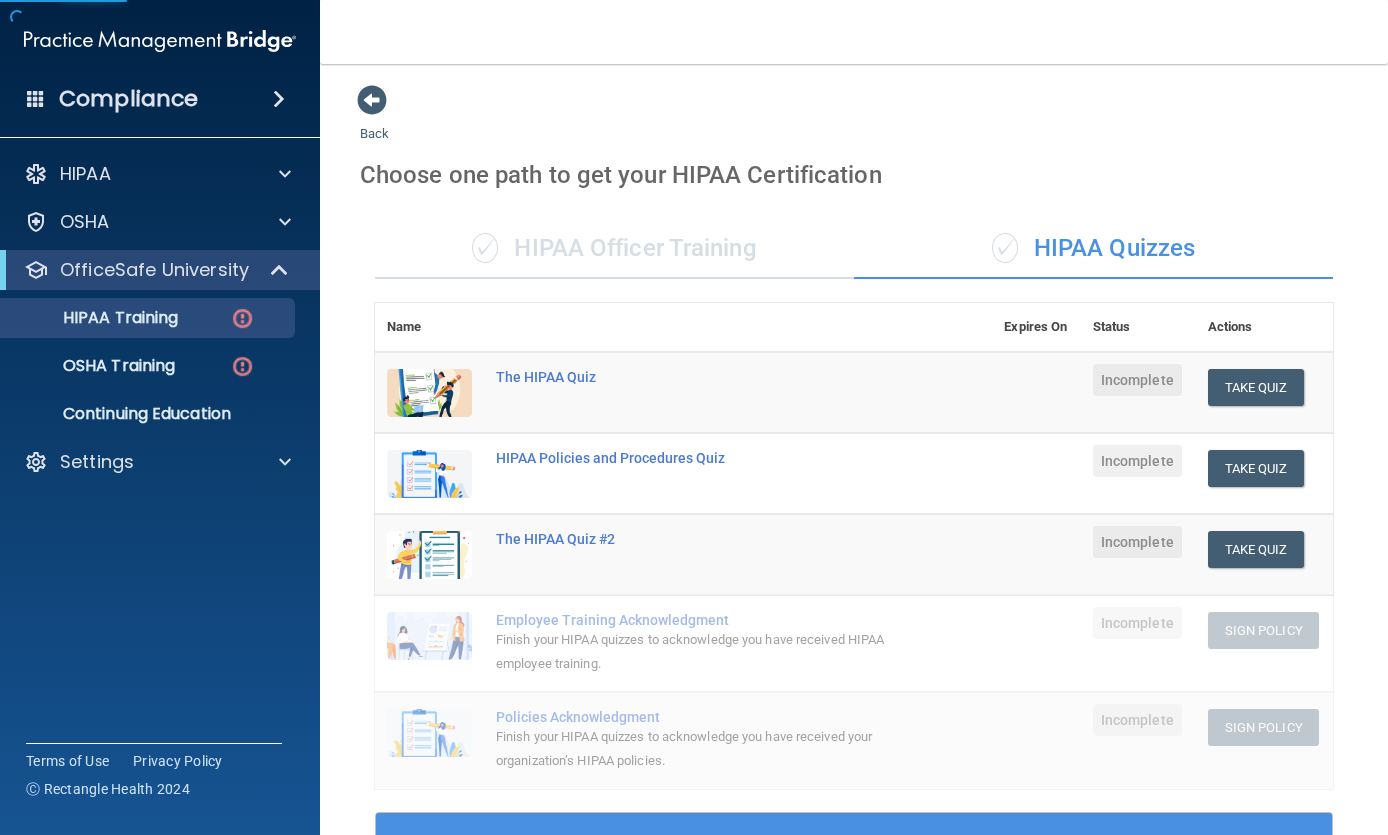 click on "Take Quiz" at bounding box center [1256, 387] 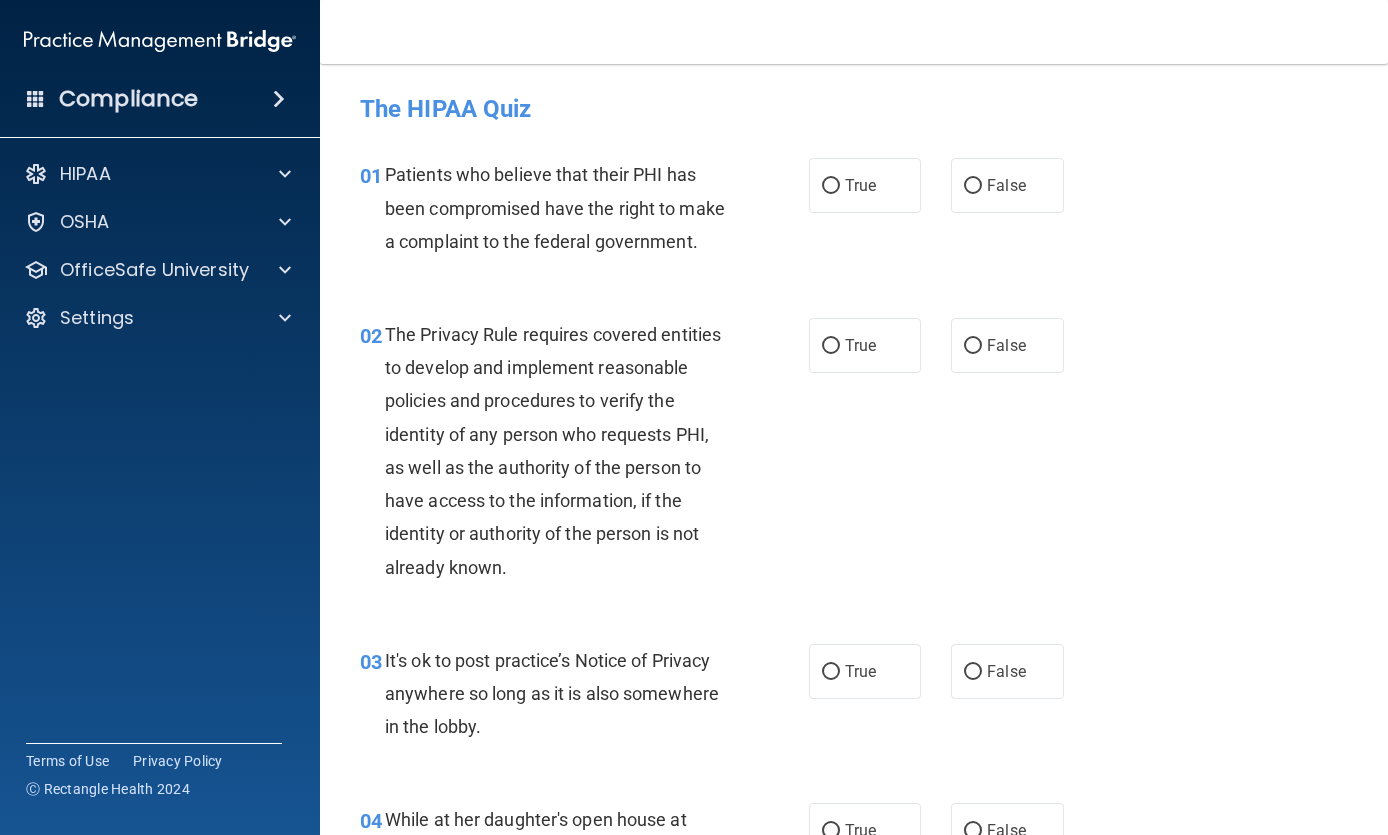 click on "True" at bounding box center (865, 185) 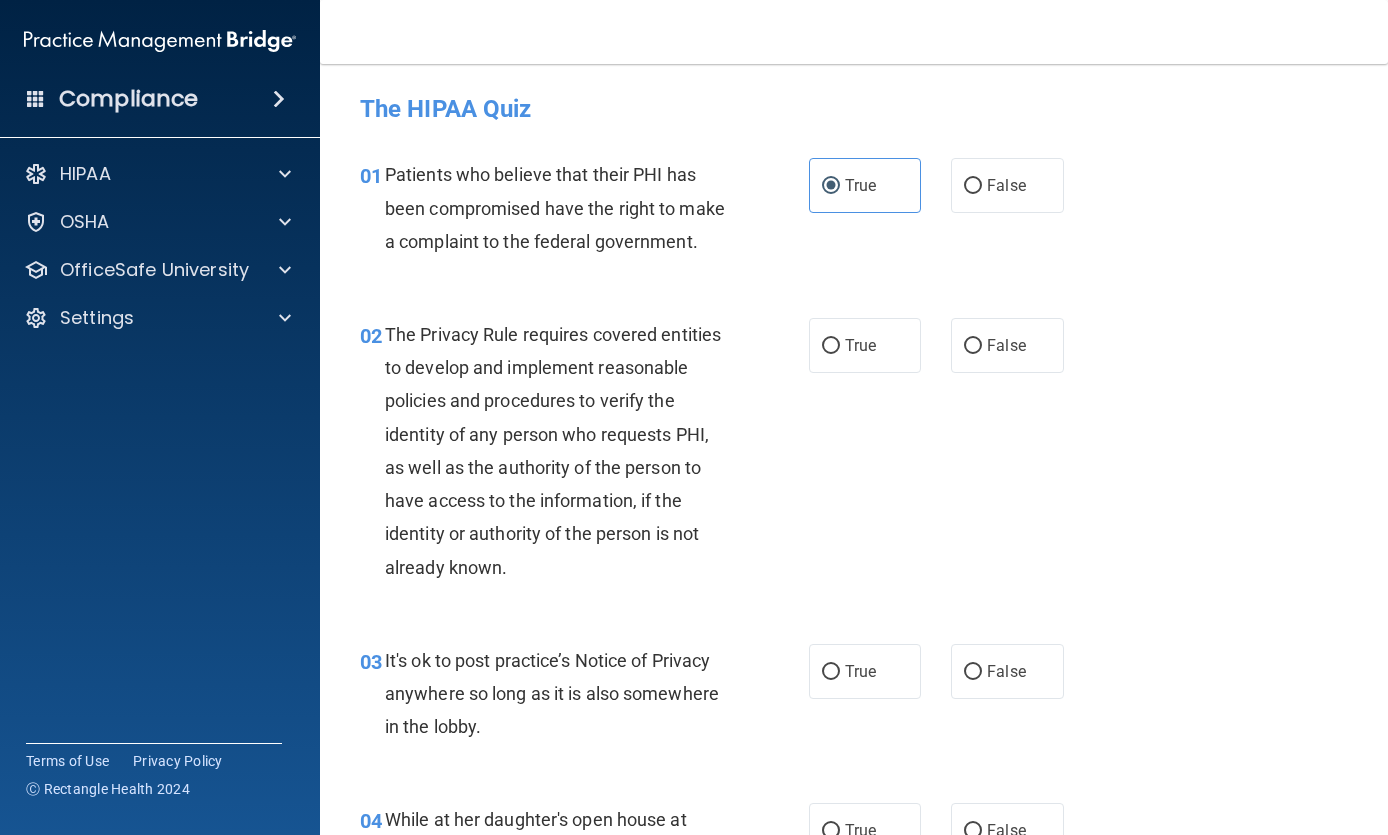 scroll, scrollTop: 0, scrollLeft: 0, axis: both 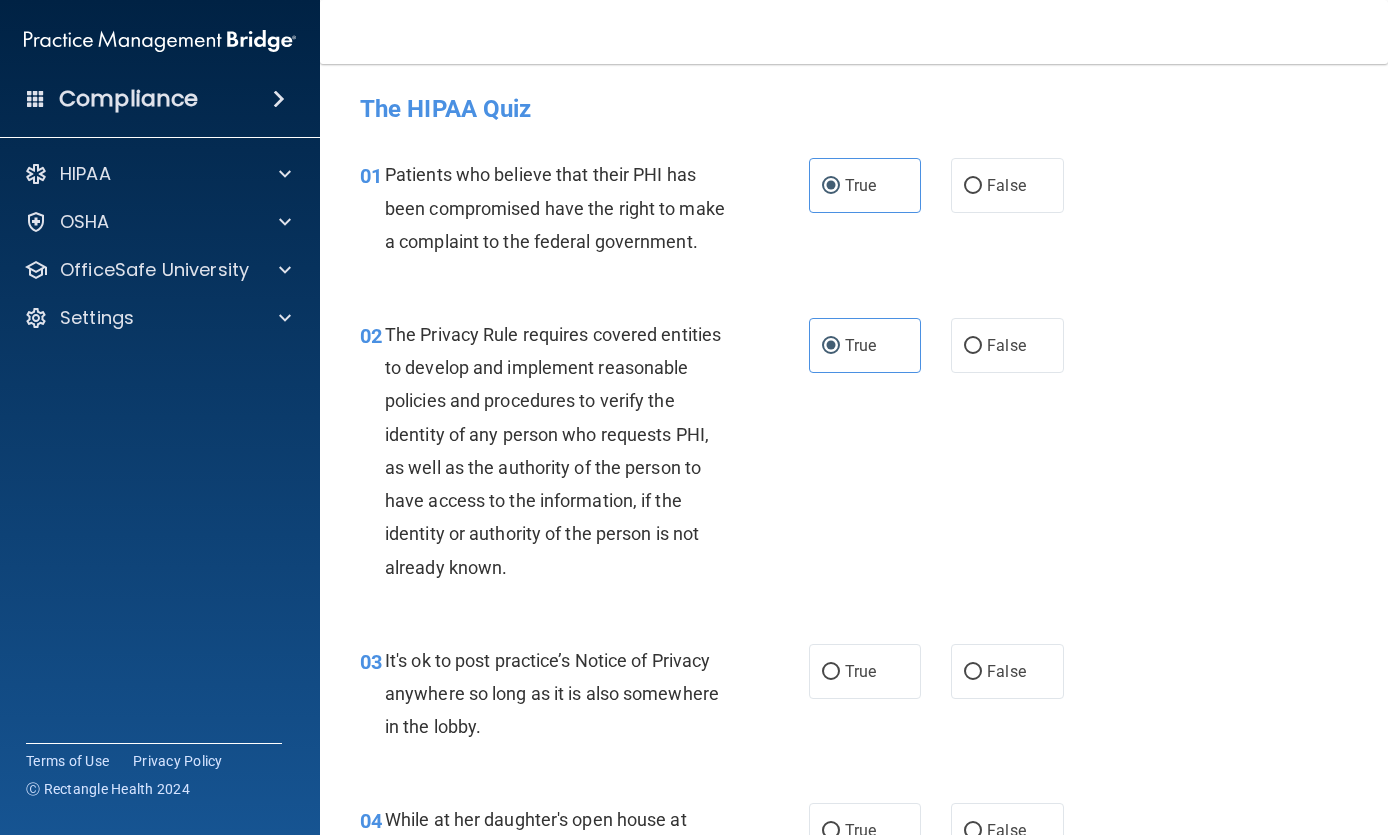 click on "False" at bounding box center (973, 672) 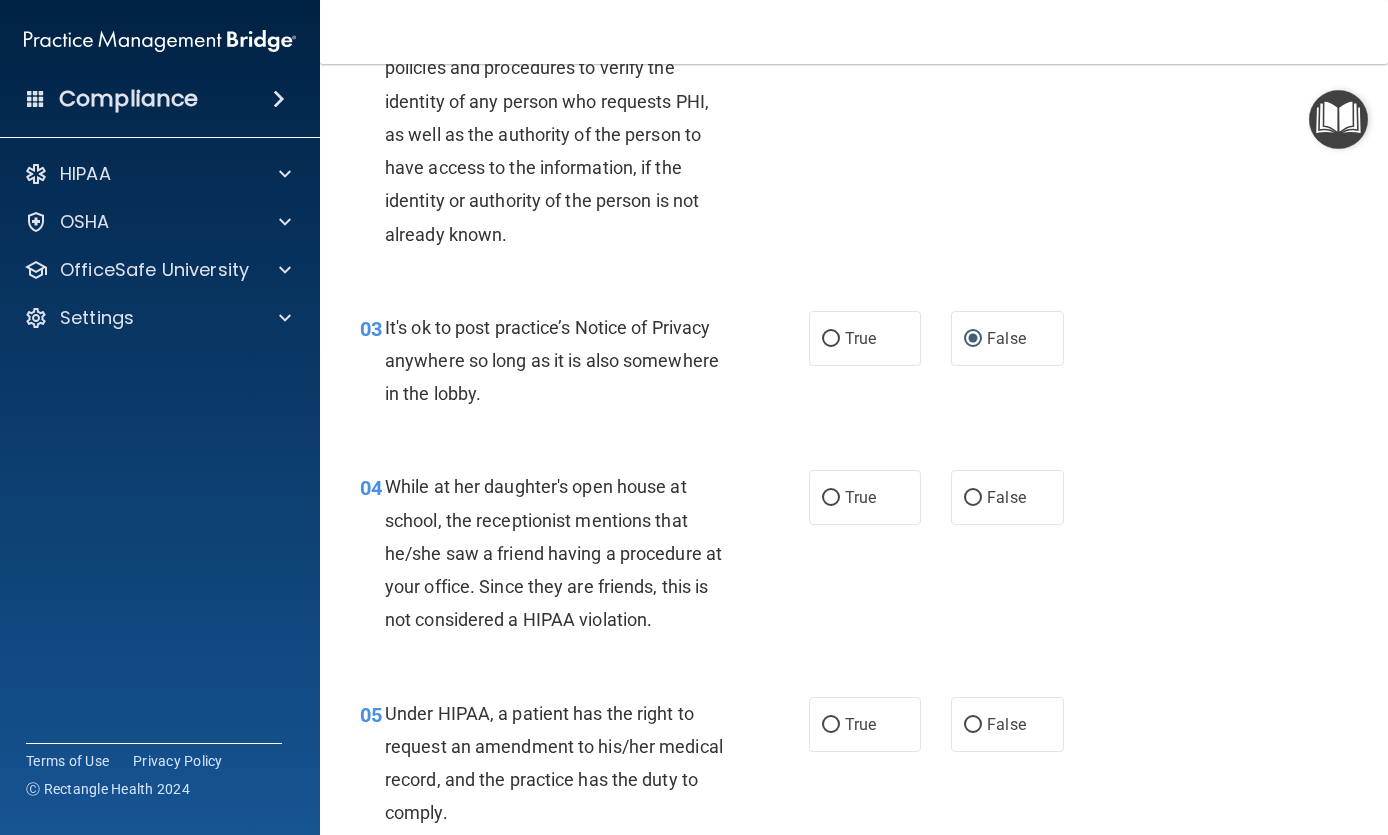 click on "False" at bounding box center [1007, 497] 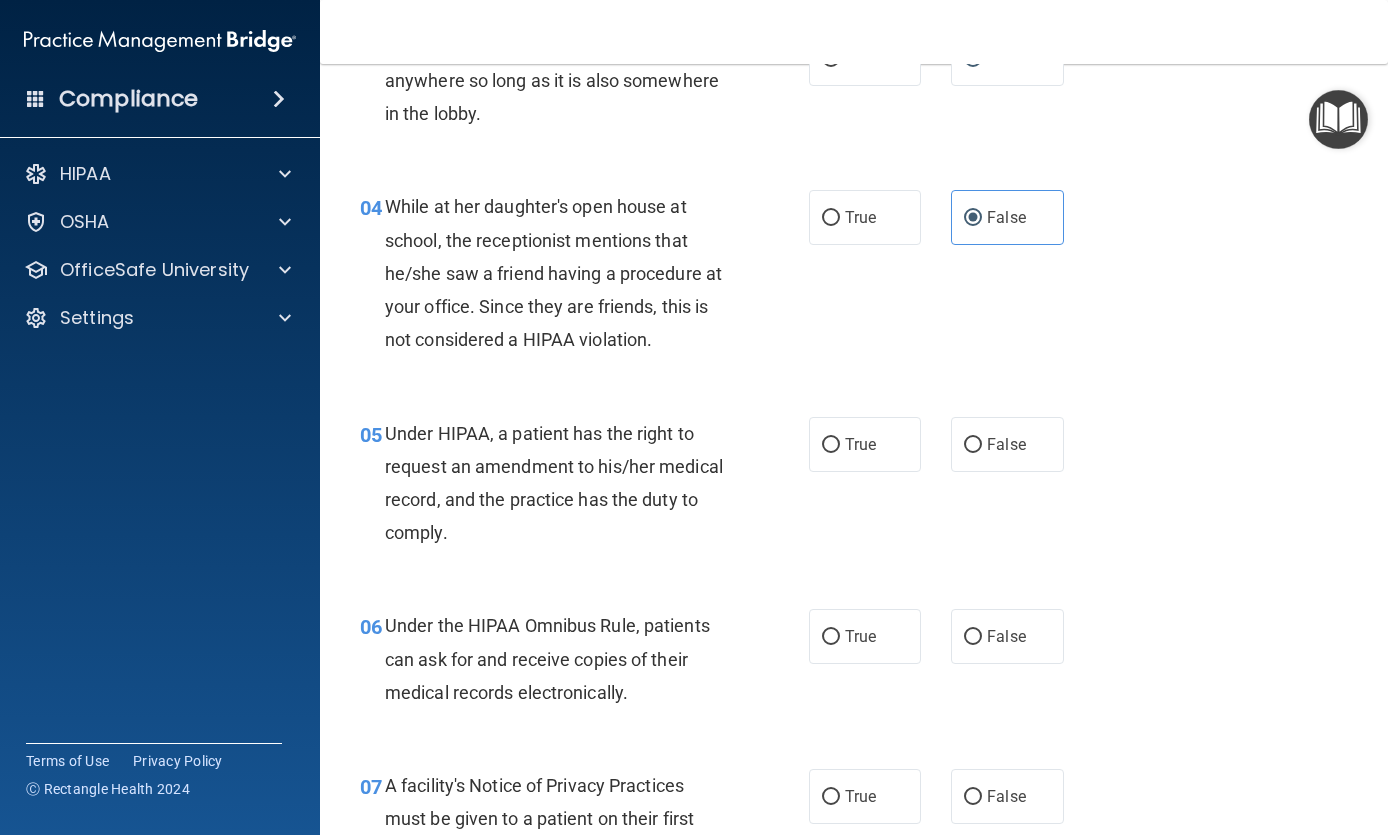 scroll, scrollTop: 621, scrollLeft: 0, axis: vertical 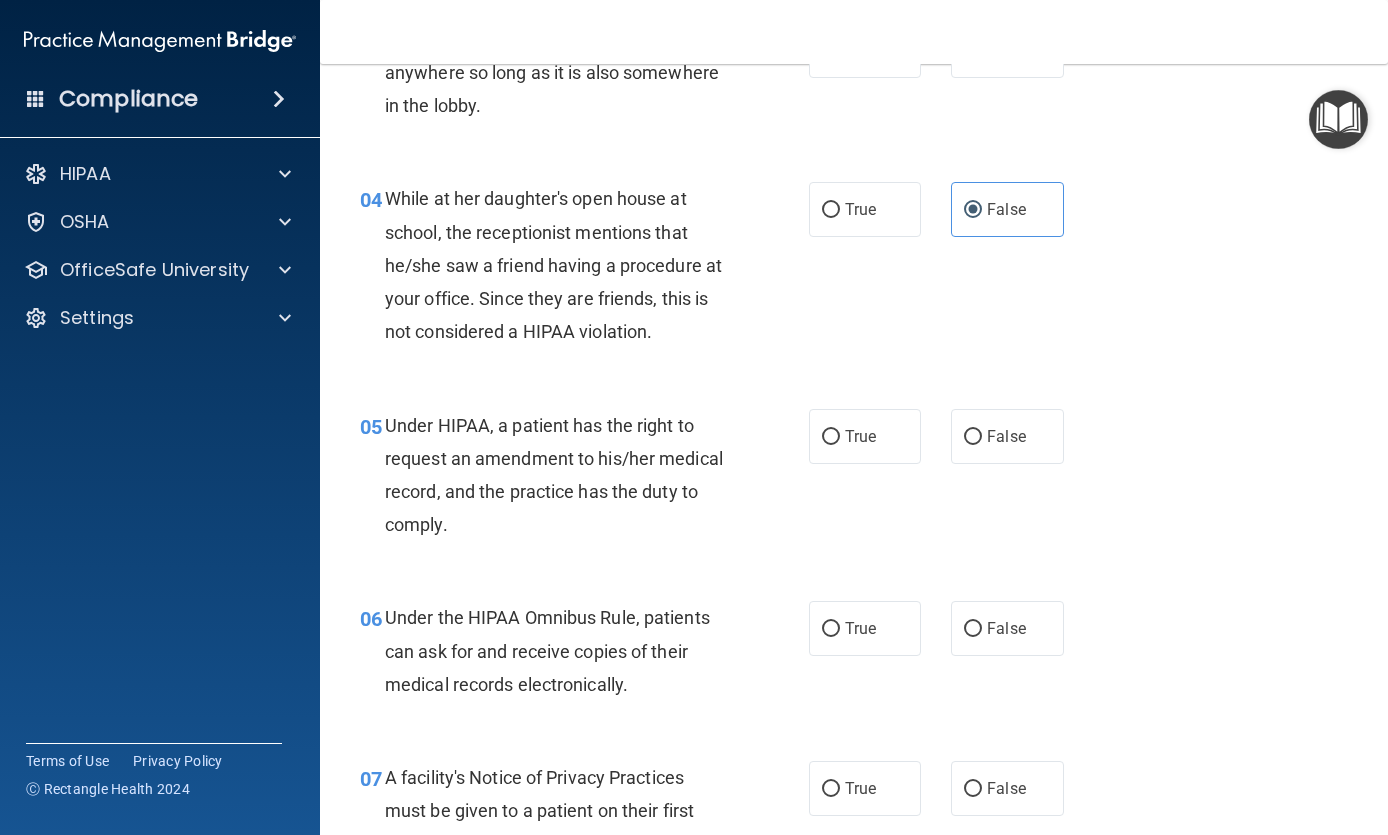 click on "False" at bounding box center (1007, 436) 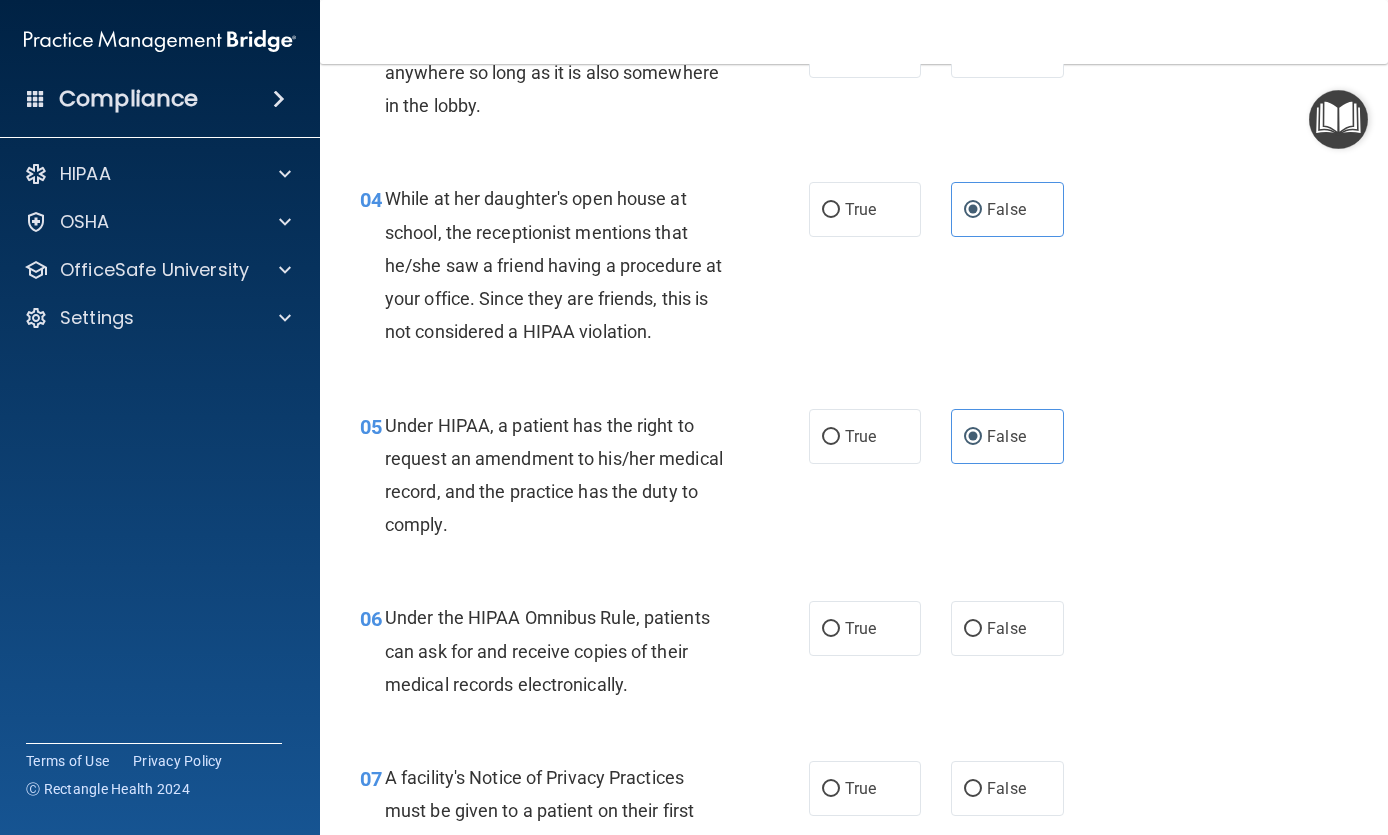 click on "True" at bounding box center [865, 628] 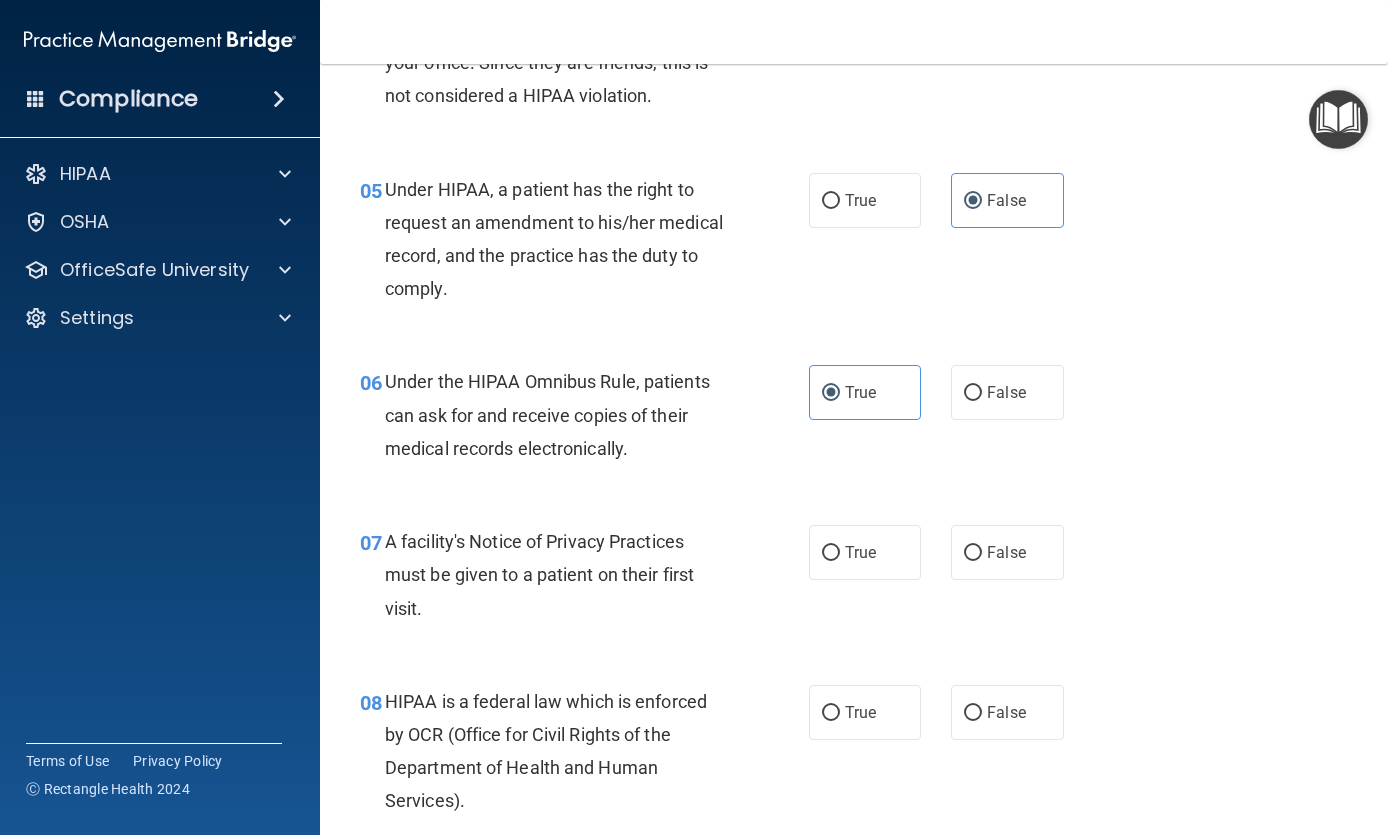 scroll, scrollTop: 871, scrollLeft: 0, axis: vertical 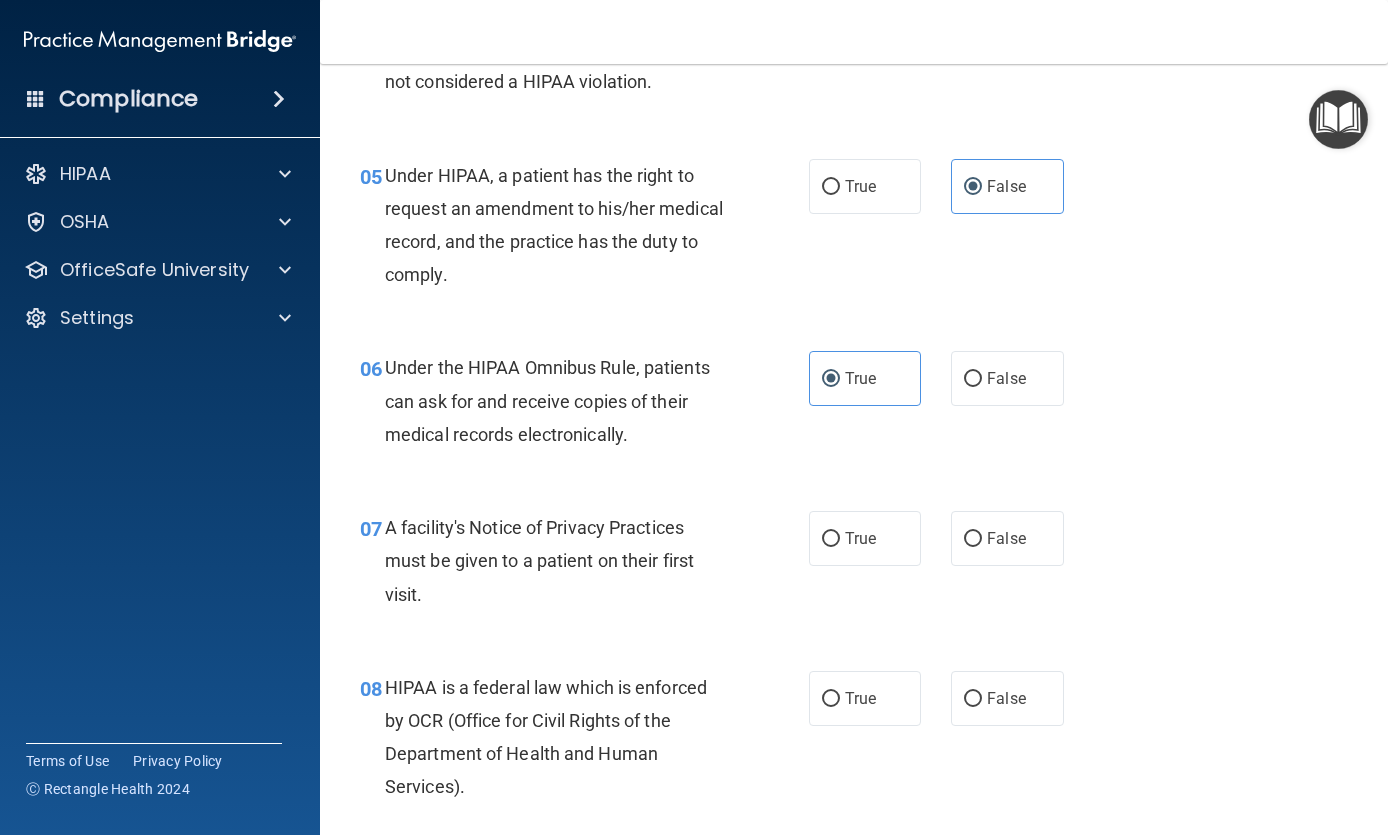 click on "True" at bounding box center (831, 539) 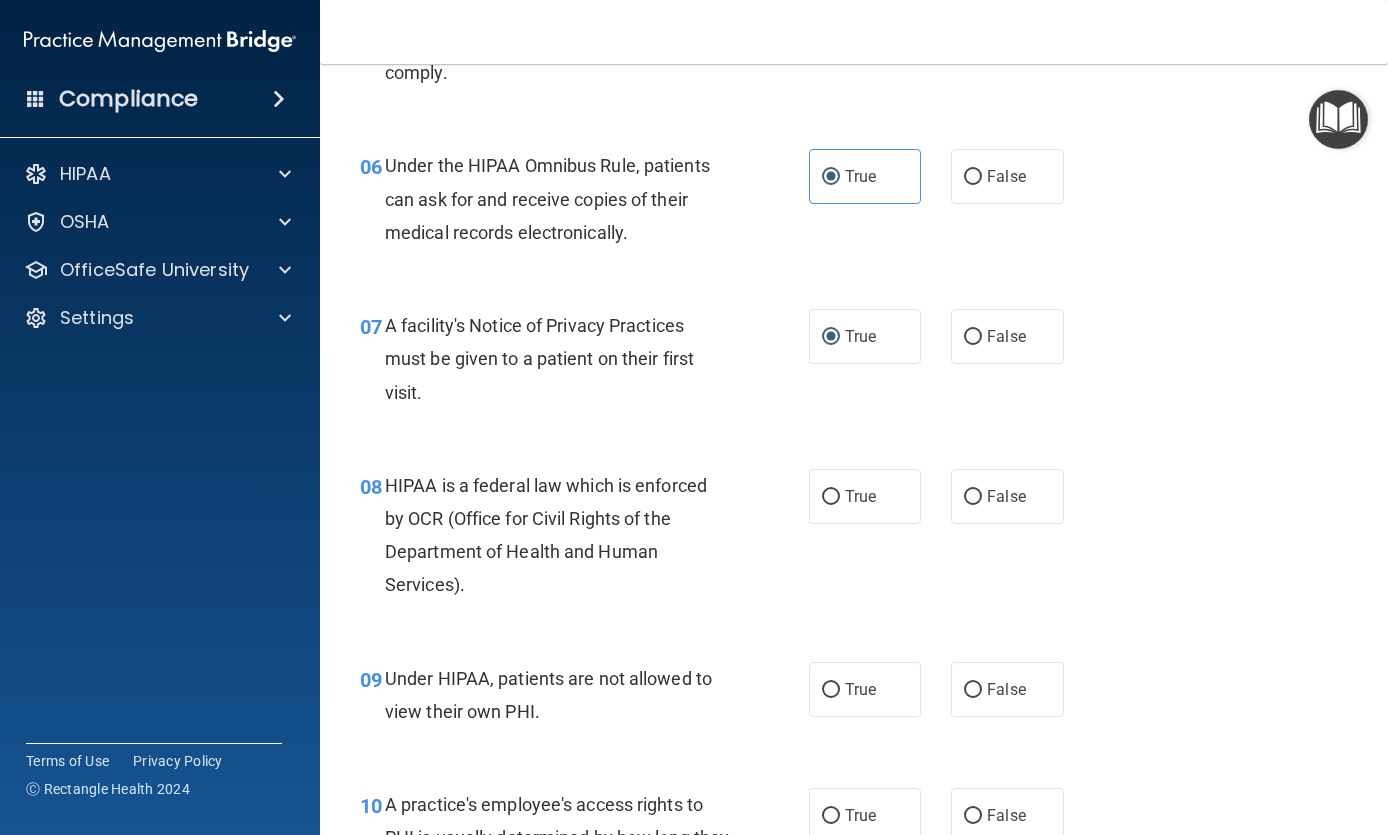 click on "True" at bounding box center [831, 497] 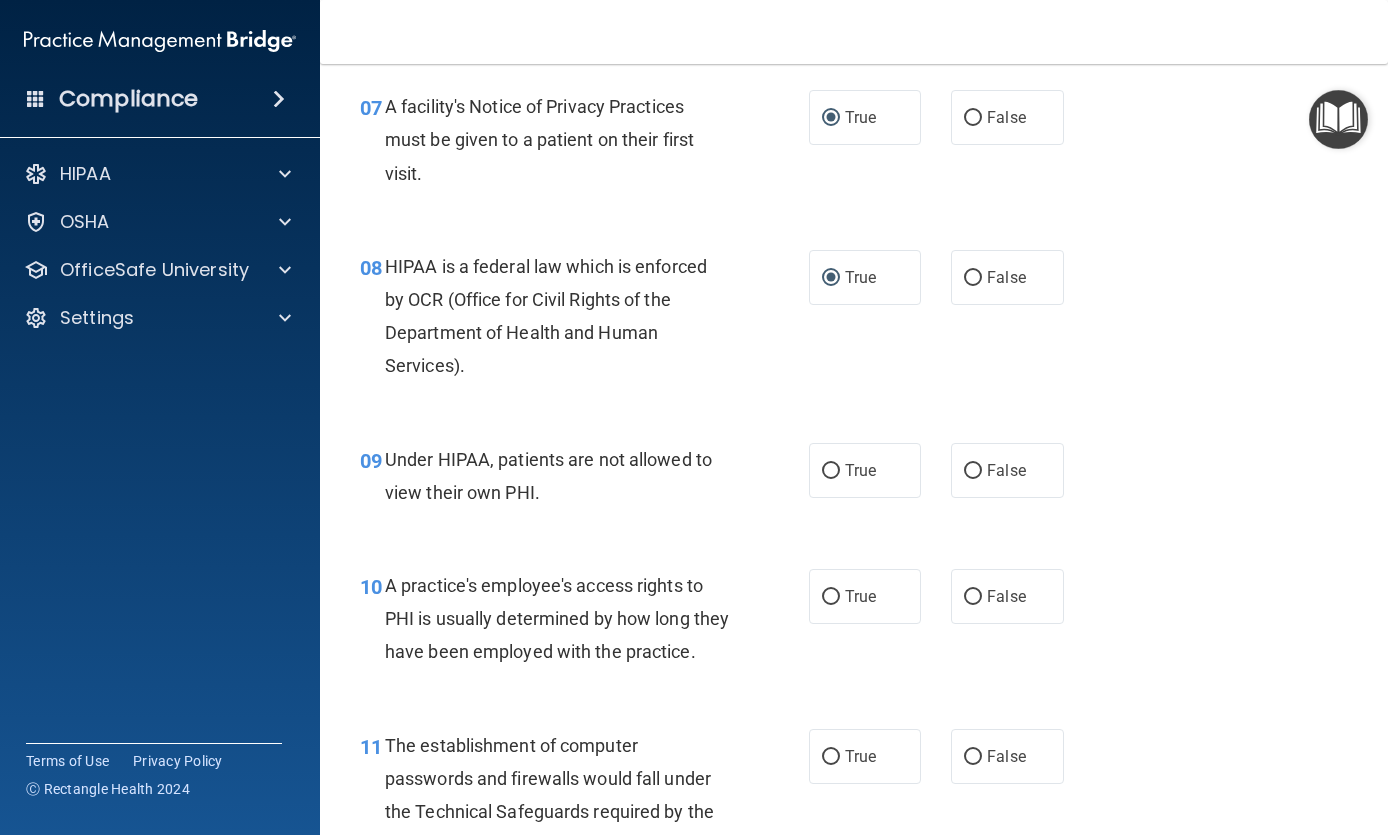 scroll, scrollTop: 1296, scrollLeft: 0, axis: vertical 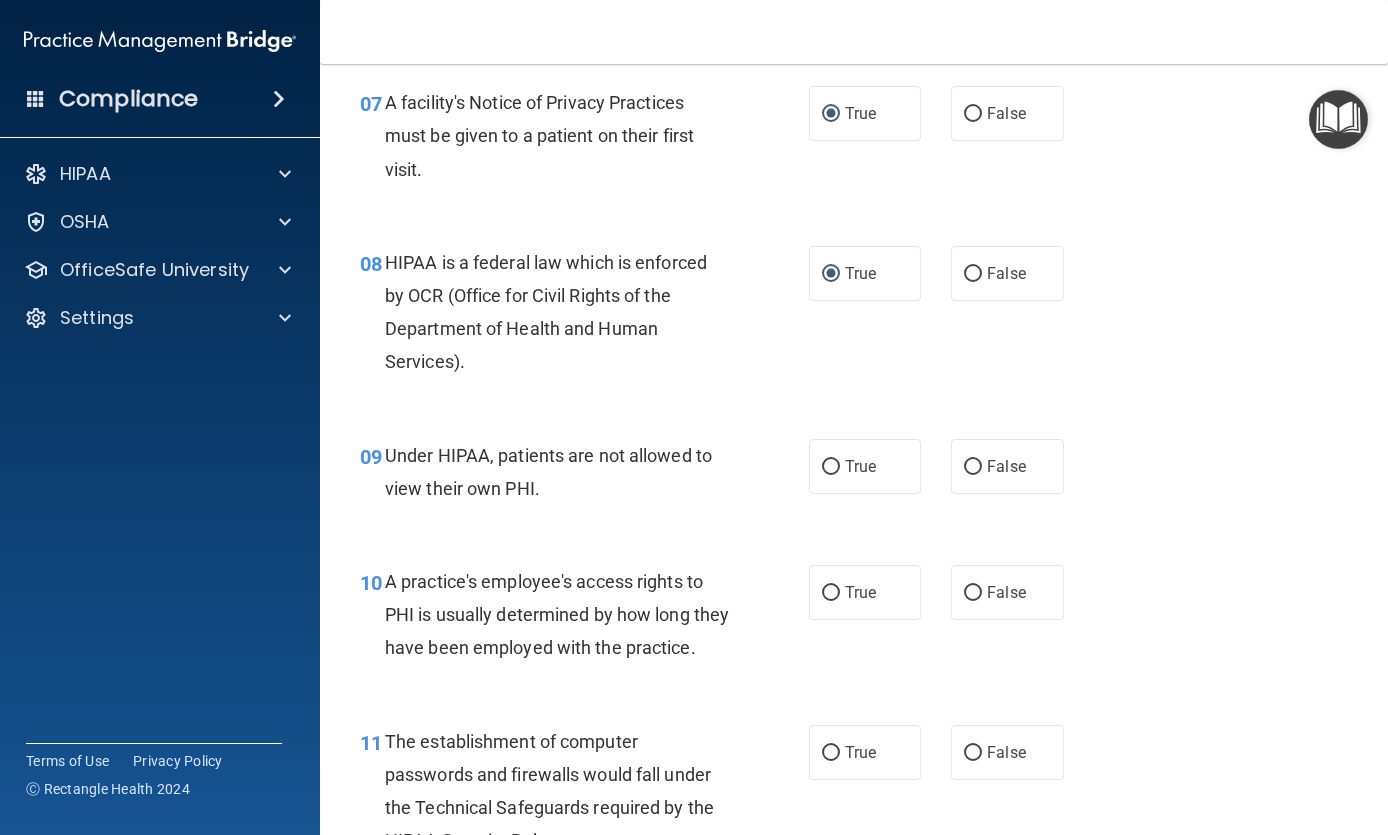 click on "False" at bounding box center (1007, 466) 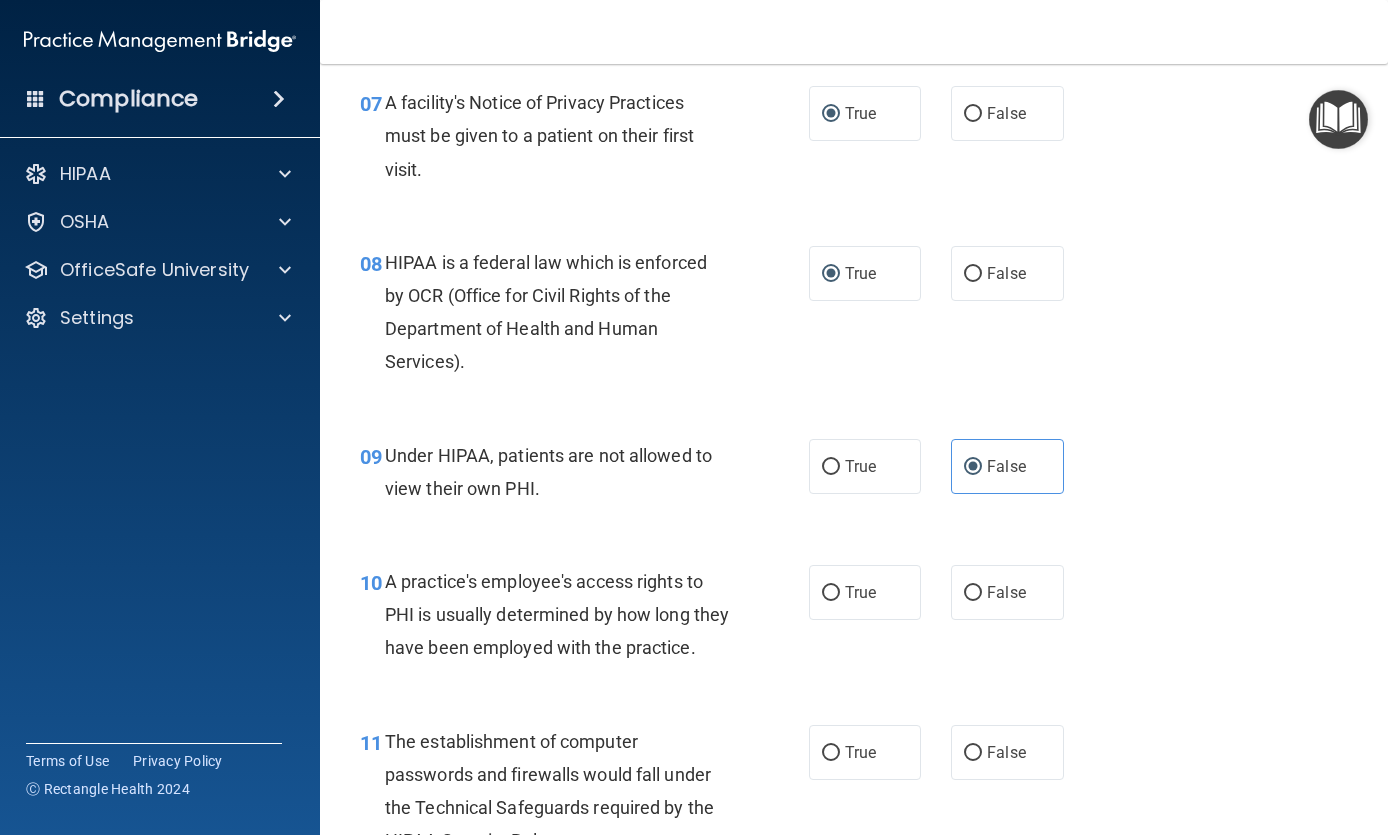 click on "False" at bounding box center (1007, 592) 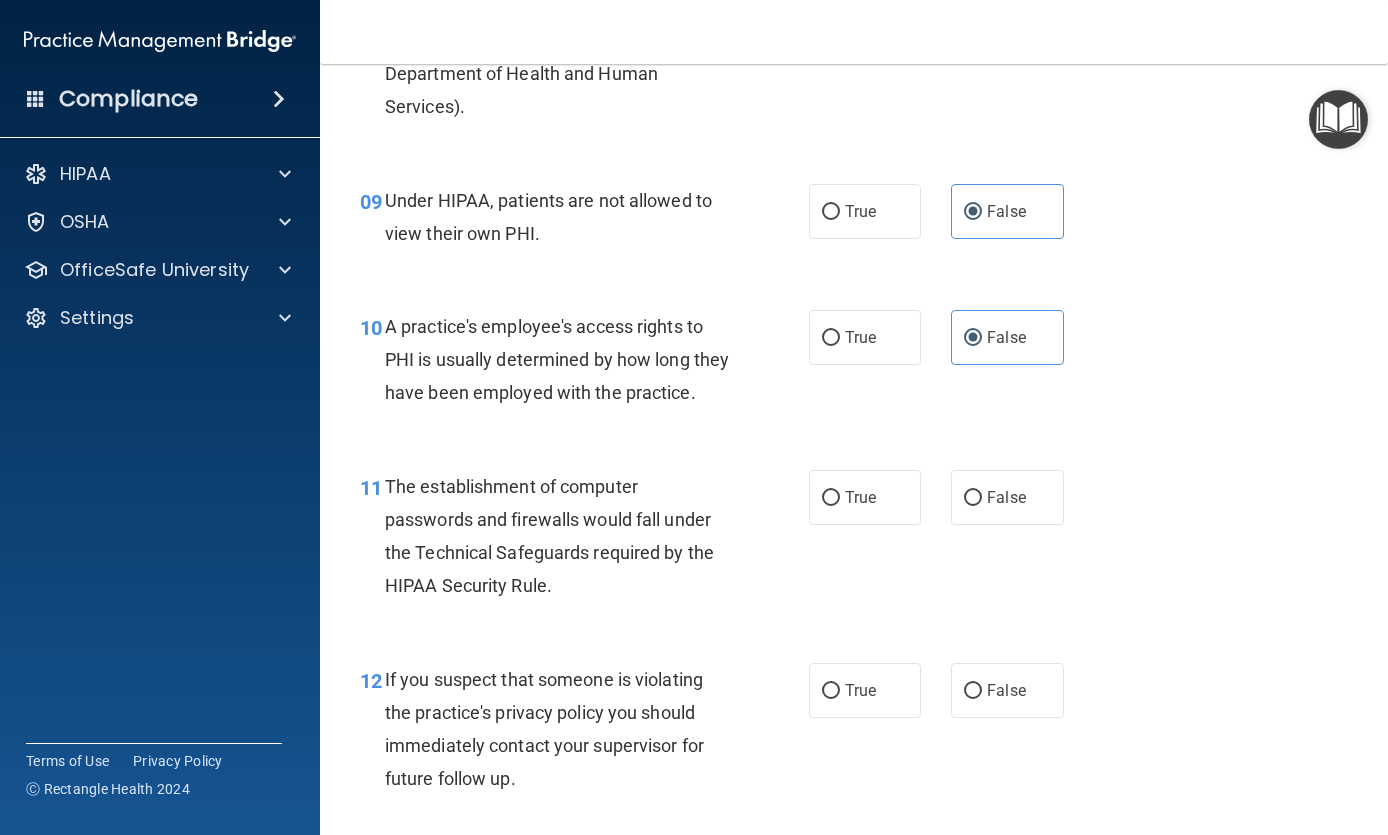 click on "True" at bounding box center (865, 497) 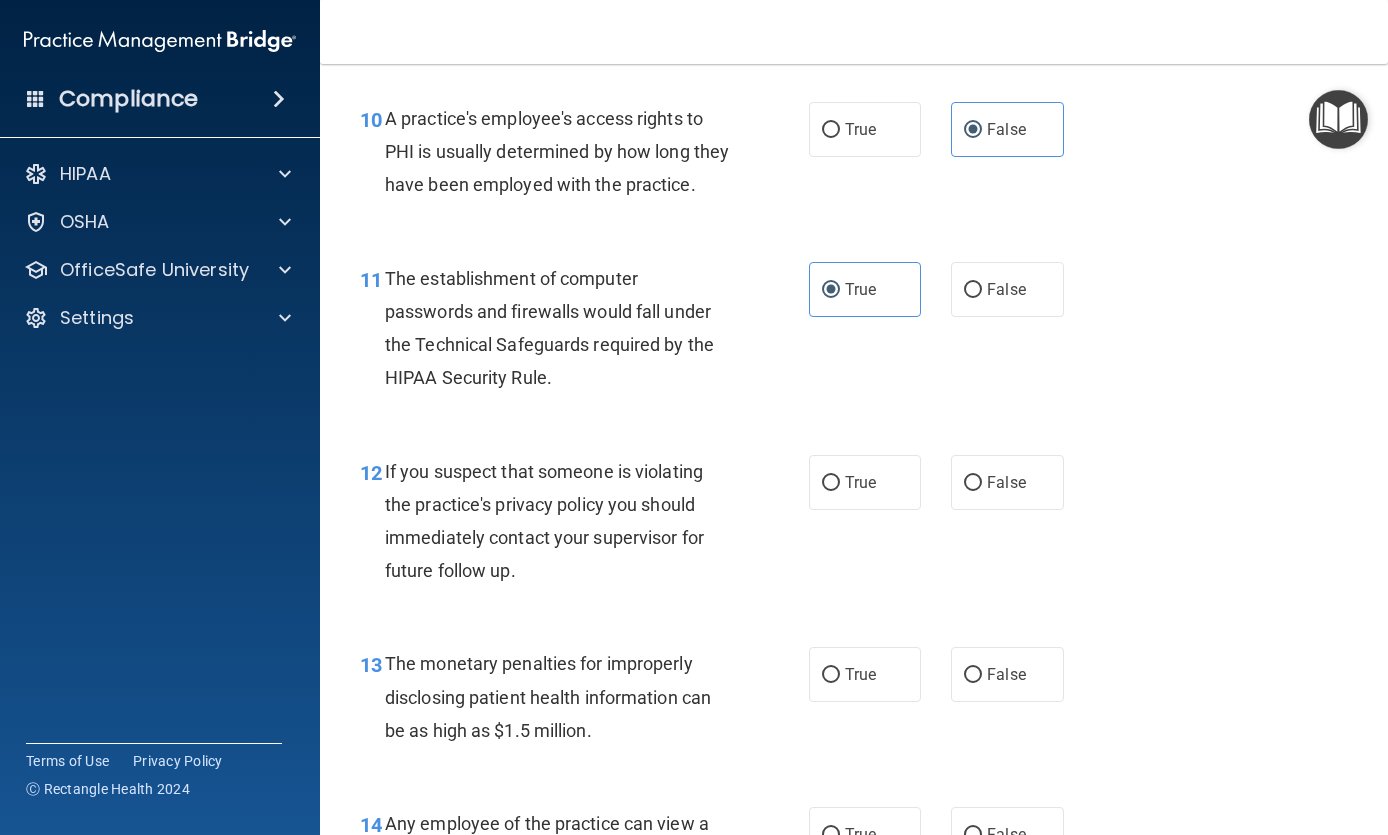scroll, scrollTop: 1767, scrollLeft: 0, axis: vertical 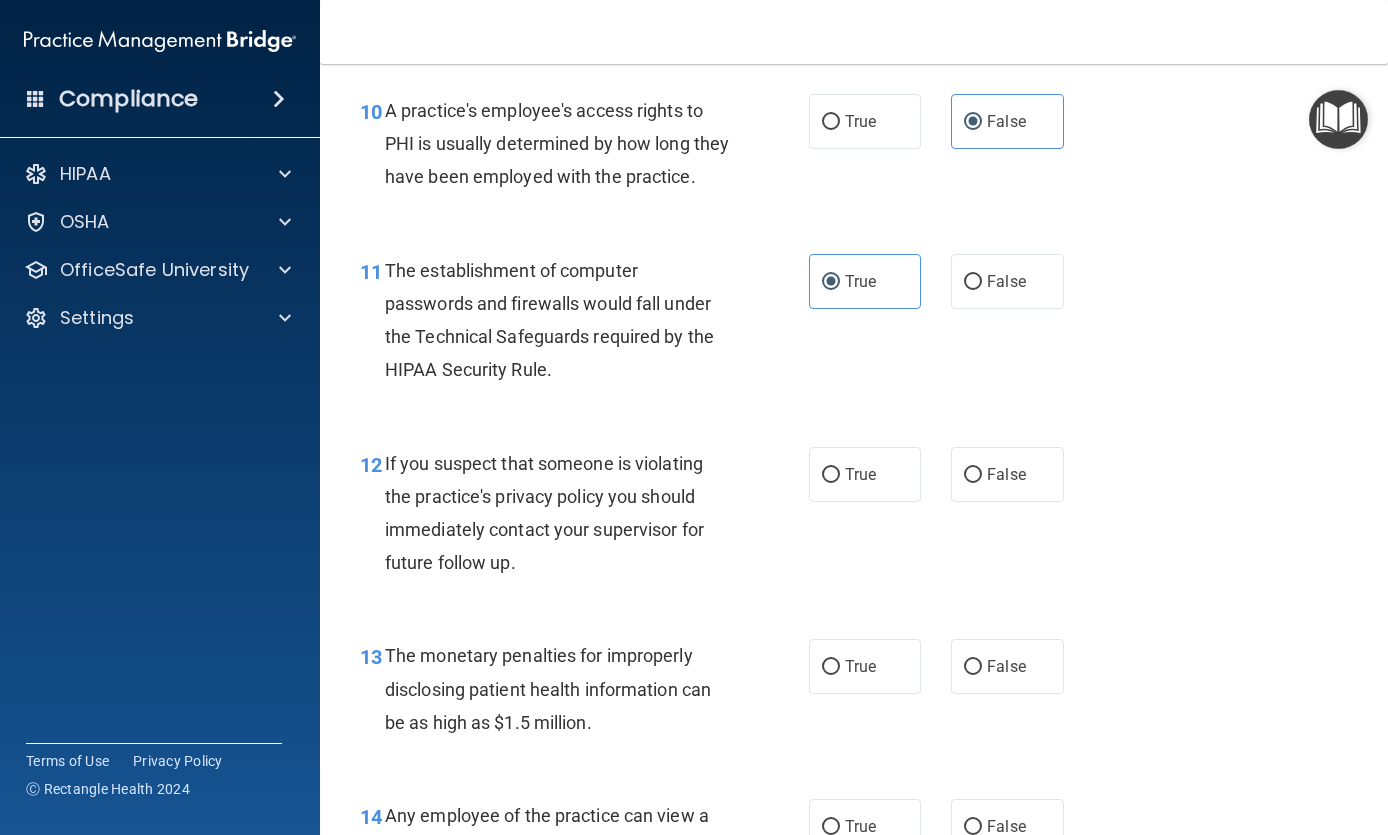 click on "True" at bounding box center [865, 474] 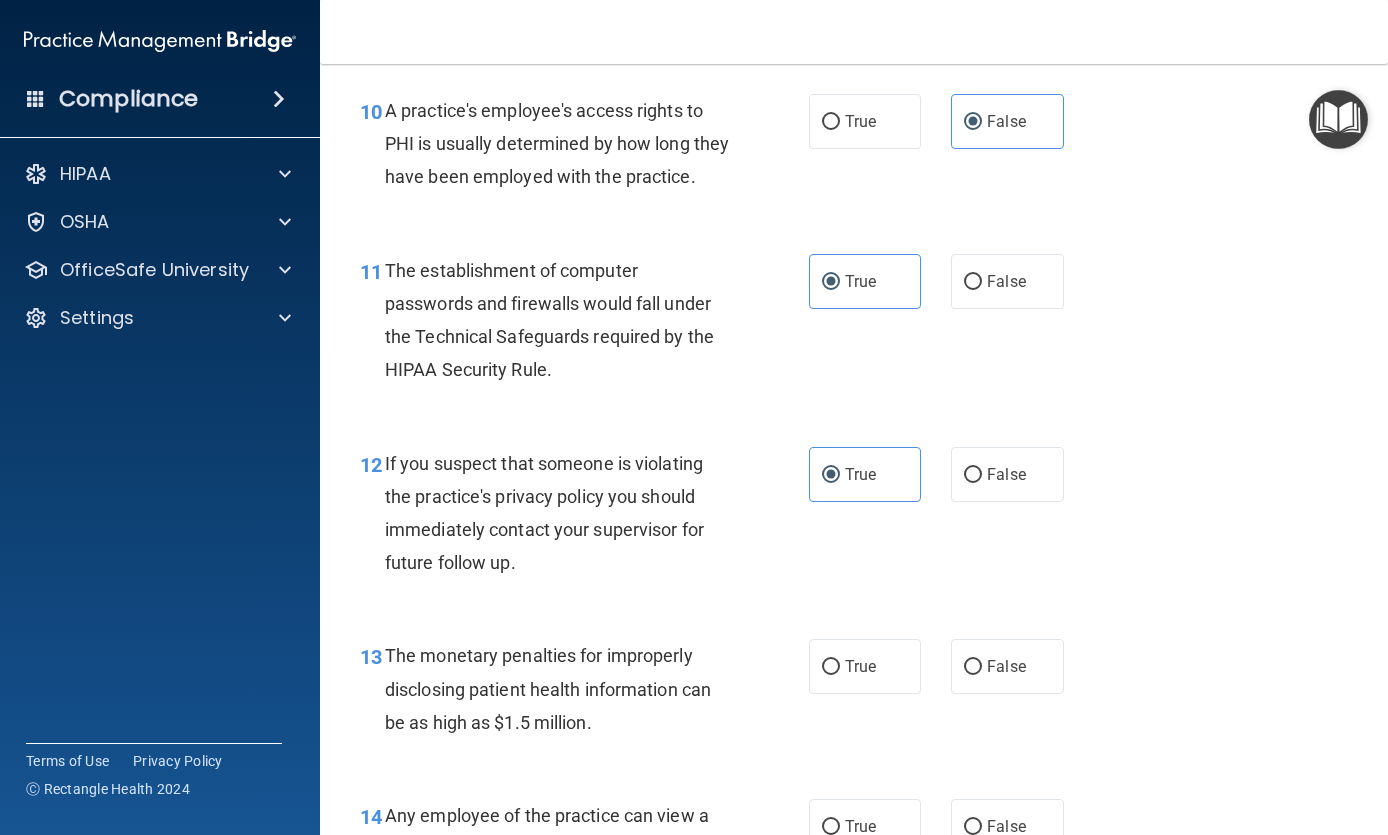 click on "True" at bounding box center (865, 474) 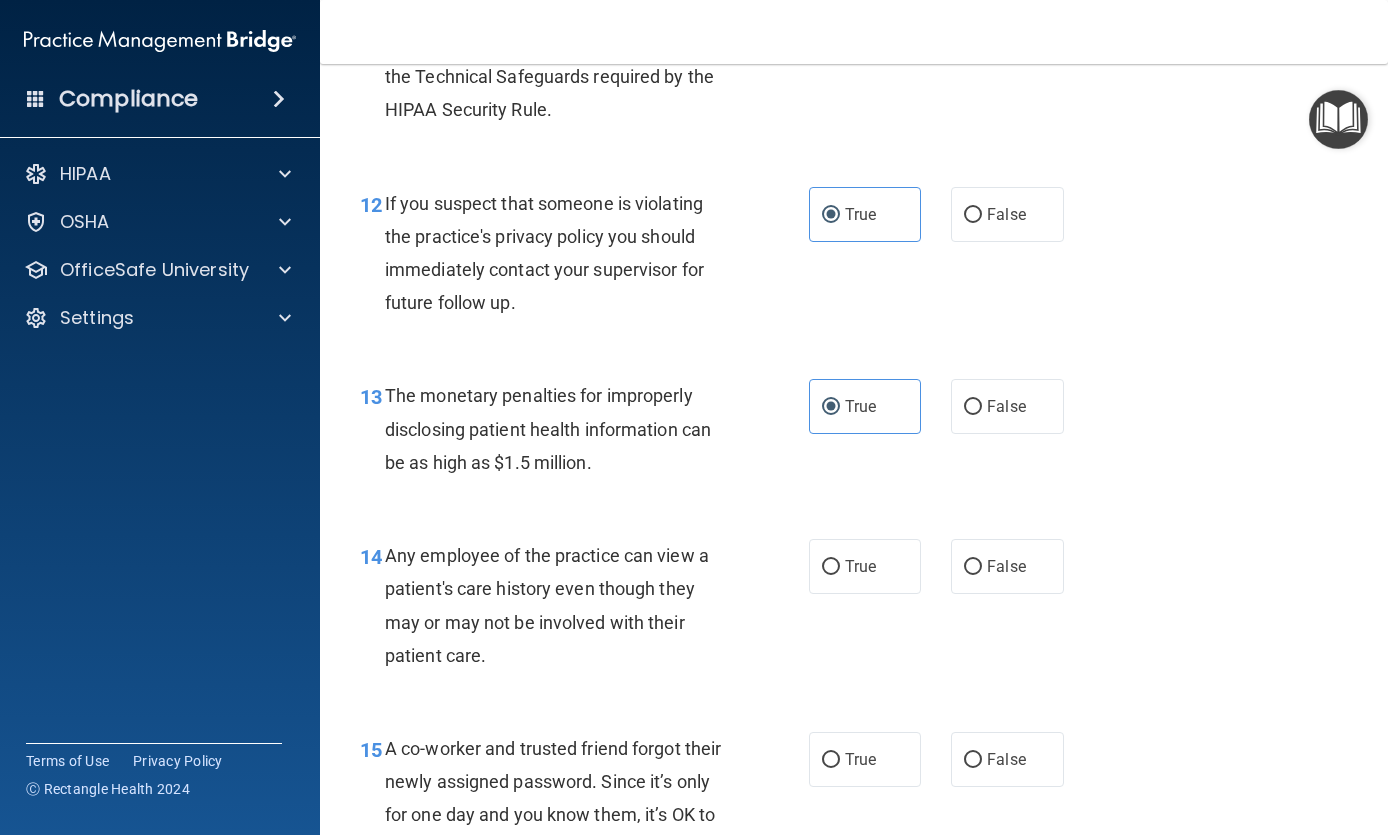click on "False" at bounding box center [973, 567] 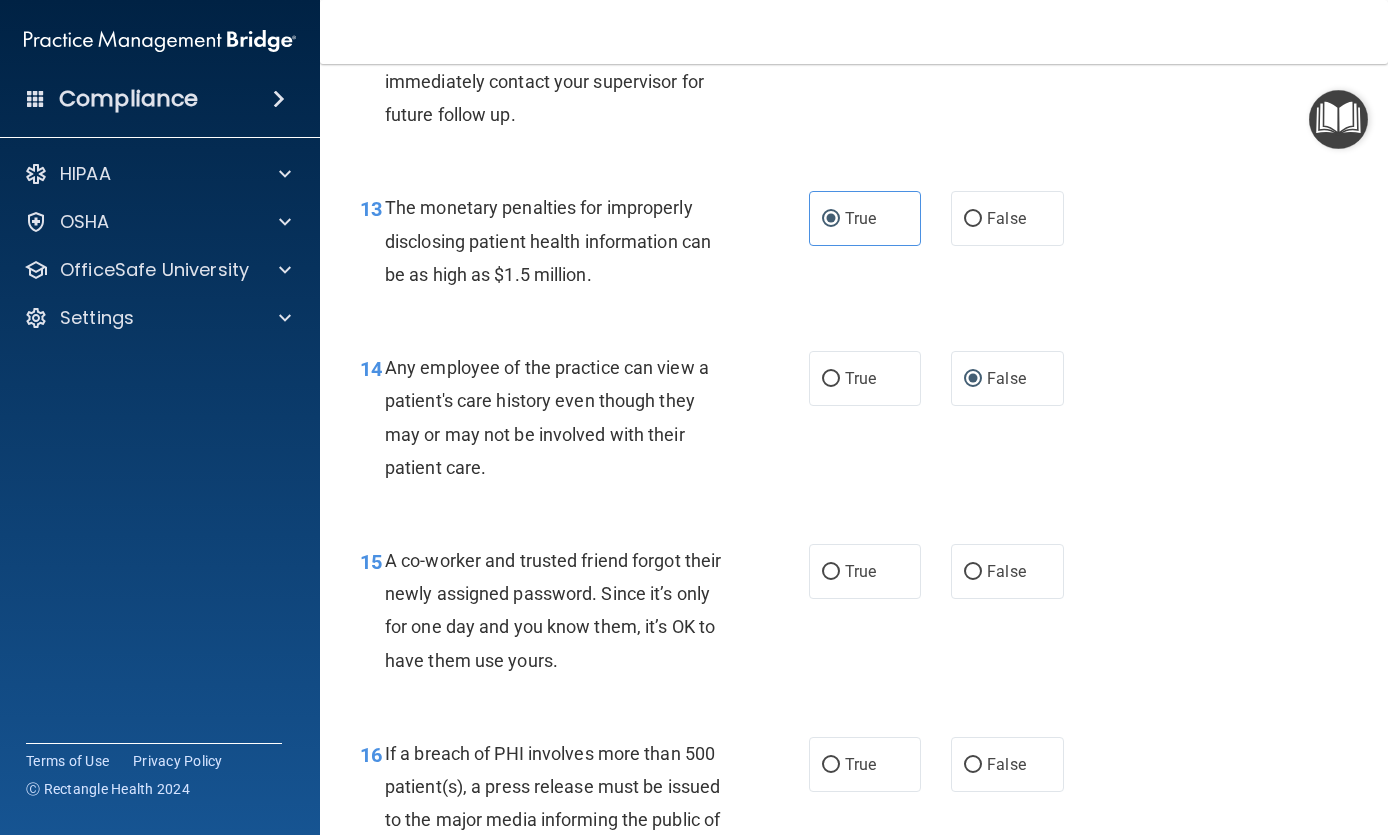 scroll, scrollTop: 2301, scrollLeft: 0, axis: vertical 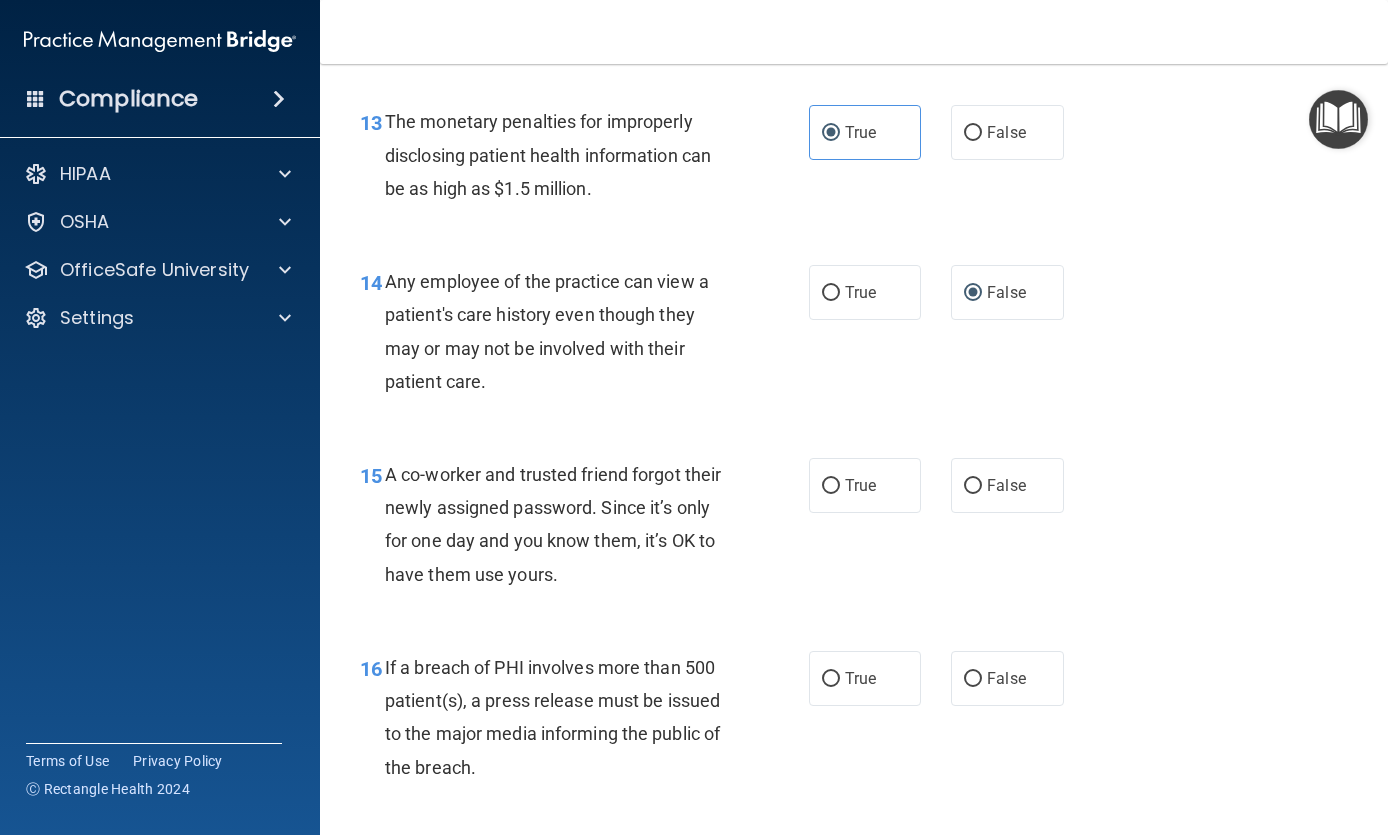 click on "False" at bounding box center (973, 486) 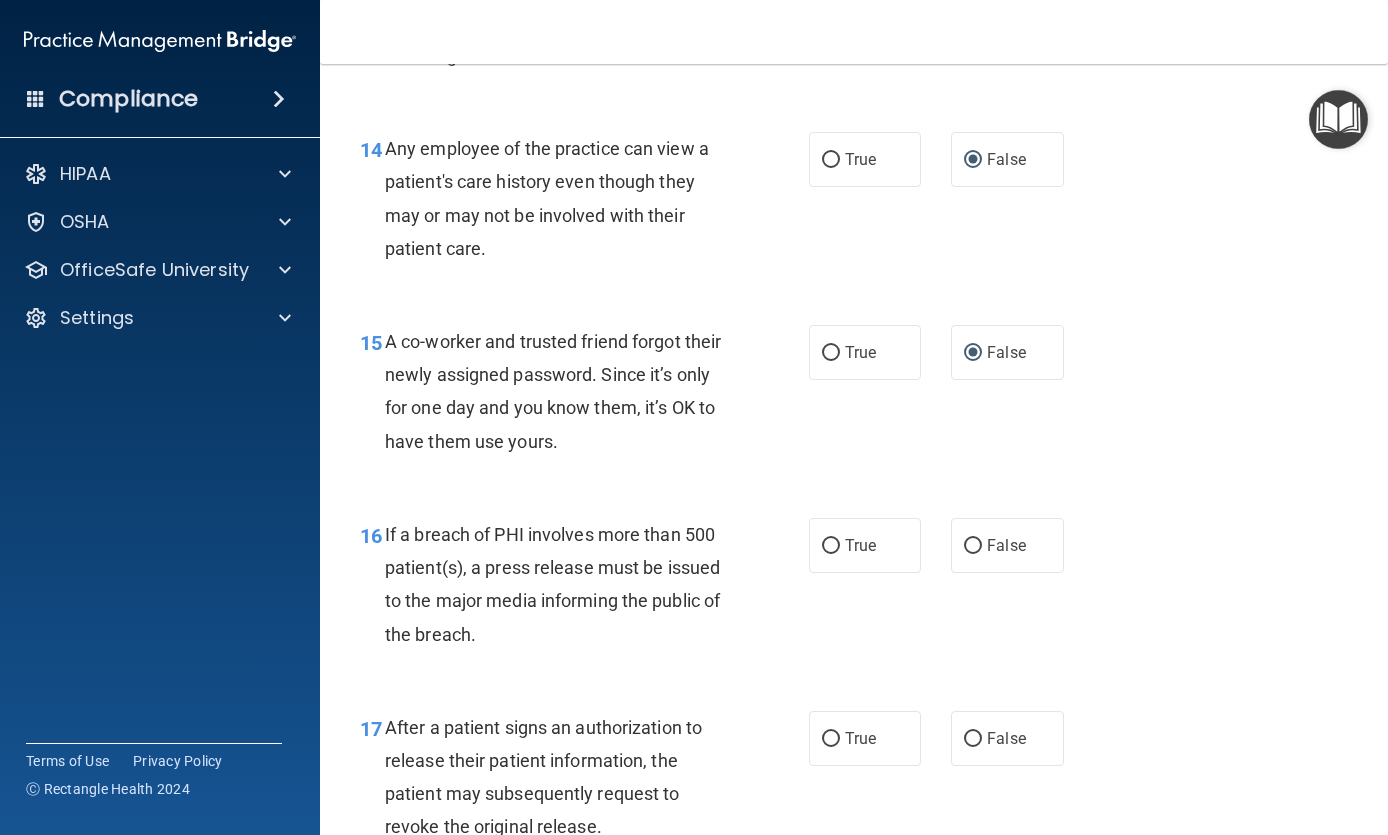 scroll, scrollTop: 2437, scrollLeft: 0, axis: vertical 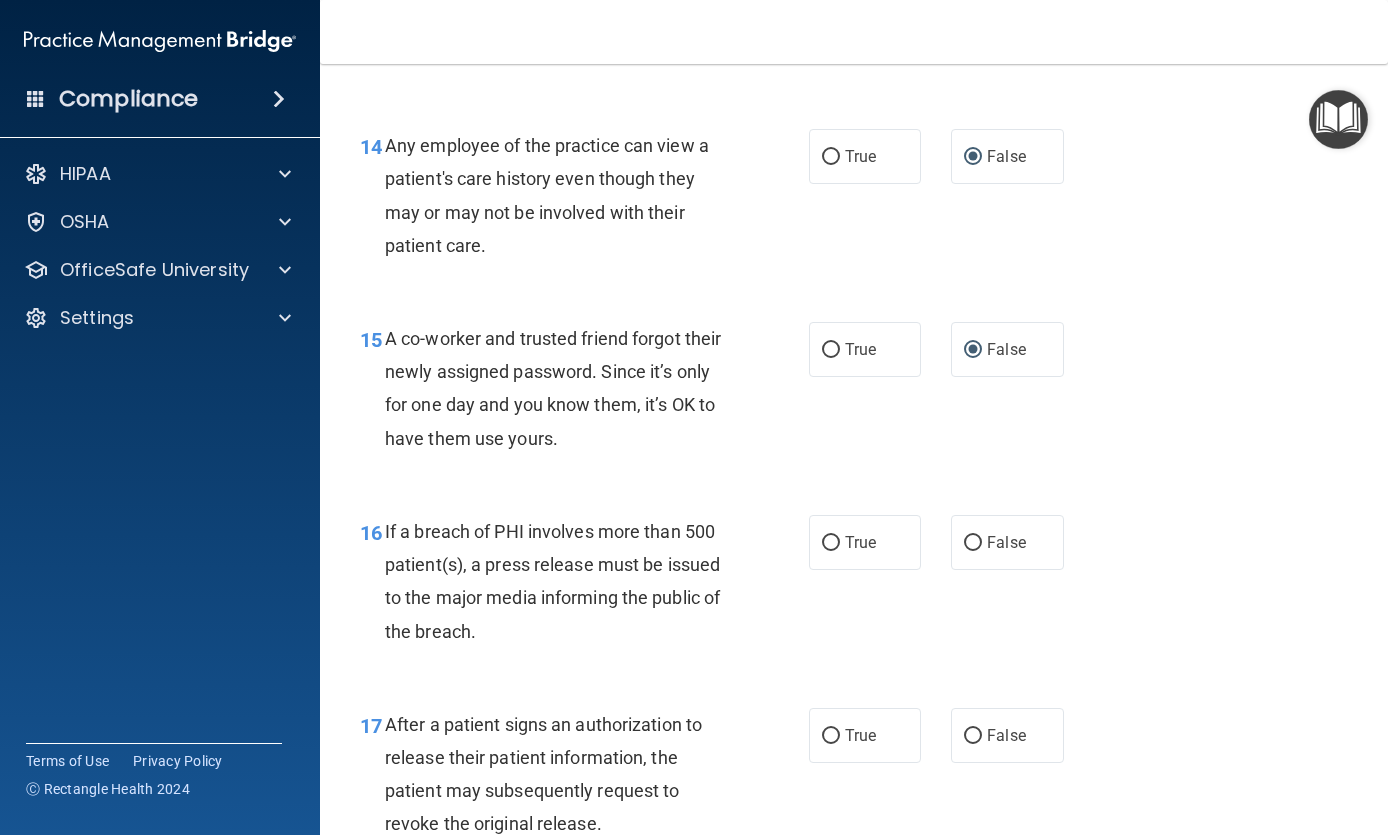 click on "True" at bounding box center (865, 542) 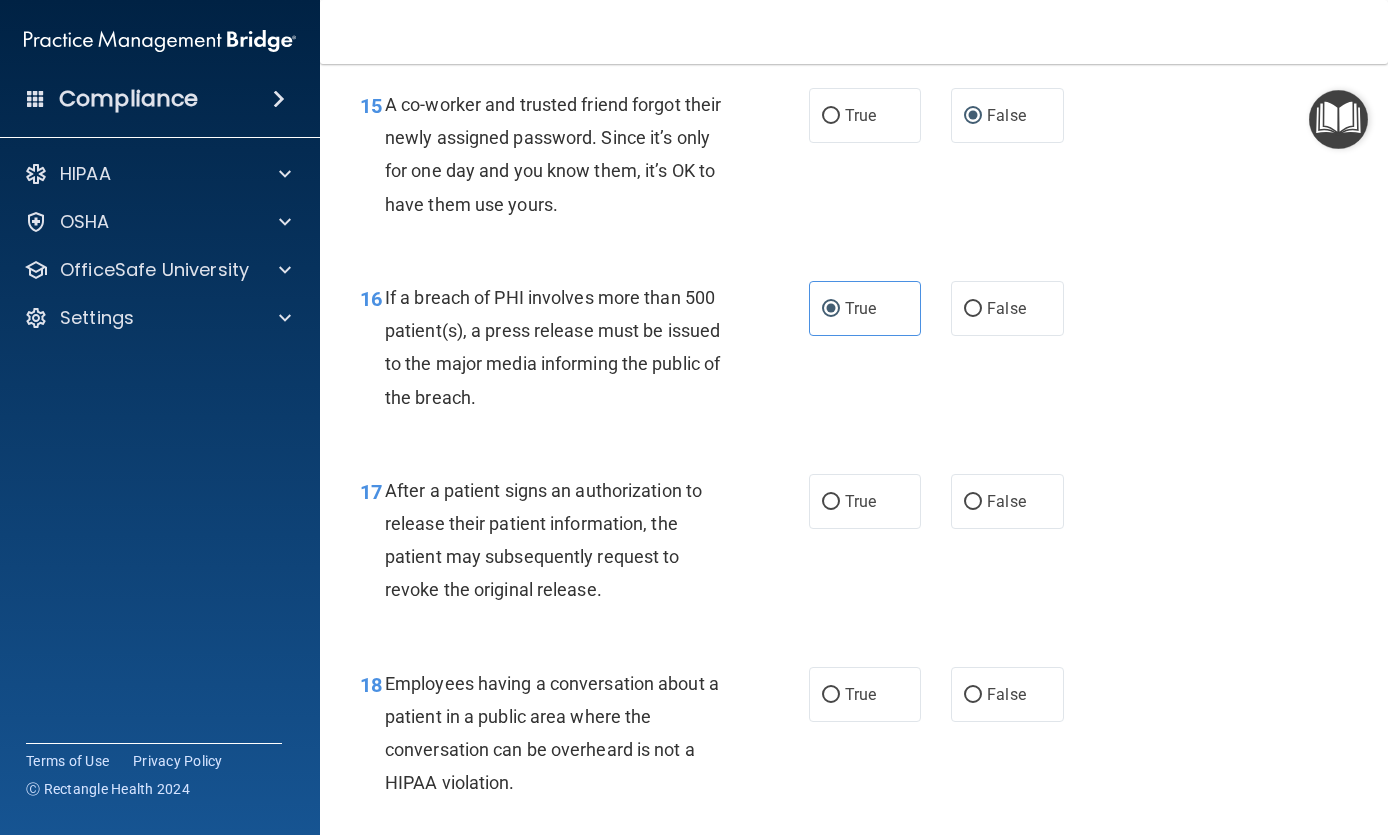 scroll, scrollTop: 2675, scrollLeft: 0, axis: vertical 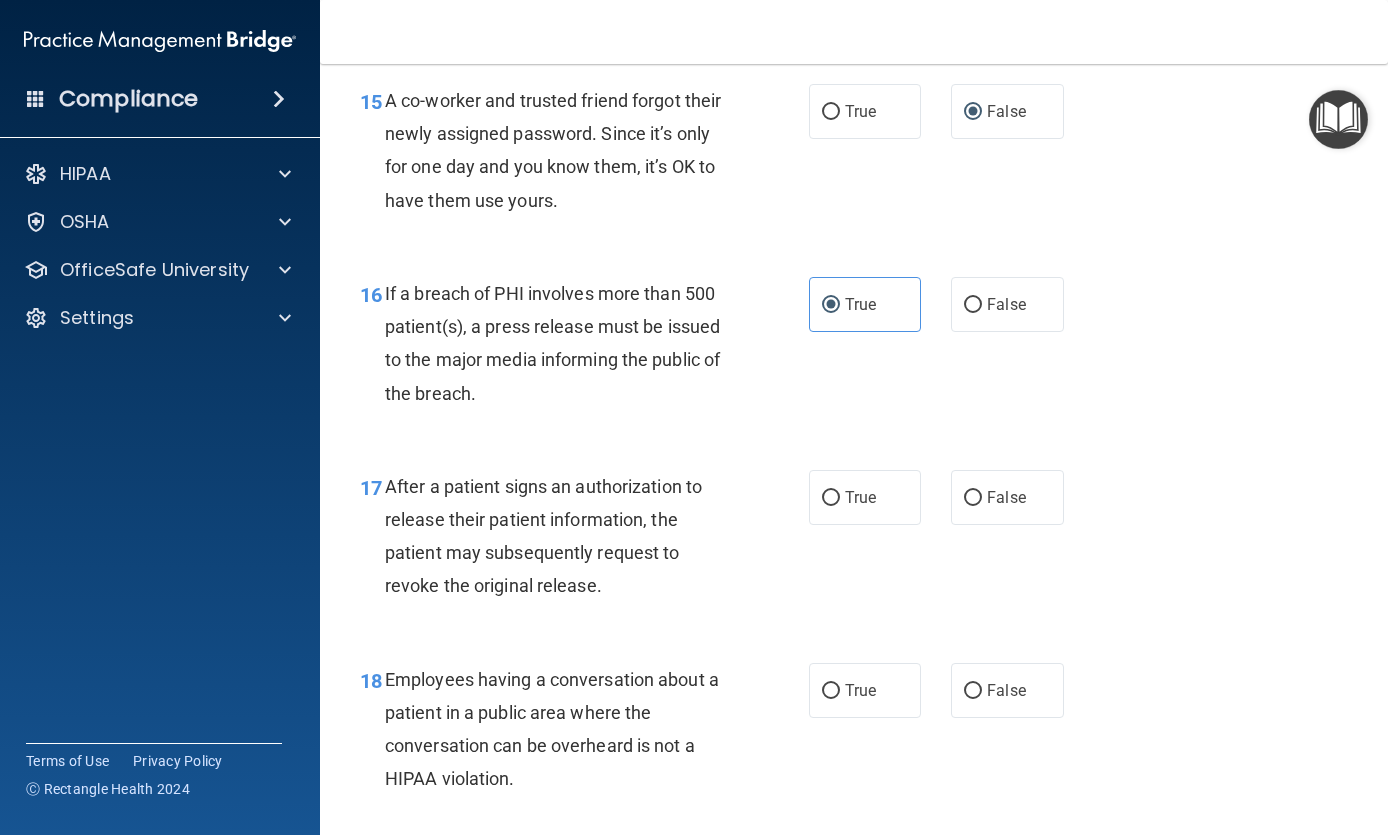 click on "True" at bounding box center (865, 497) 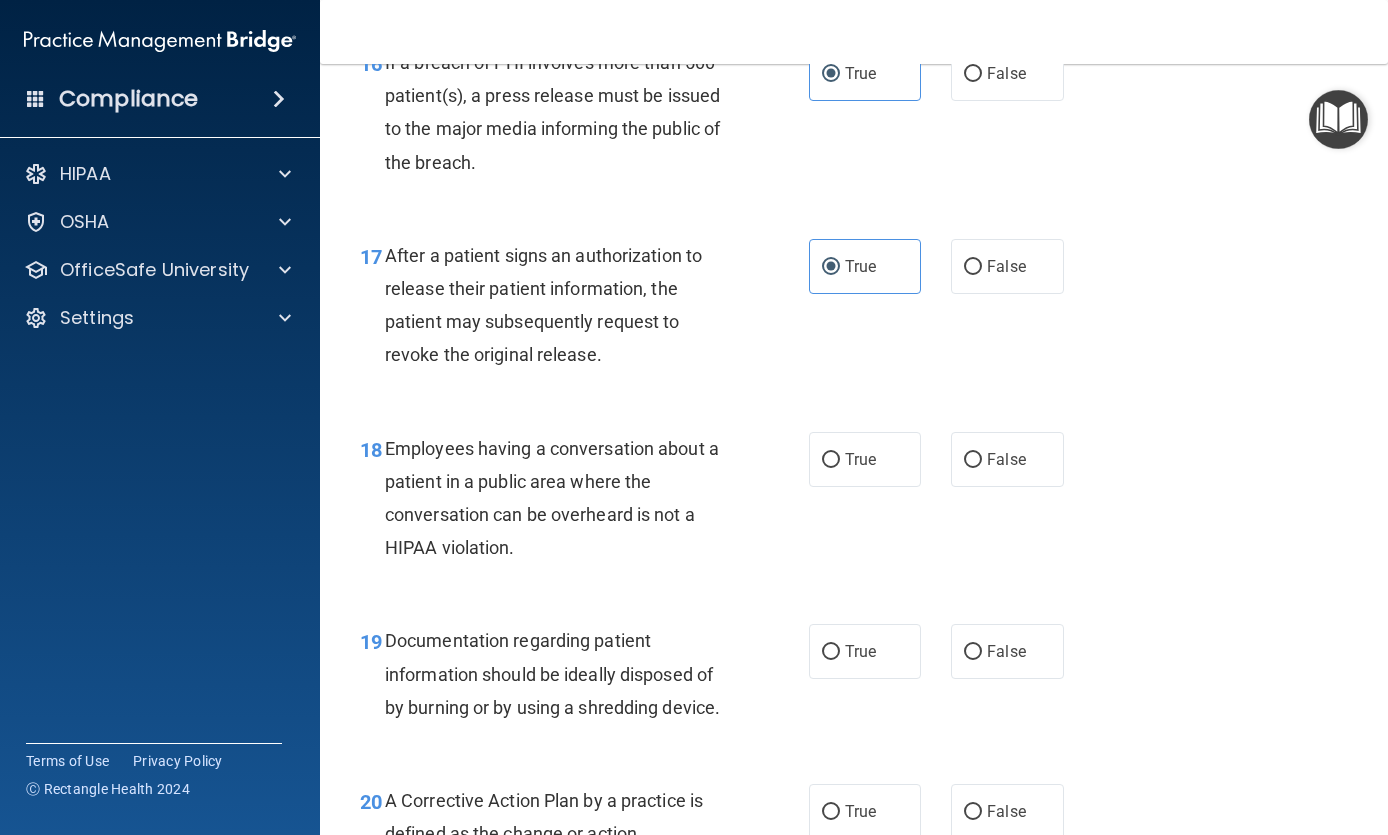 scroll, scrollTop: 2918, scrollLeft: 0, axis: vertical 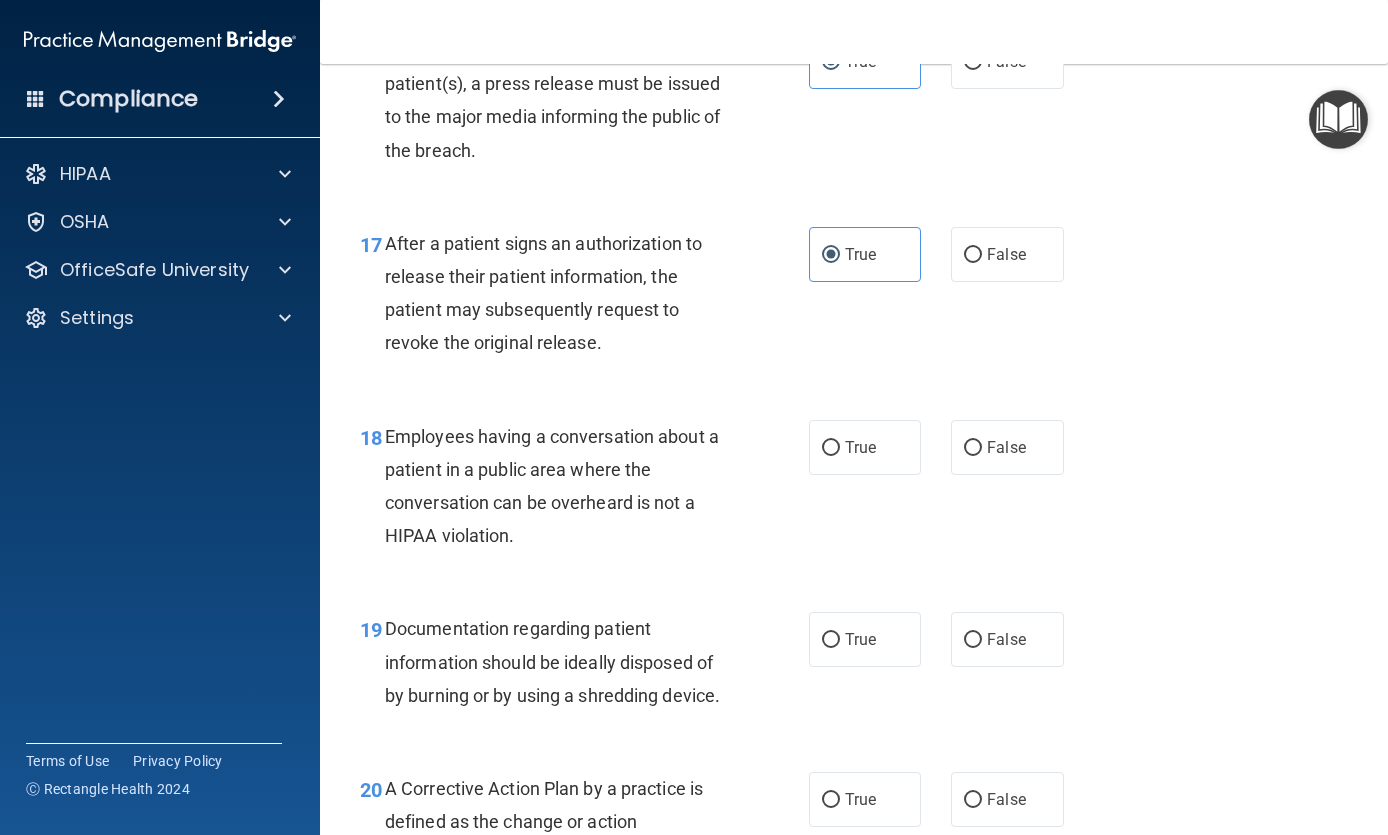 click on "False" at bounding box center [1006, 447] 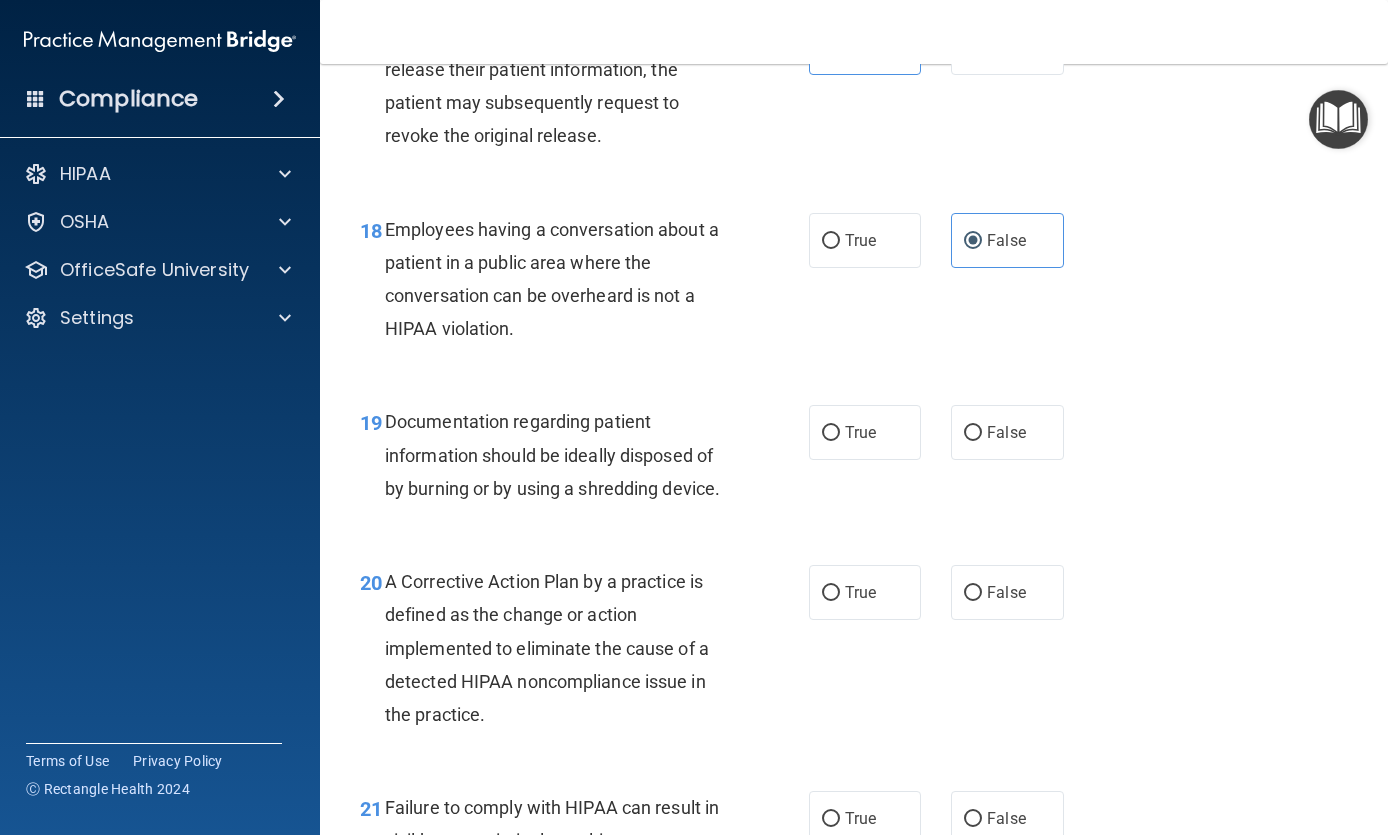 scroll, scrollTop: 3181, scrollLeft: 0, axis: vertical 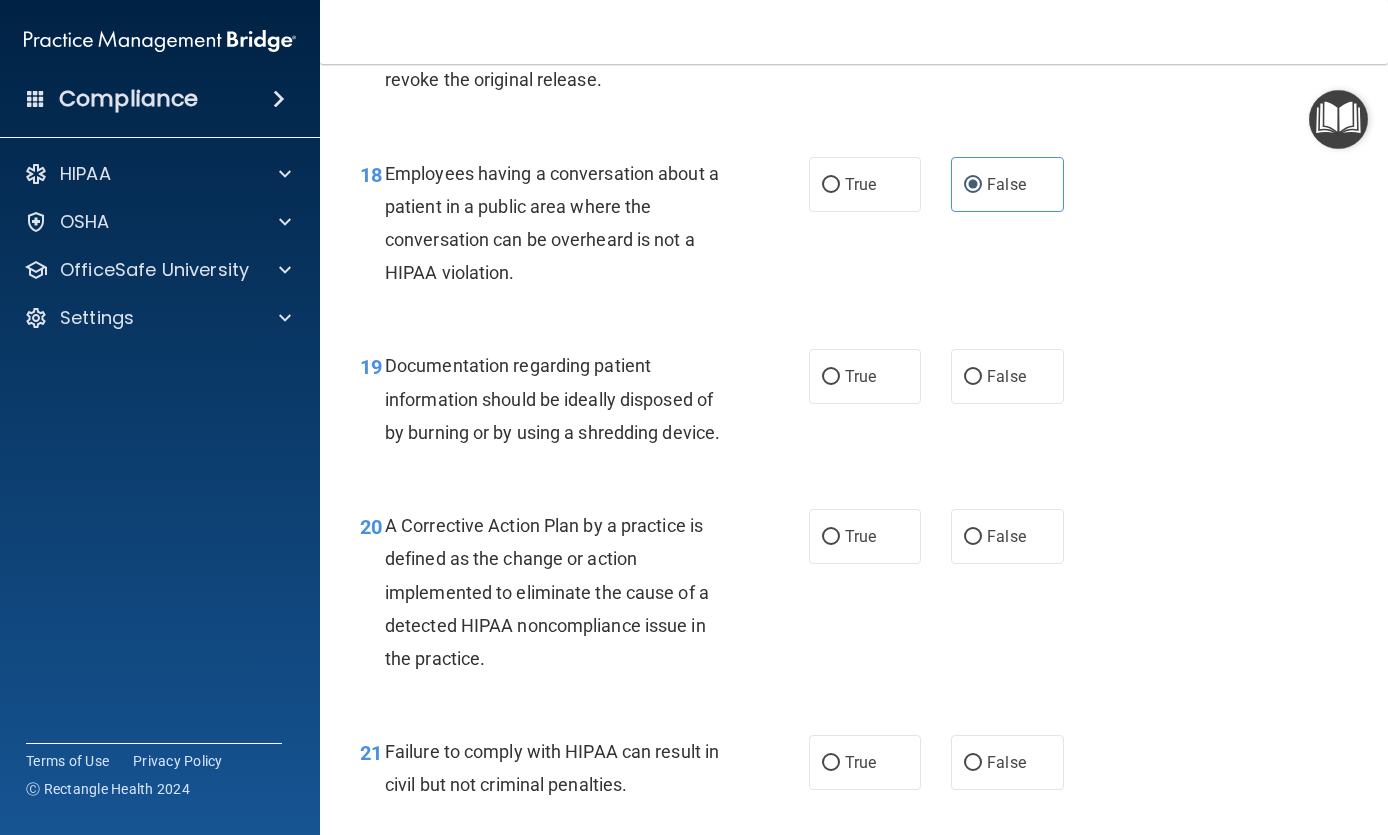 click on "True" at bounding box center (831, 377) 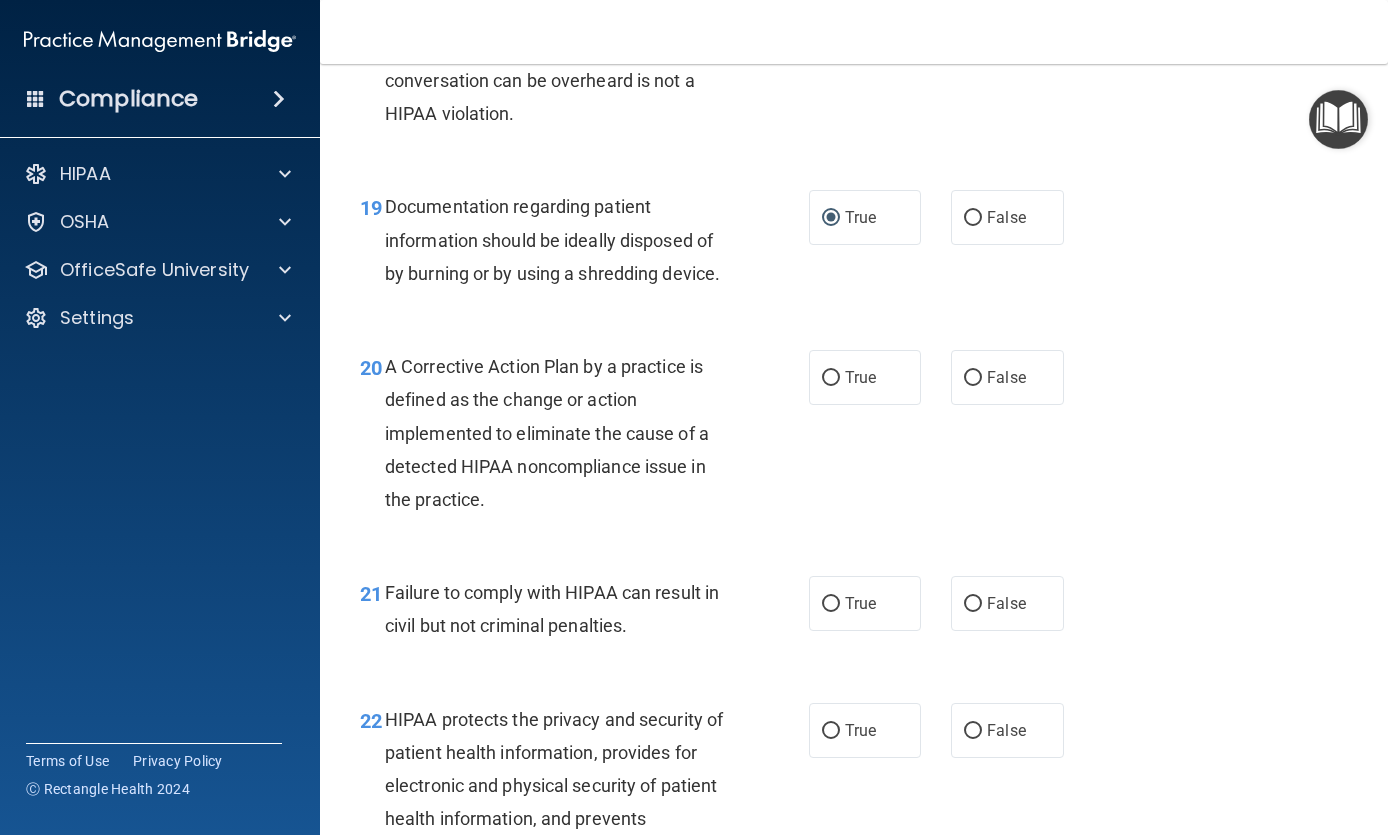 scroll, scrollTop: 3347, scrollLeft: 0, axis: vertical 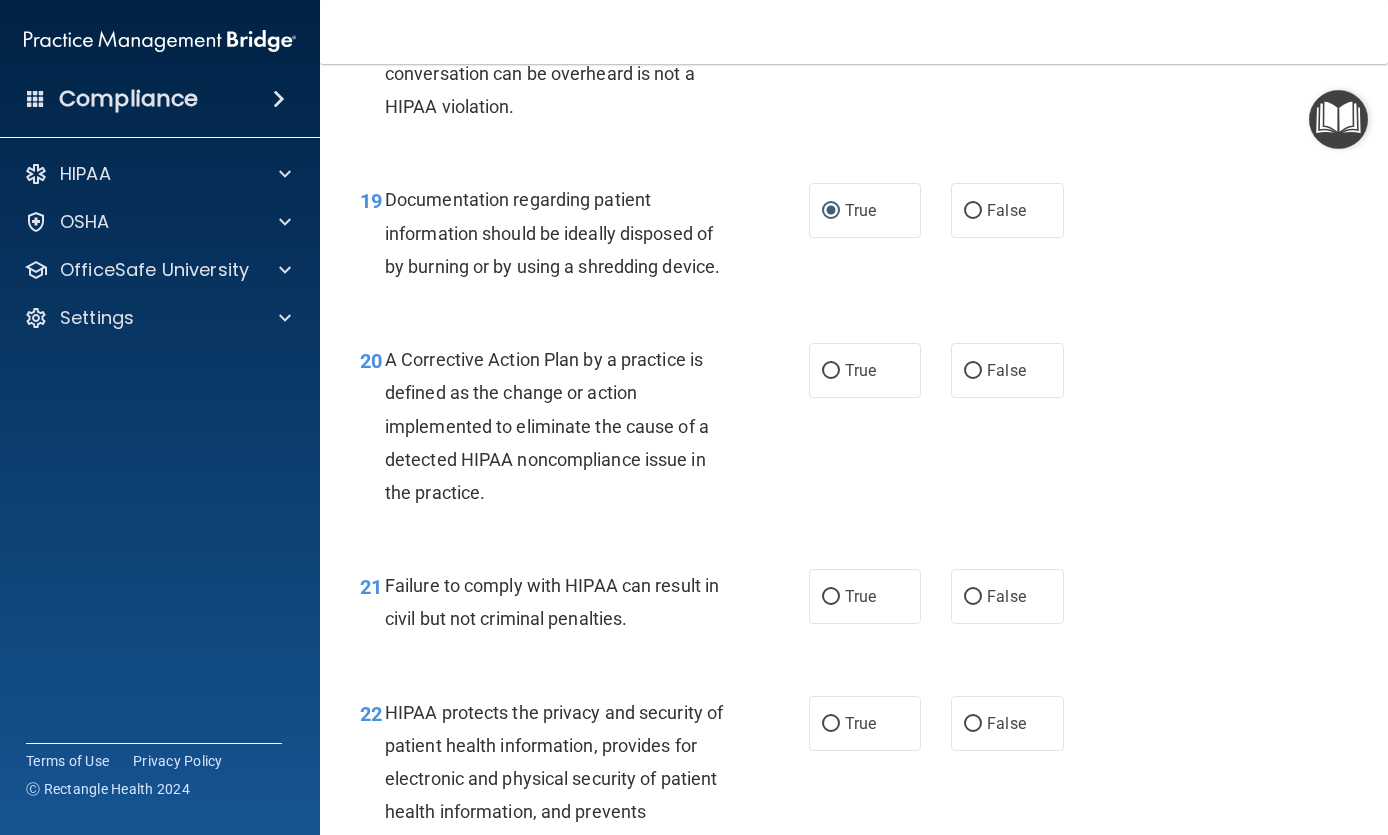 click on "True" at bounding box center (860, 370) 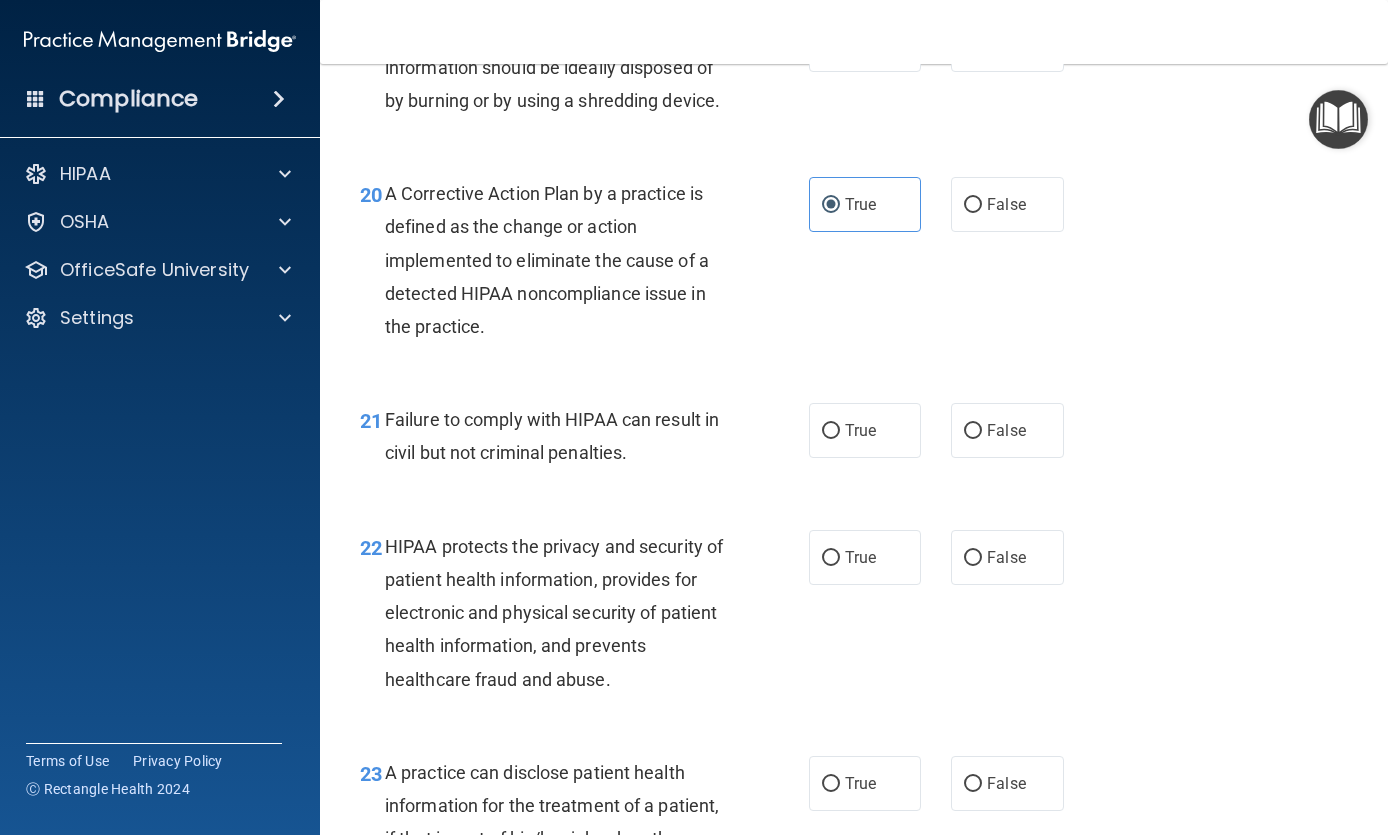 scroll, scrollTop: 3553, scrollLeft: 0, axis: vertical 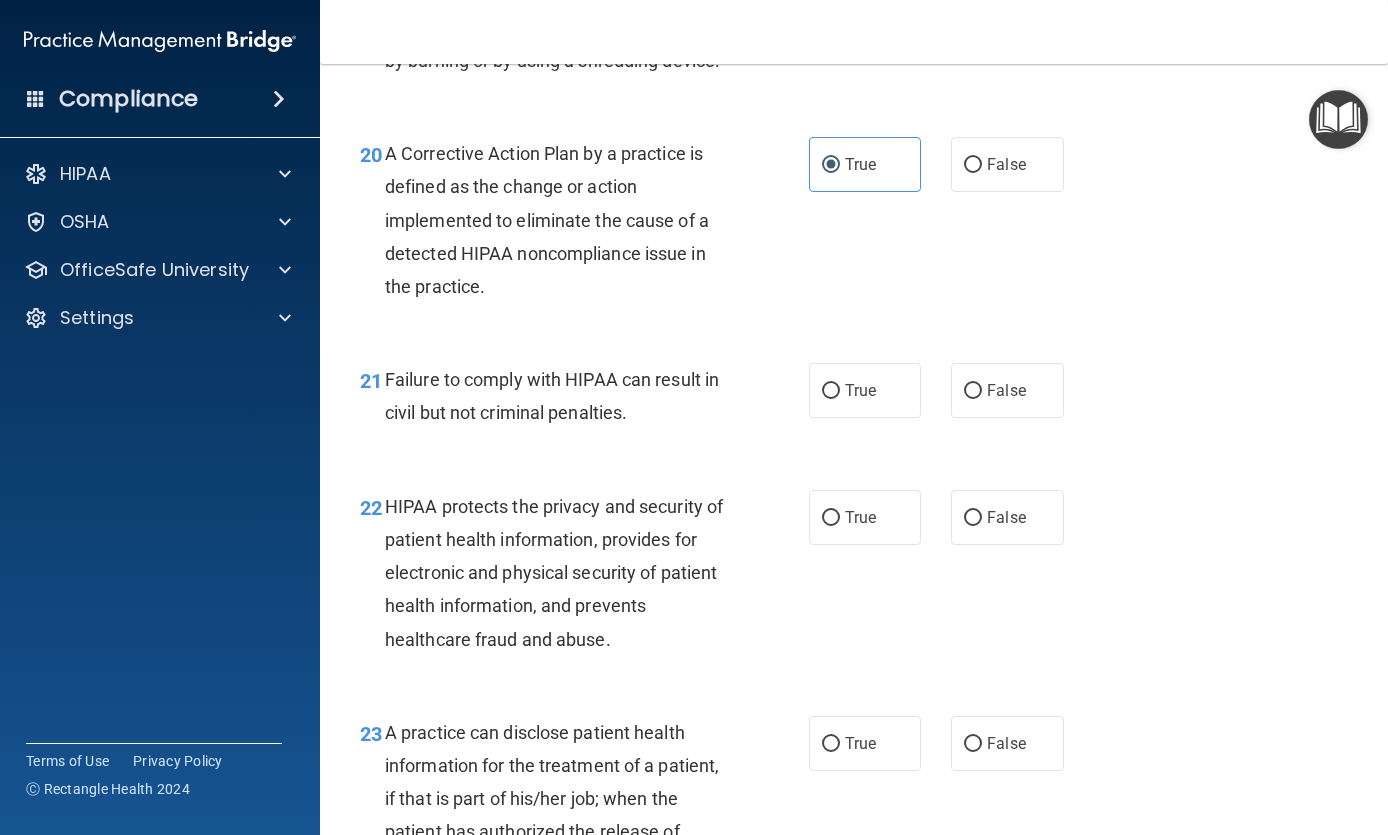 click on "False" at bounding box center (1007, 390) 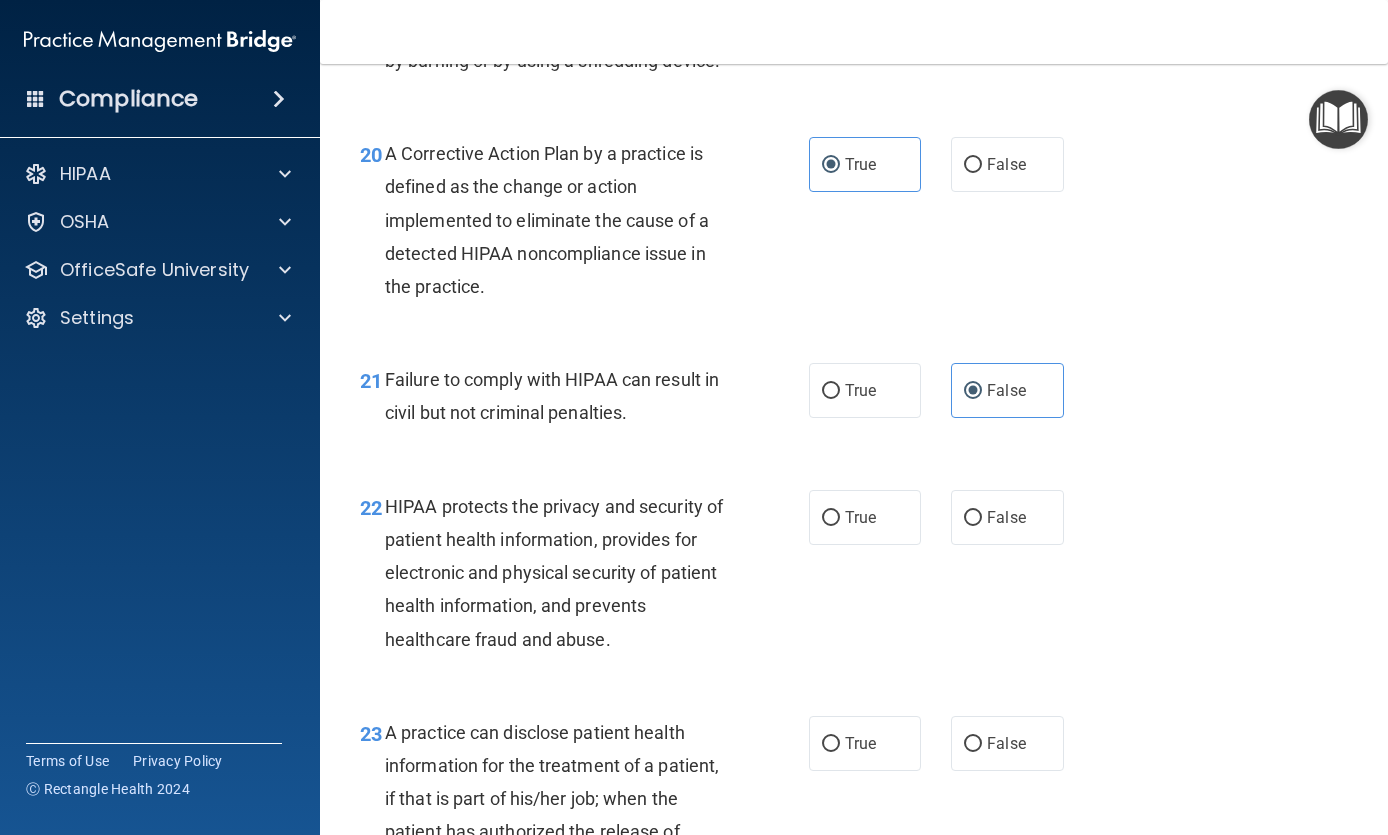 click on "True" at bounding box center [860, 517] 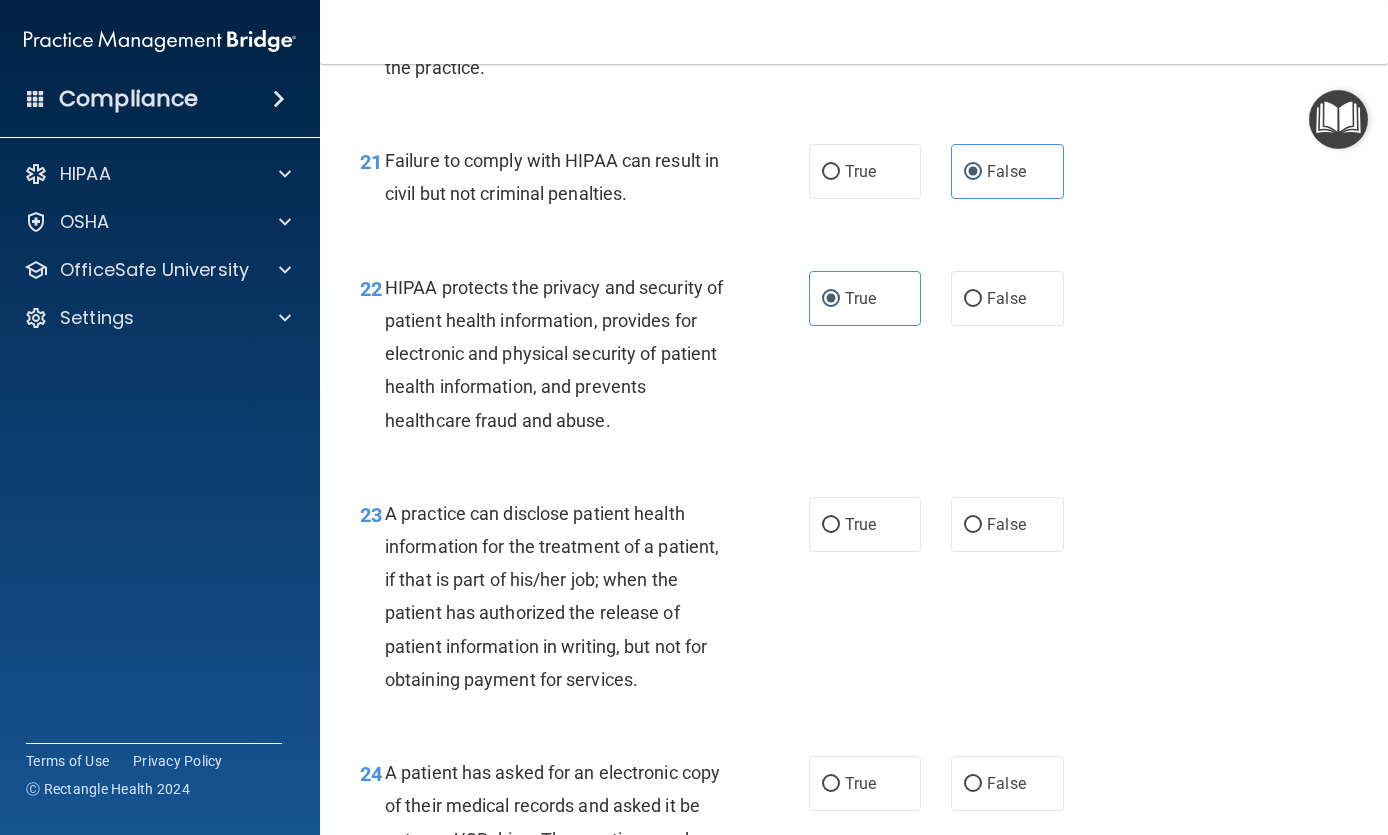 scroll, scrollTop: 3835, scrollLeft: 0, axis: vertical 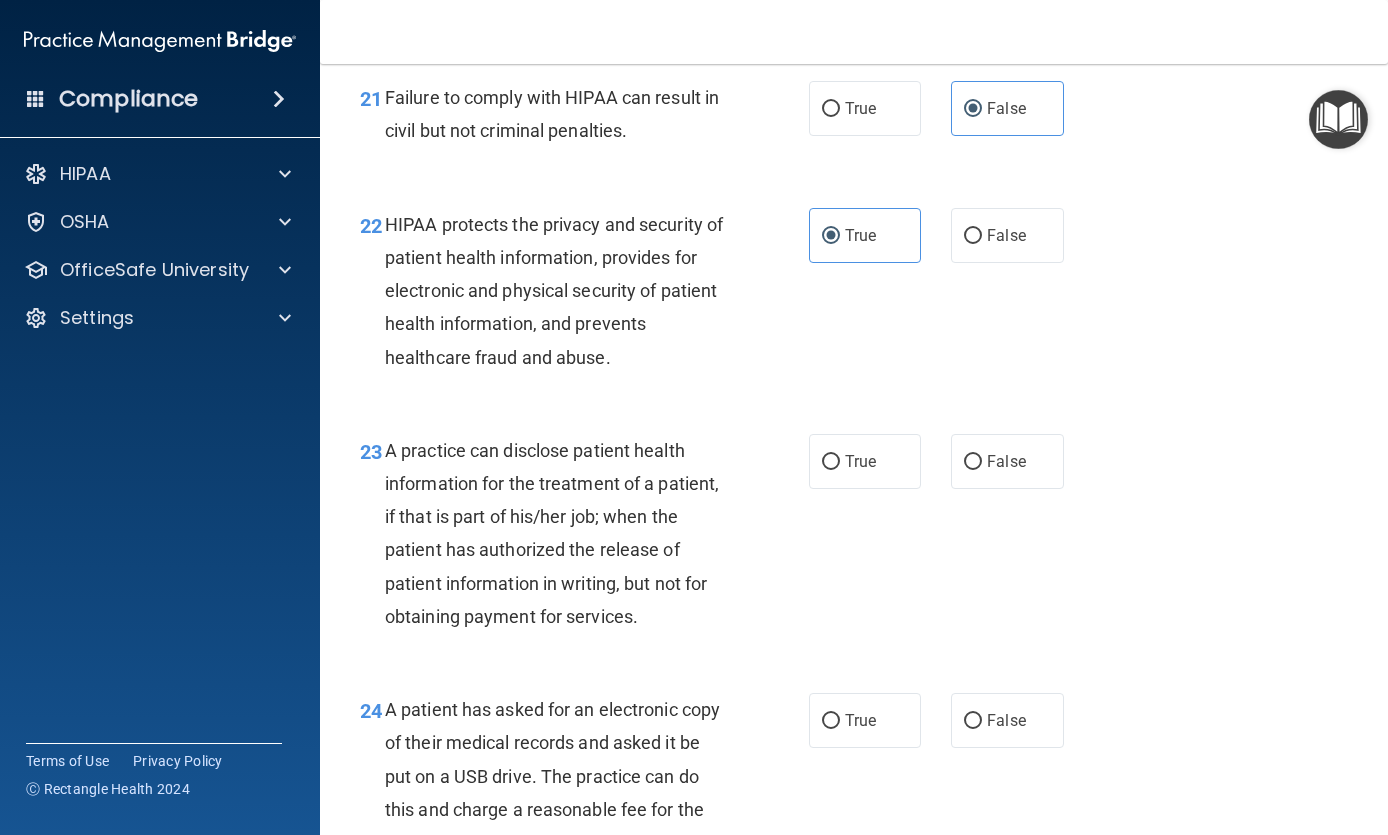 click on "False" at bounding box center (973, 462) 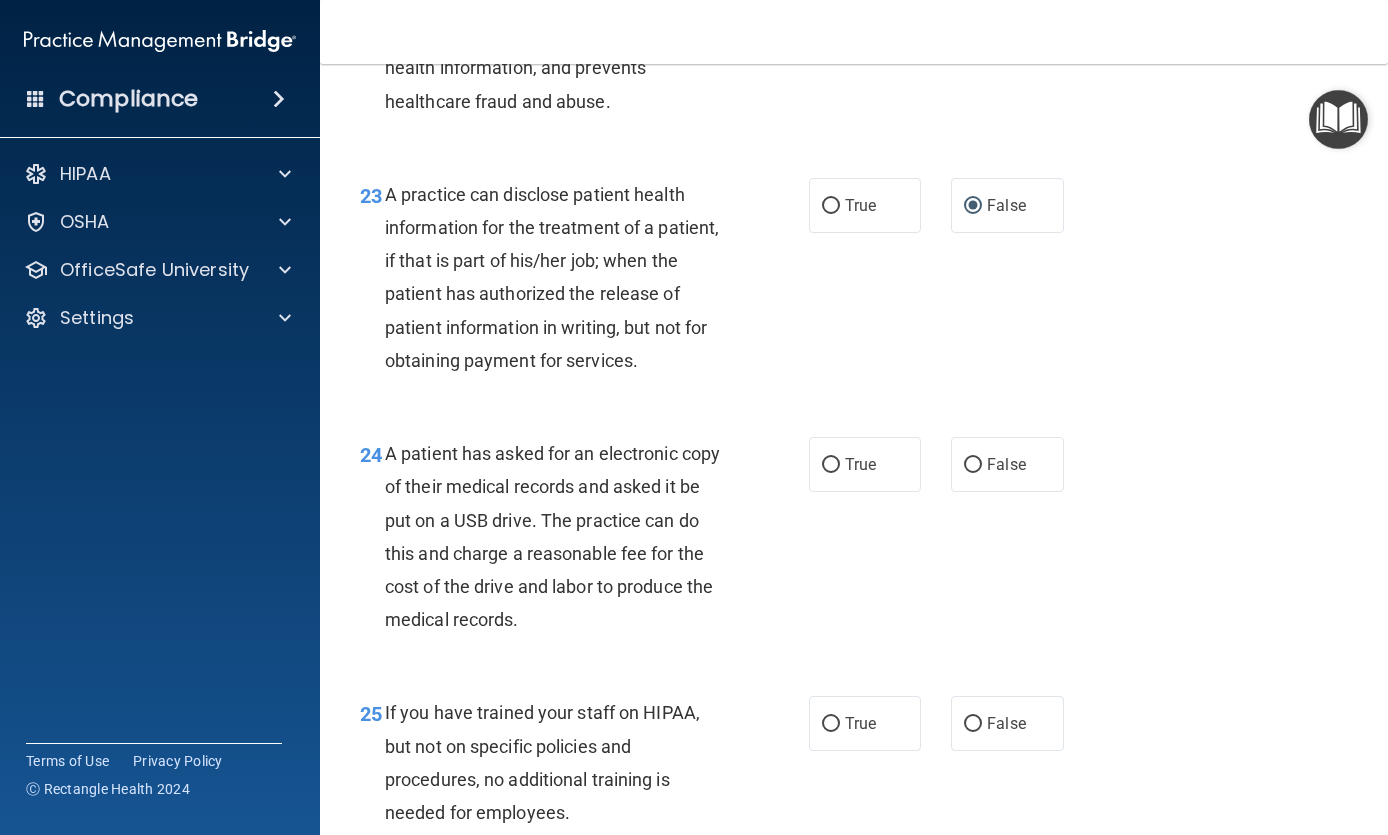 scroll, scrollTop: 4105, scrollLeft: 0, axis: vertical 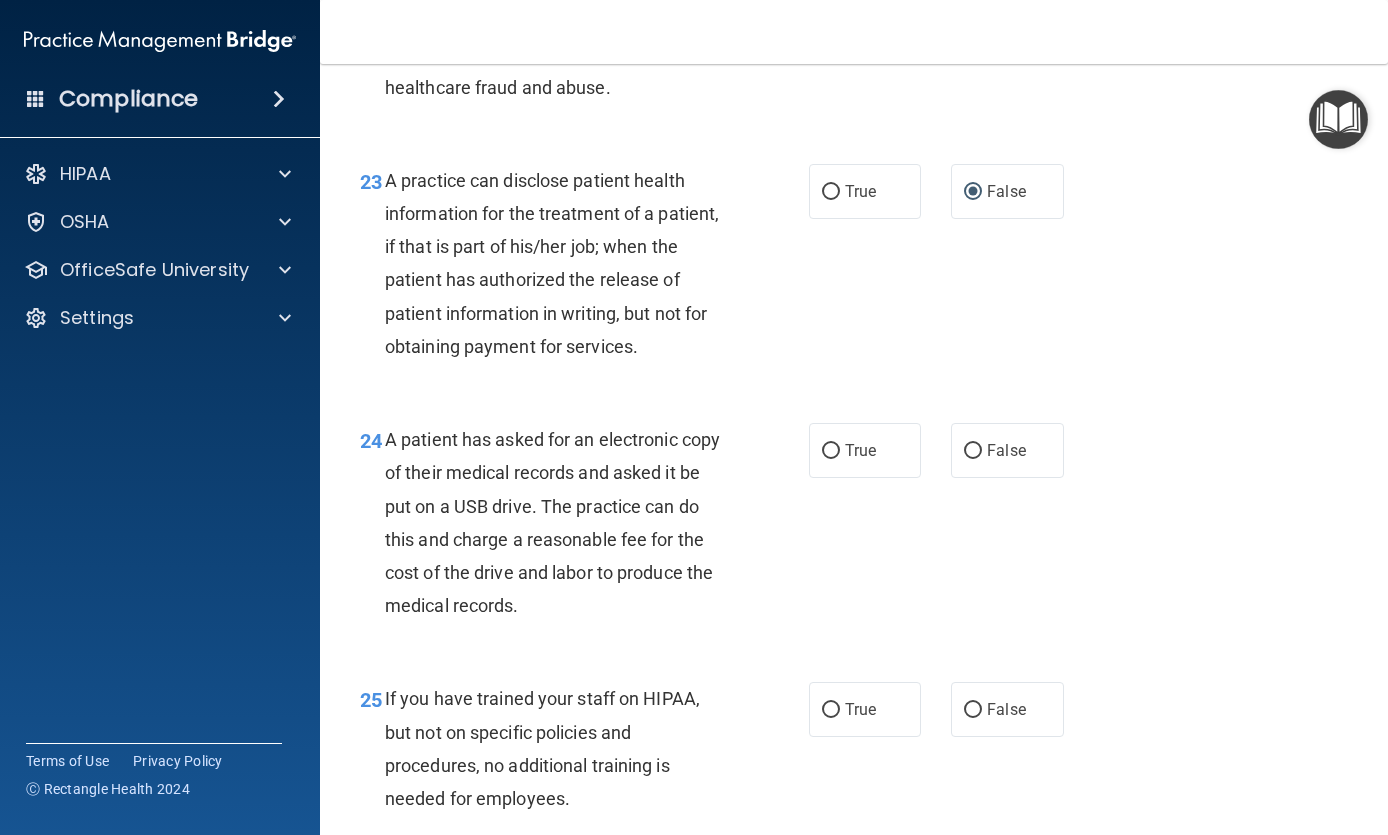 click on "True" at bounding box center [865, 450] 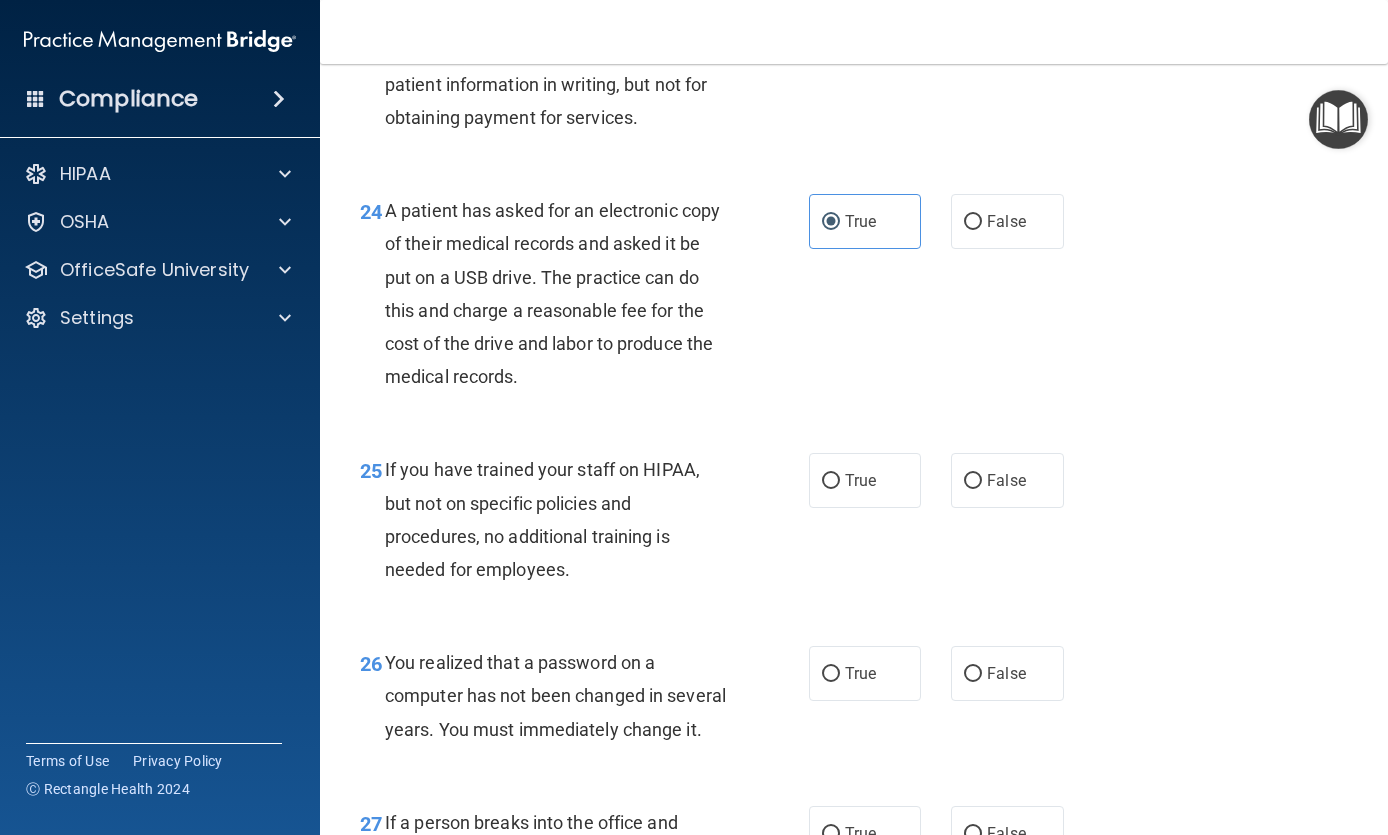 scroll, scrollTop: 4343, scrollLeft: 0, axis: vertical 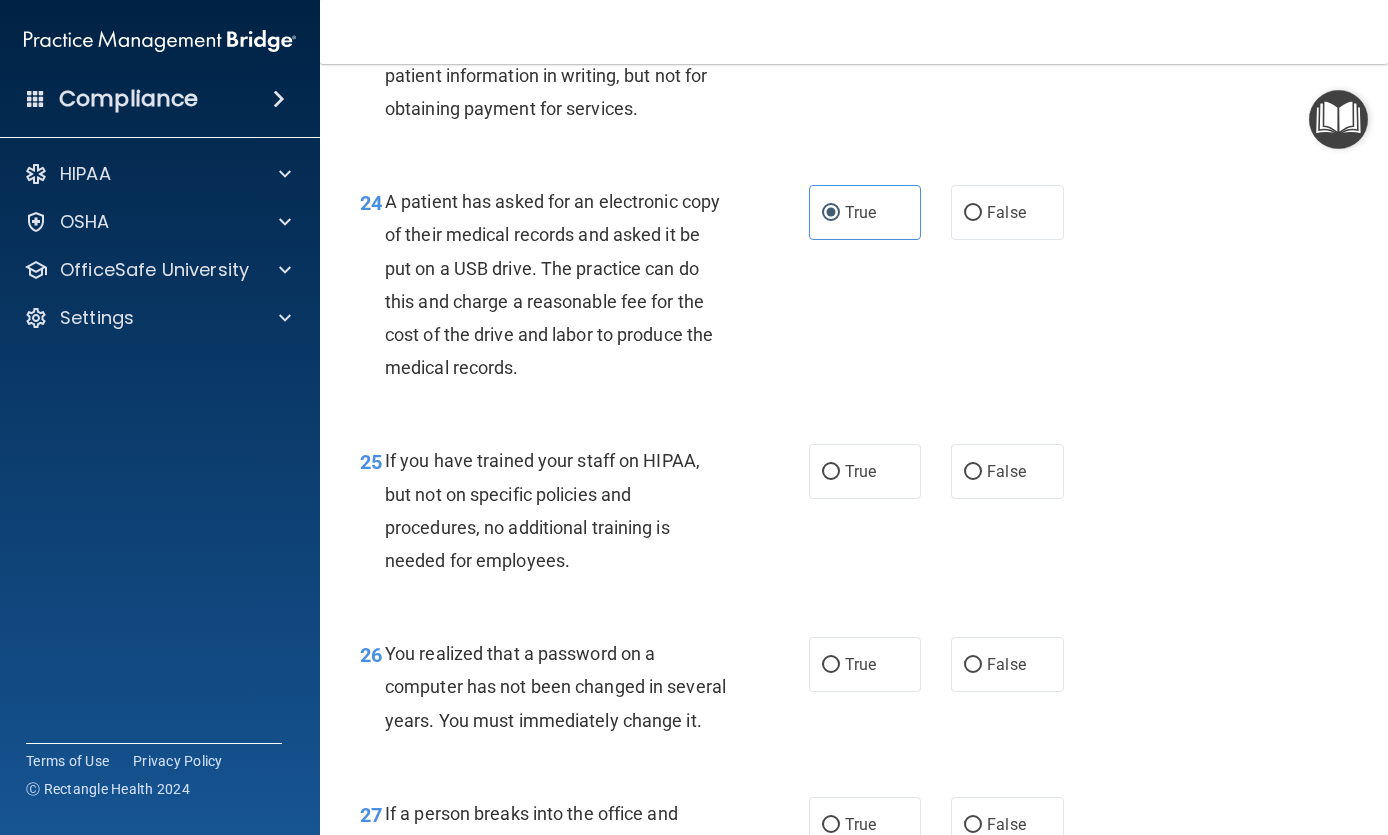 click on "False" at bounding box center [1006, 471] 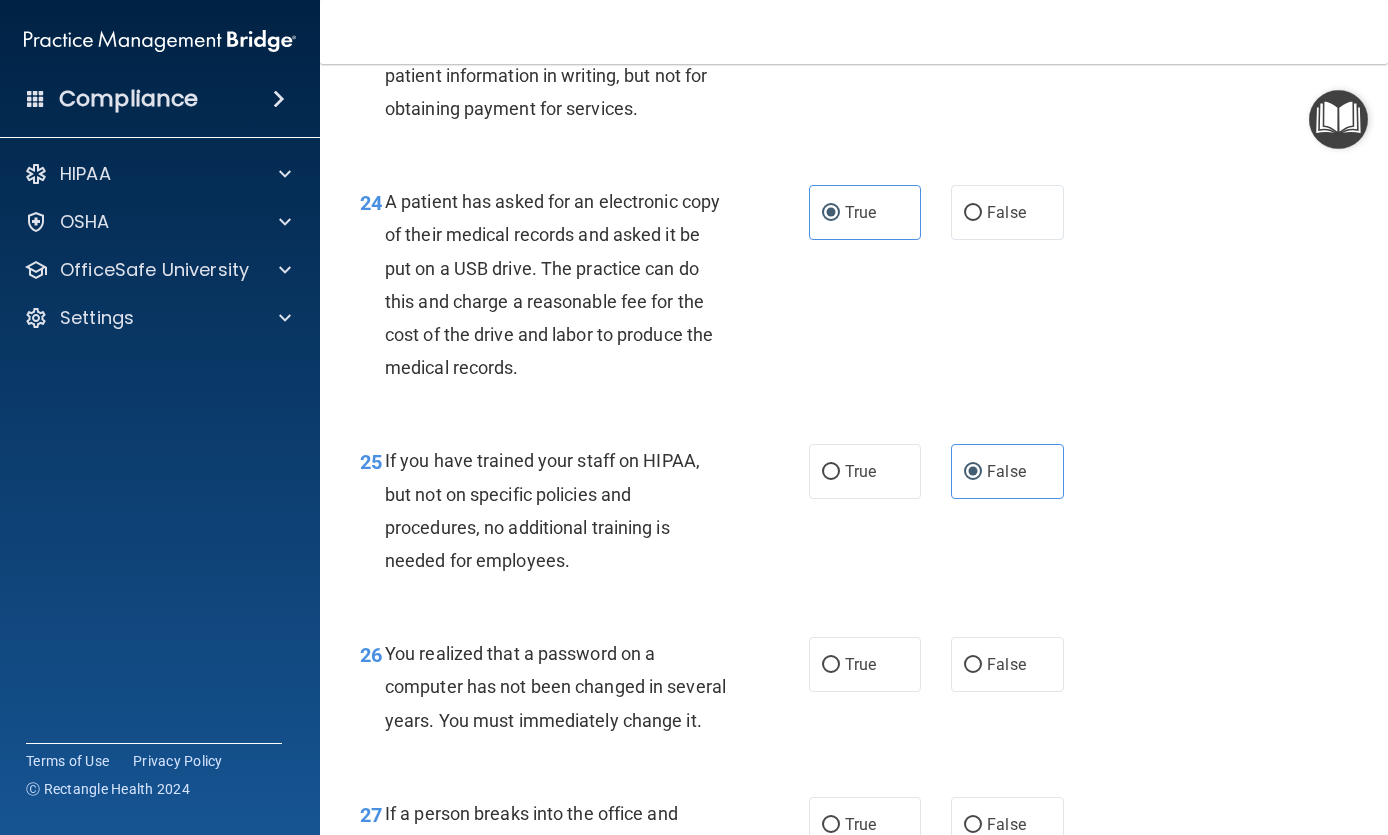 click on "True" at bounding box center [831, 665] 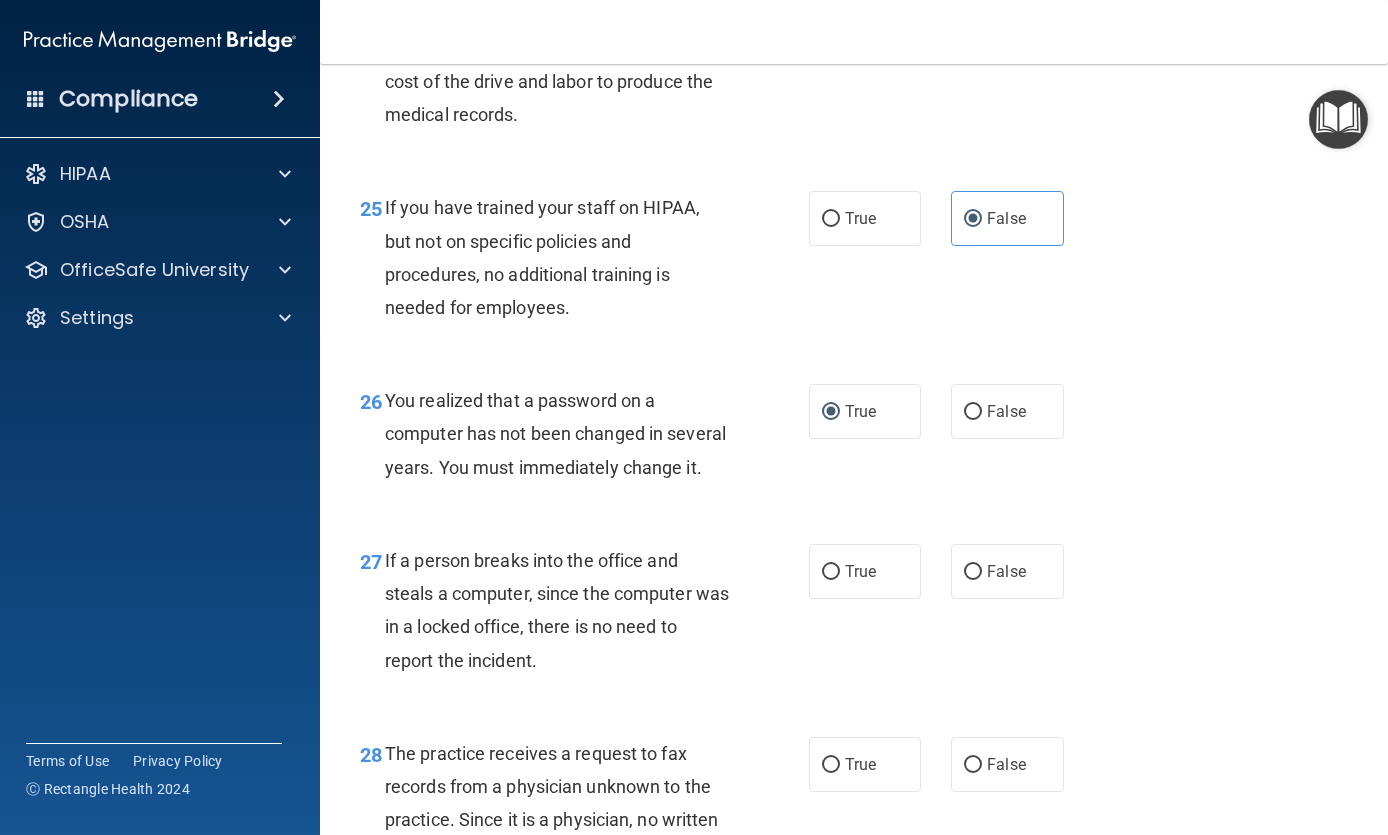 scroll, scrollTop: 4644, scrollLeft: 0, axis: vertical 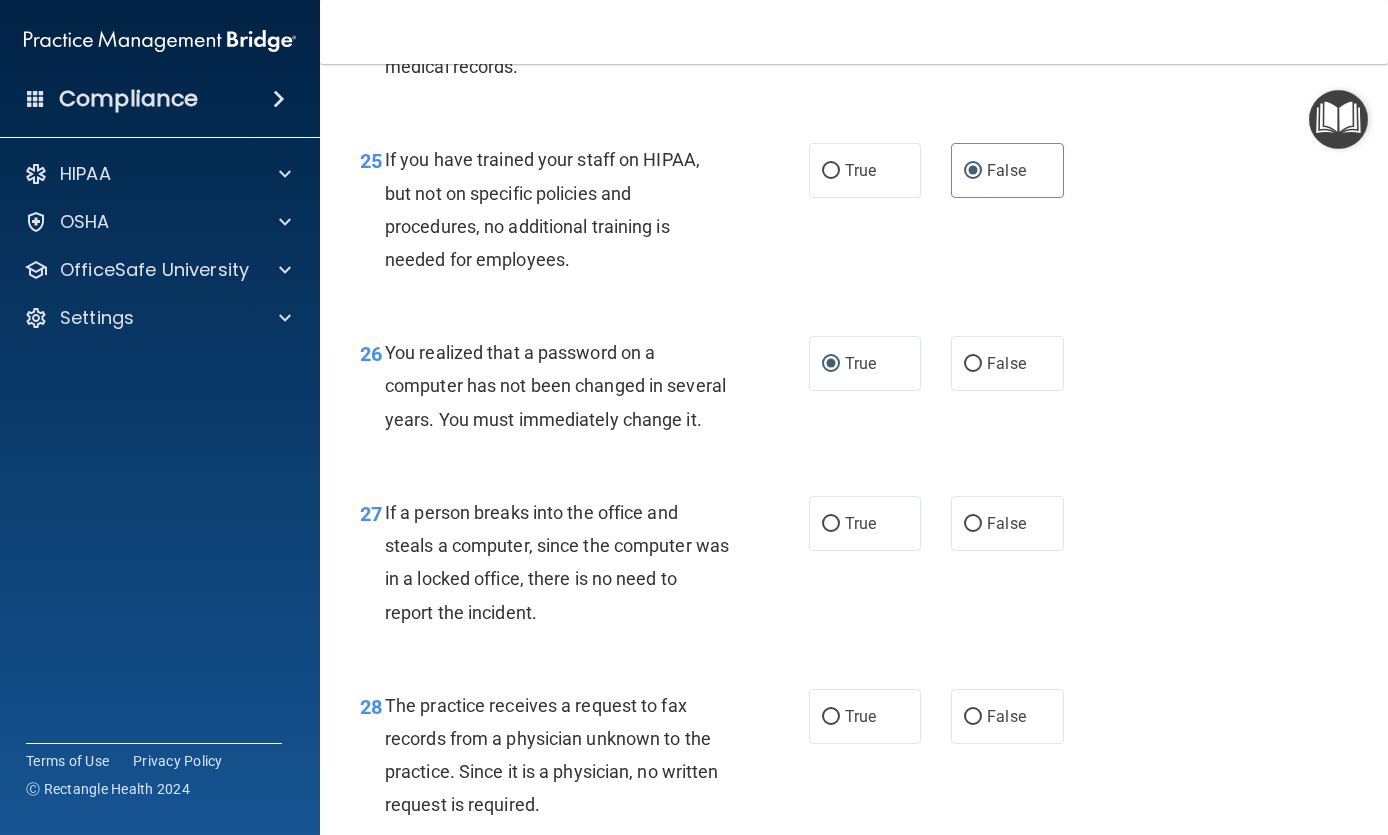 click on "False" at bounding box center (1006, 523) 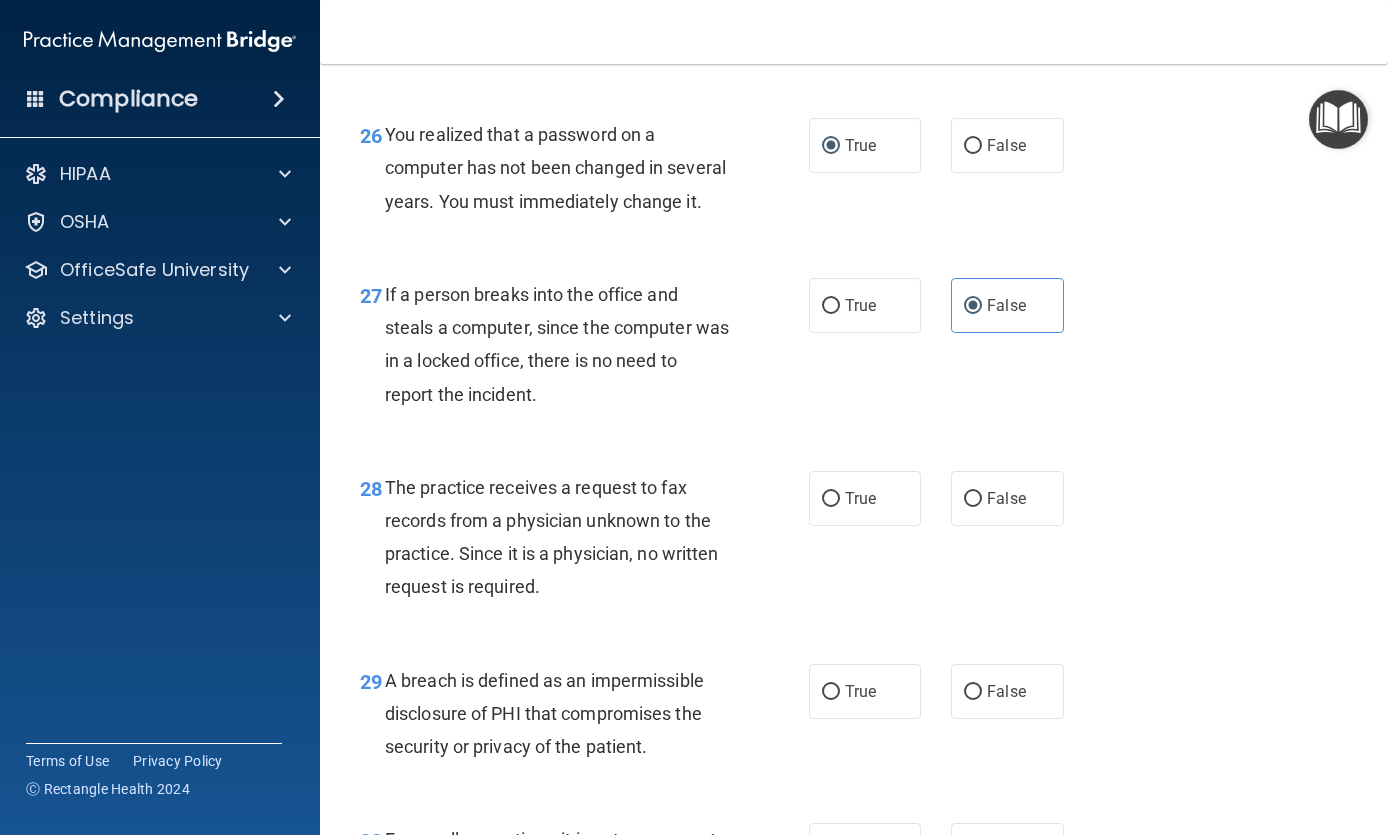 scroll, scrollTop: 4854, scrollLeft: 0, axis: vertical 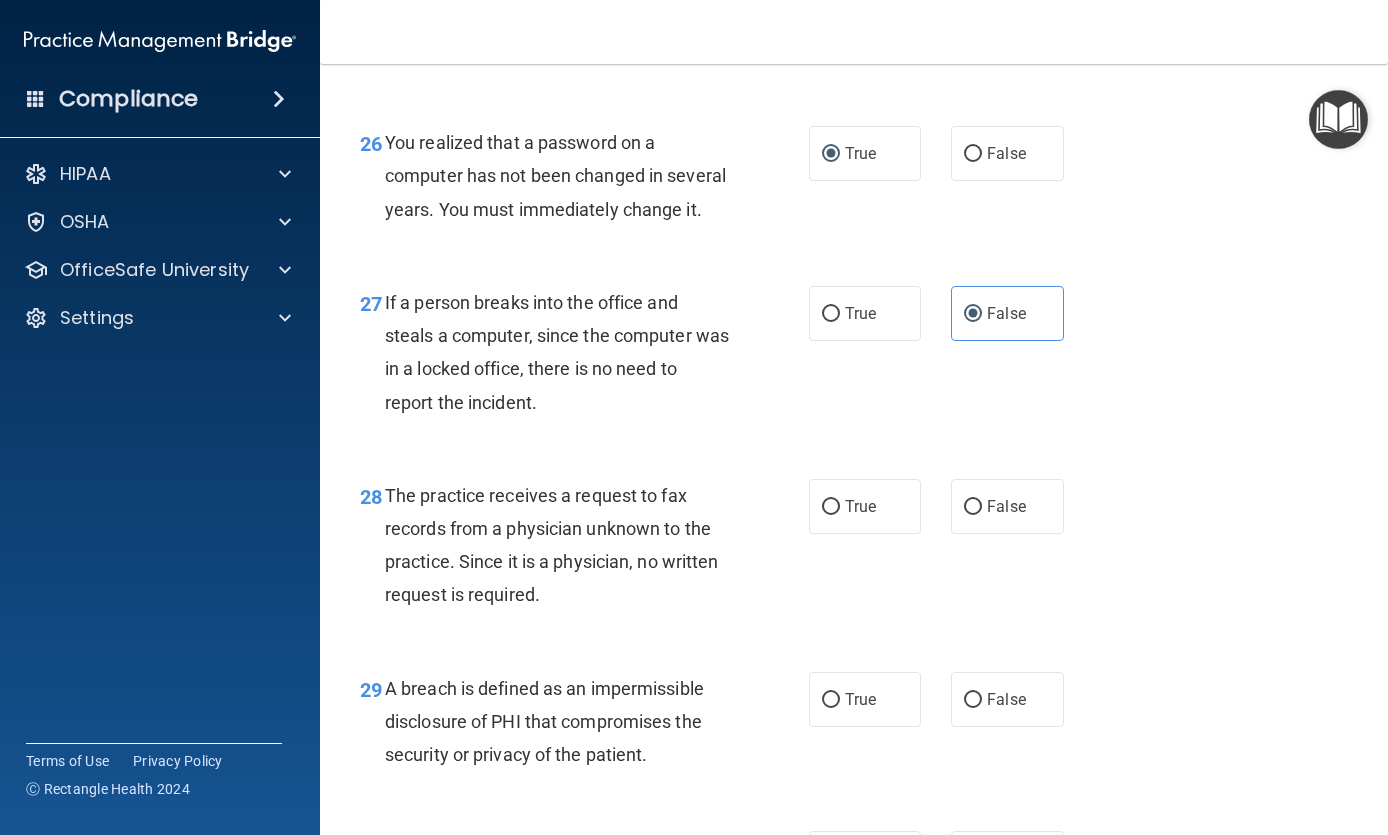 click on "False" at bounding box center [973, 507] 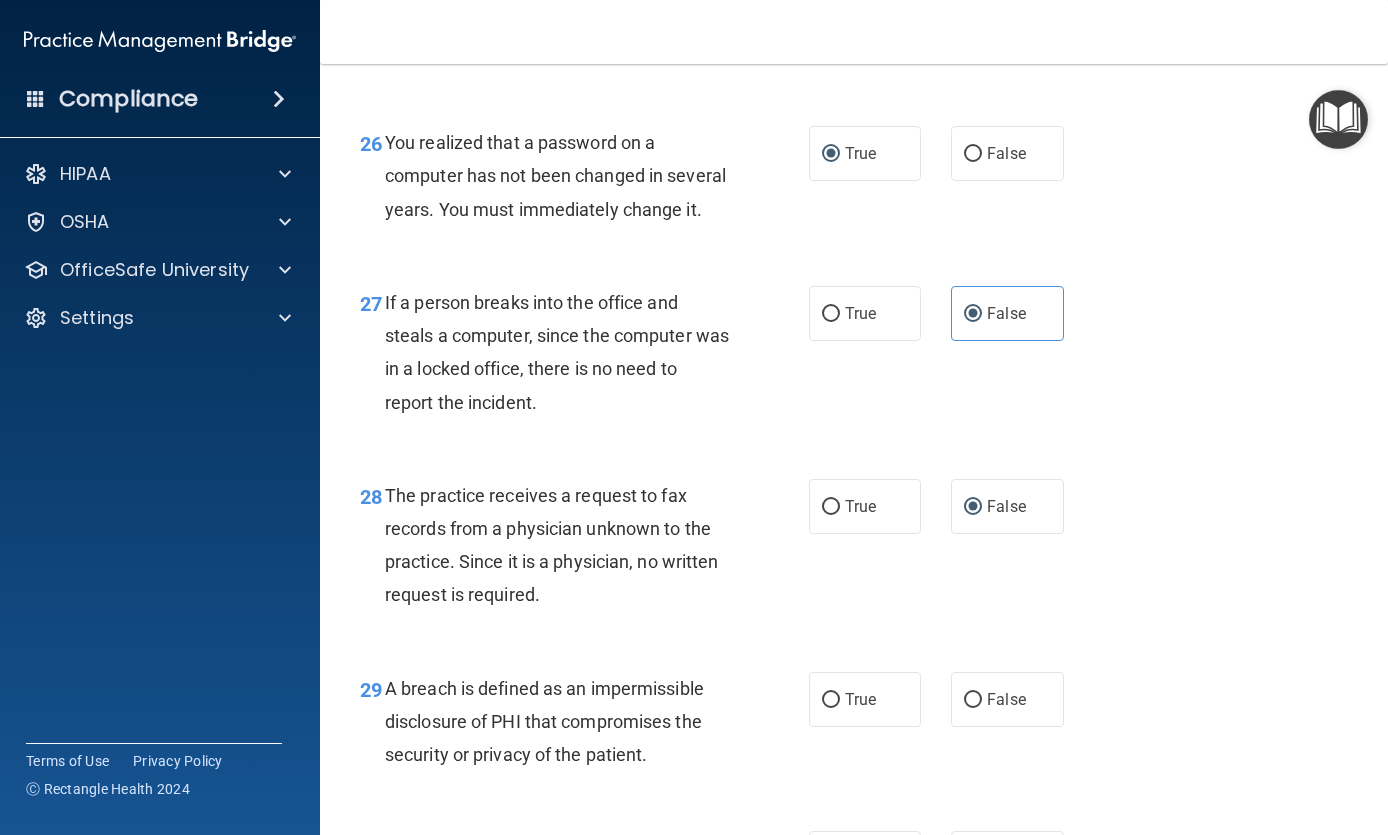 click on "False" at bounding box center [973, 700] 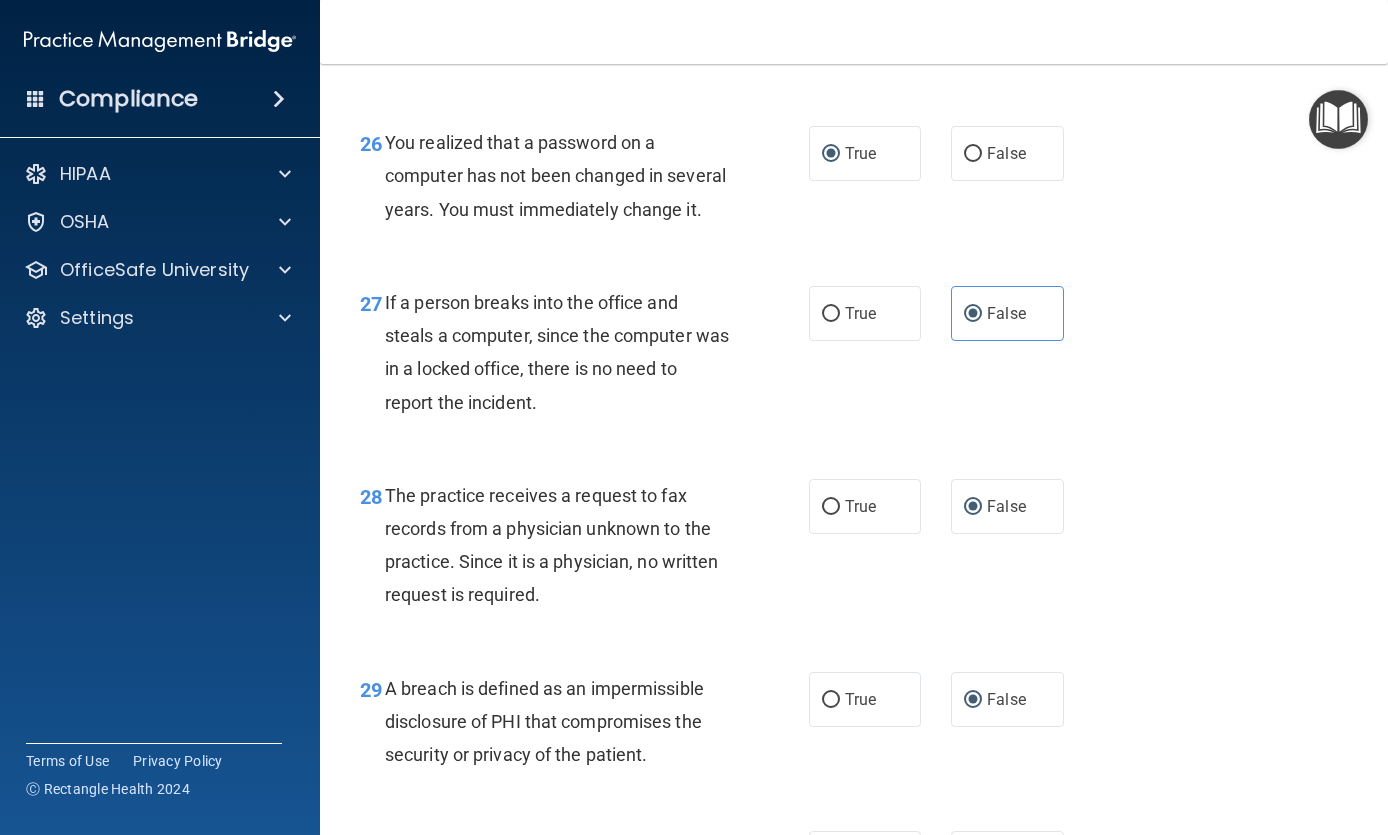 click on "True" at bounding box center [860, 699] 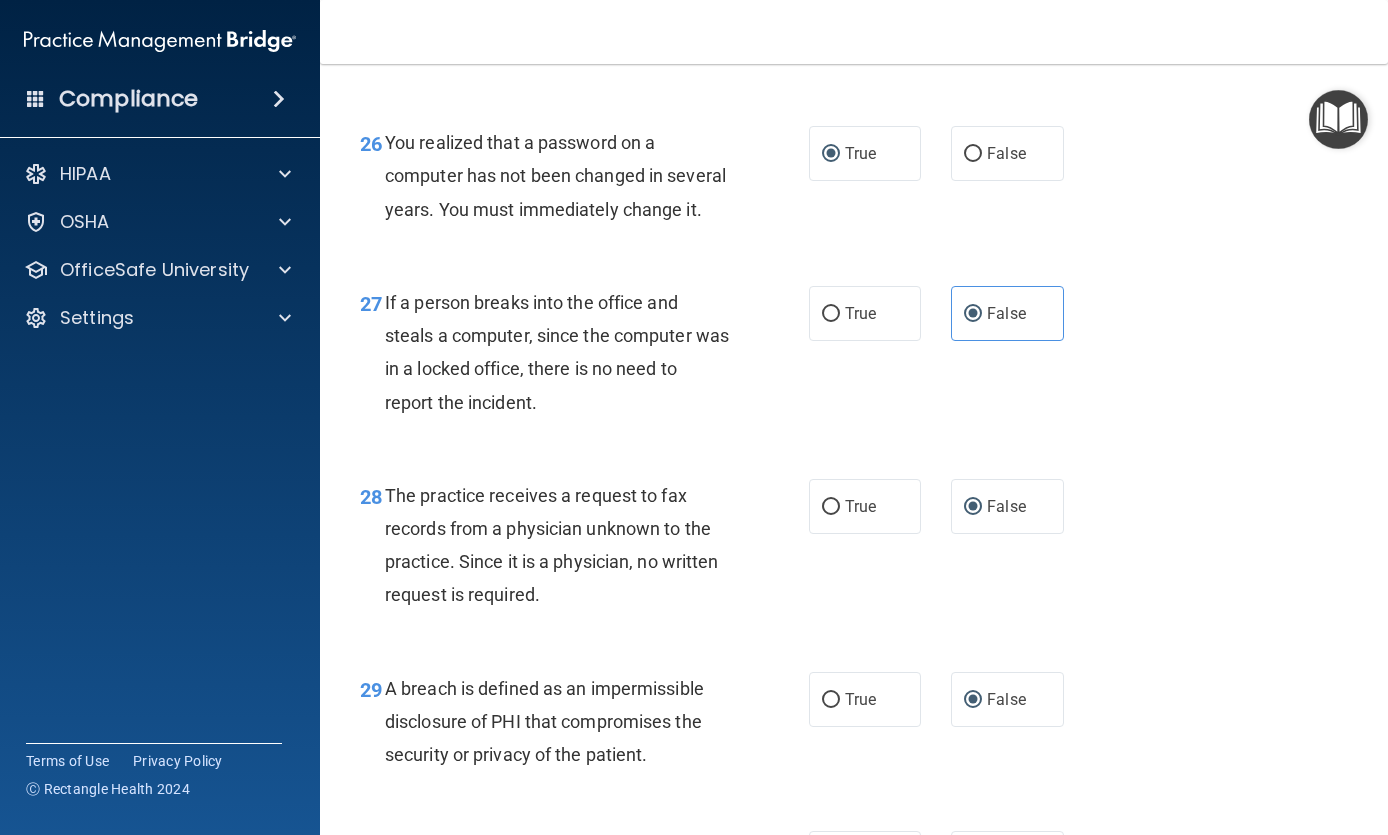 radio on "true" 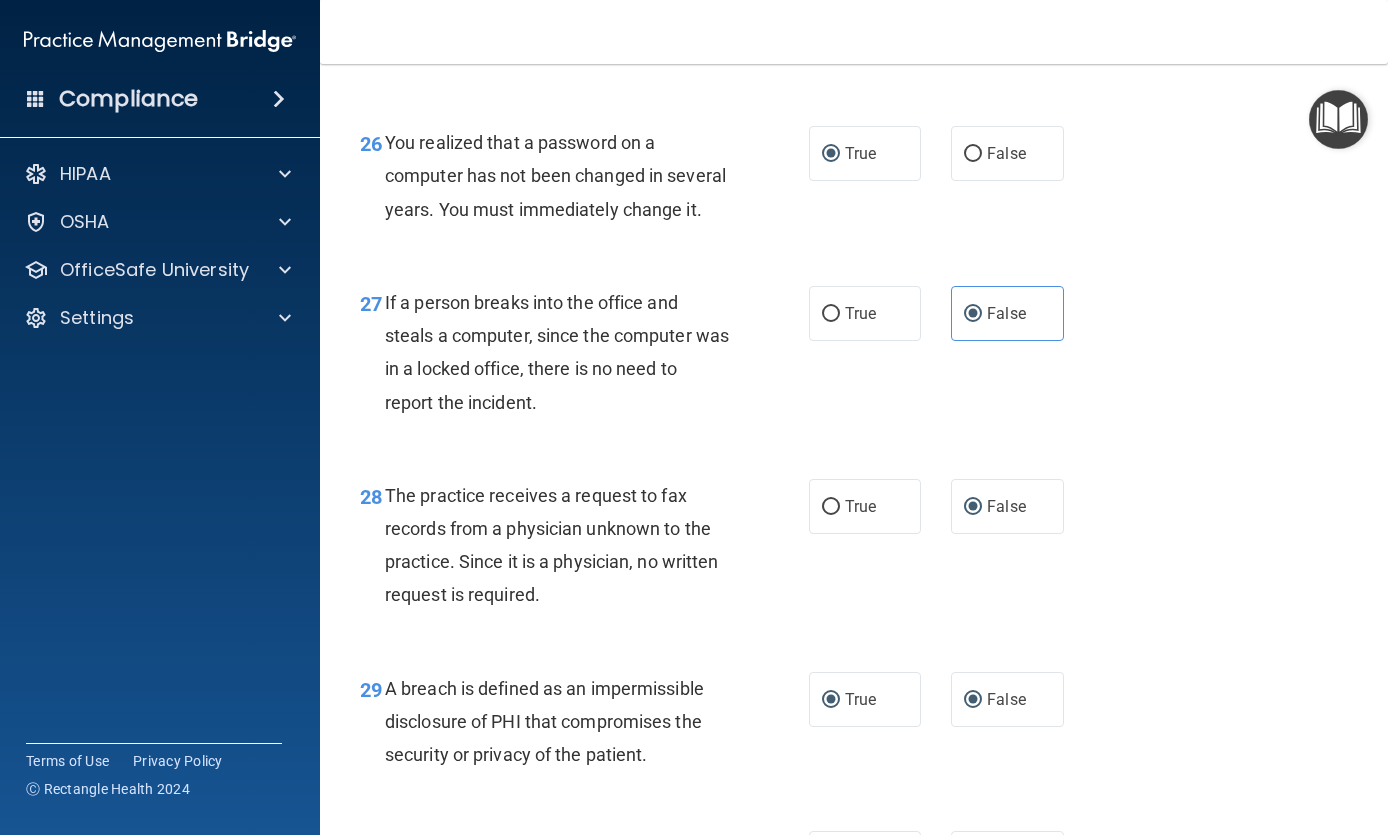 radio on "false" 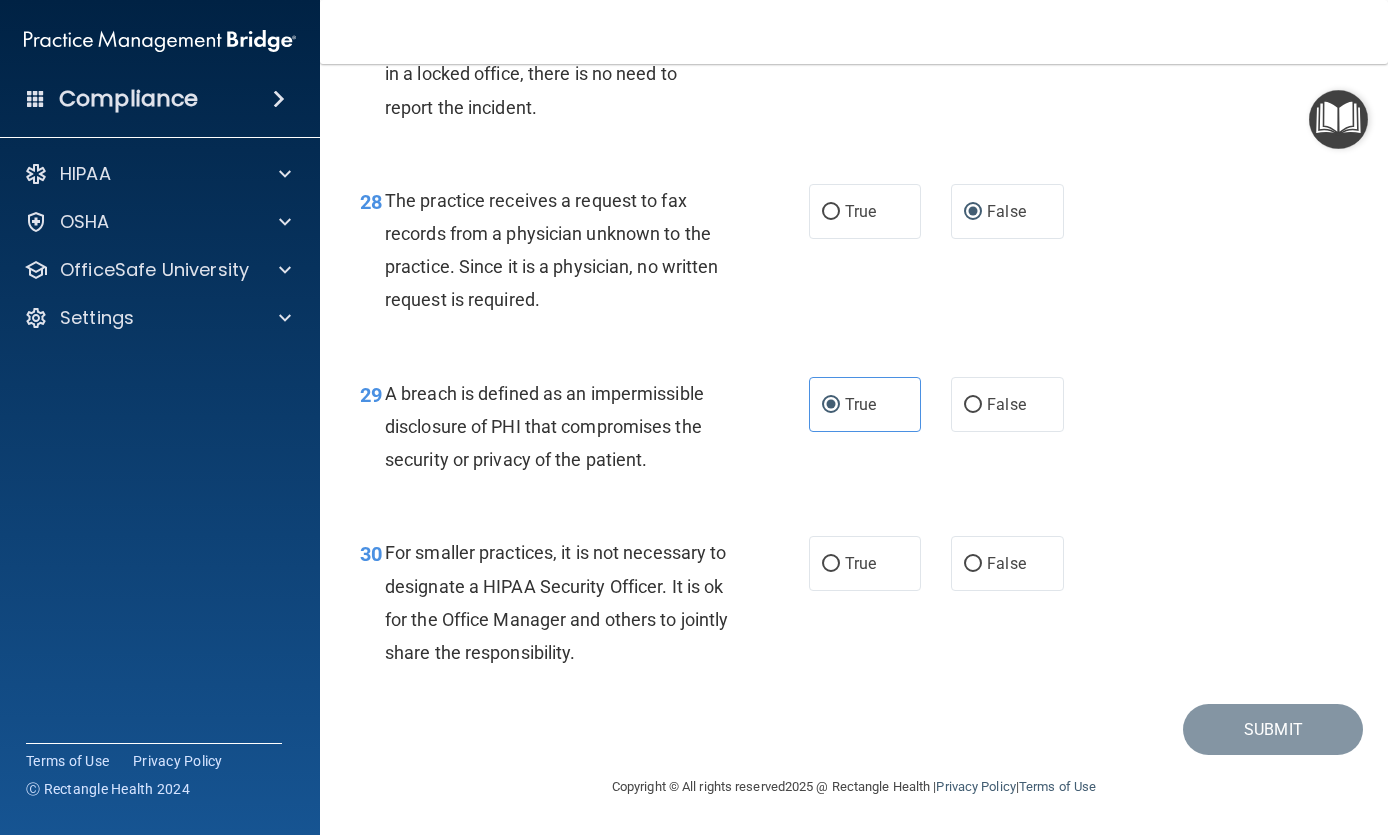 scroll, scrollTop: 5155, scrollLeft: 0, axis: vertical 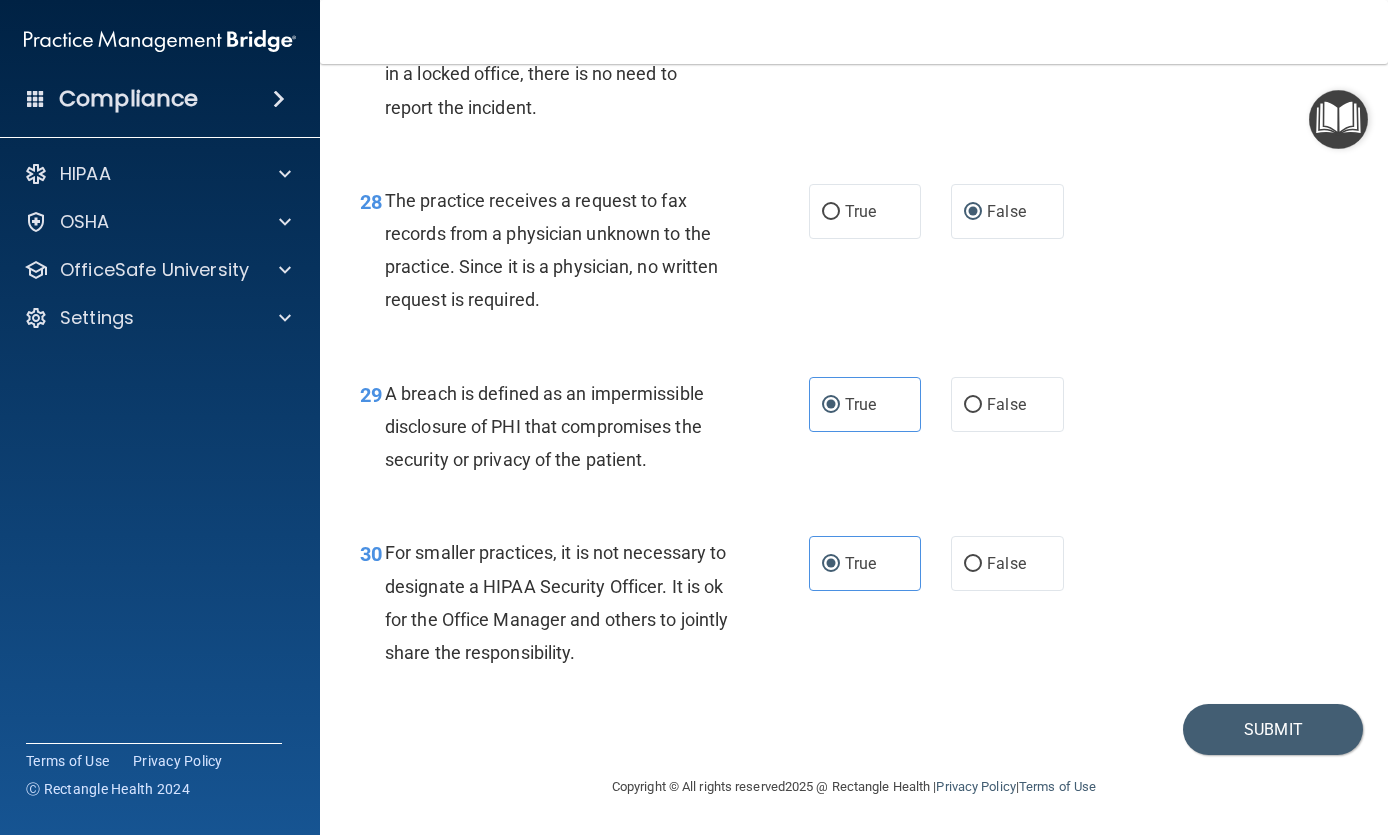 click on "Submit" at bounding box center (1273, 729) 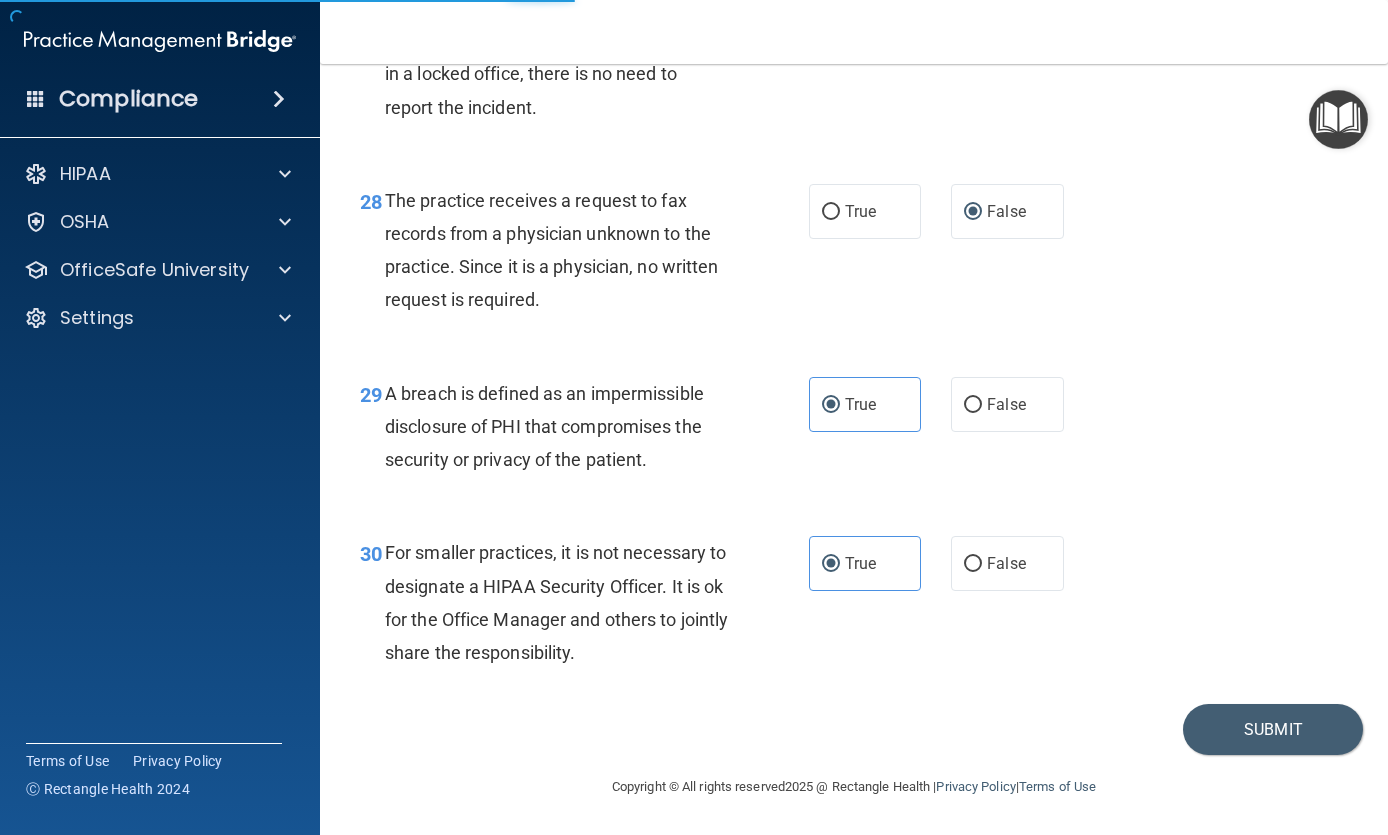 click on "Submit" at bounding box center [1273, 729] 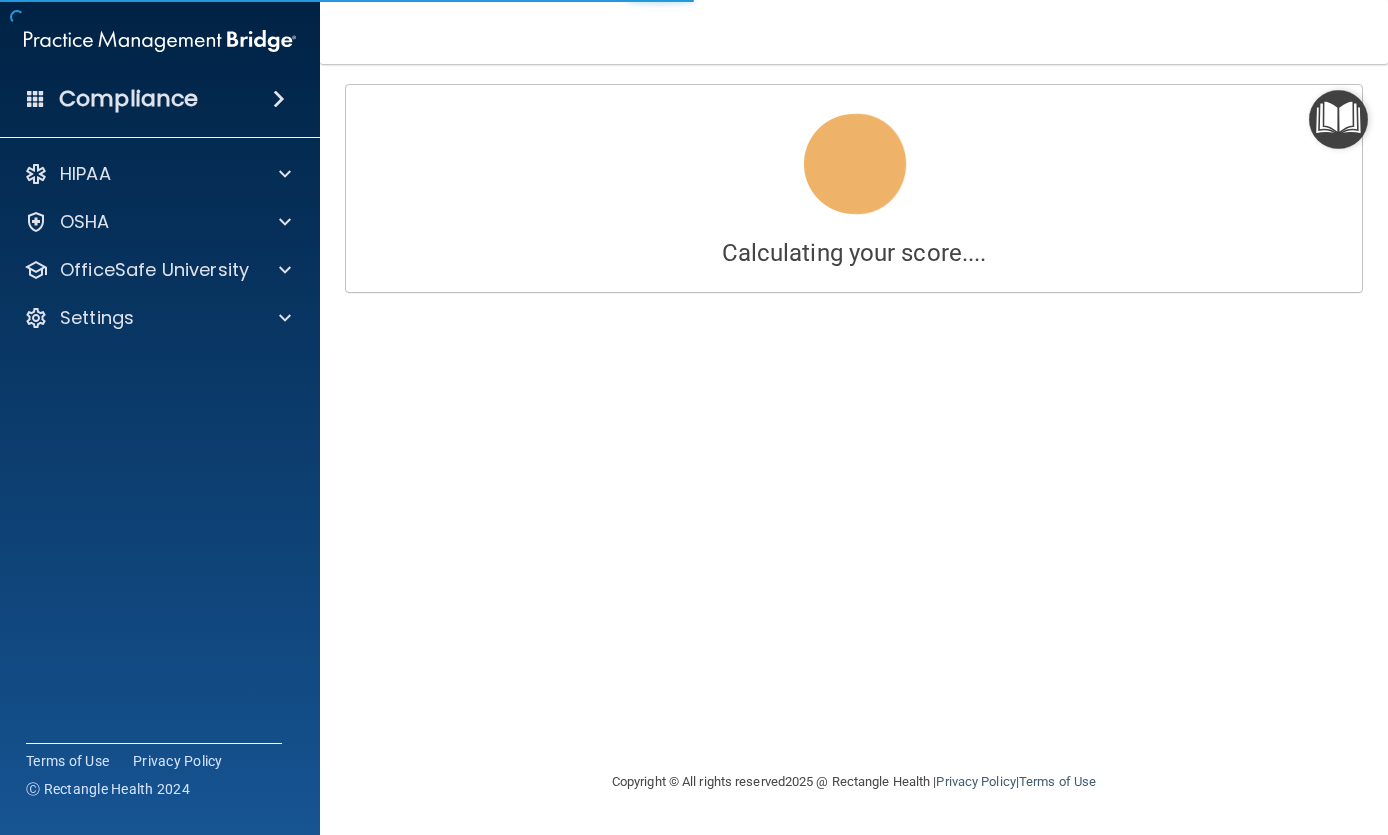 scroll, scrollTop: 0, scrollLeft: 0, axis: both 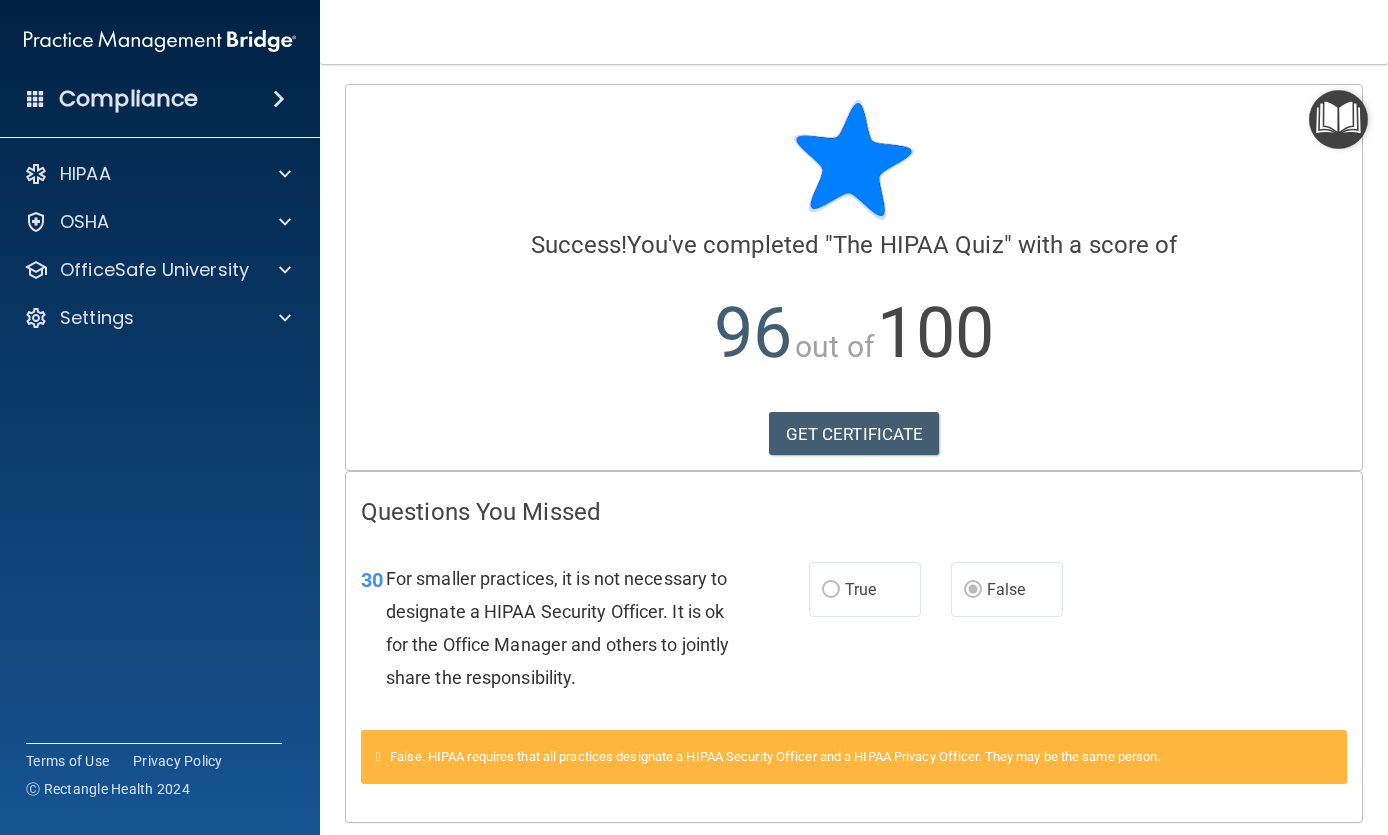 click on "GET CERTIFICATE" at bounding box center (854, 434) 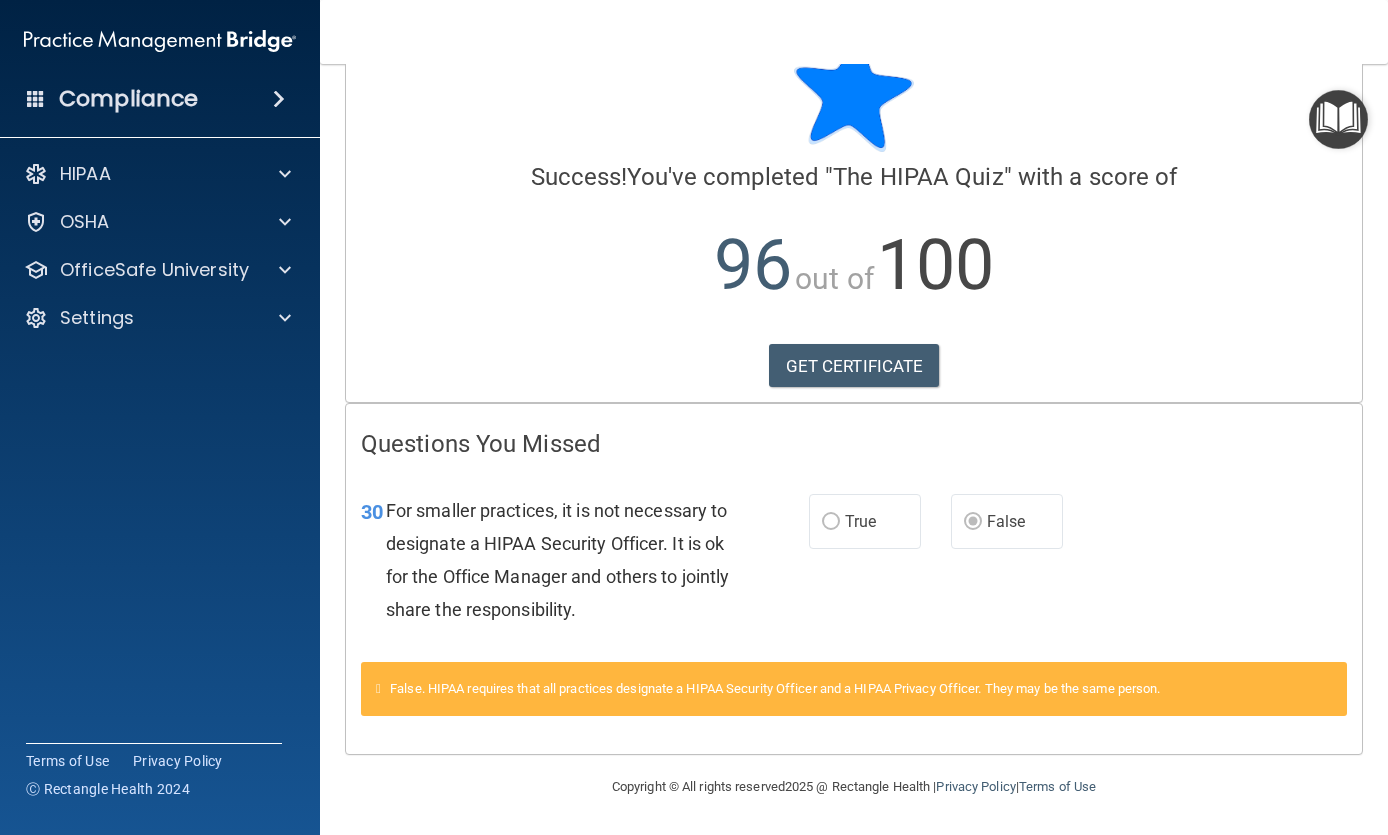 scroll, scrollTop: 66, scrollLeft: 0, axis: vertical 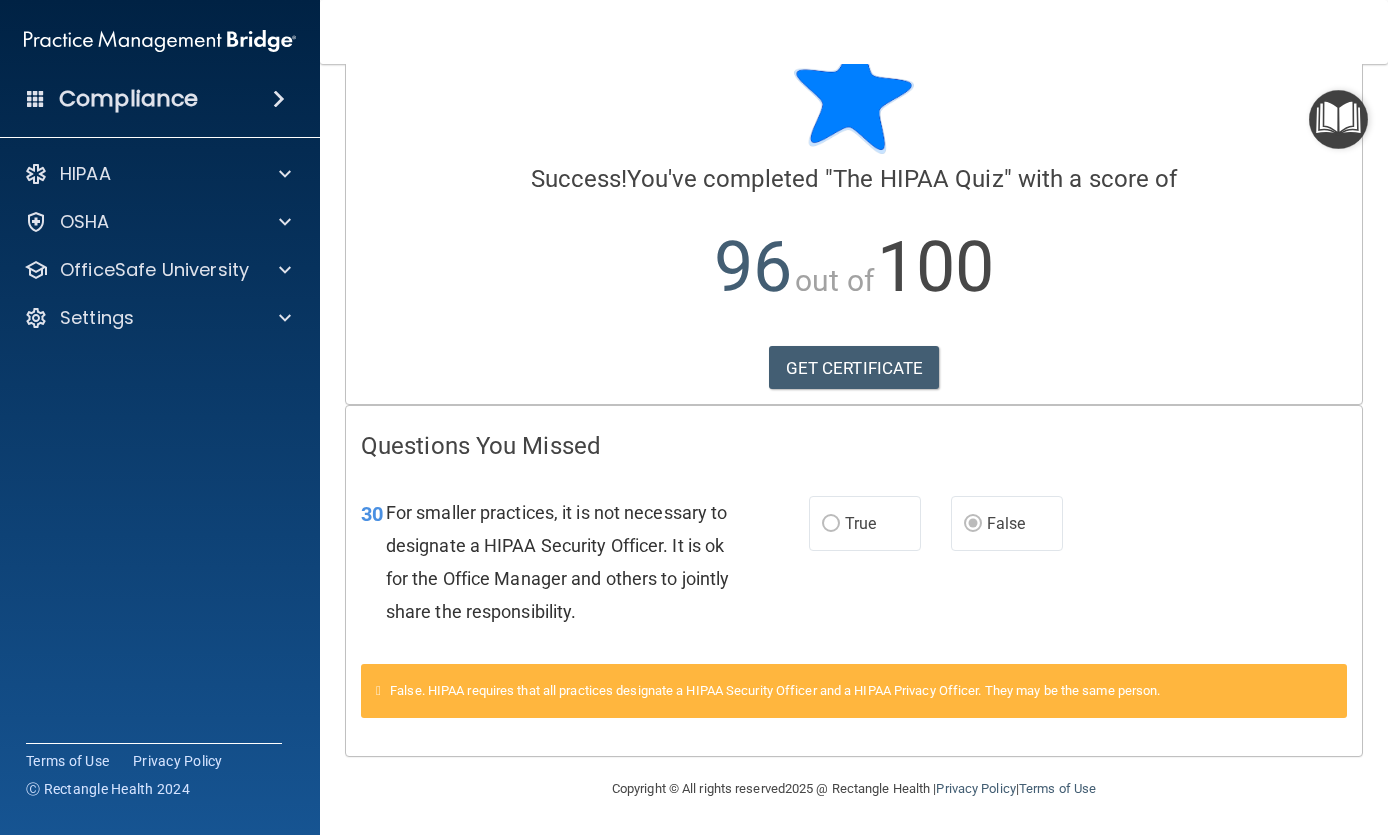 click on "OSHA" at bounding box center (160, 222) 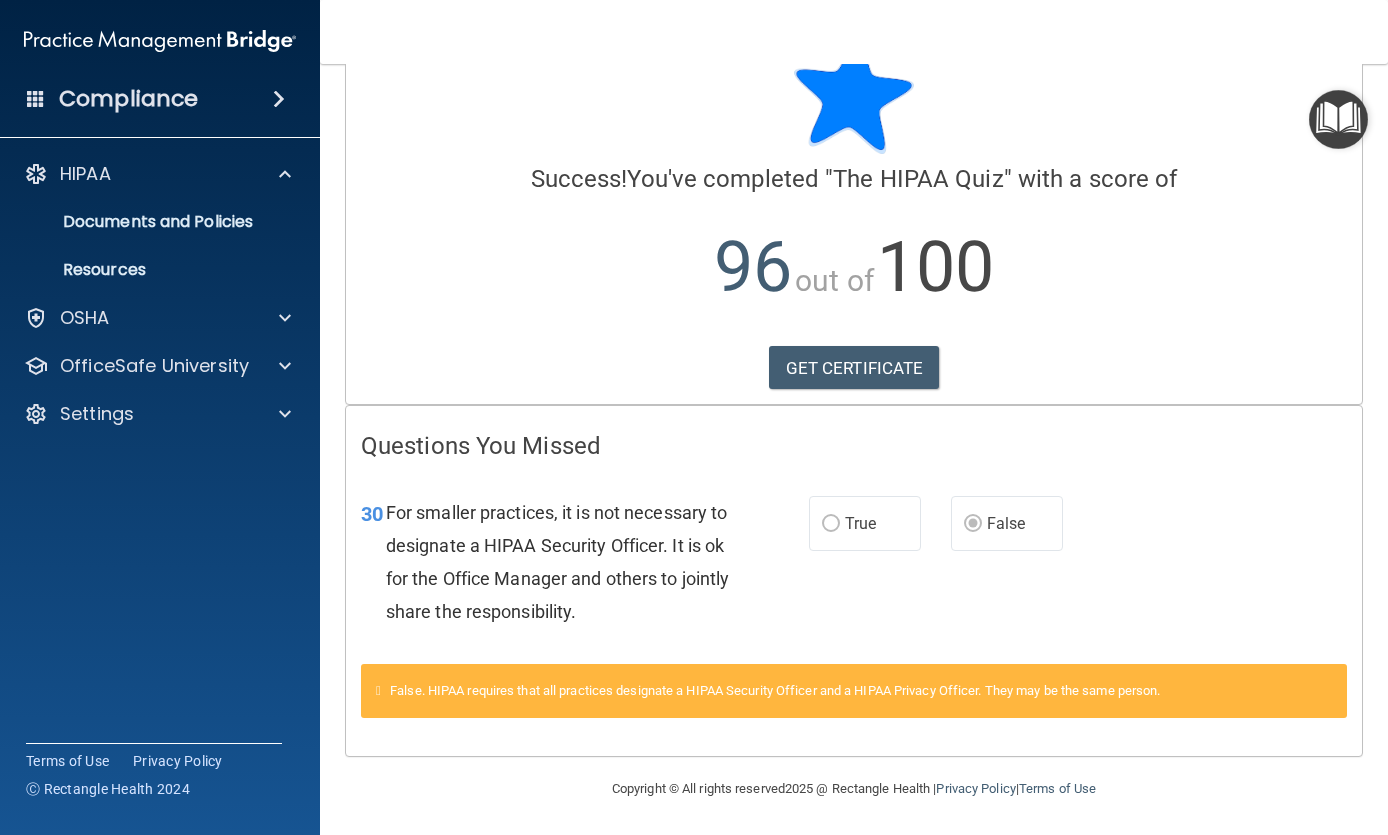 click on "OSHA" at bounding box center (133, 318) 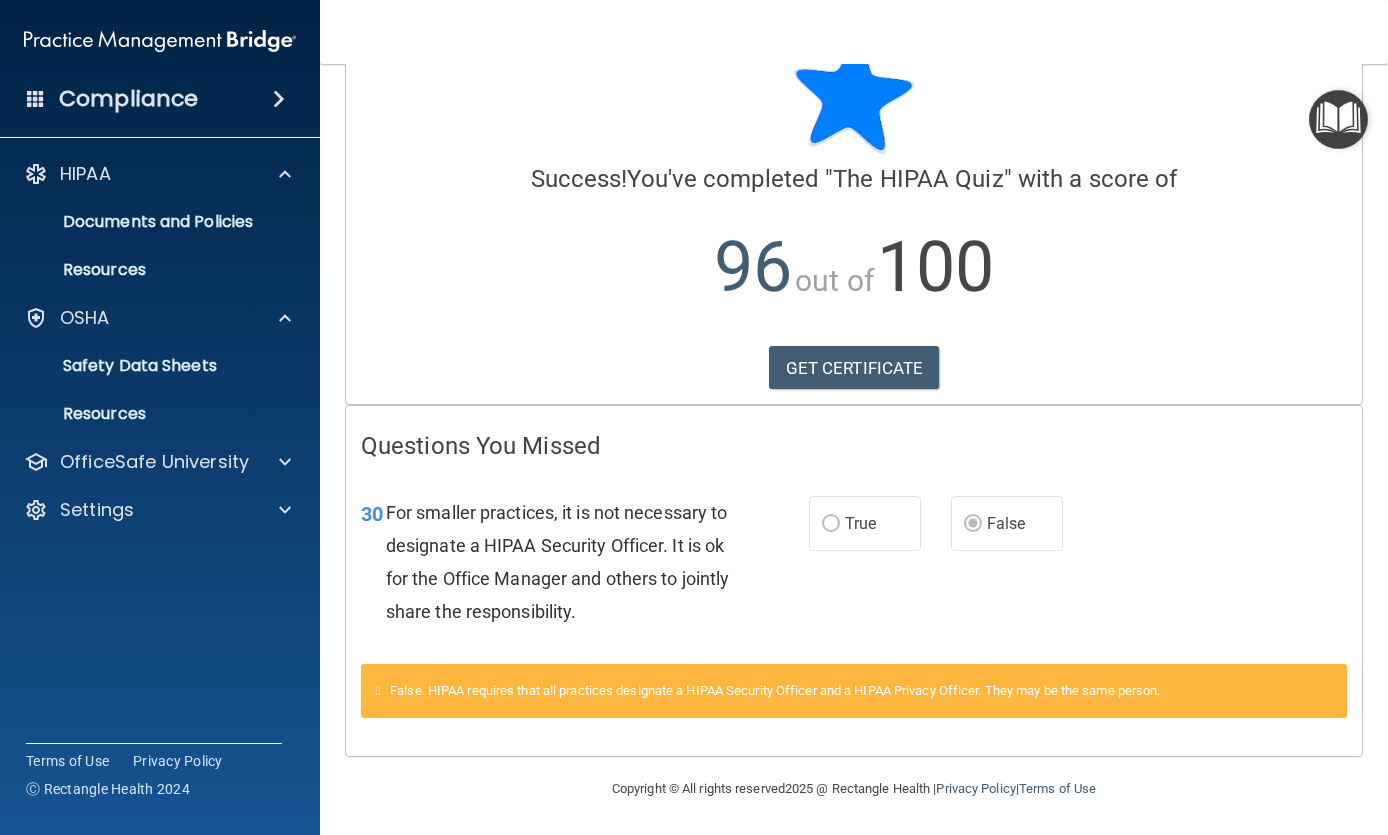 click at bounding box center (282, 462) 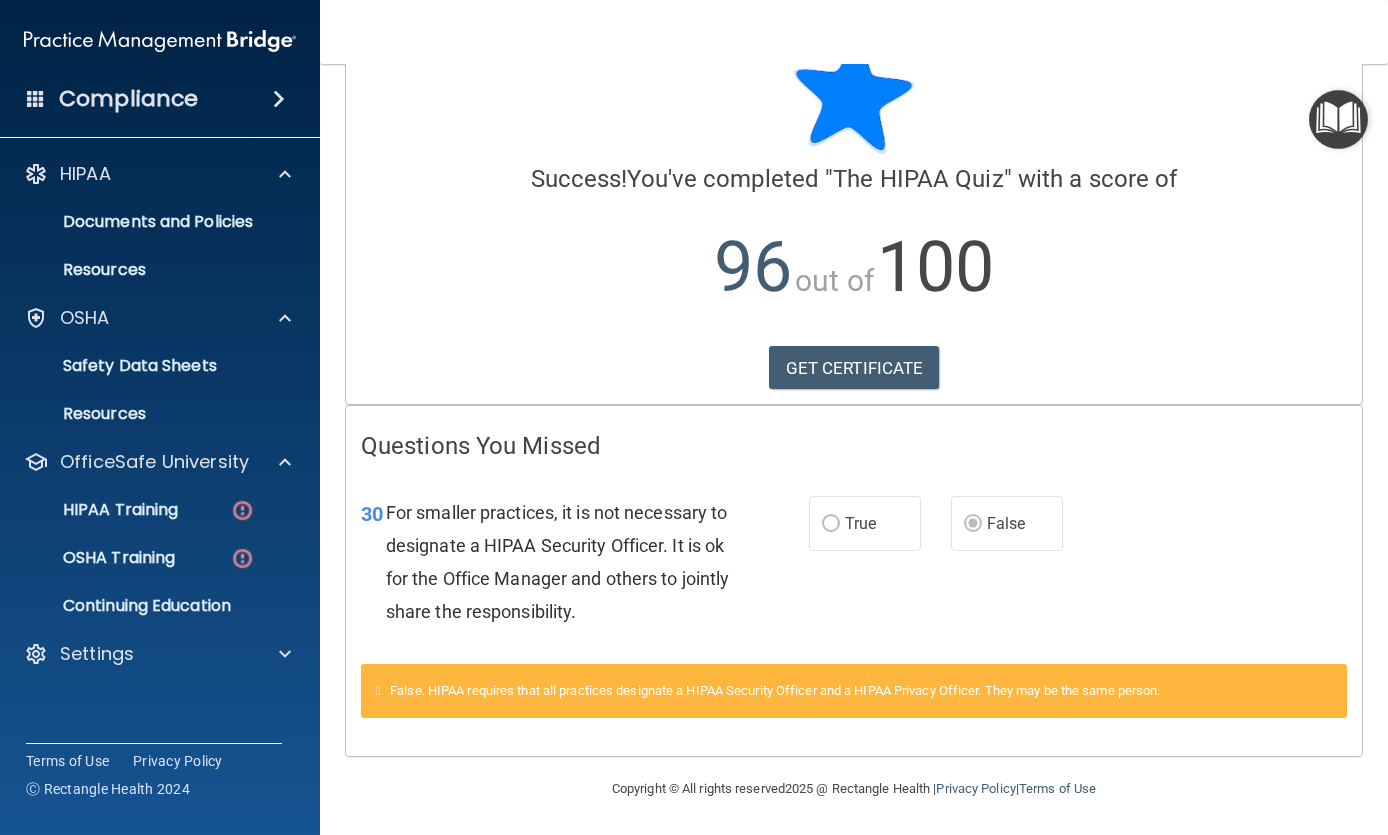 click on "HIPAA Training" at bounding box center [149, 510] 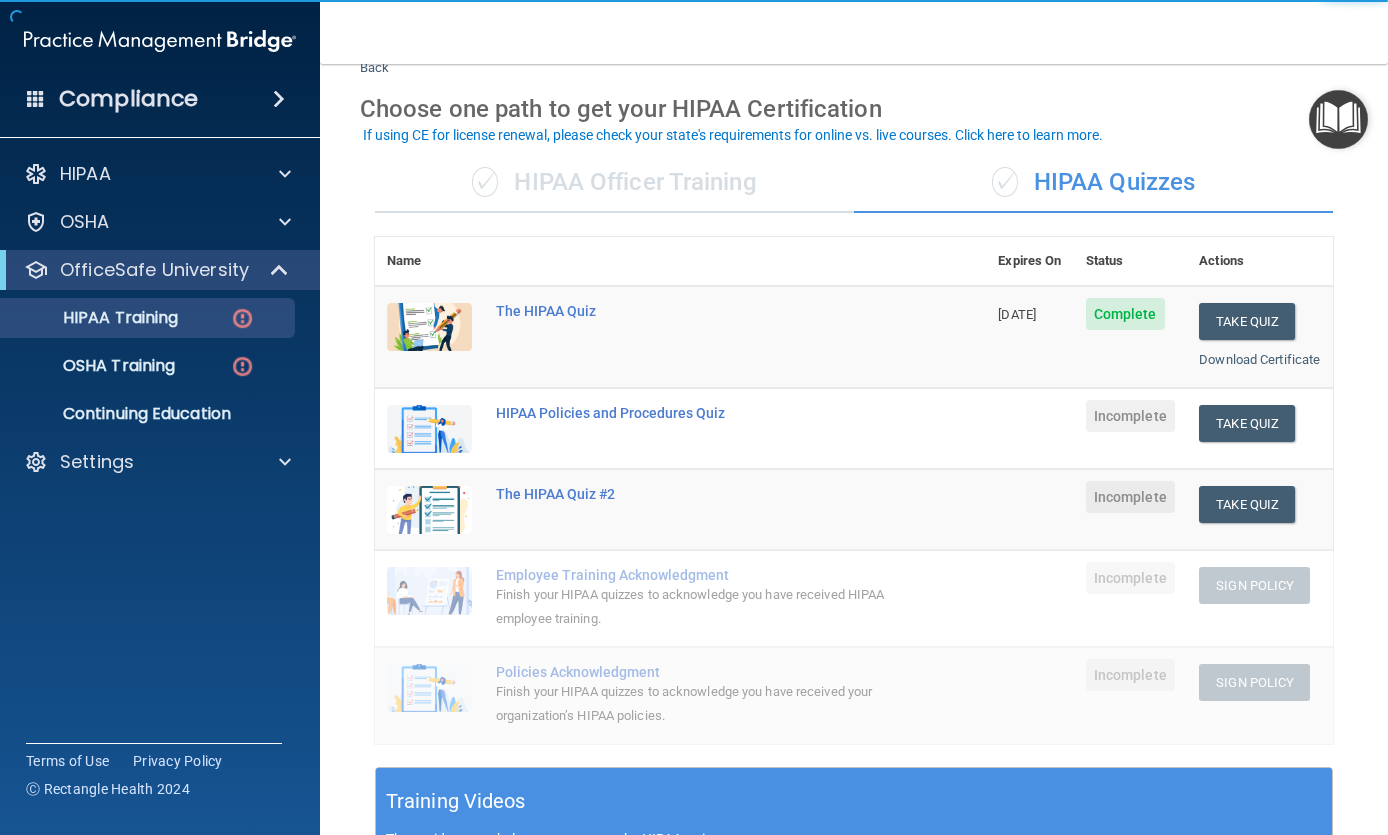 click on "Take Quiz" at bounding box center (1247, 423) 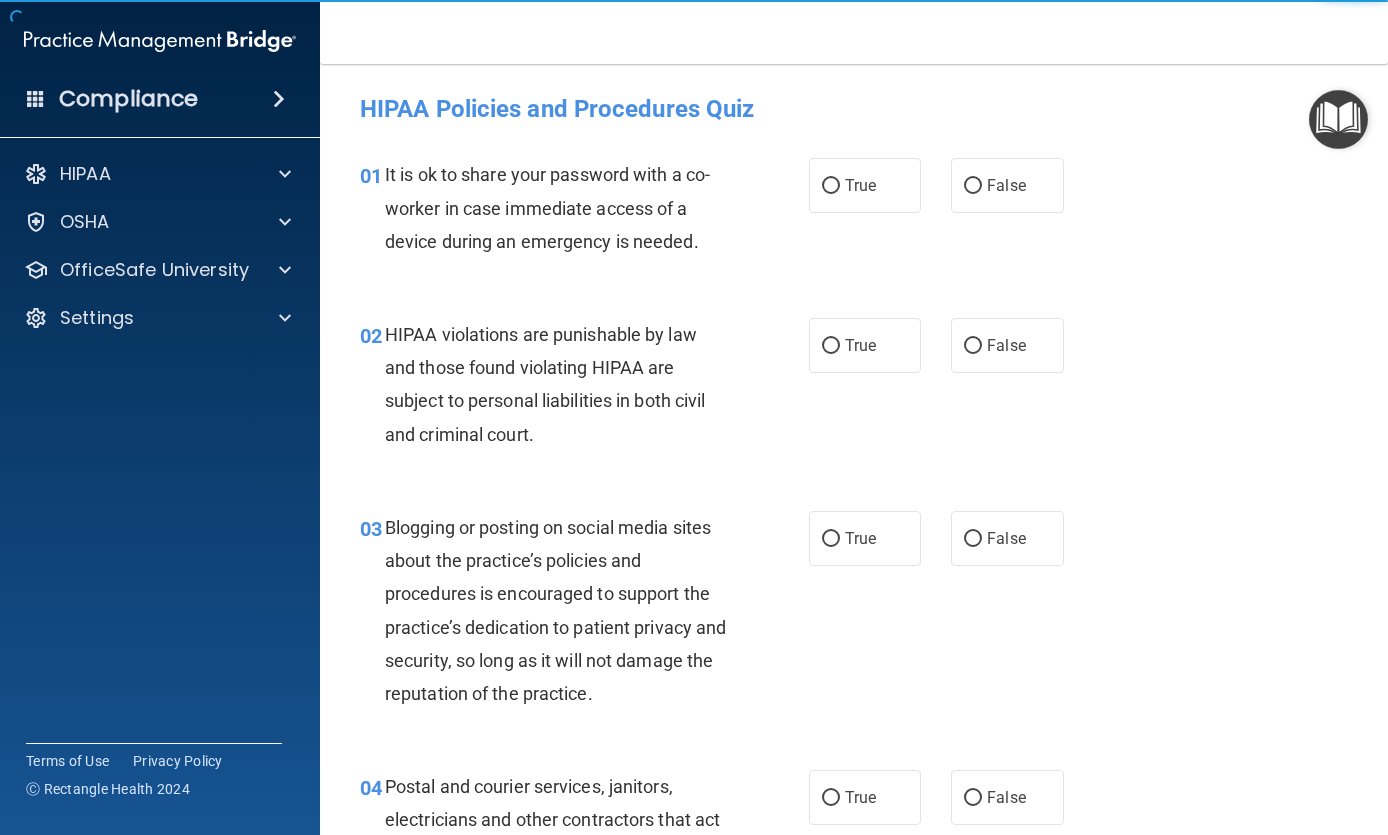 scroll, scrollTop: 0, scrollLeft: 0, axis: both 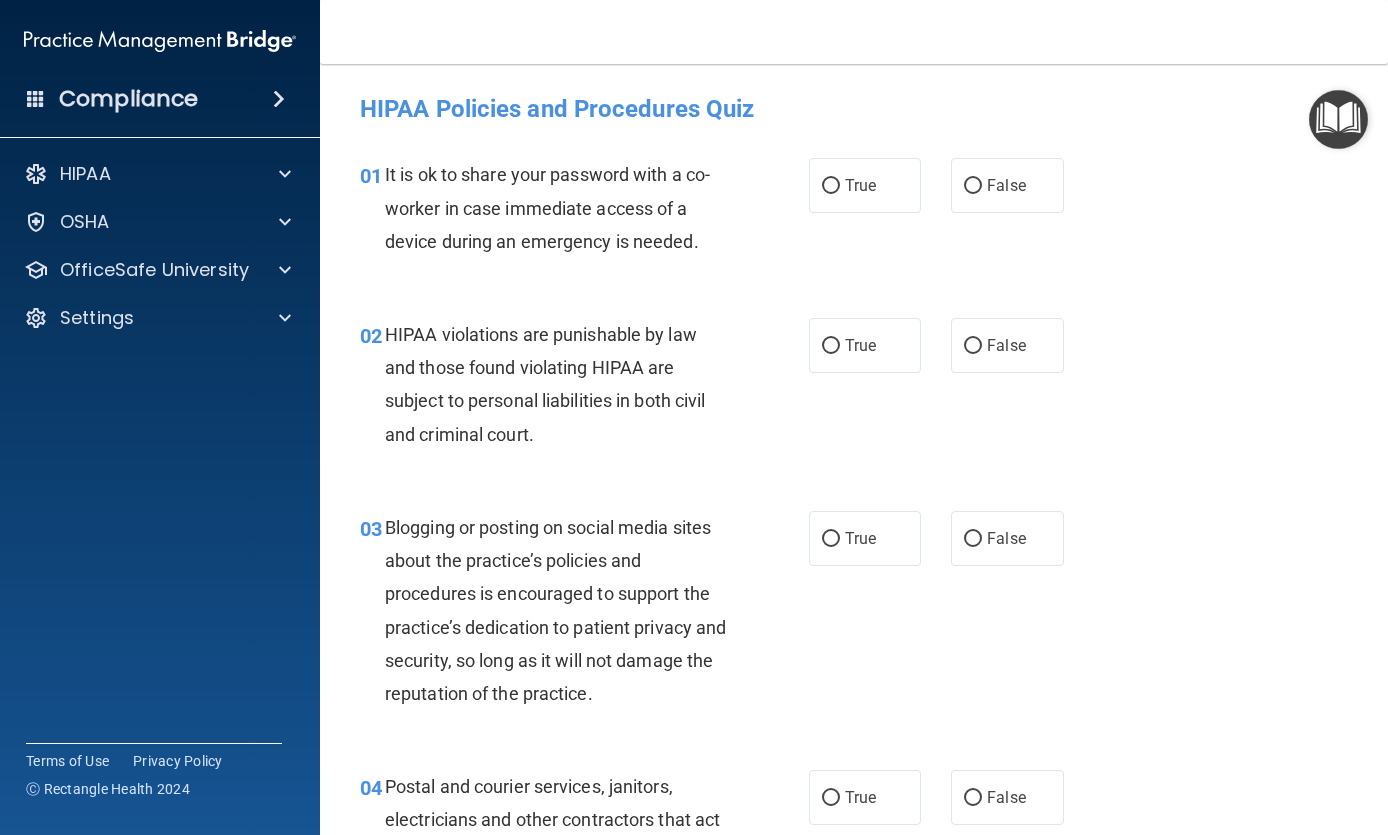 click on "It is ok to share your password with a co-worker in case immediate access of a device during an emergency is needed." at bounding box center (547, 207) 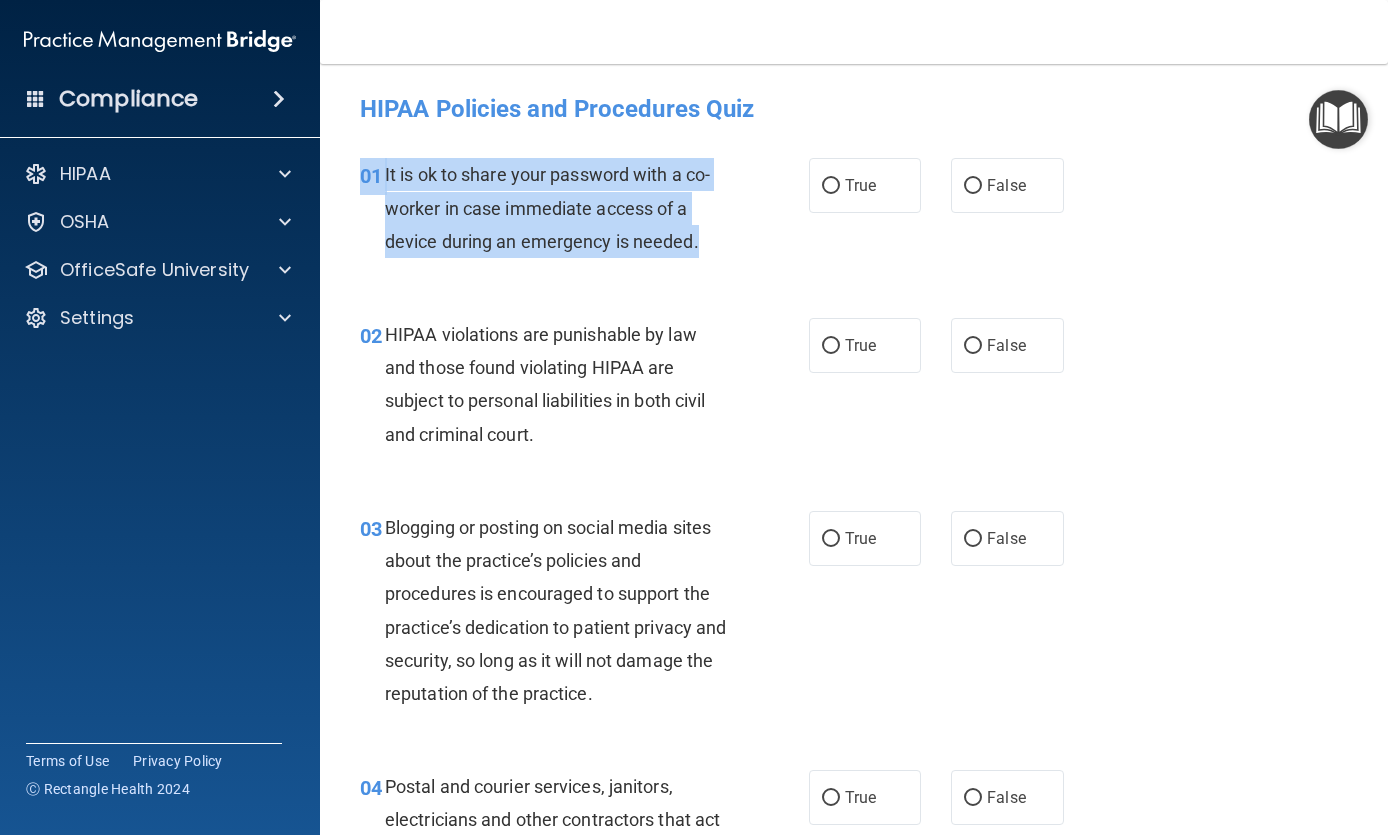 copy on "01       It is ok to share your password with a co-worker in case immediate access of a device during an emergency is needed." 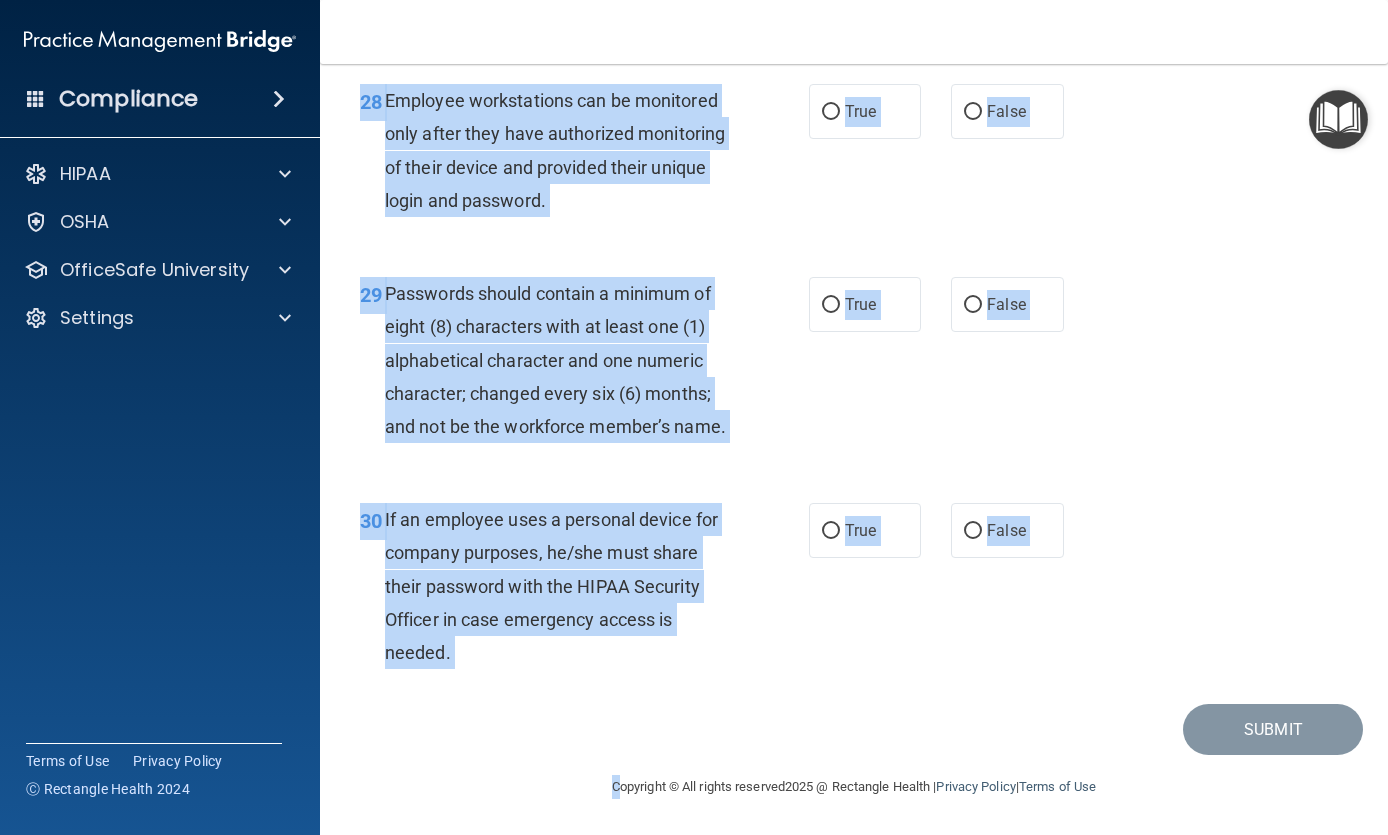 scroll, scrollTop: 5650, scrollLeft: 0, axis: vertical 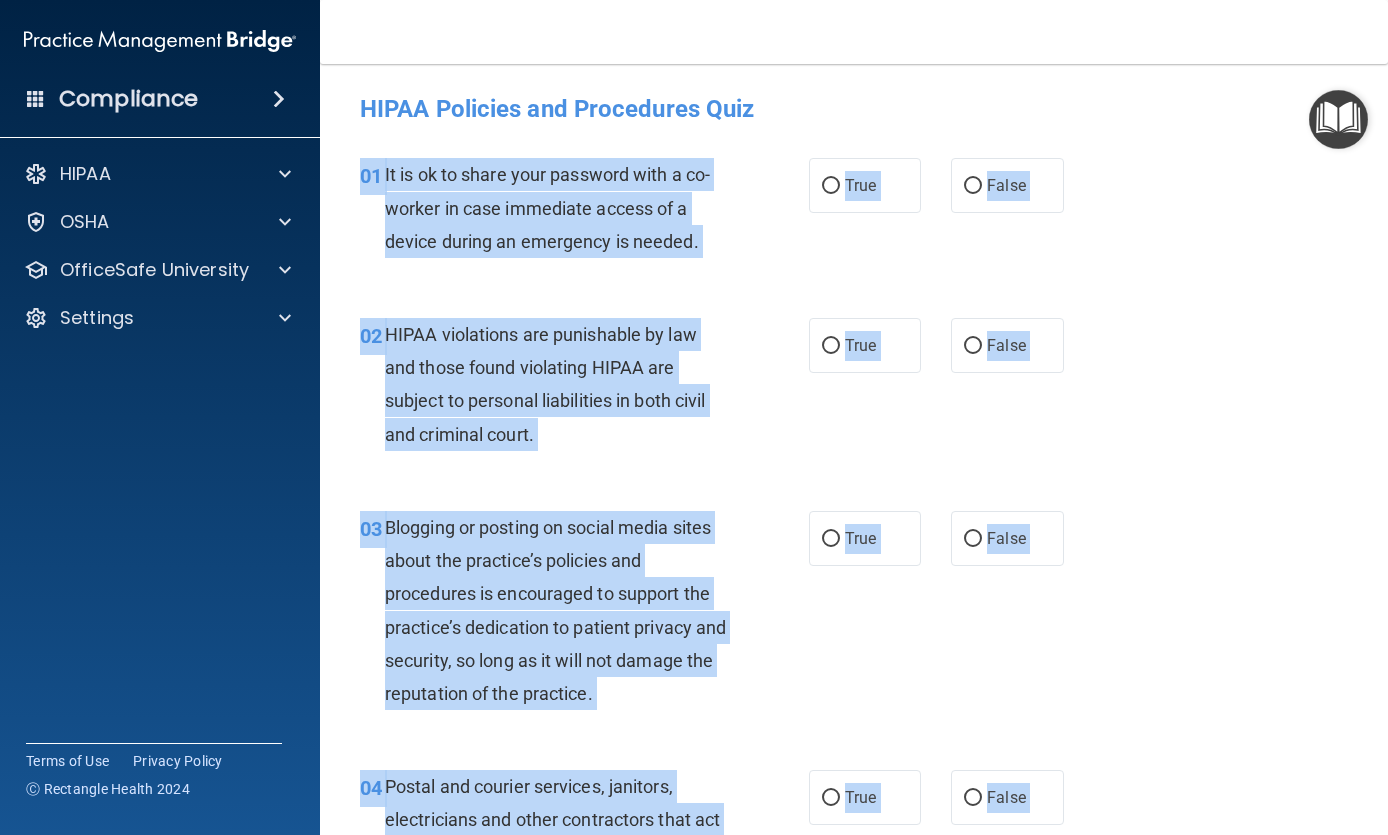 click on "01       It is ok to share your password with a co-worker in case immediate access of a device during an emergency is needed.                 True           False" at bounding box center (854, 213) 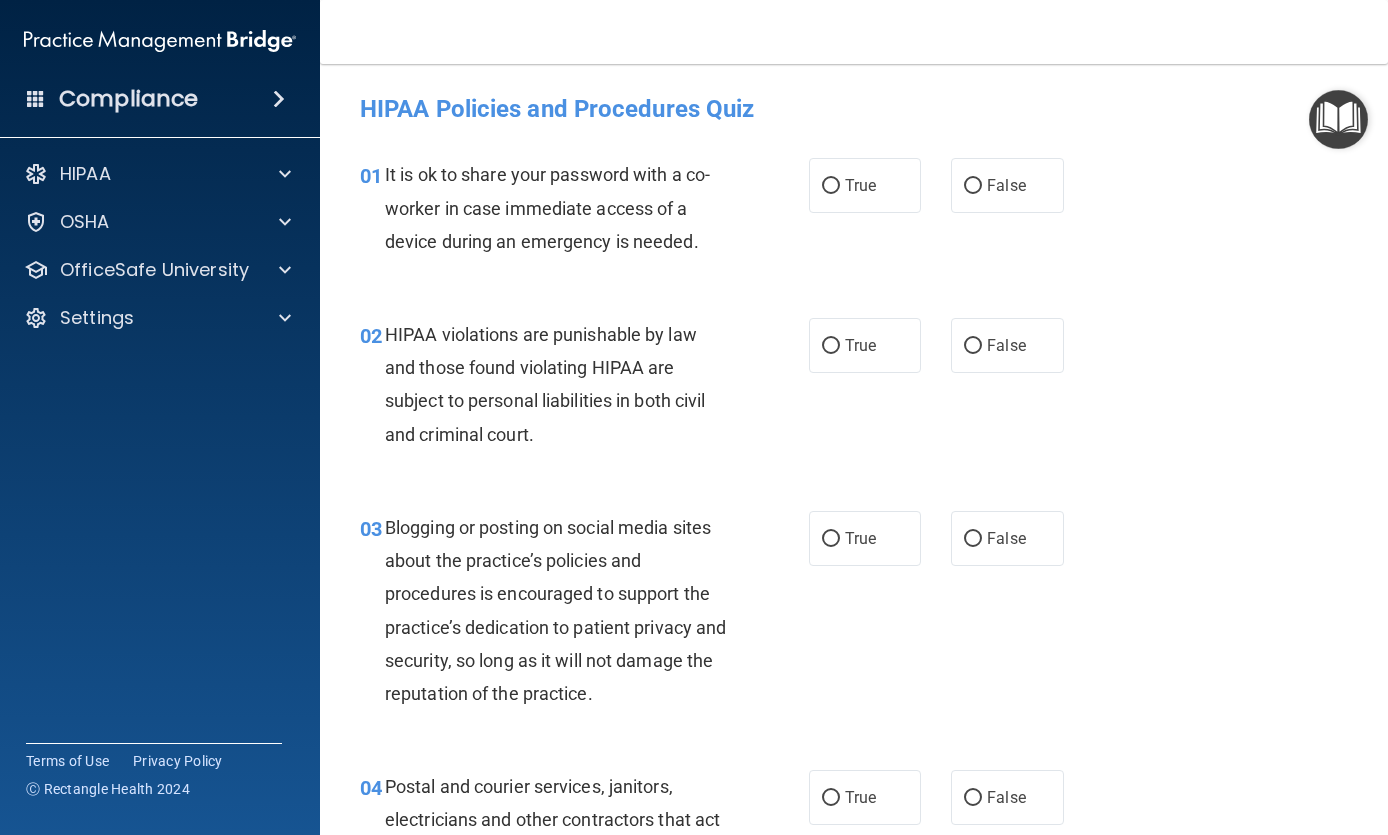 click on "False" at bounding box center [1007, 185] 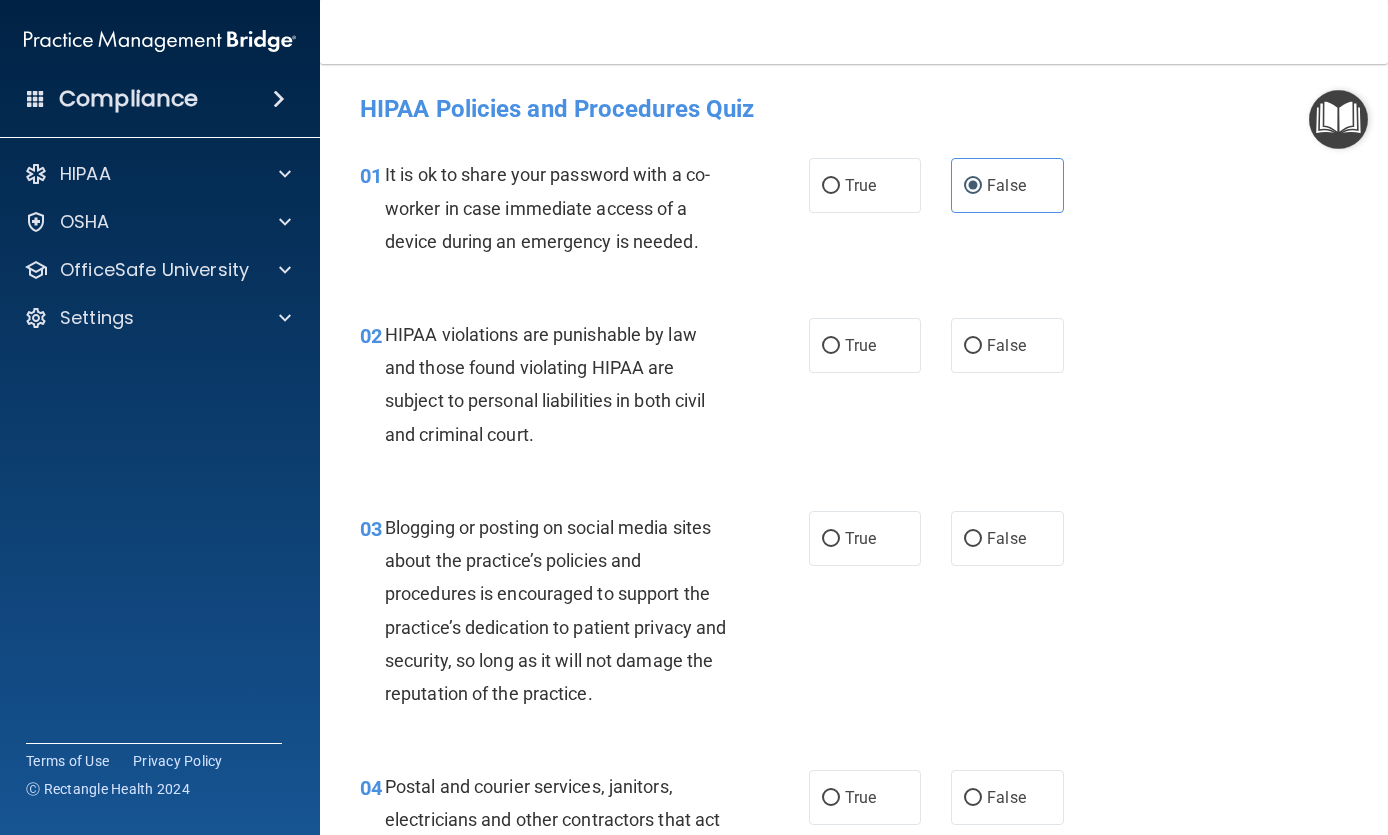 click on "True" at bounding box center [831, 346] 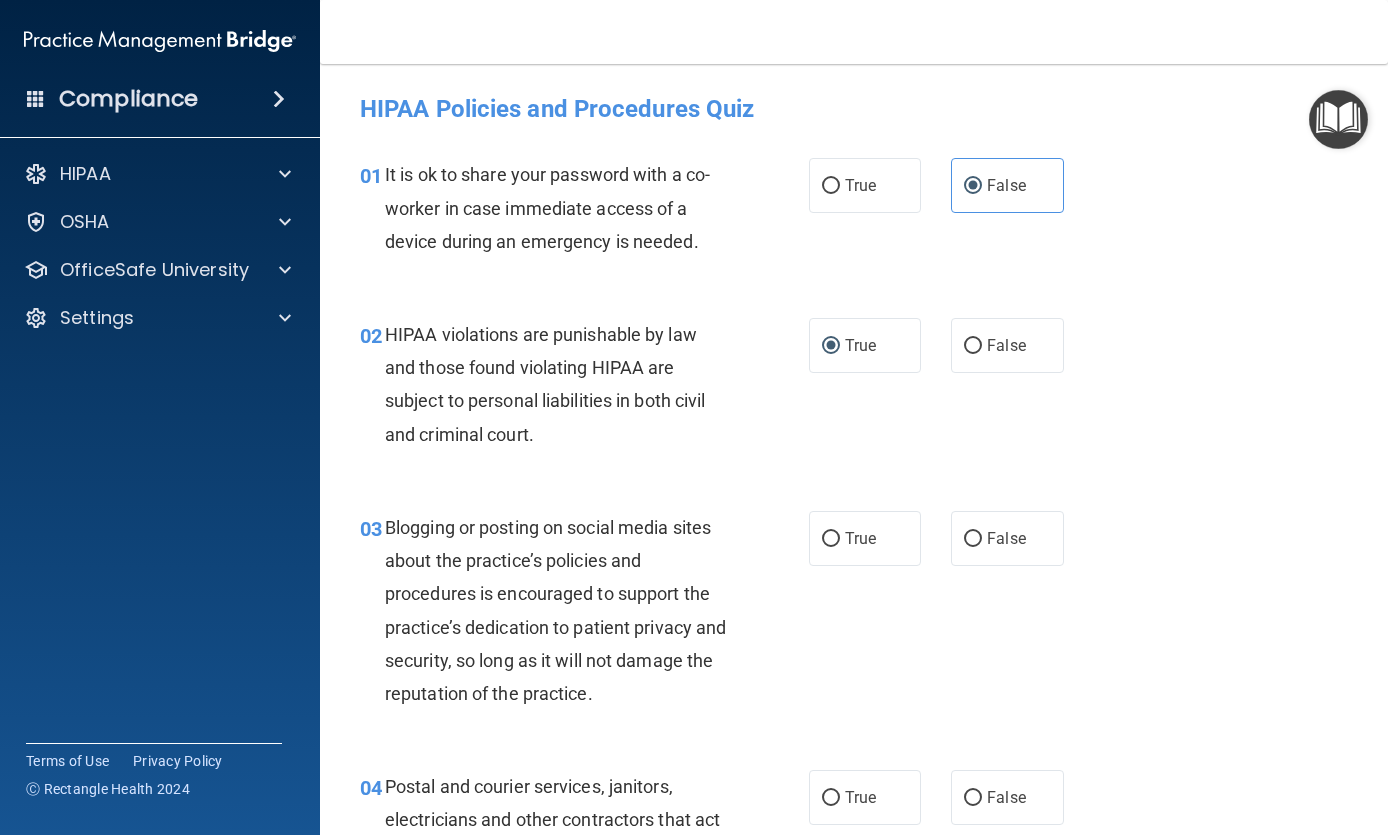 click on "False" at bounding box center (973, 539) 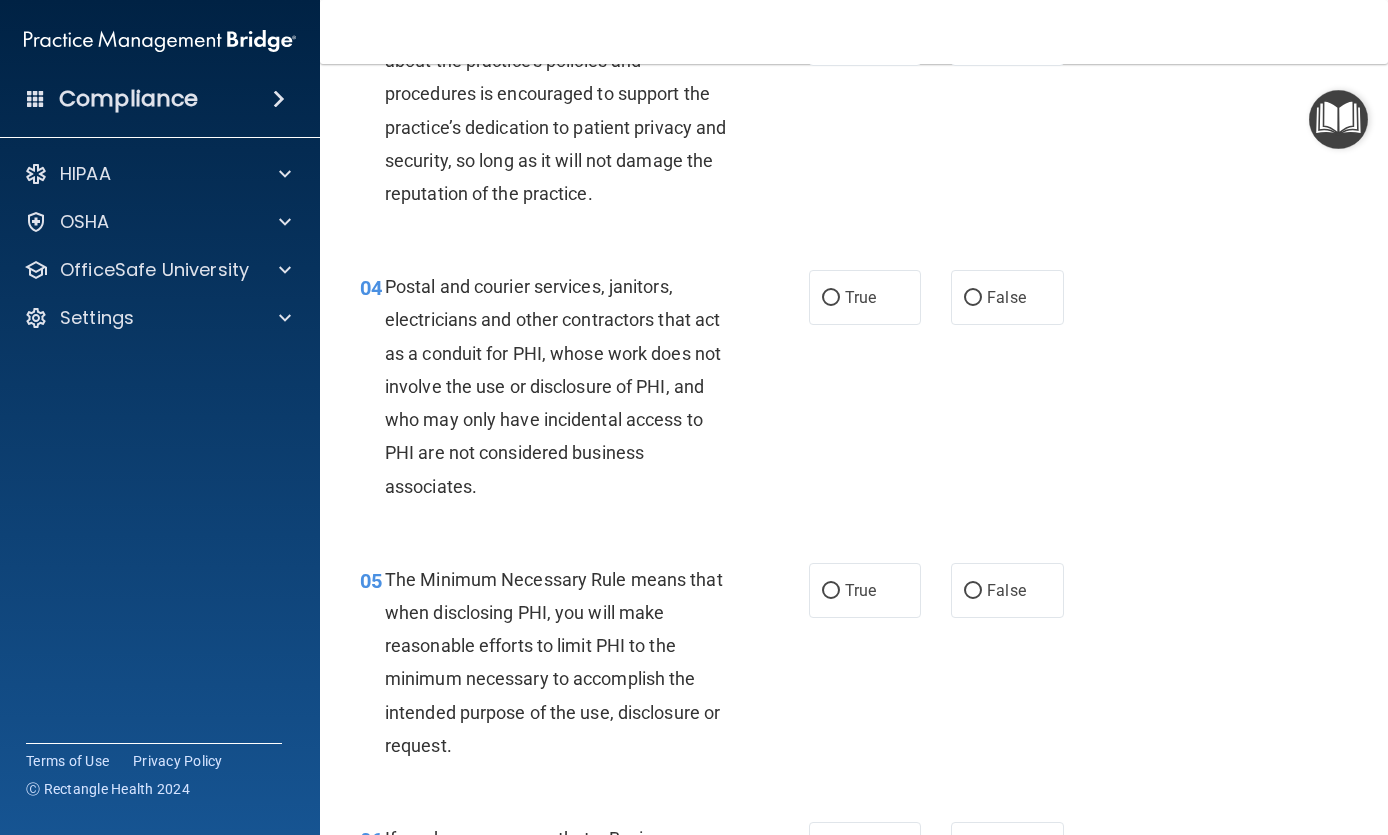 scroll, scrollTop: 511, scrollLeft: 0, axis: vertical 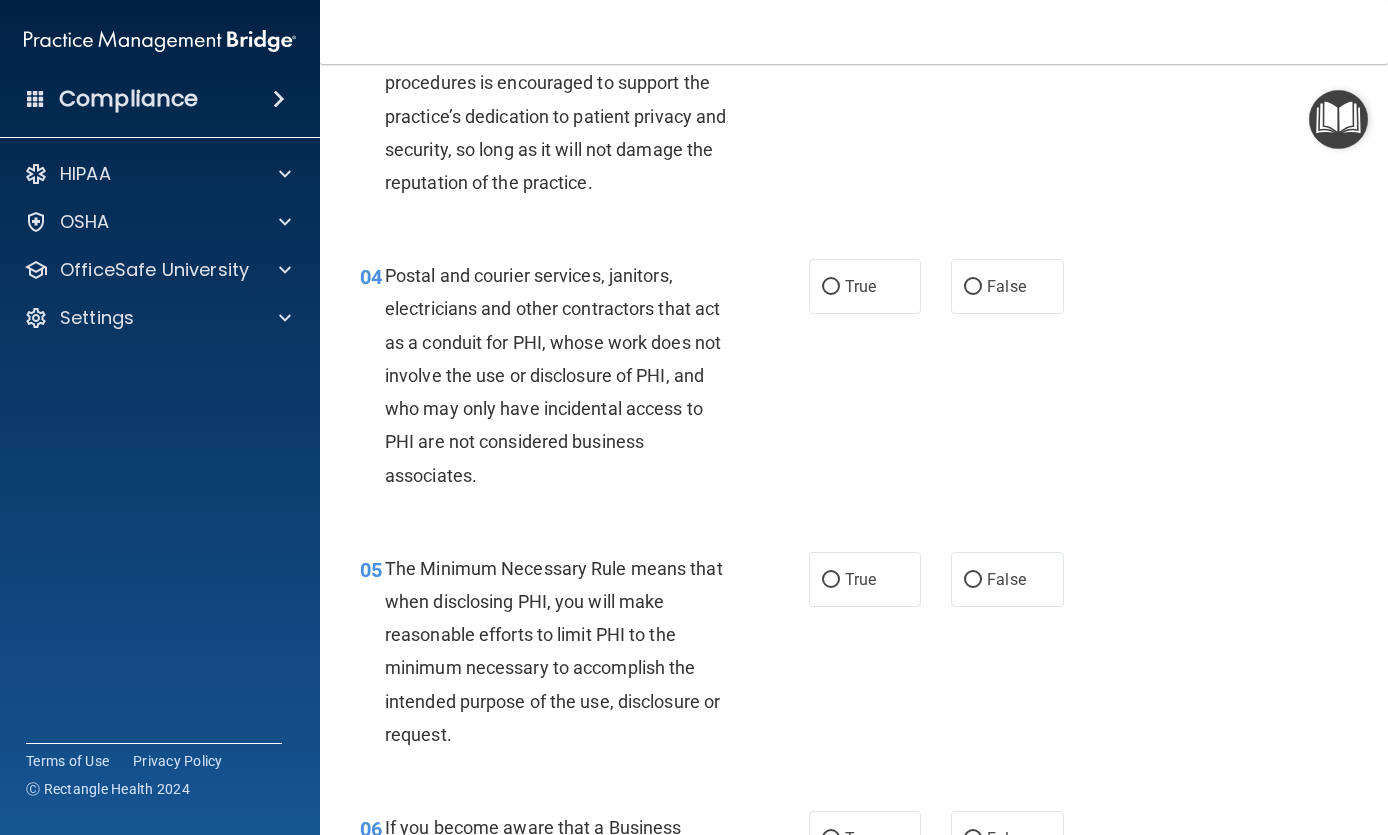 click on "True" at bounding box center [865, 286] 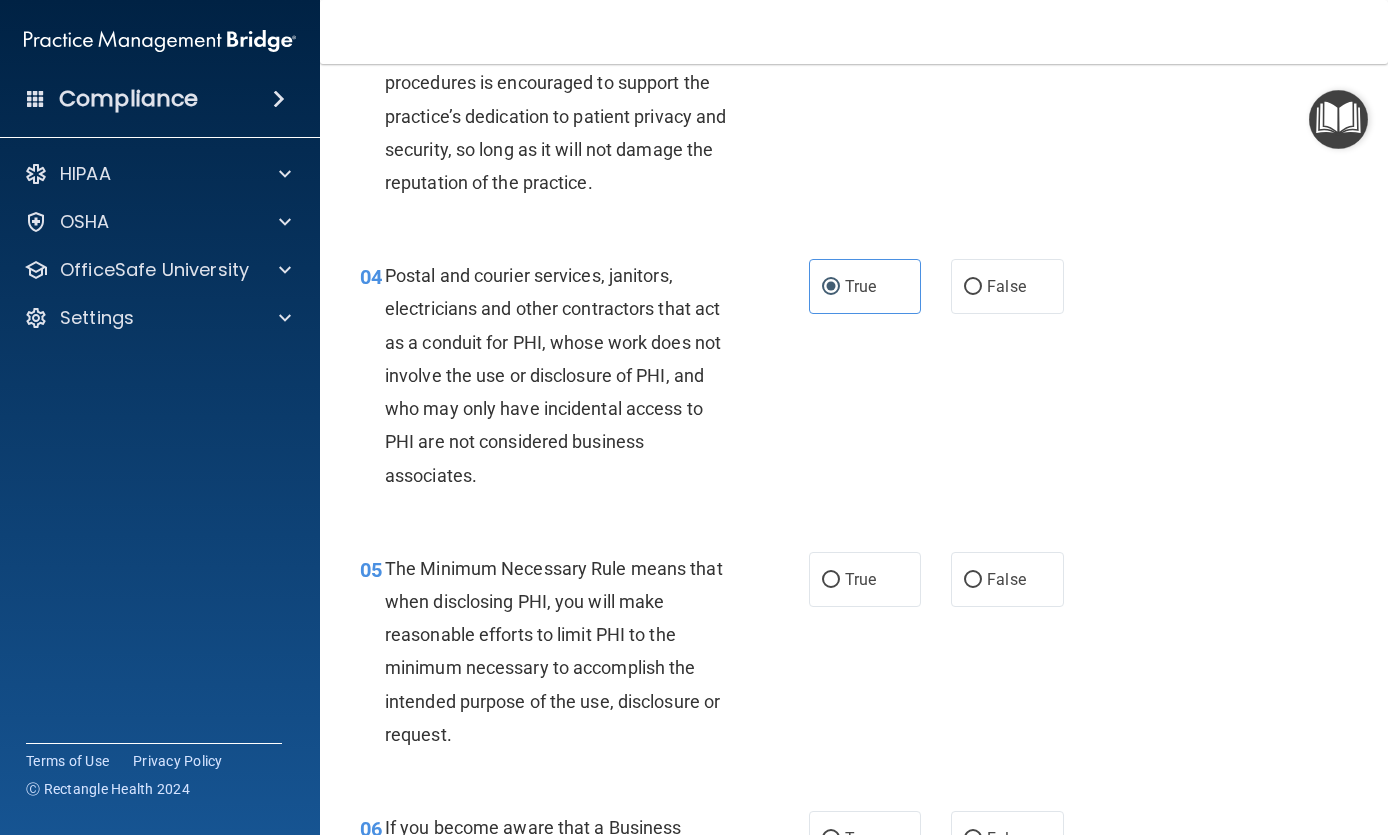 click on "True" at bounding box center [865, 579] 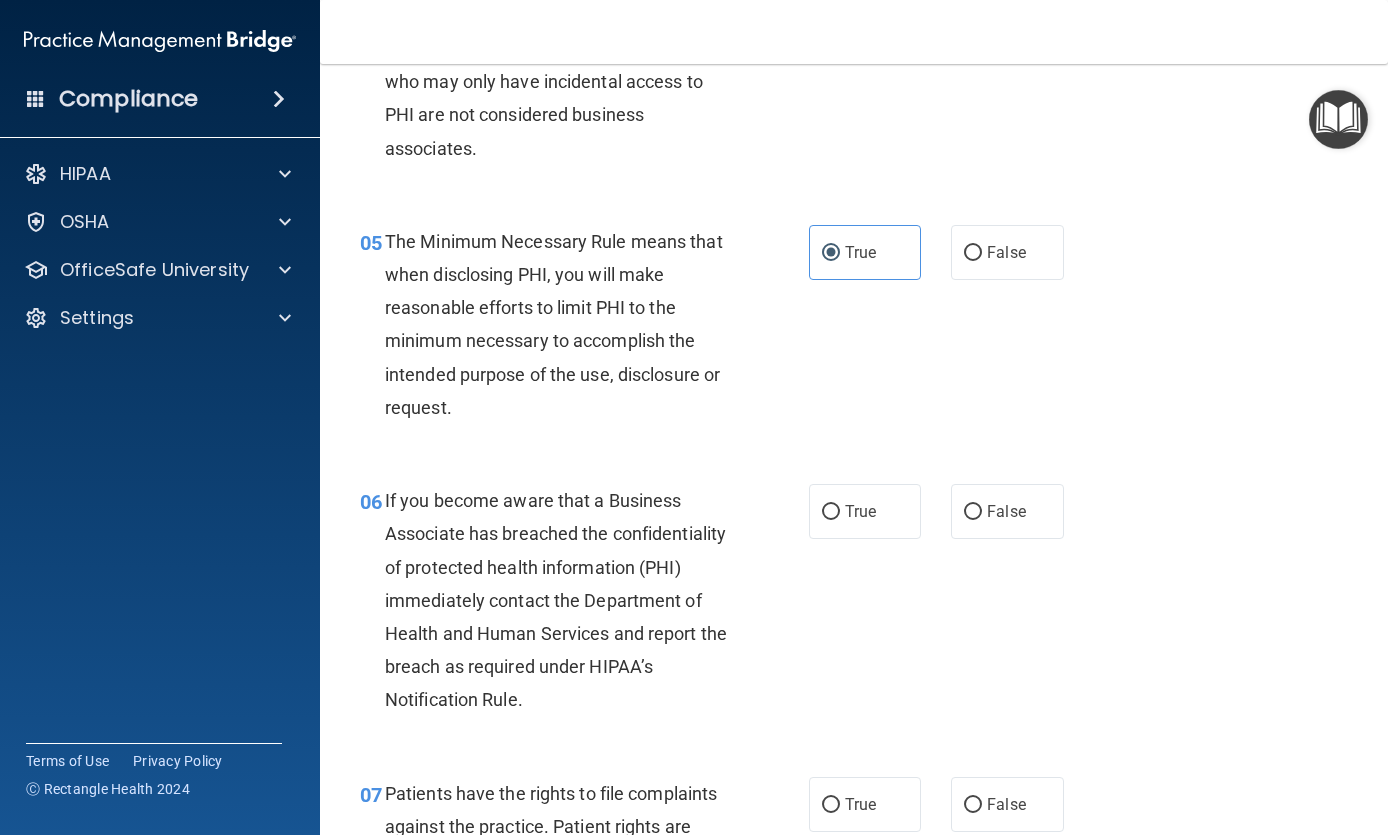 scroll, scrollTop: 857, scrollLeft: 0, axis: vertical 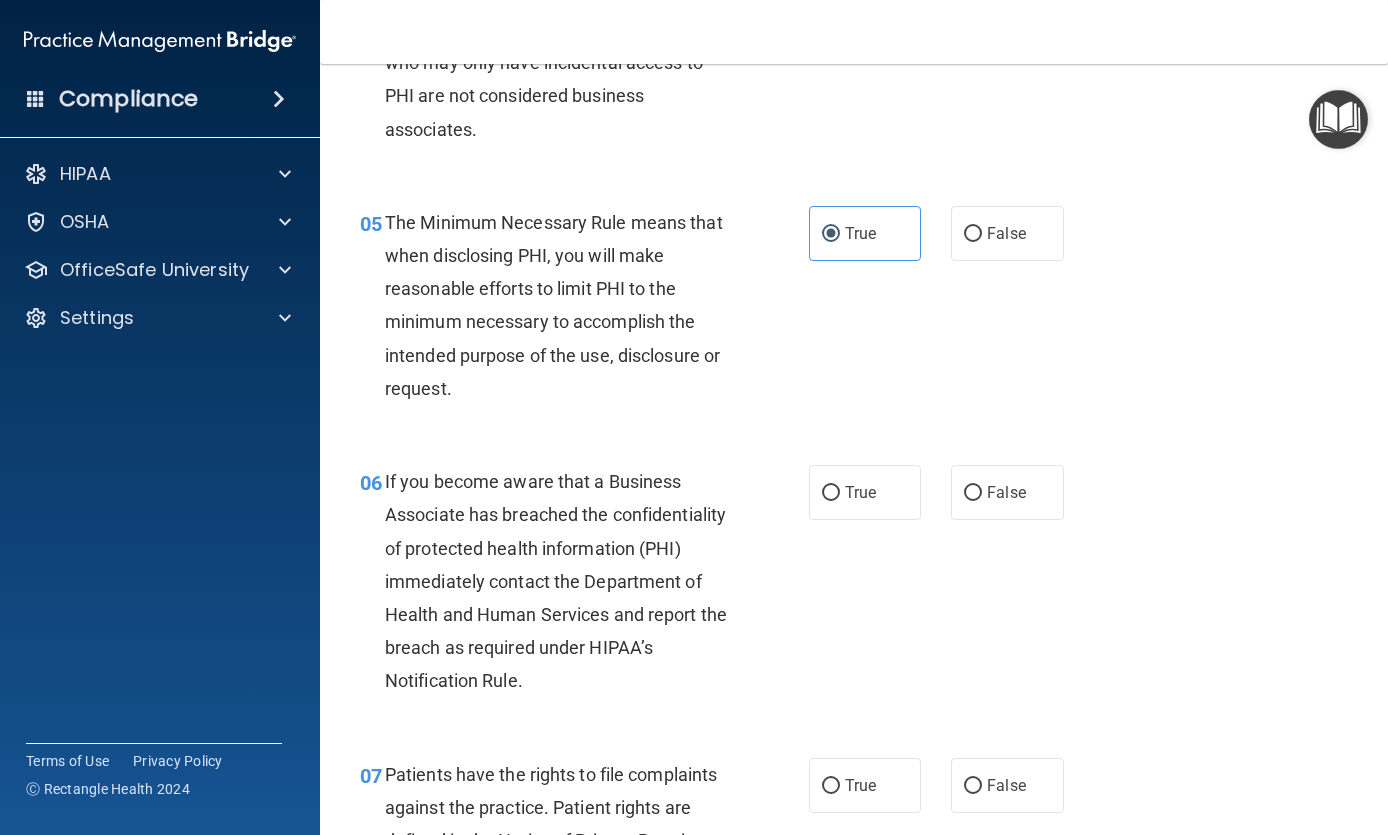 click on "False" at bounding box center [973, 493] 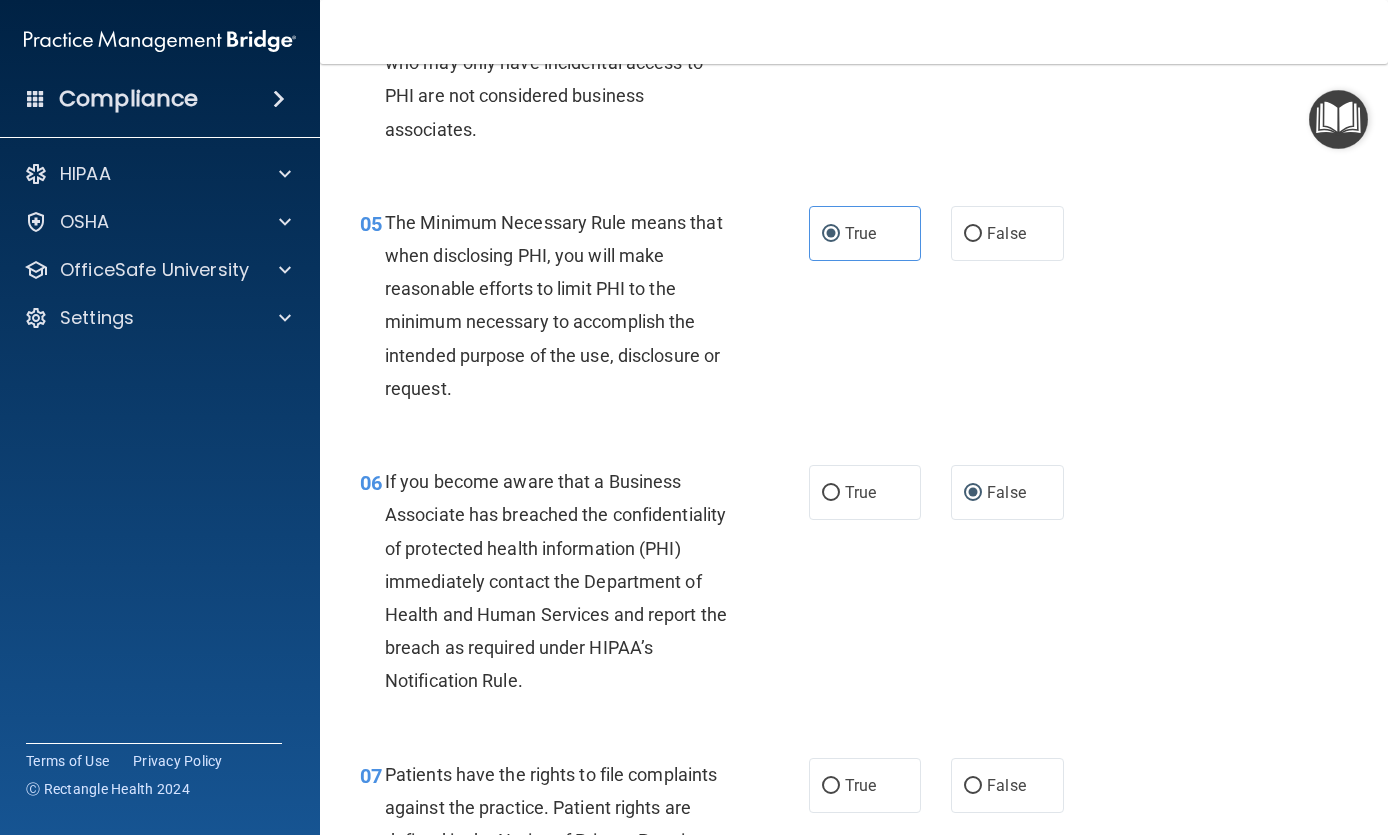 click on "True" at bounding box center [831, 493] 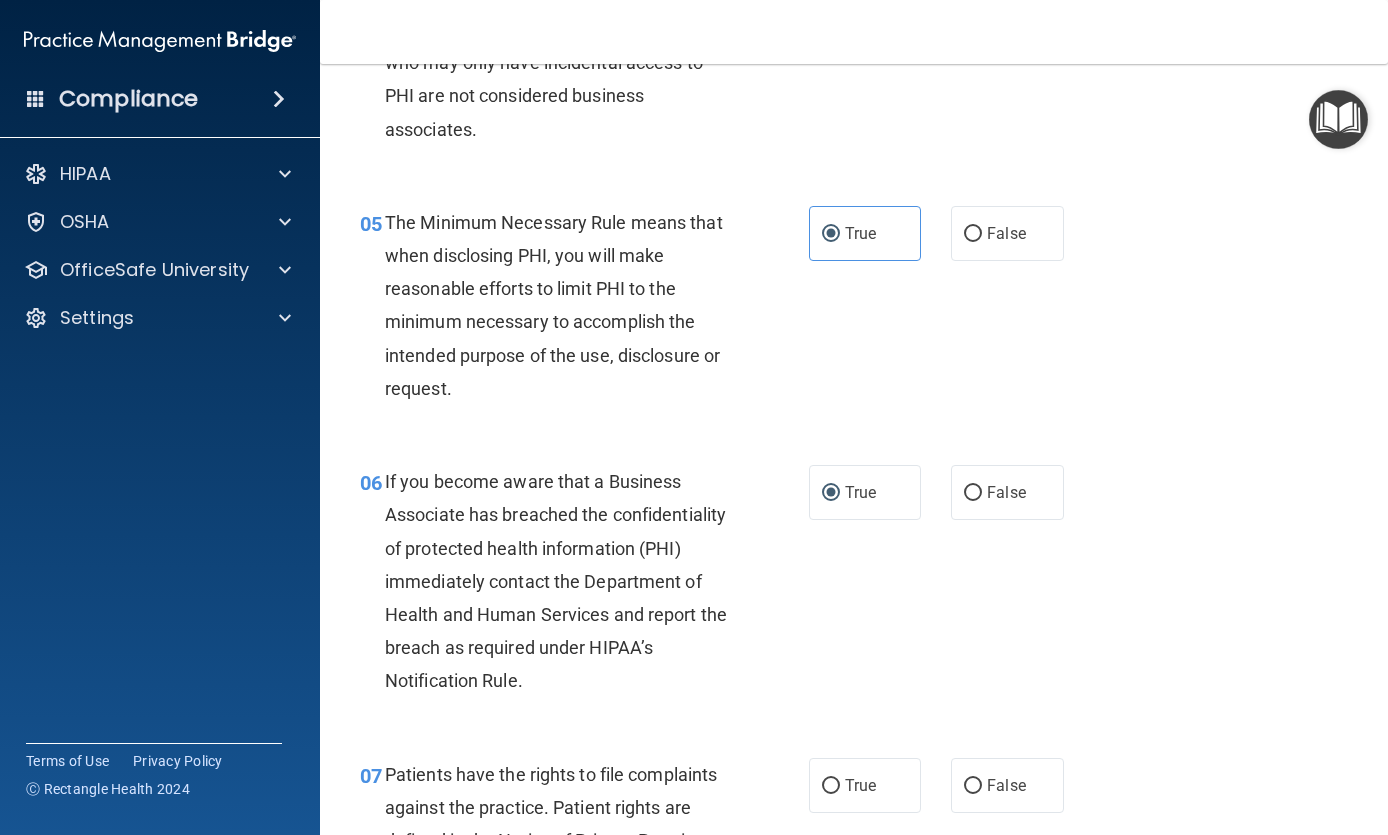 click on "False" at bounding box center [1007, 492] 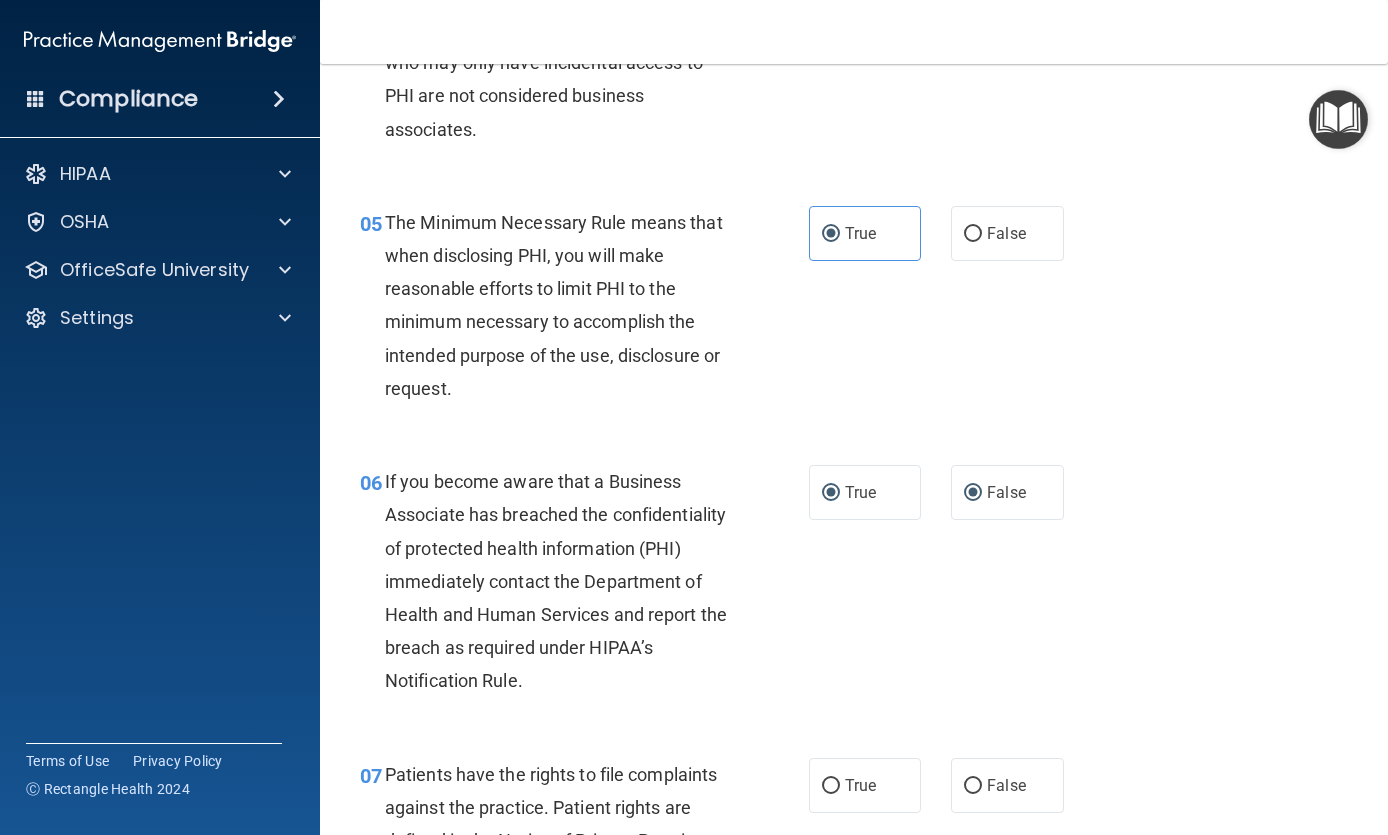 radio on "false" 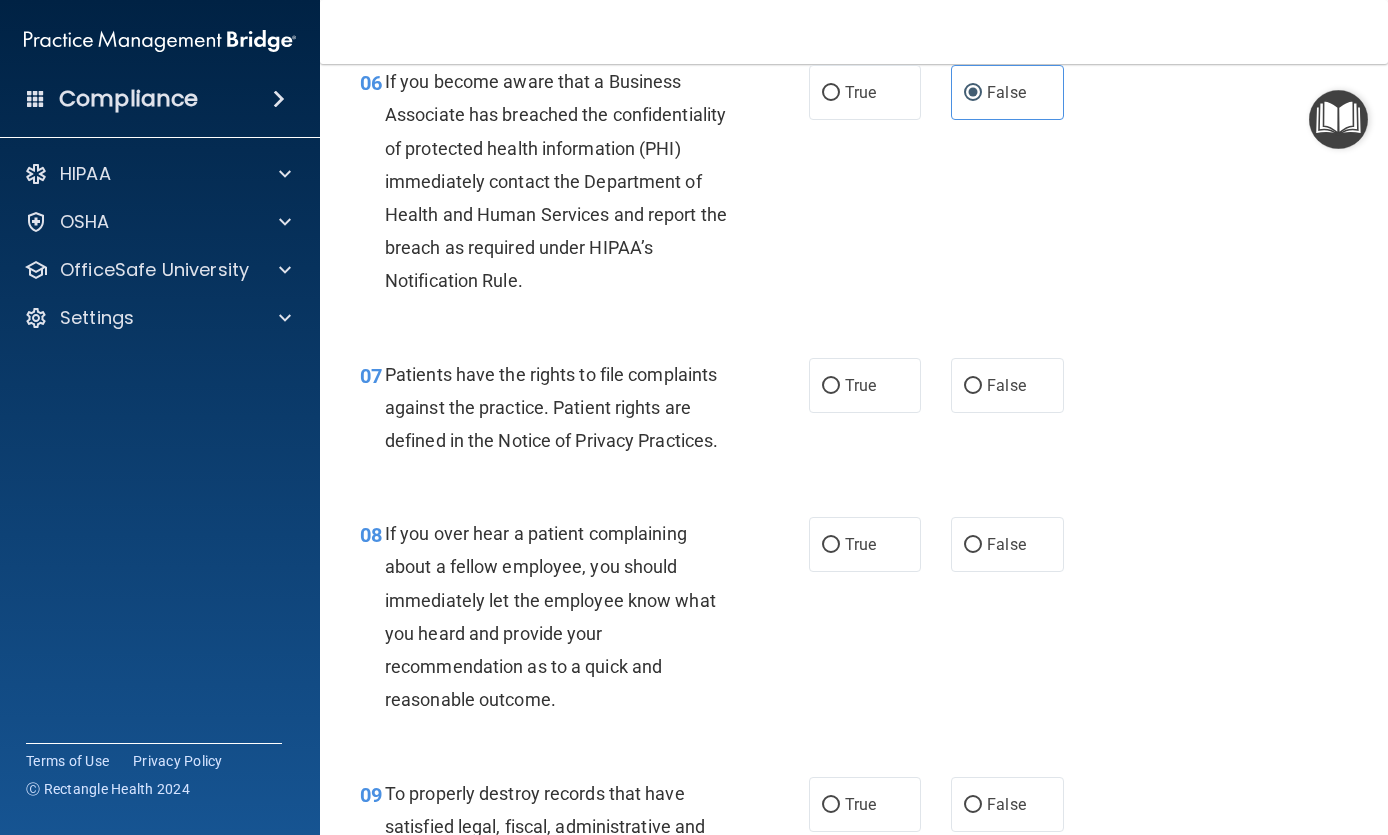 scroll, scrollTop: 1290, scrollLeft: 0, axis: vertical 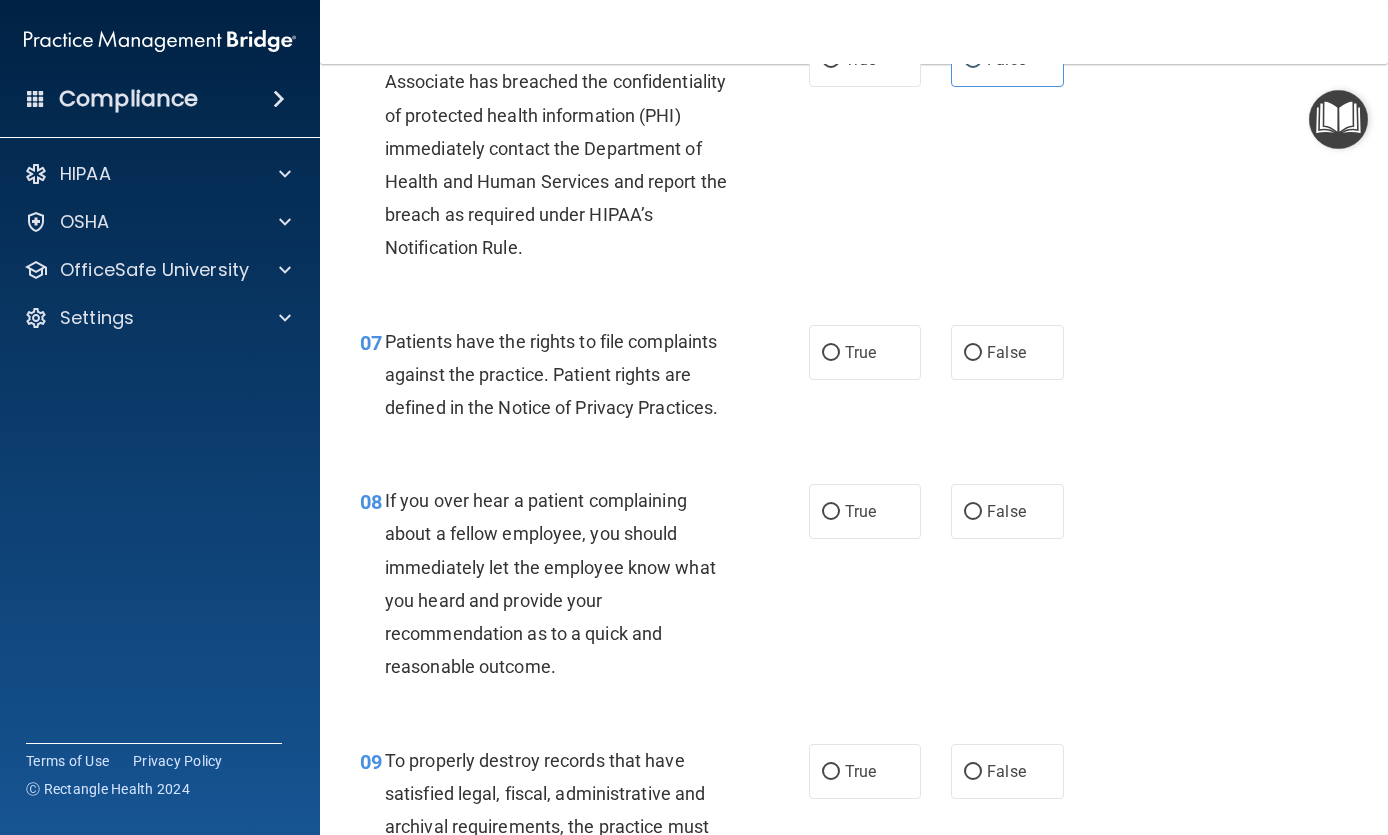 click on "True" at bounding box center [831, 353] 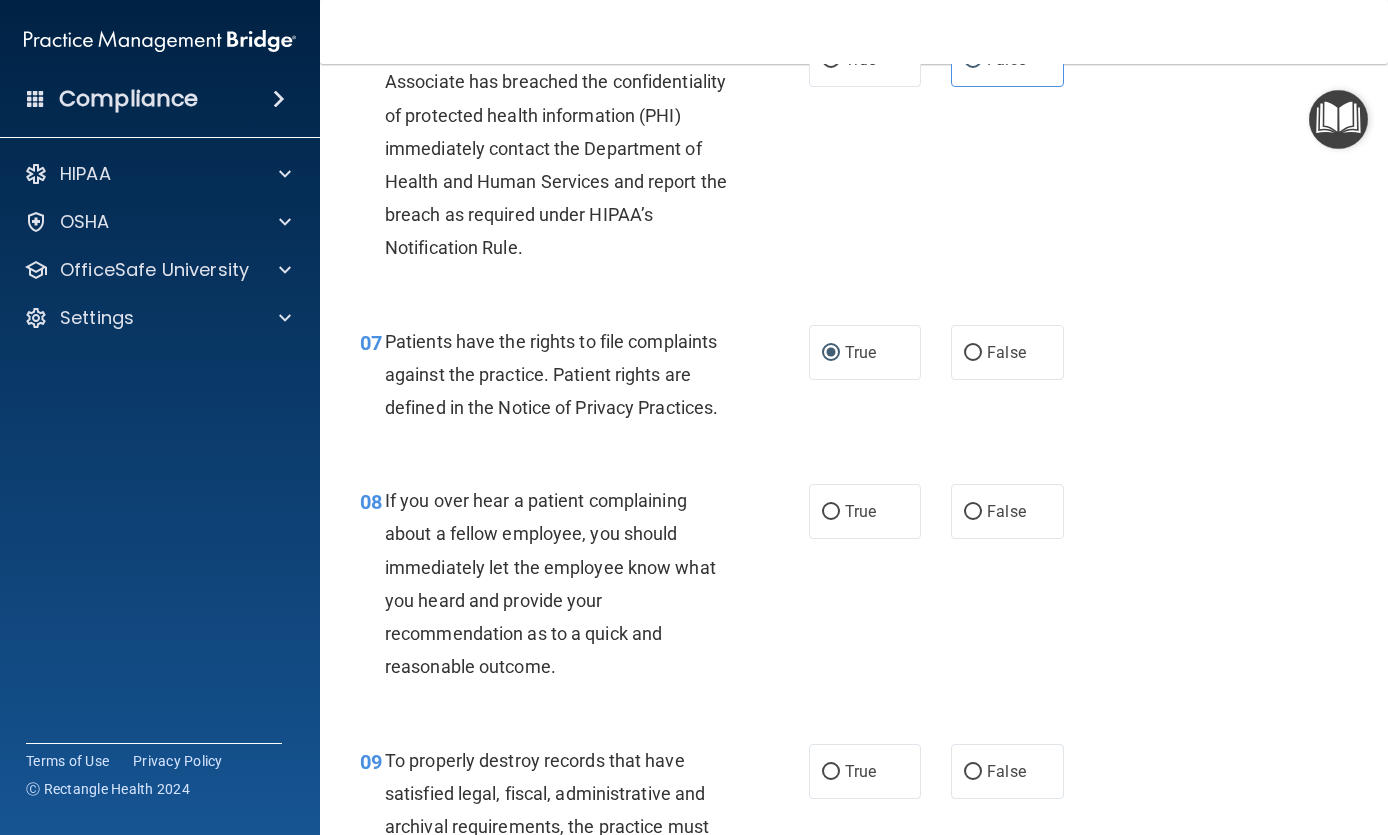click on "False" at bounding box center (1007, 511) 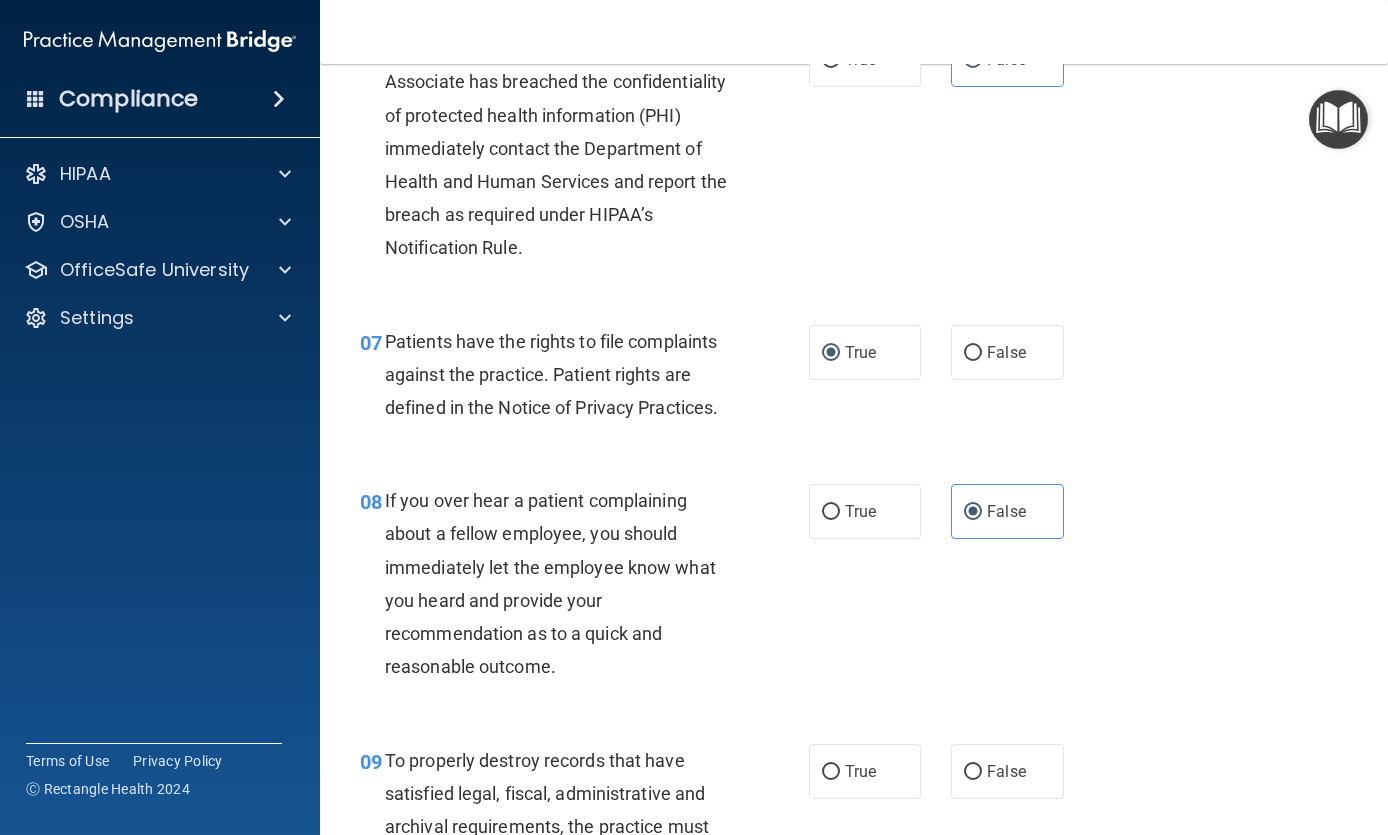 click on "False" at bounding box center [973, 772] 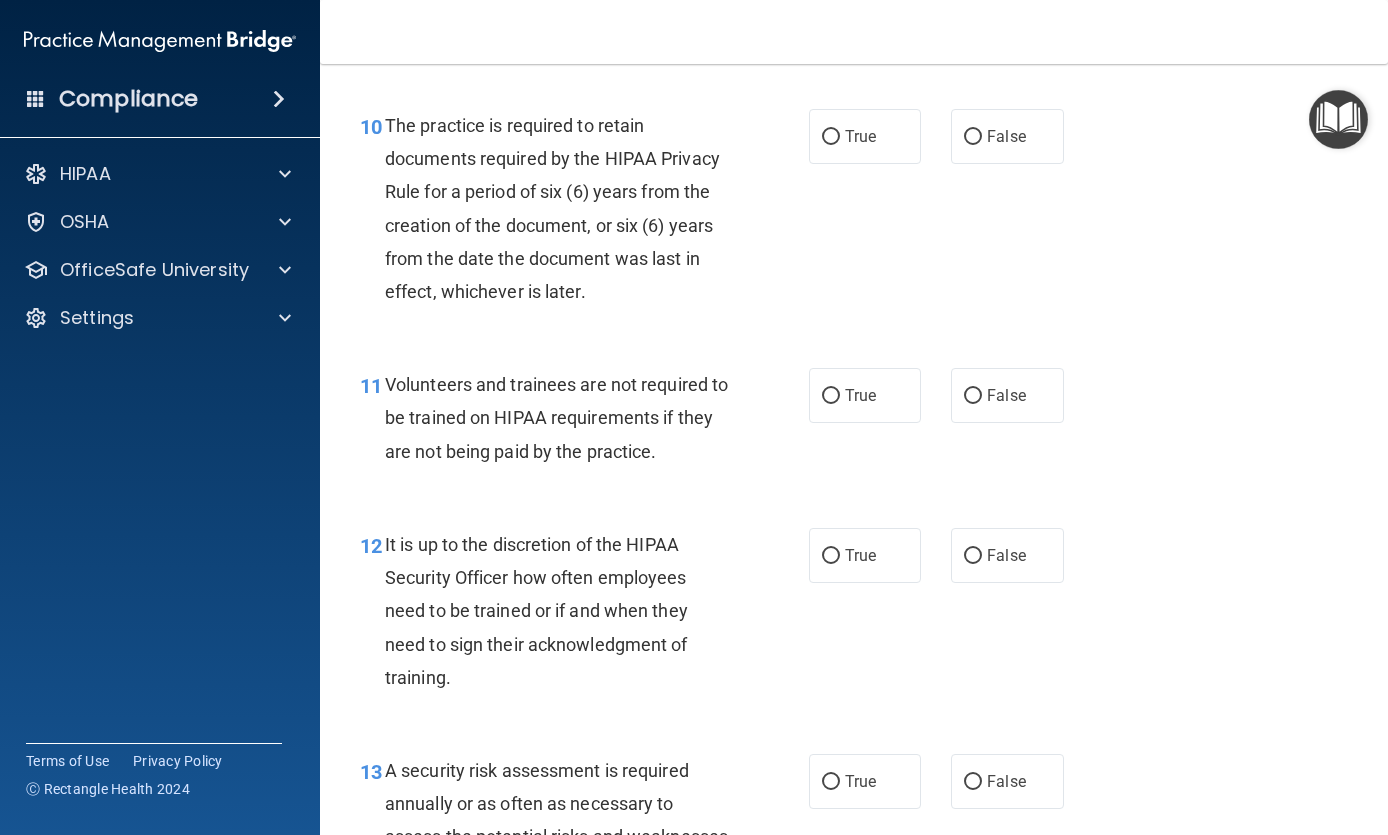 scroll, scrollTop: 2185, scrollLeft: 0, axis: vertical 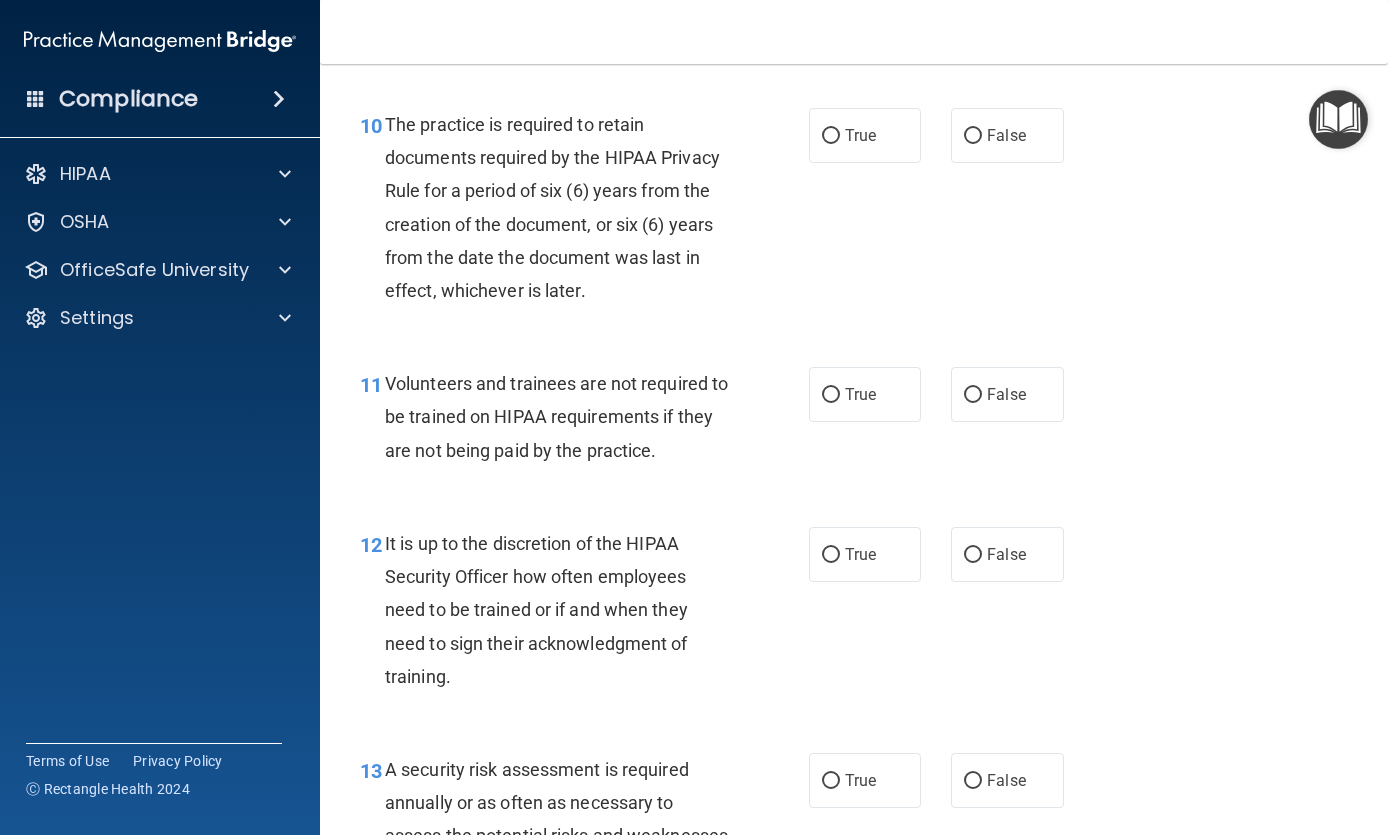 click on "True" at bounding box center (865, 135) 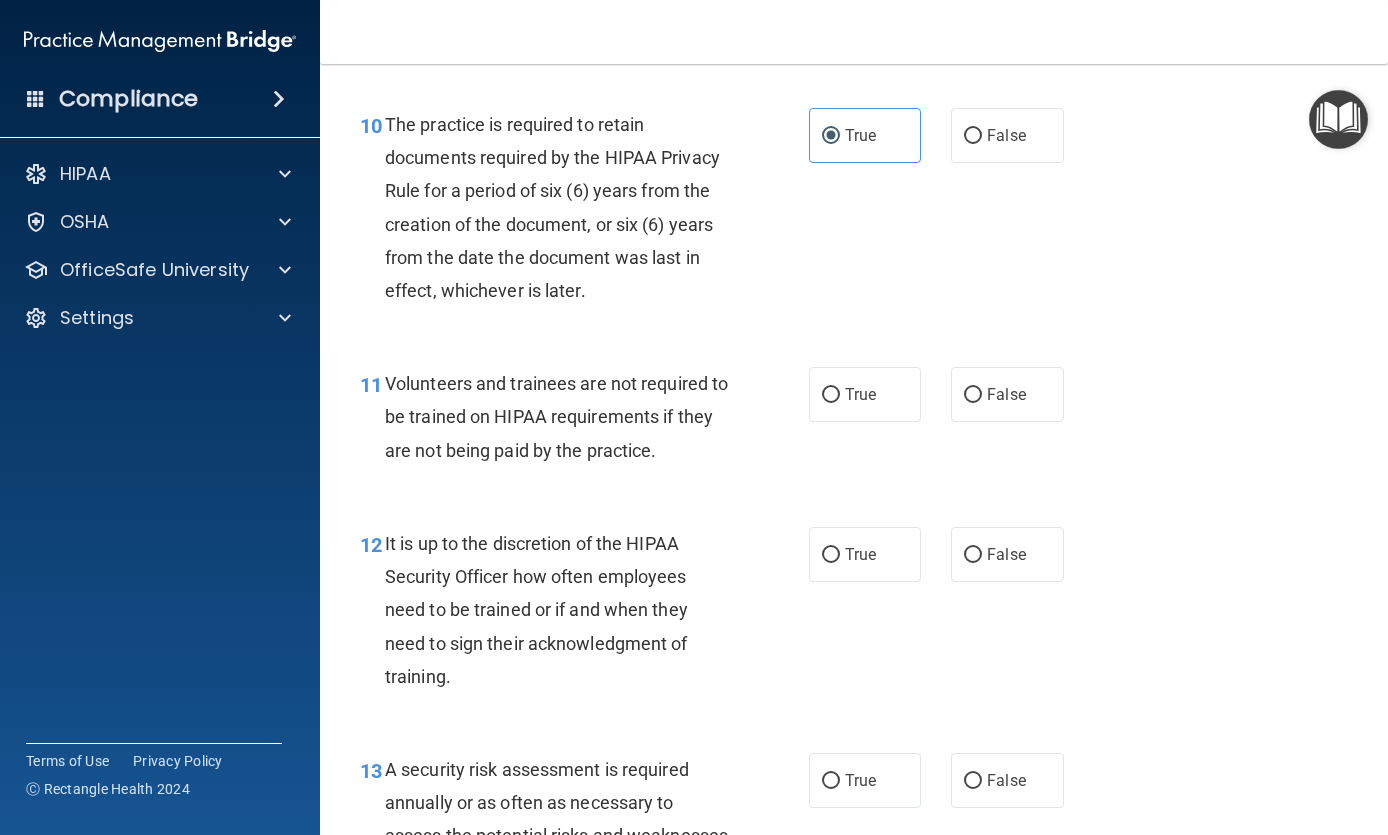 click on "False" at bounding box center (973, 395) 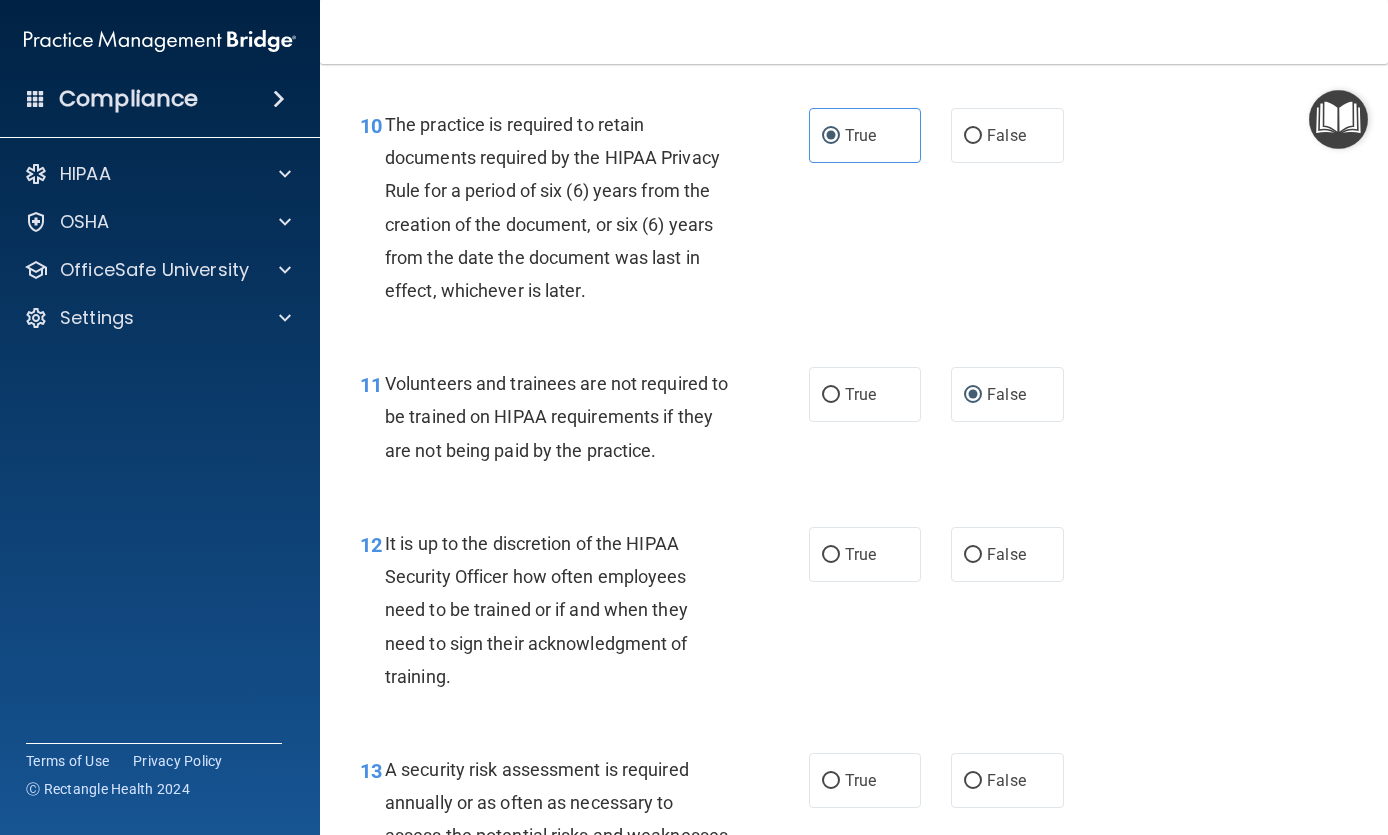 click on "False" at bounding box center [973, 555] 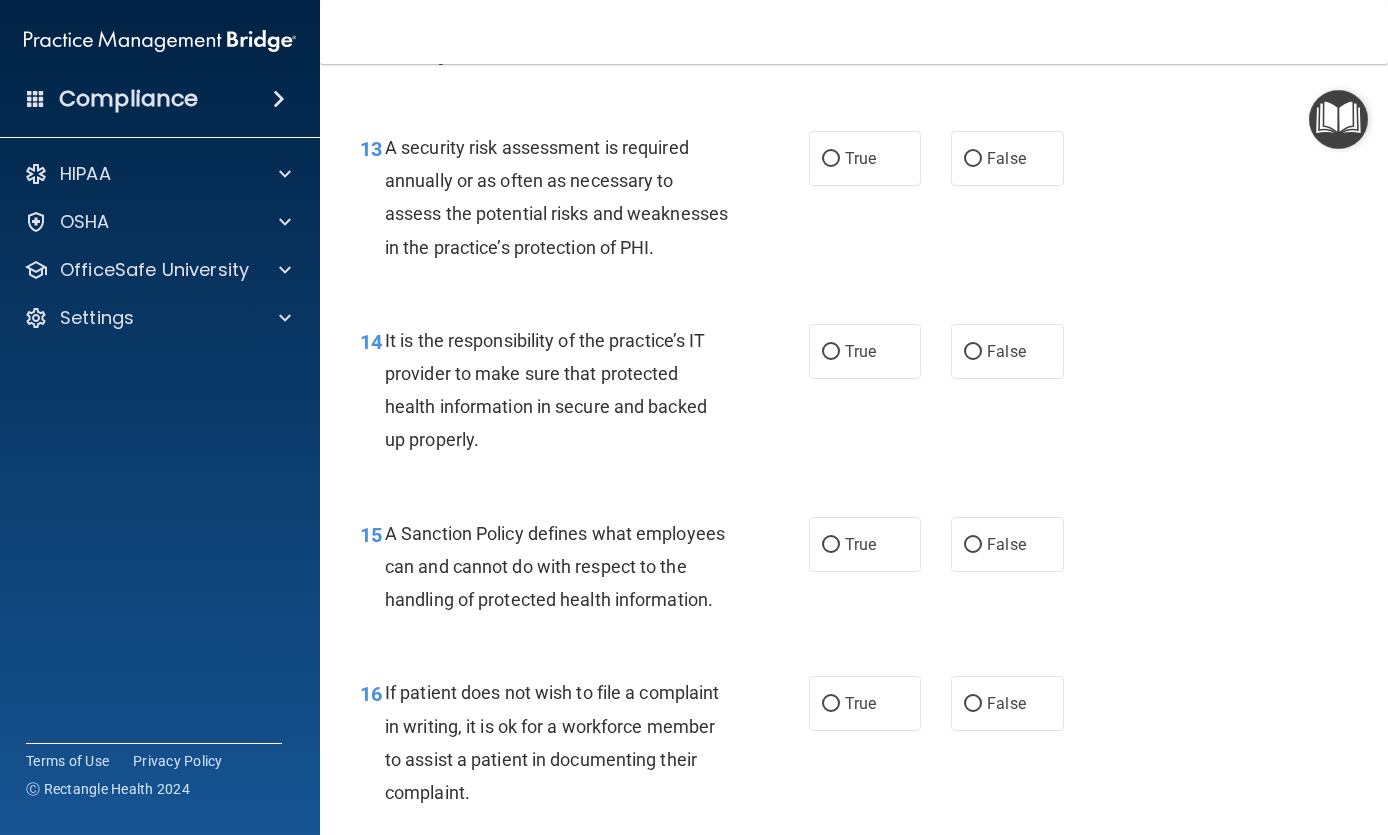 scroll, scrollTop: 2810, scrollLeft: 0, axis: vertical 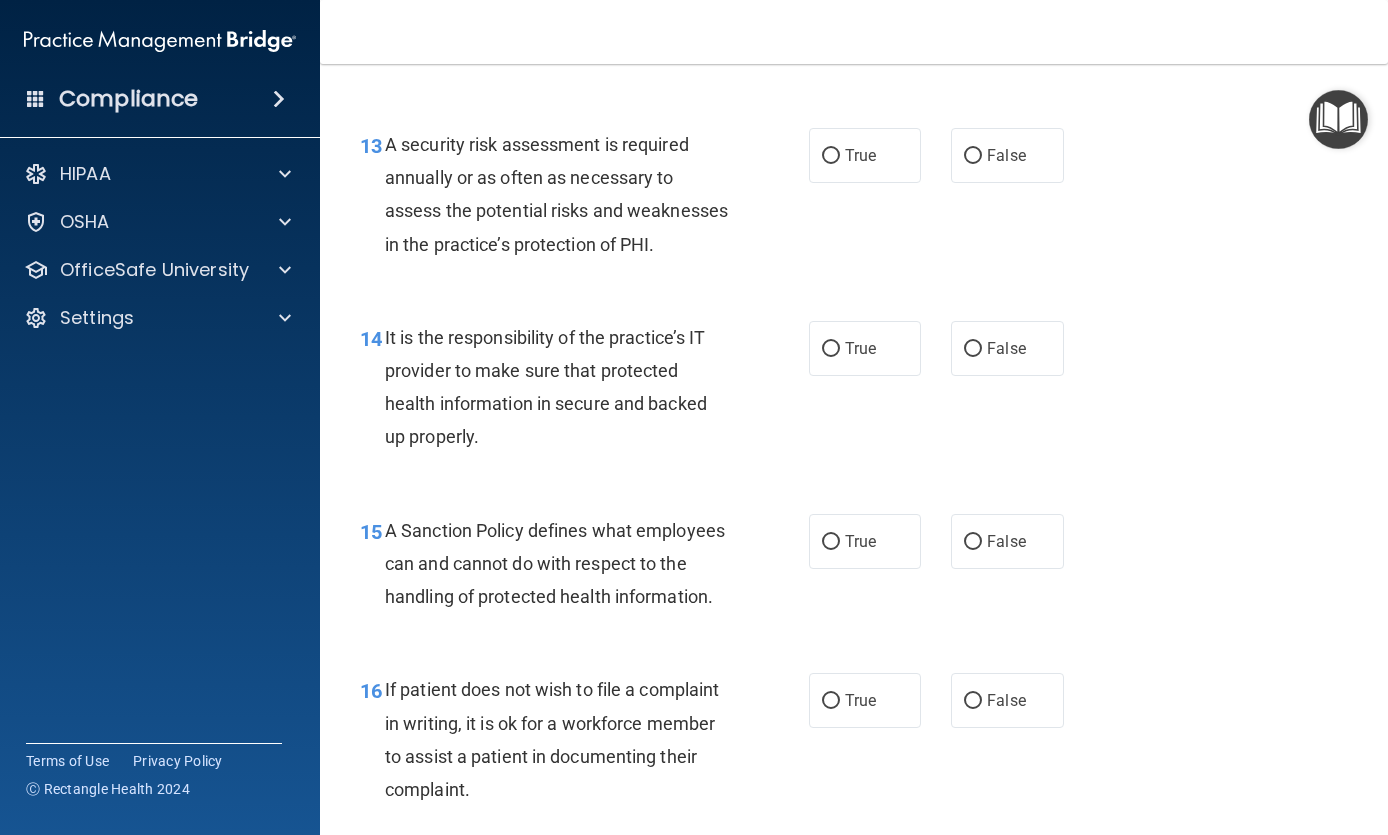 click on "True" at bounding box center [865, 348] 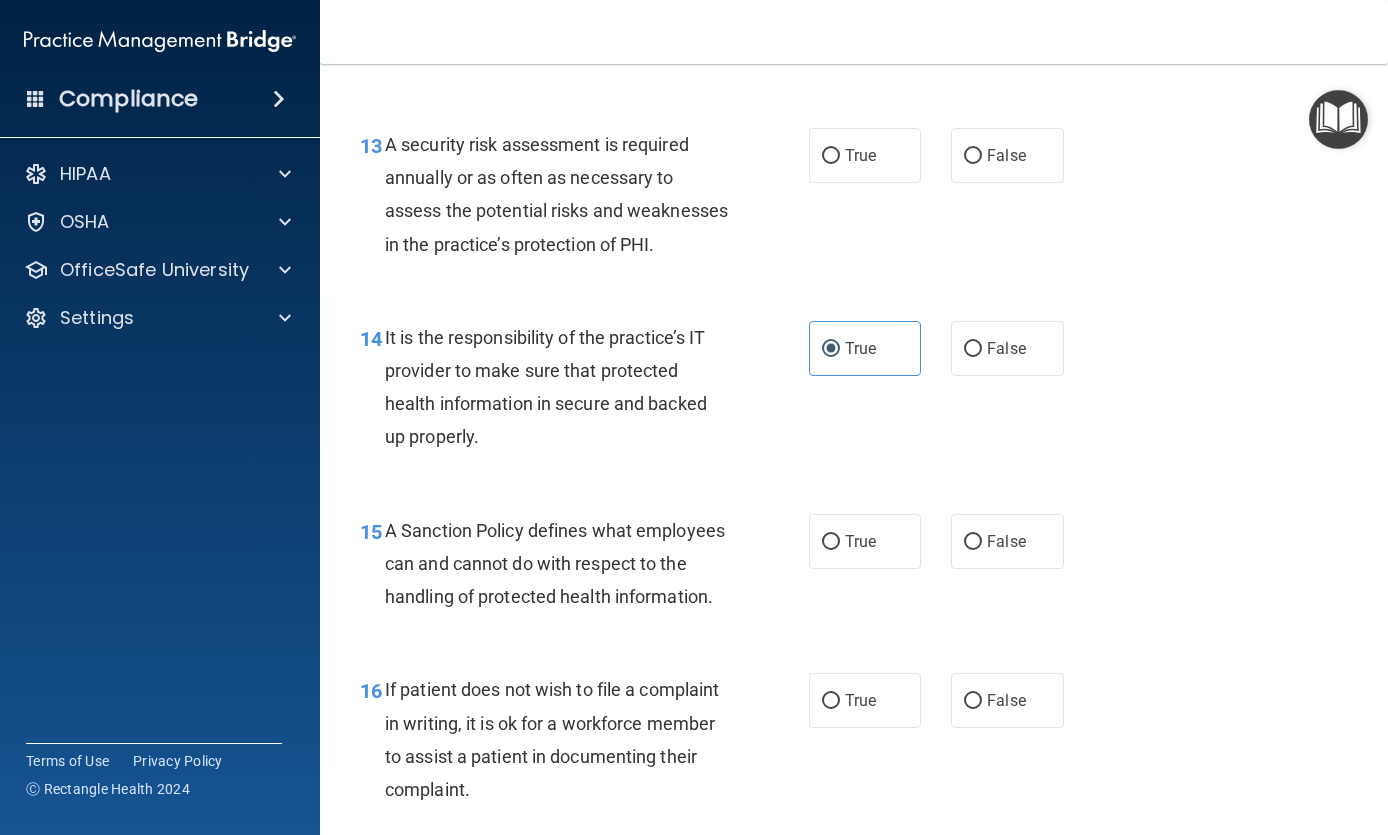 click on "True" at bounding box center (831, 156) 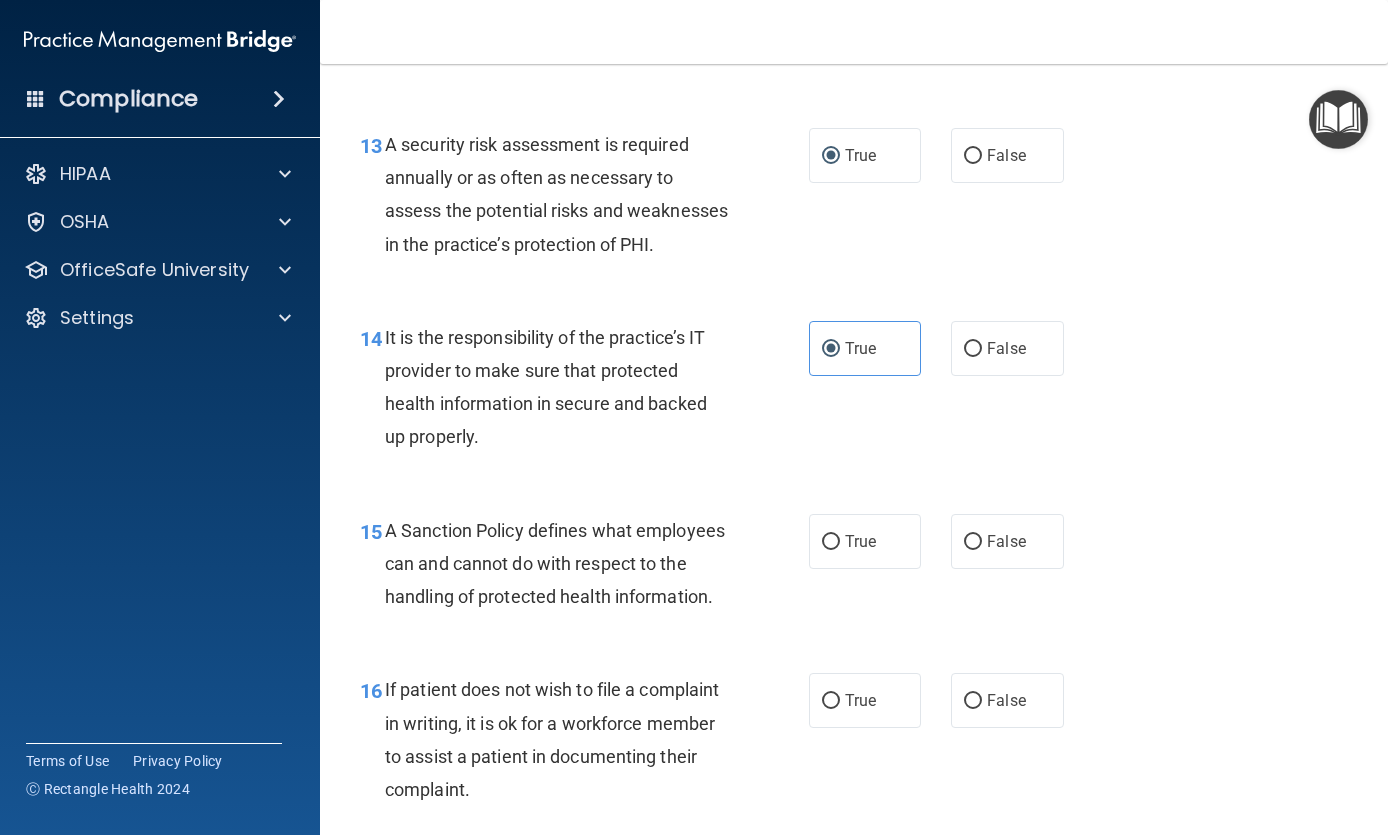 click on "False" at bounding box center [973, 349] 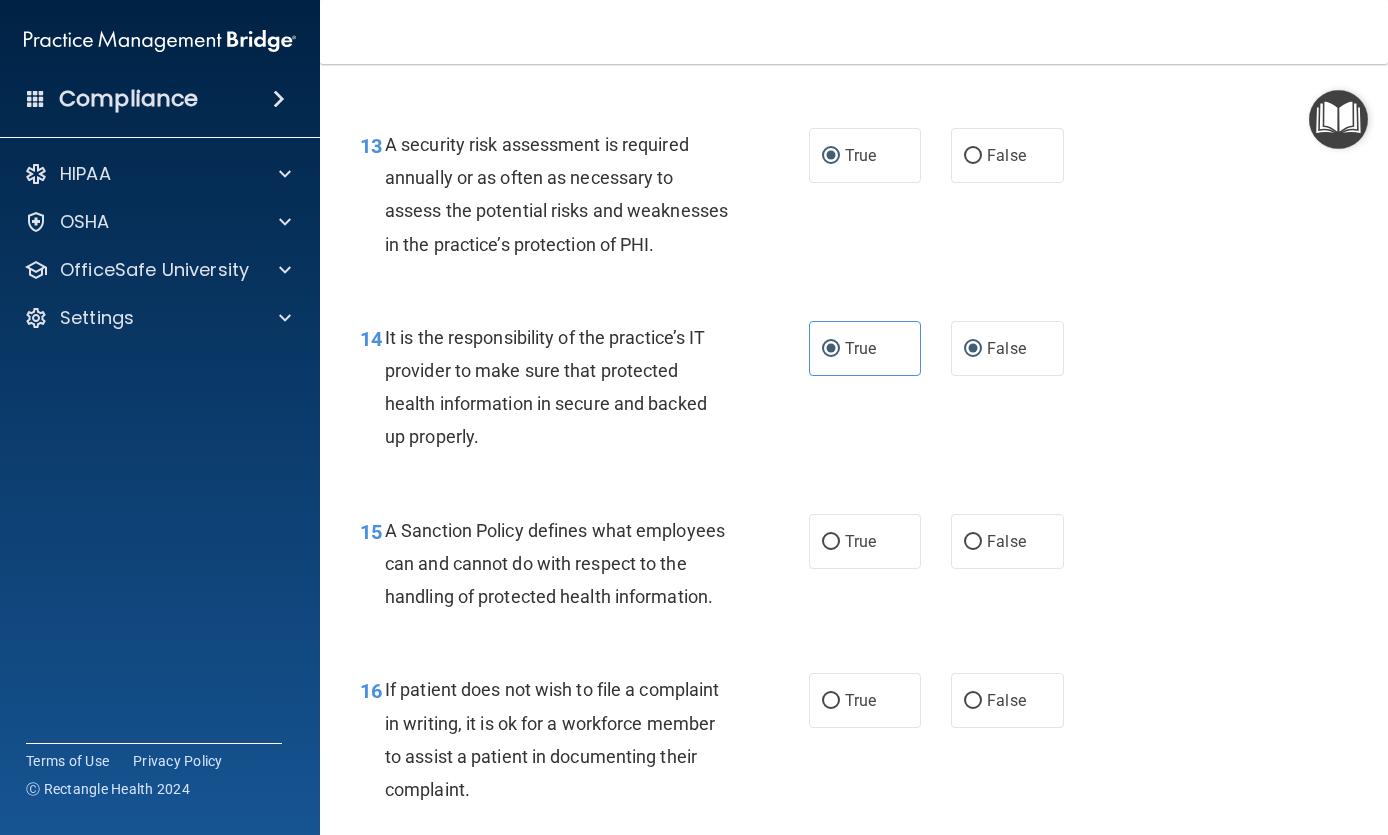 radio on "false" 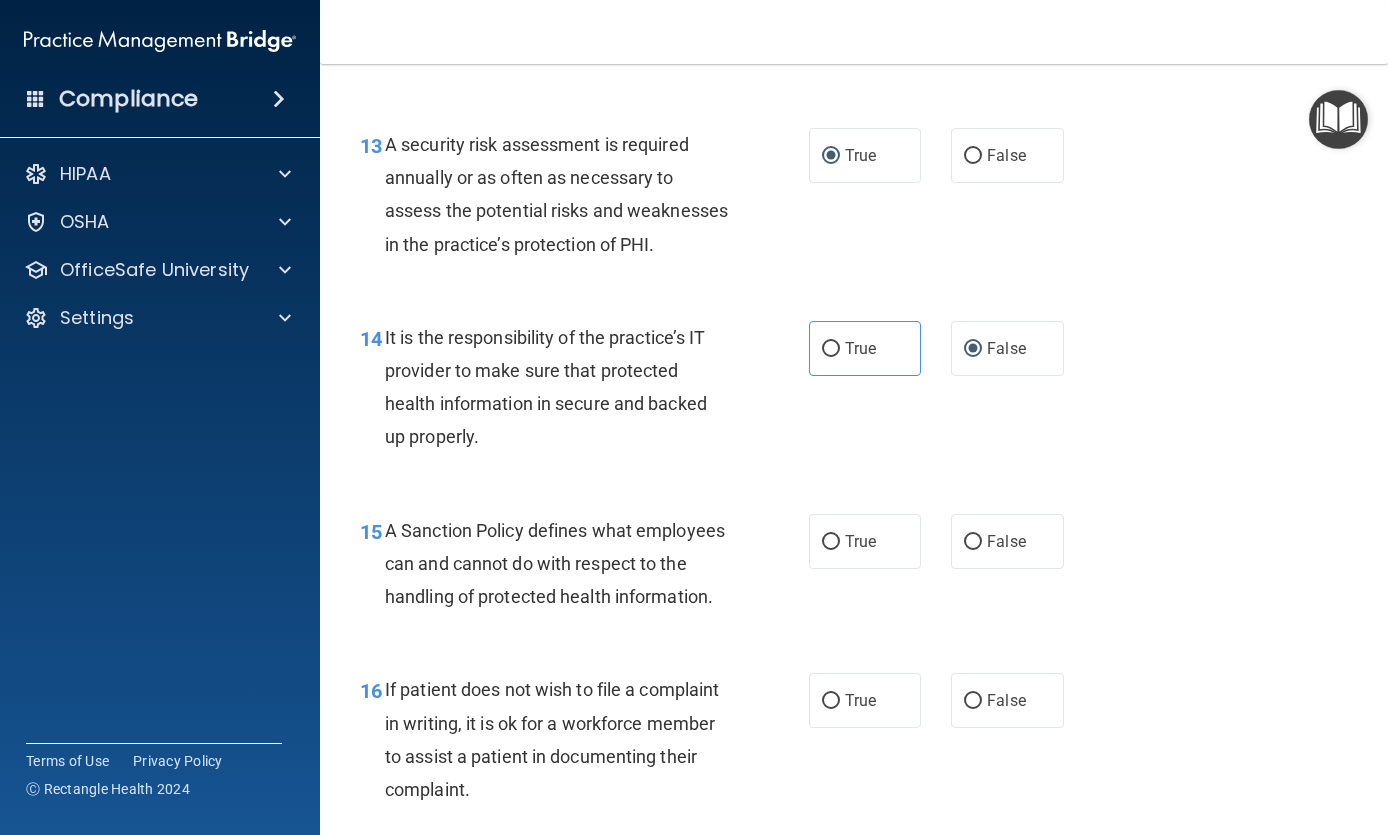 click on "False" at bounding box center [1007, 541] 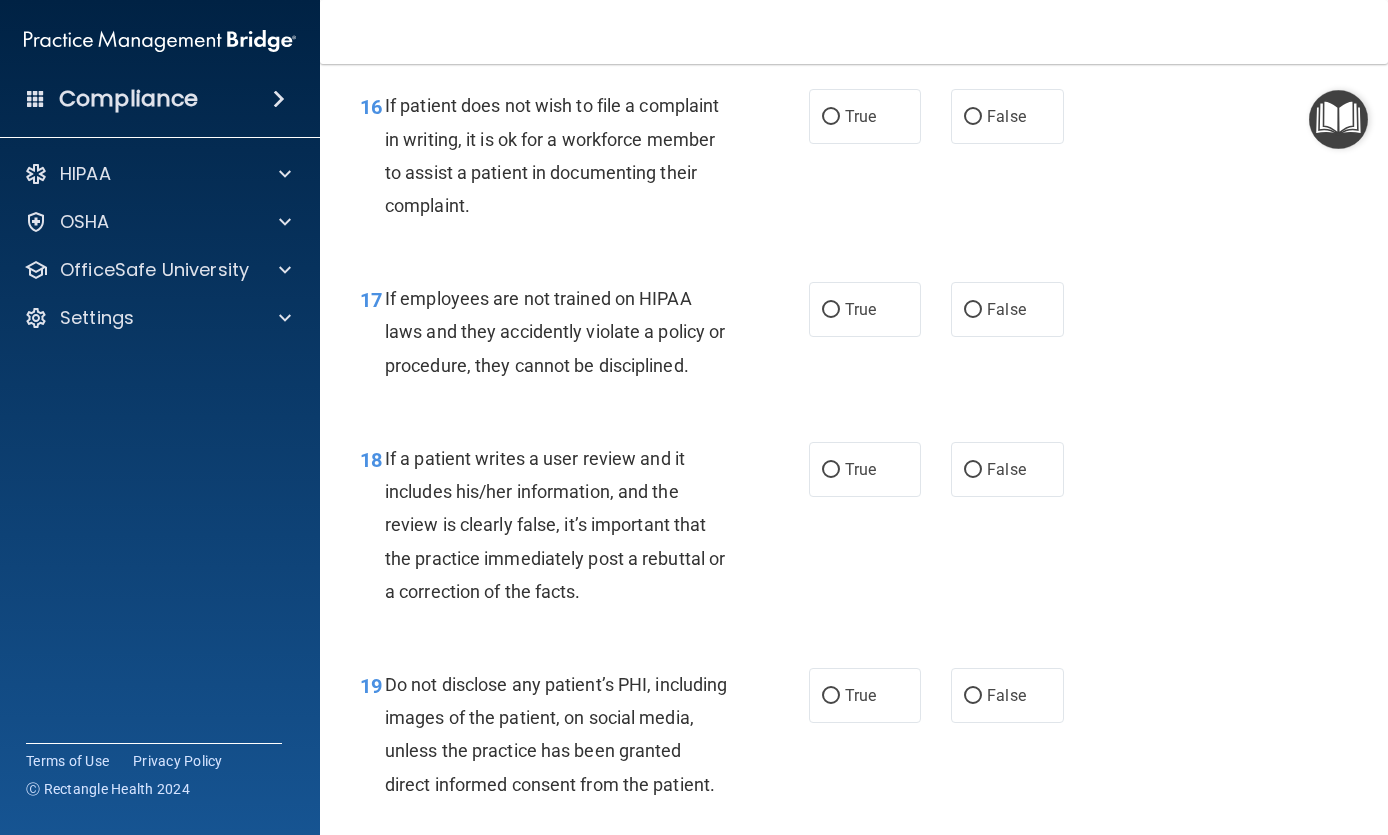 scroll, scrollTop: 3416, scrollLeft: 0, axis: vertical 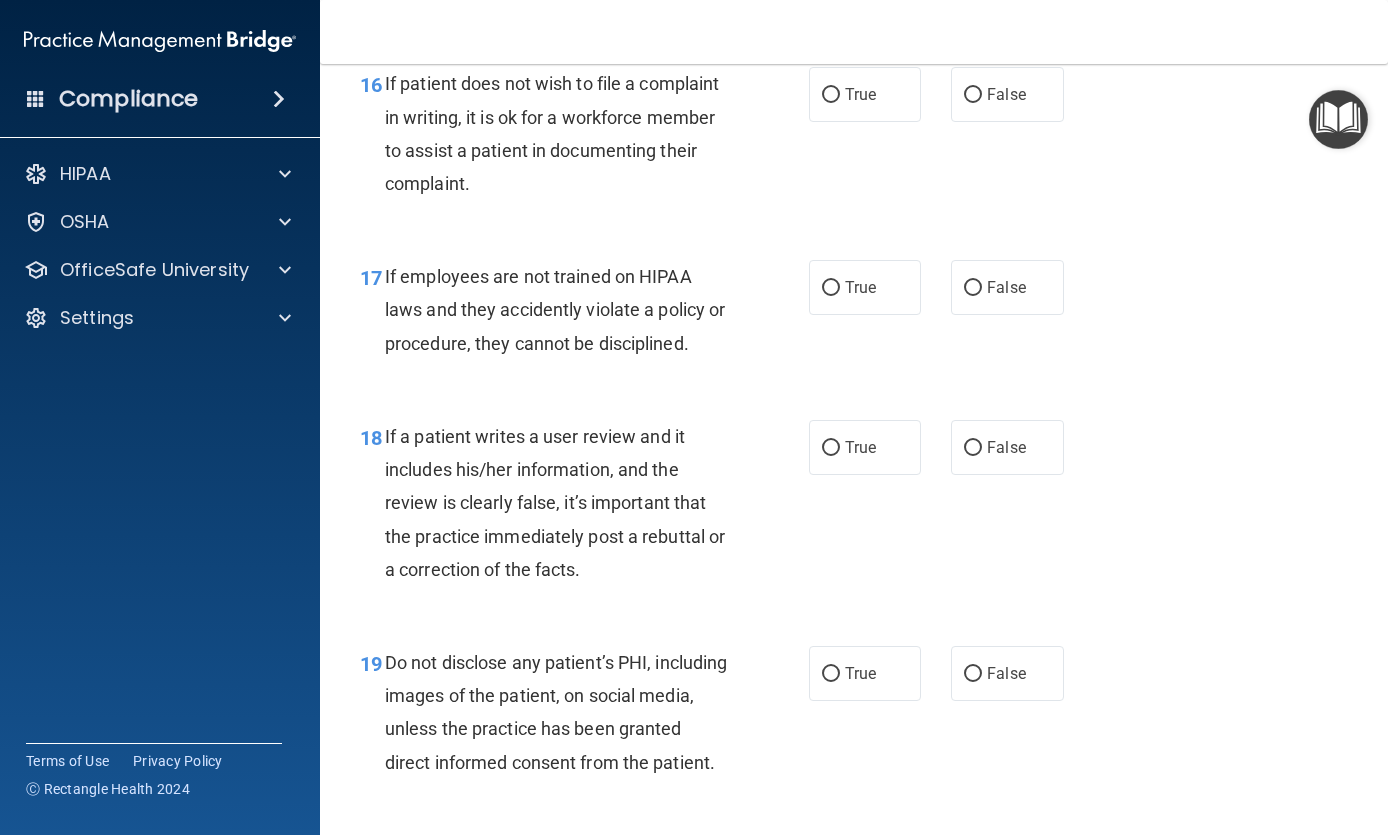 click on "True" at bounding box center [865, 94] 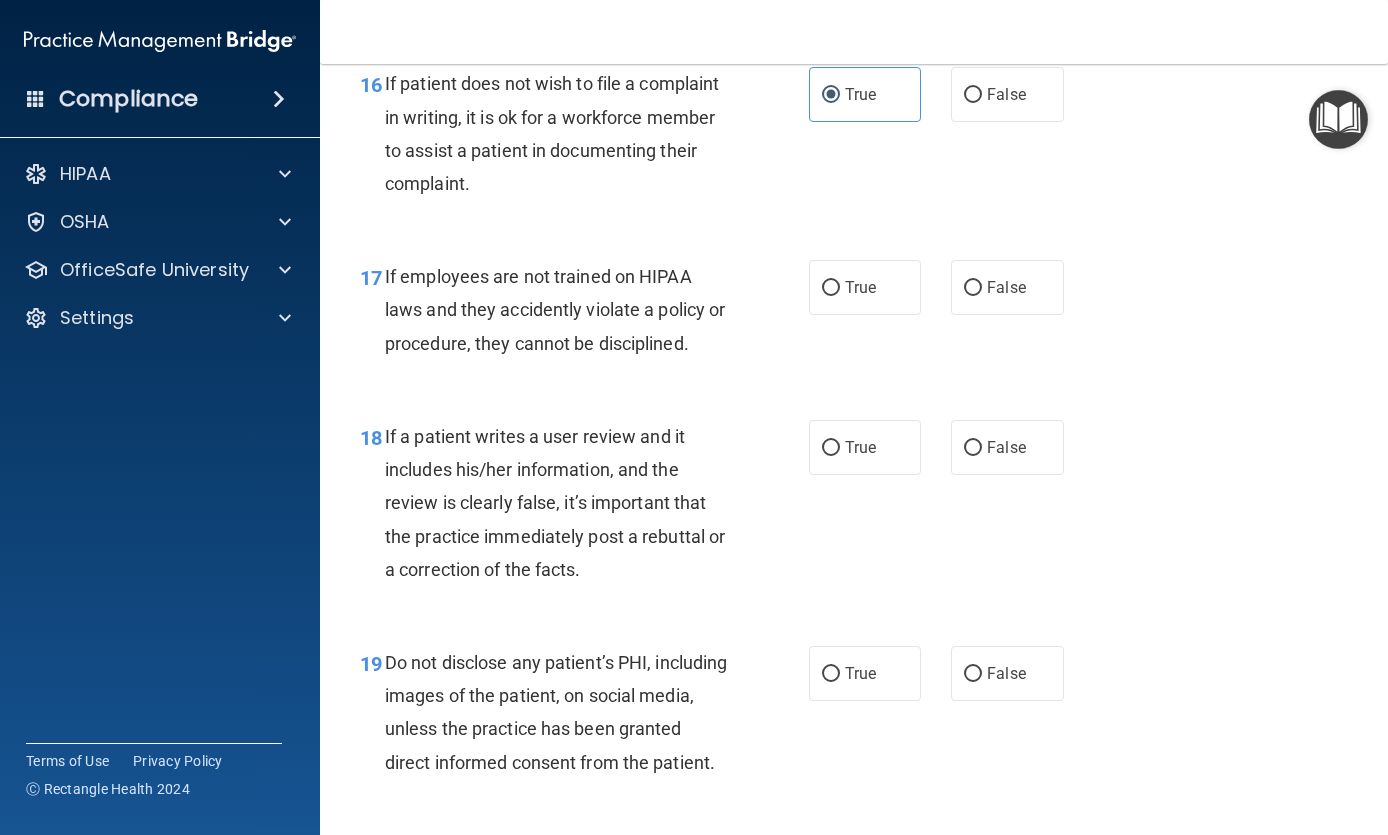 click on "False" at bounding box center [973, 288] 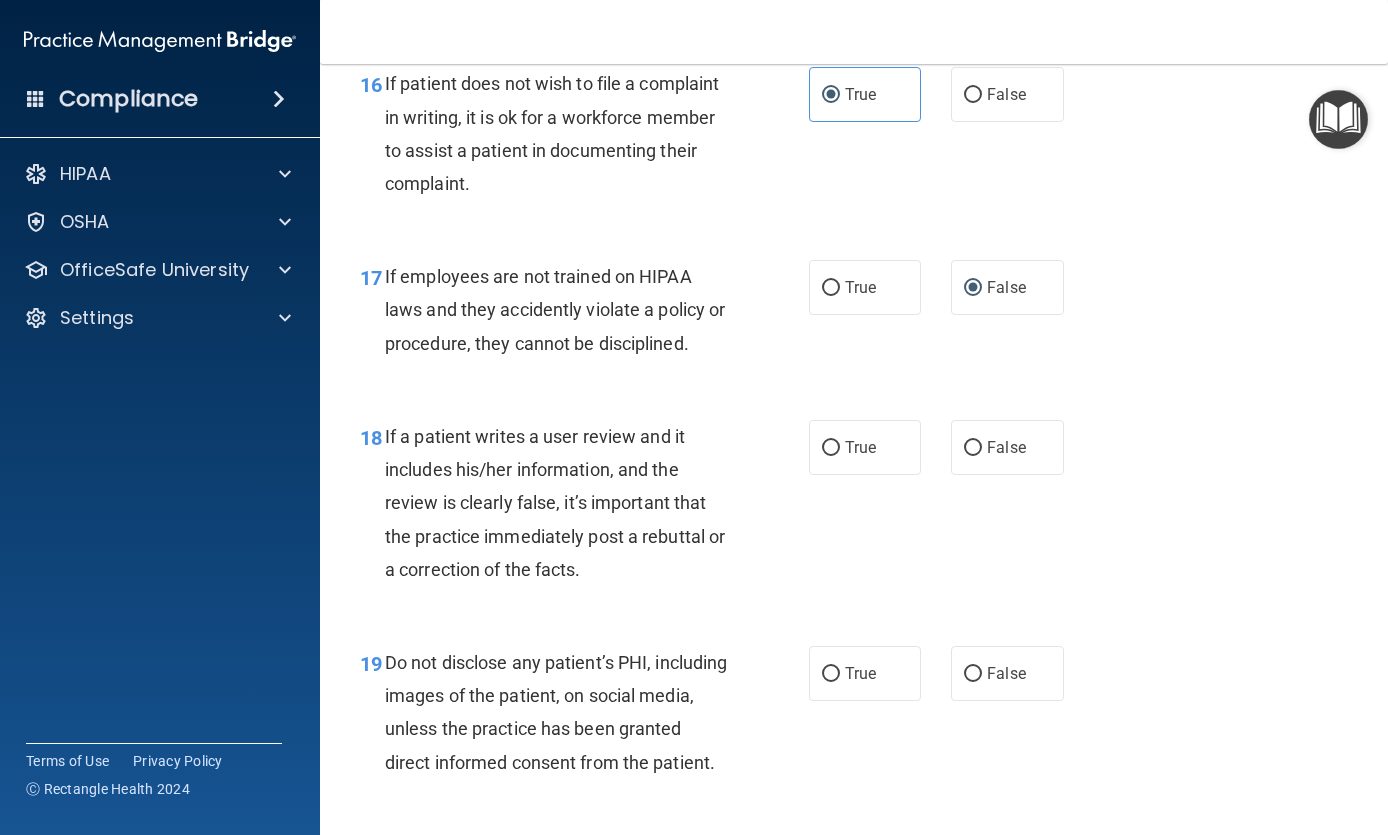click on "False" at bounding box center (973, 448) 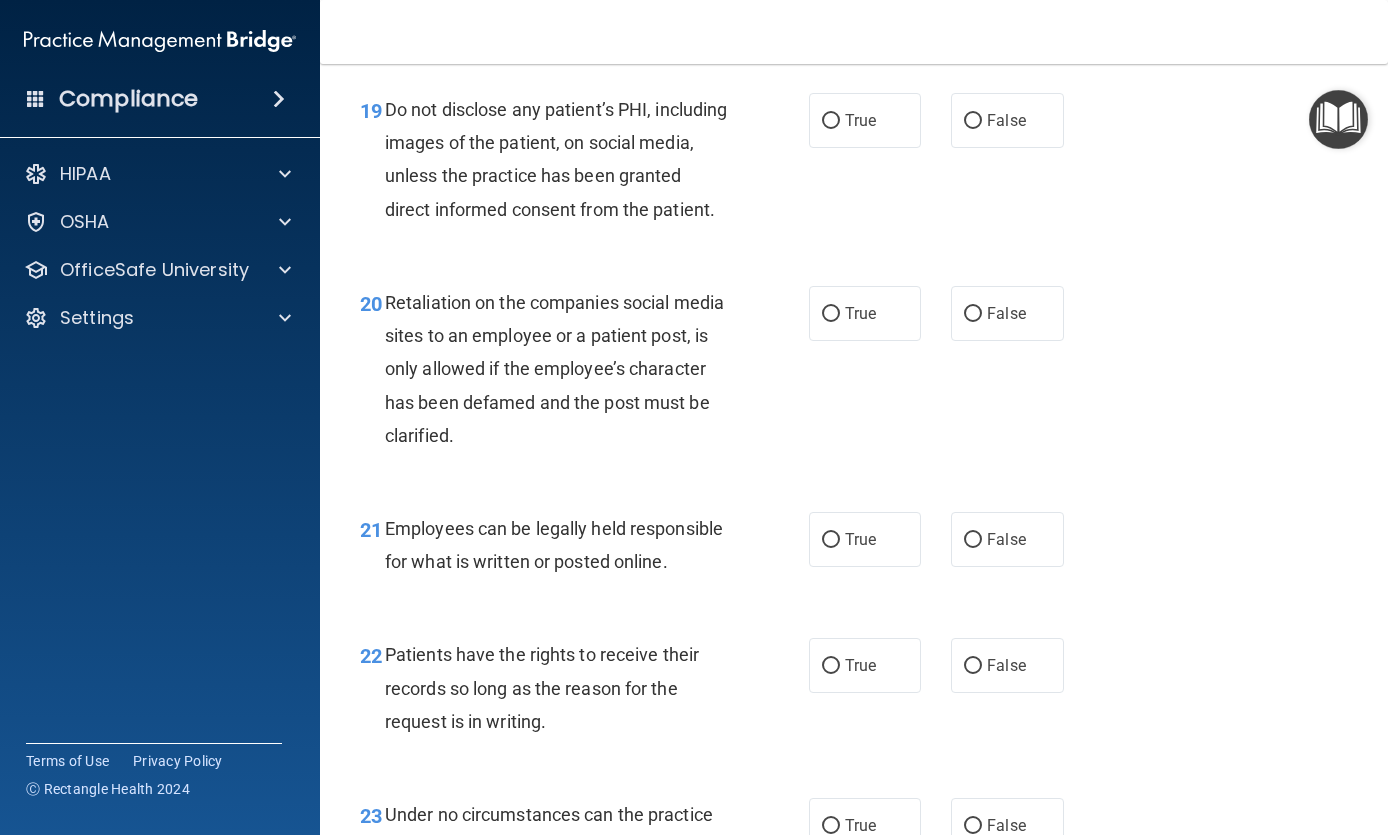 scroll, scrollTop: 3971, scrollLeft: 0, axis: vertical 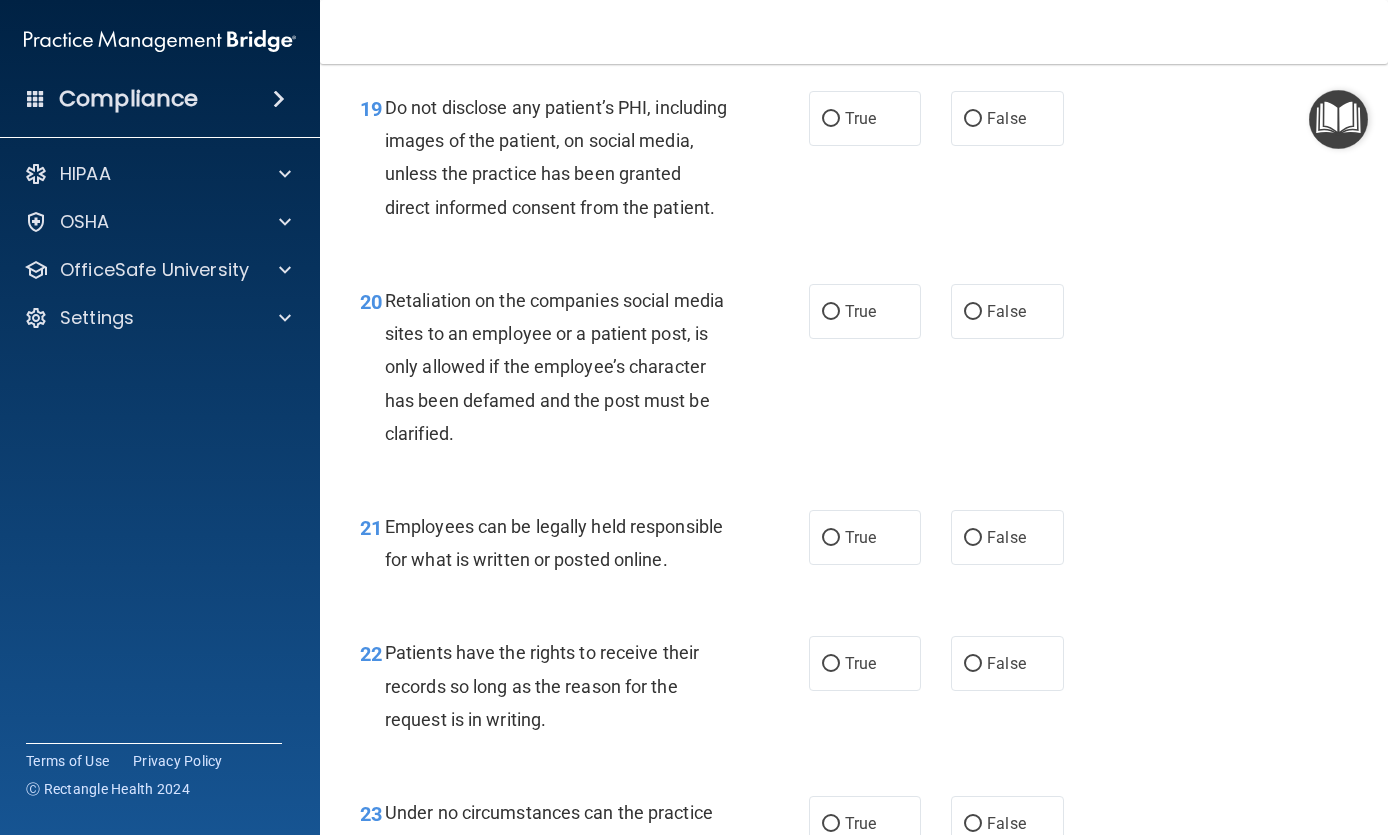 click on "True" at bounding box center [860, 118] 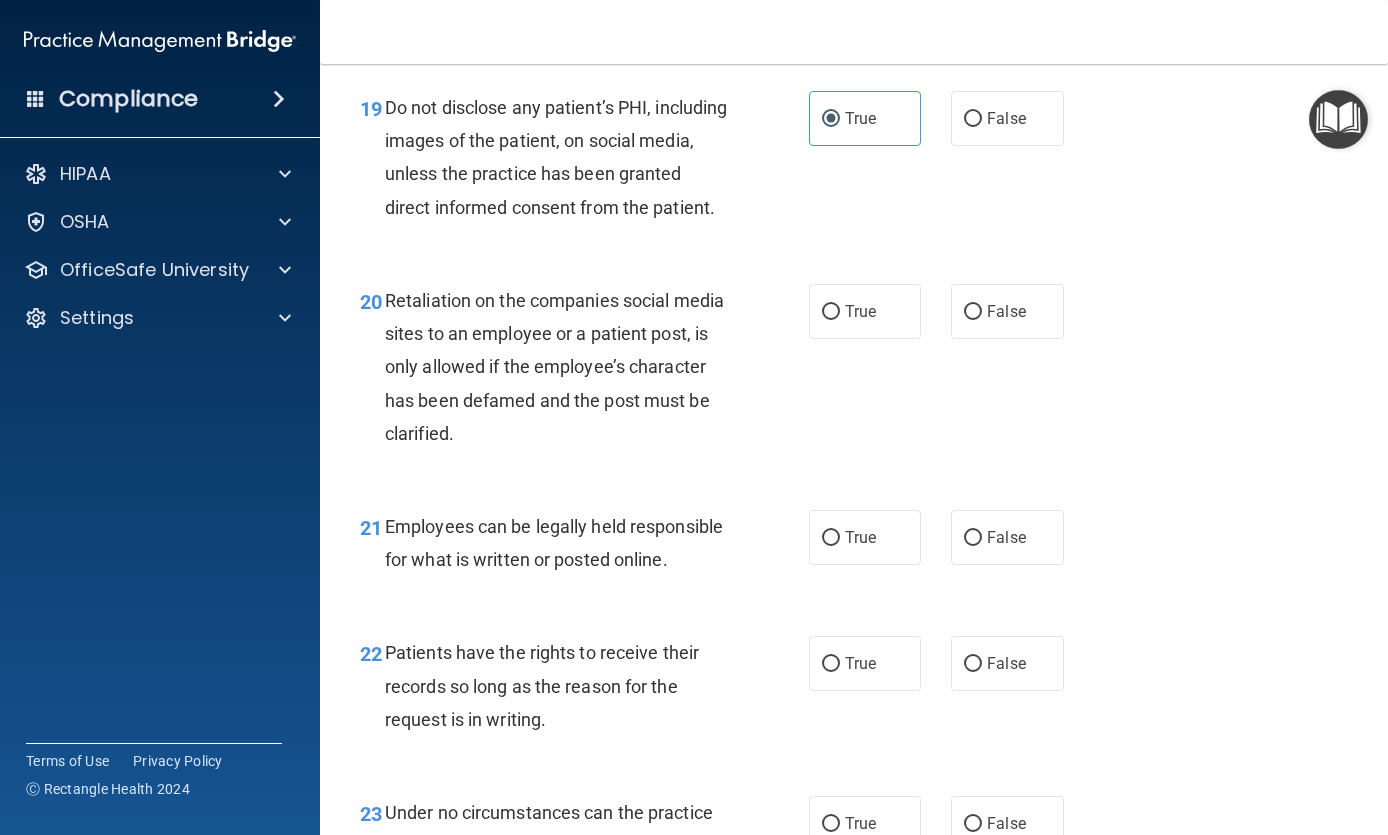 click on "False" at bounding box center (973, 312) 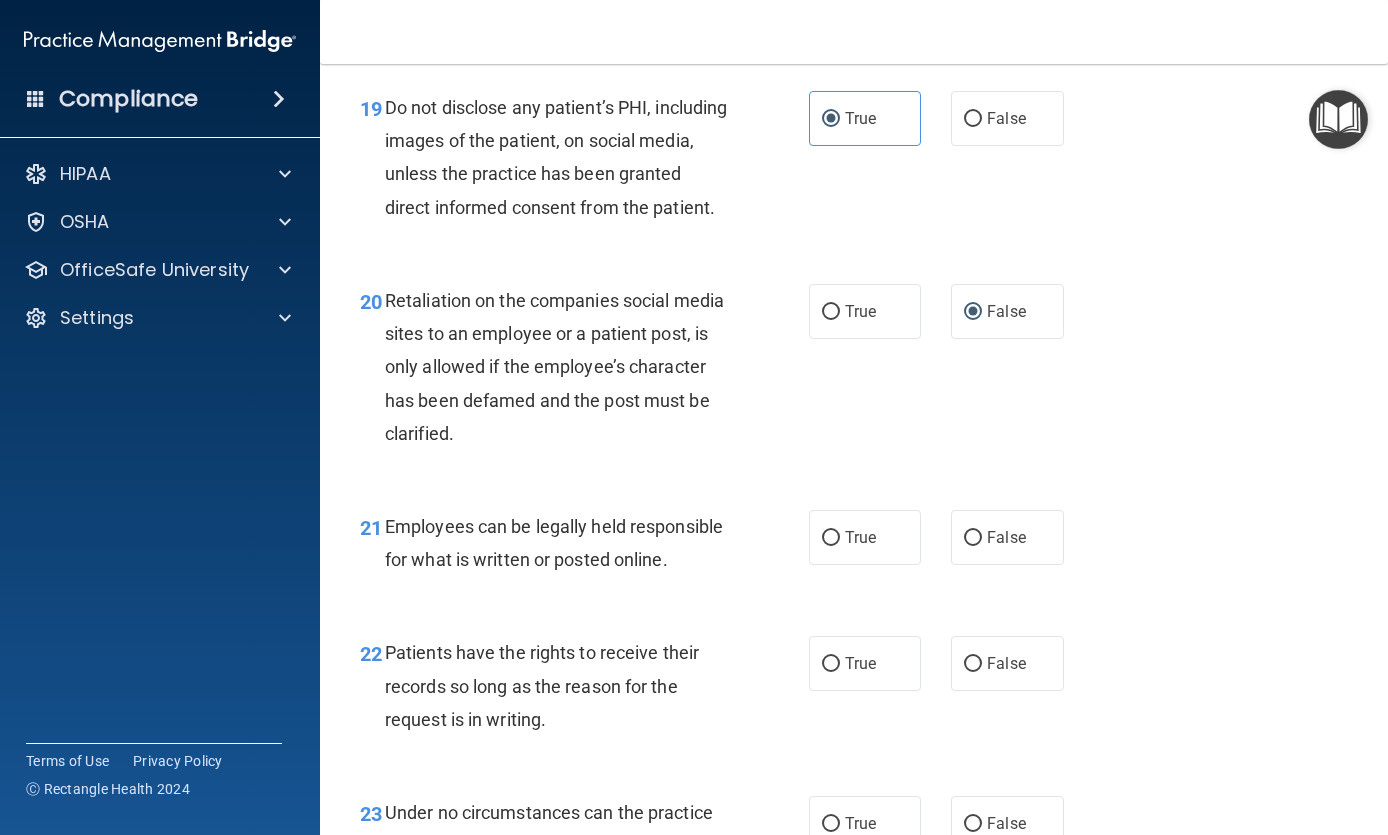 click on "True" at bounding box center (831, 538) 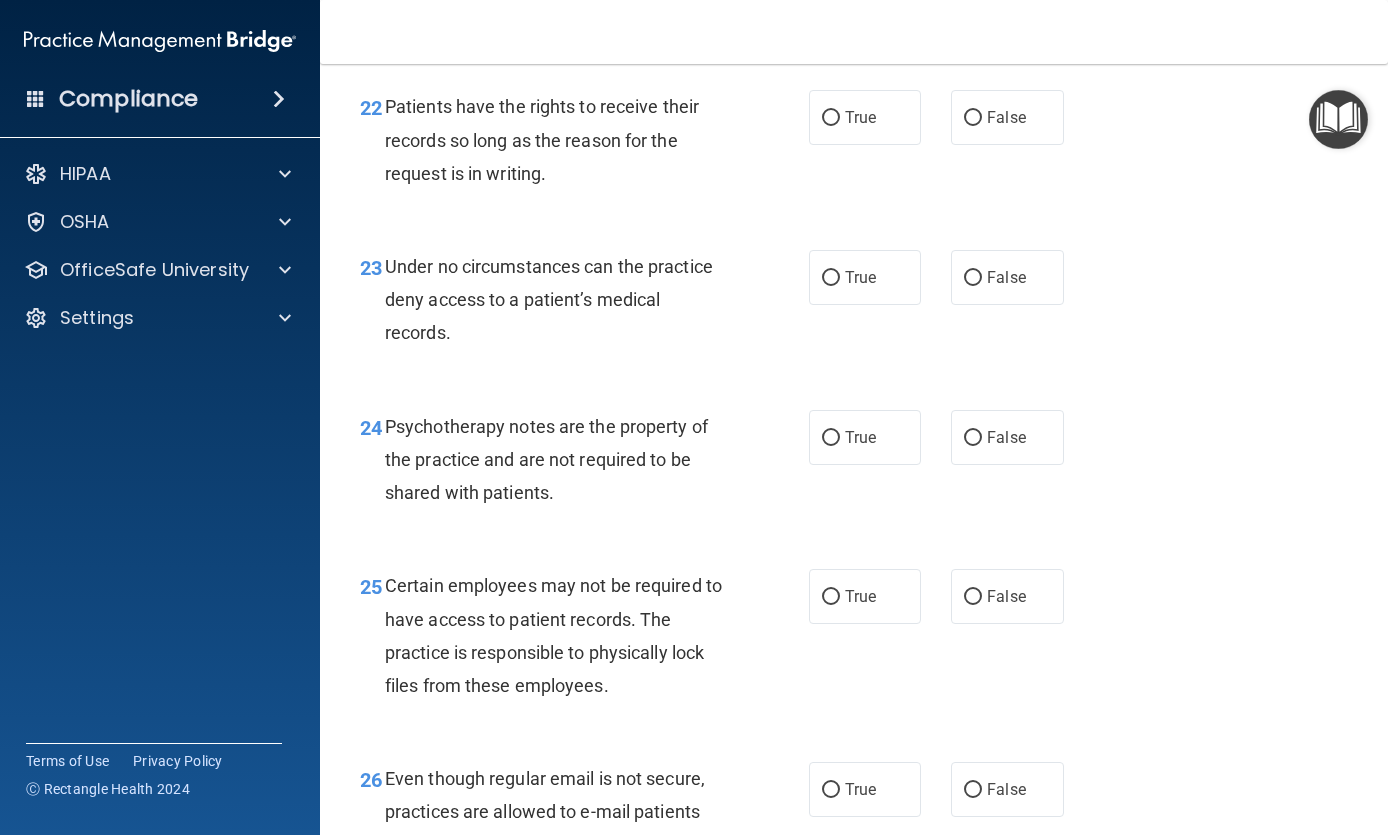 scroll, scrollTop: 4552, scrollLeft: 0, axis: vertical 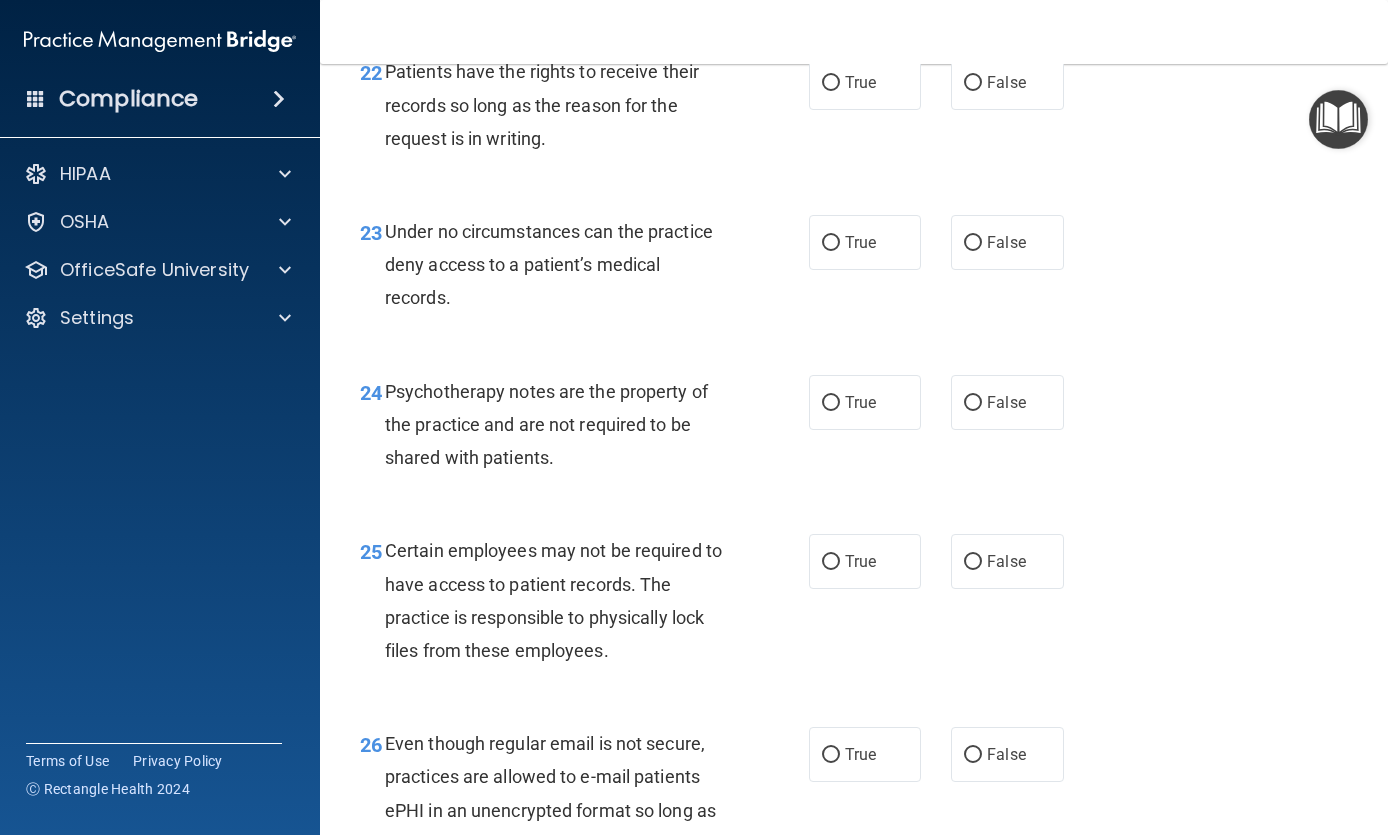 click on "False" at bounding box center [973, 83] 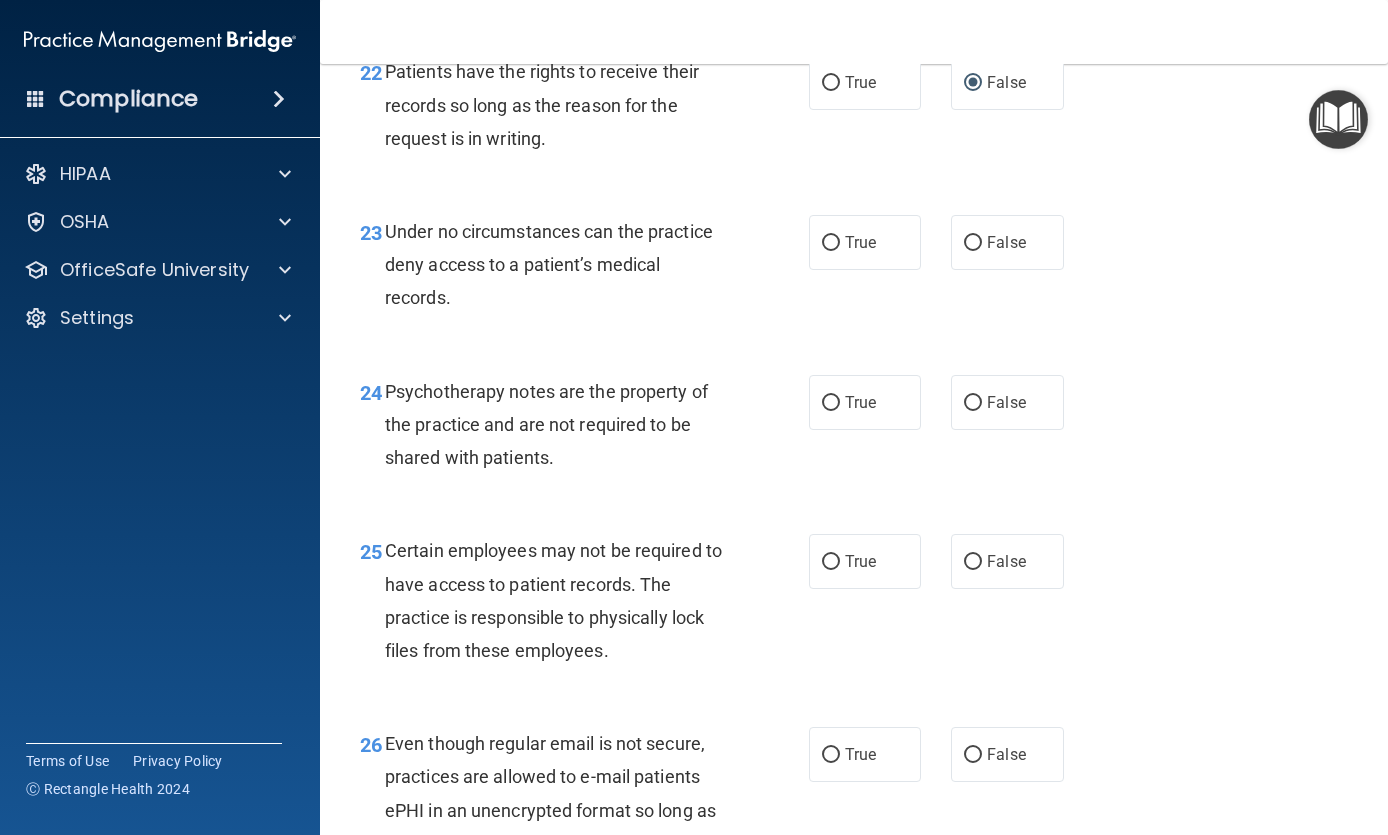 click on "False" at bounding box center (1007, 242) 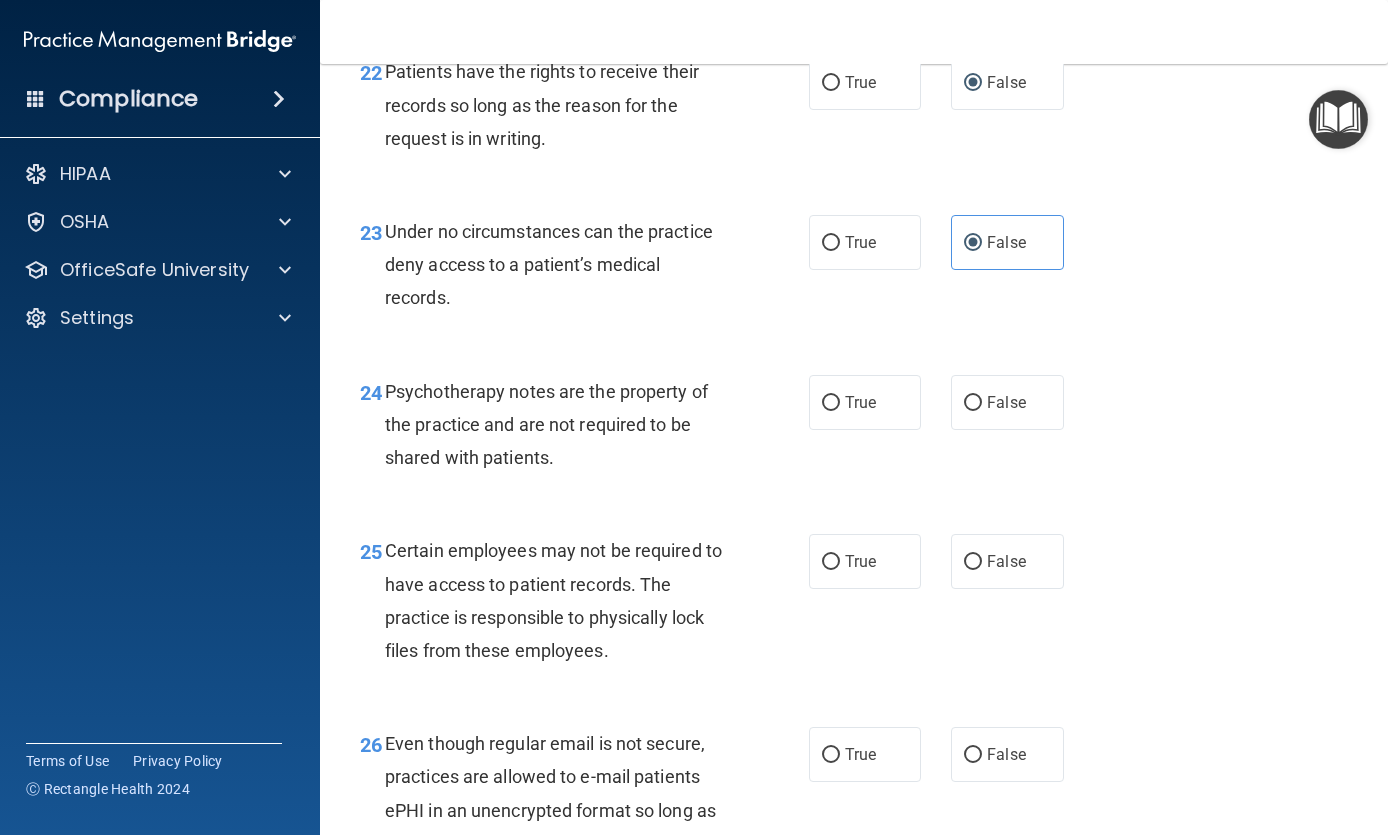 click on "True" at bounding box center (860, 402) 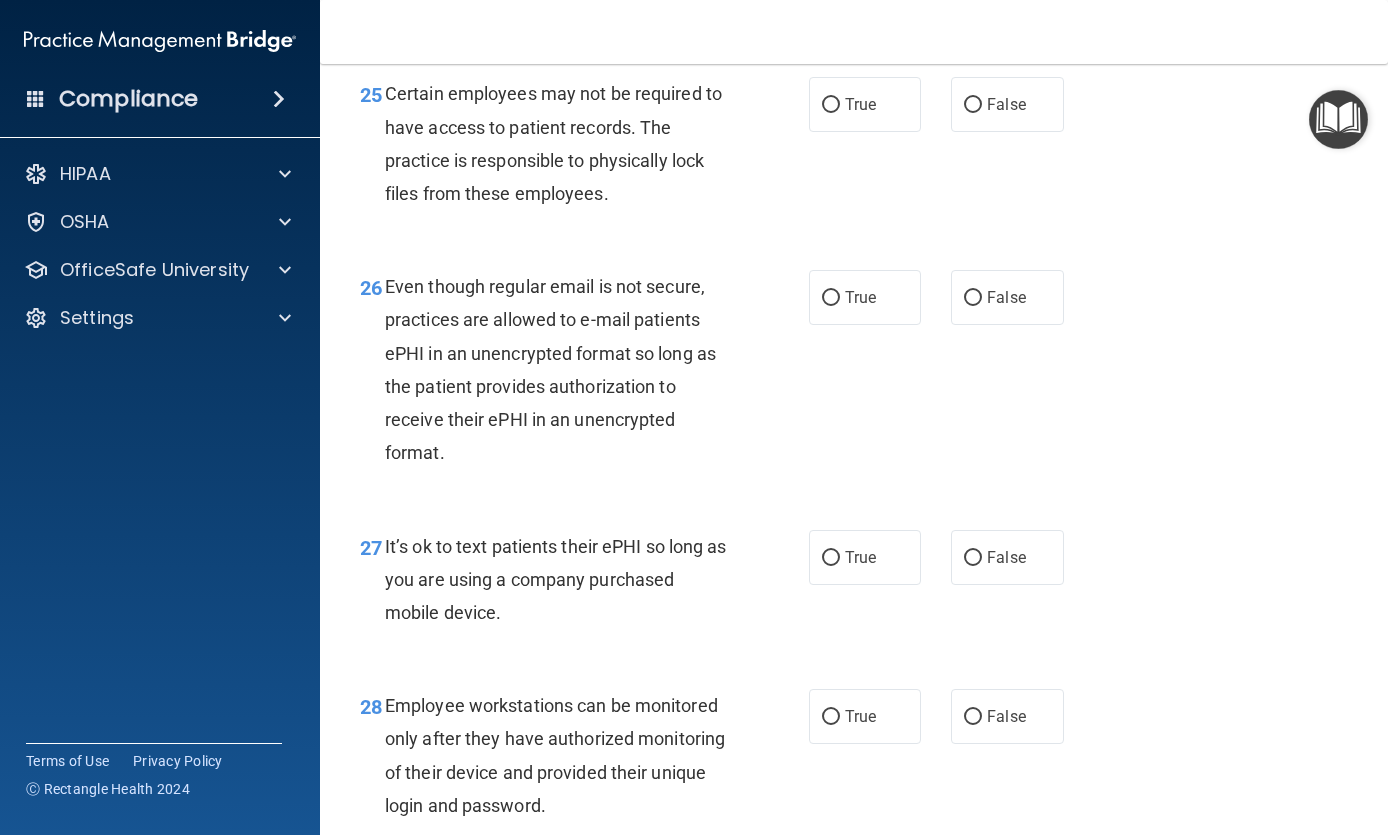 scroll, scrollTop: 5016, scrollLeft: 0, axis: vertical 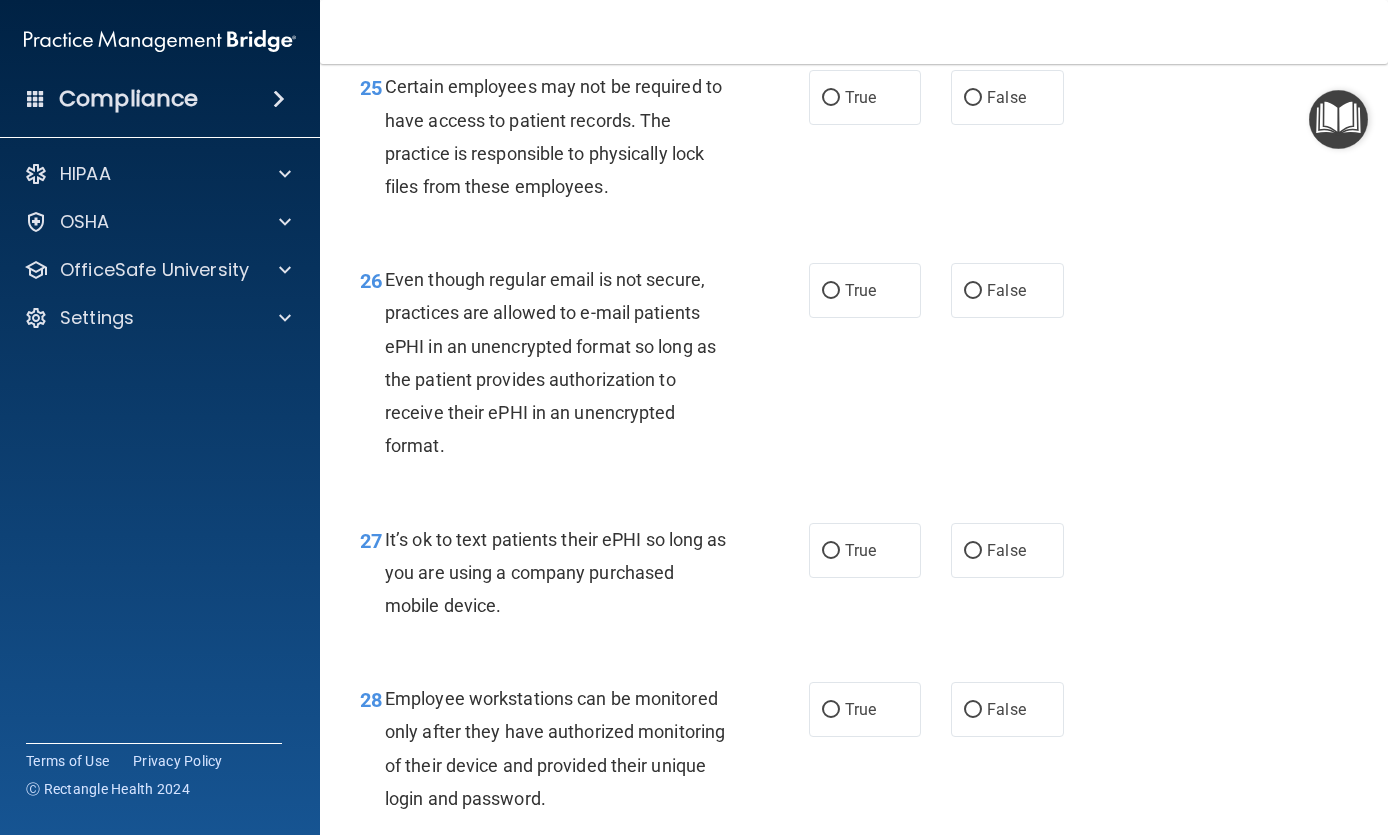 click on "True" at bounding box center [831, 98] 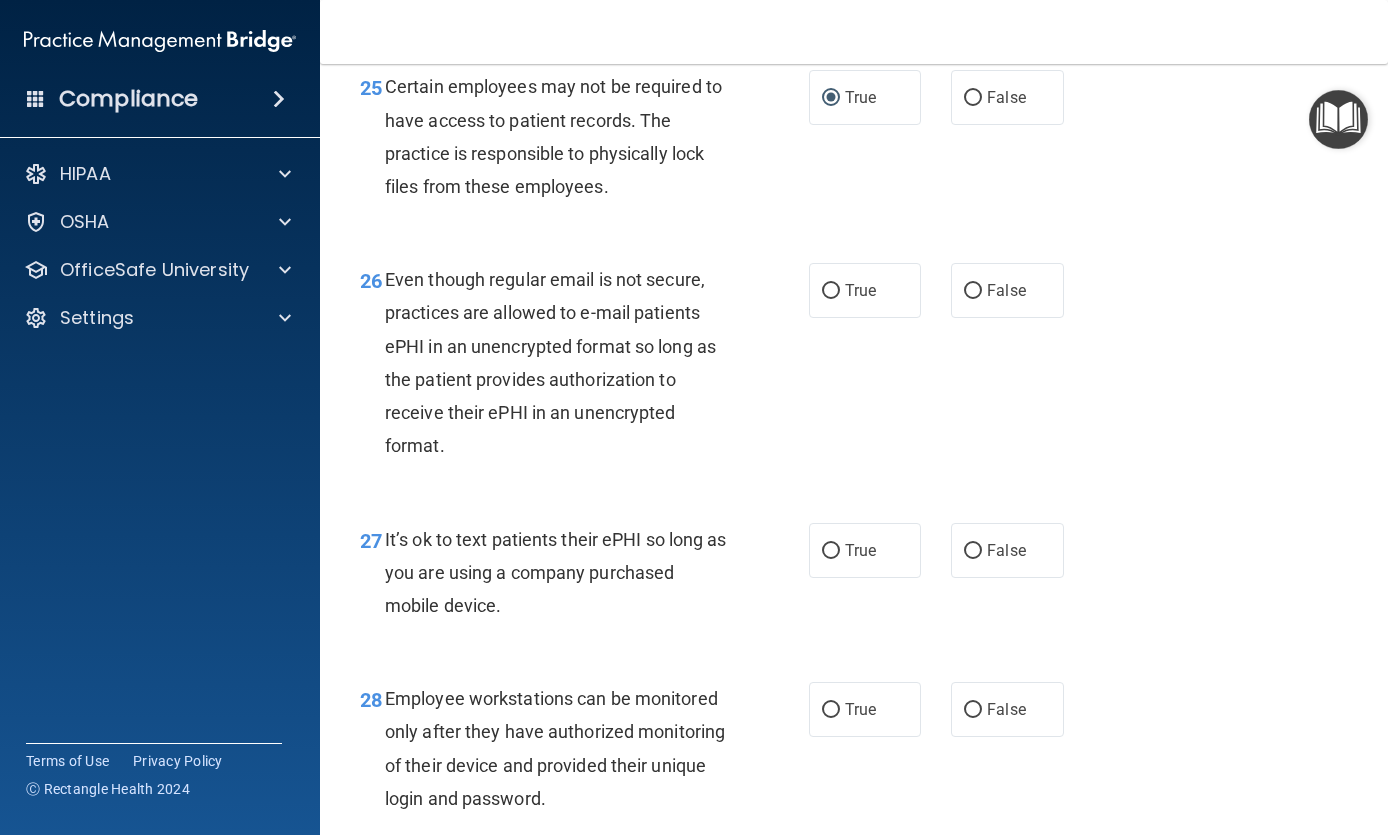 click on "True" at bounding box center [865, 290] 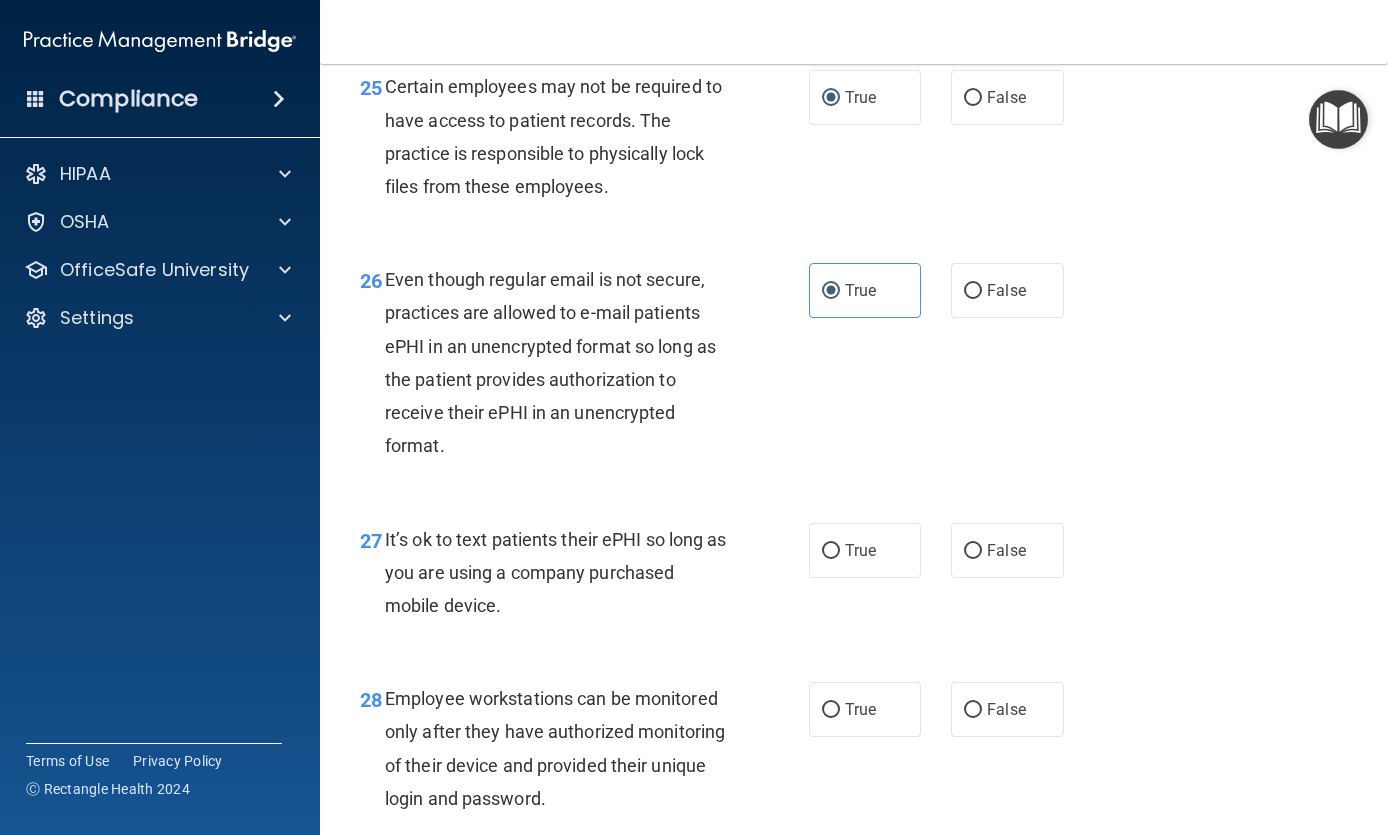 click on "False" at bounding box center (973, 551) 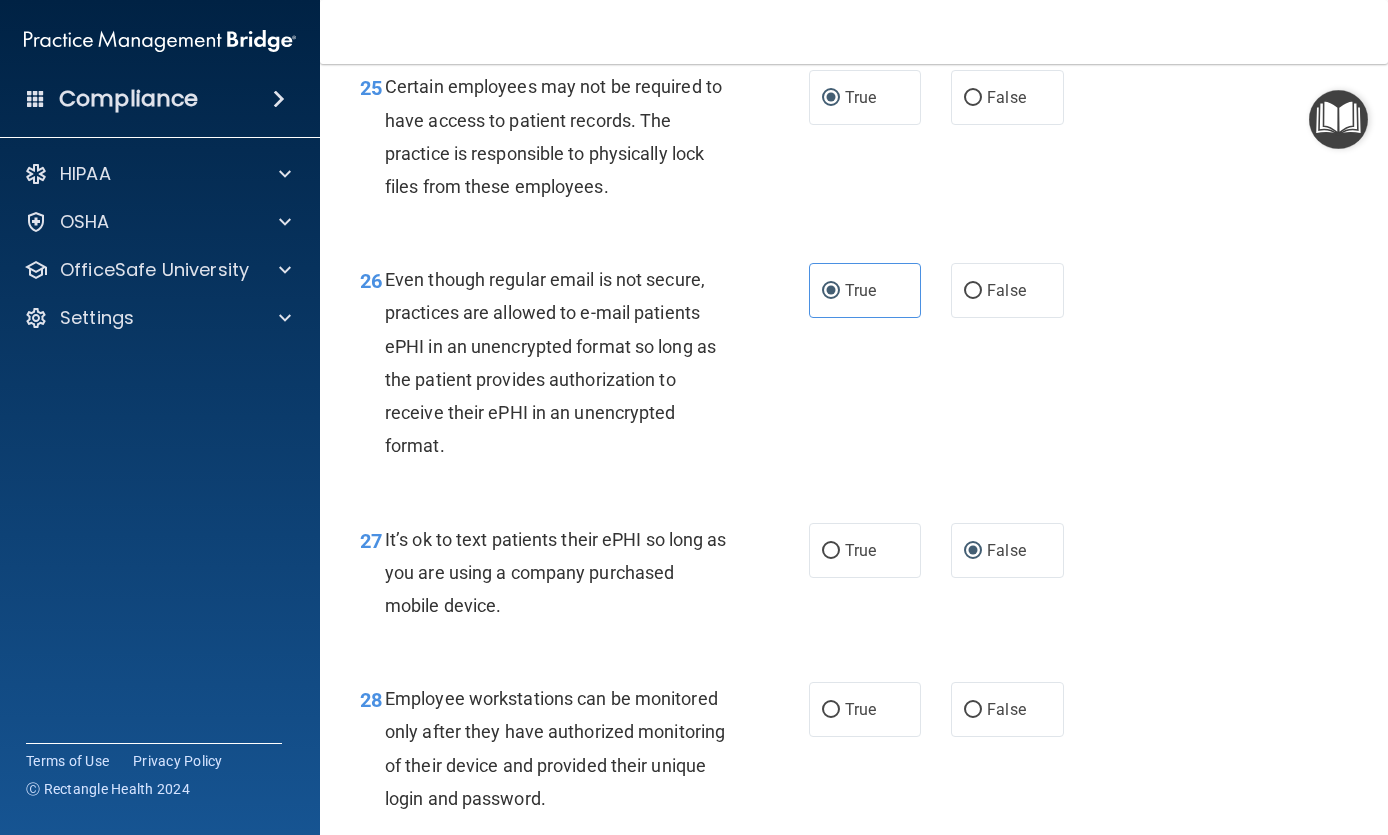click on "False" at bounding box center [973, 710] 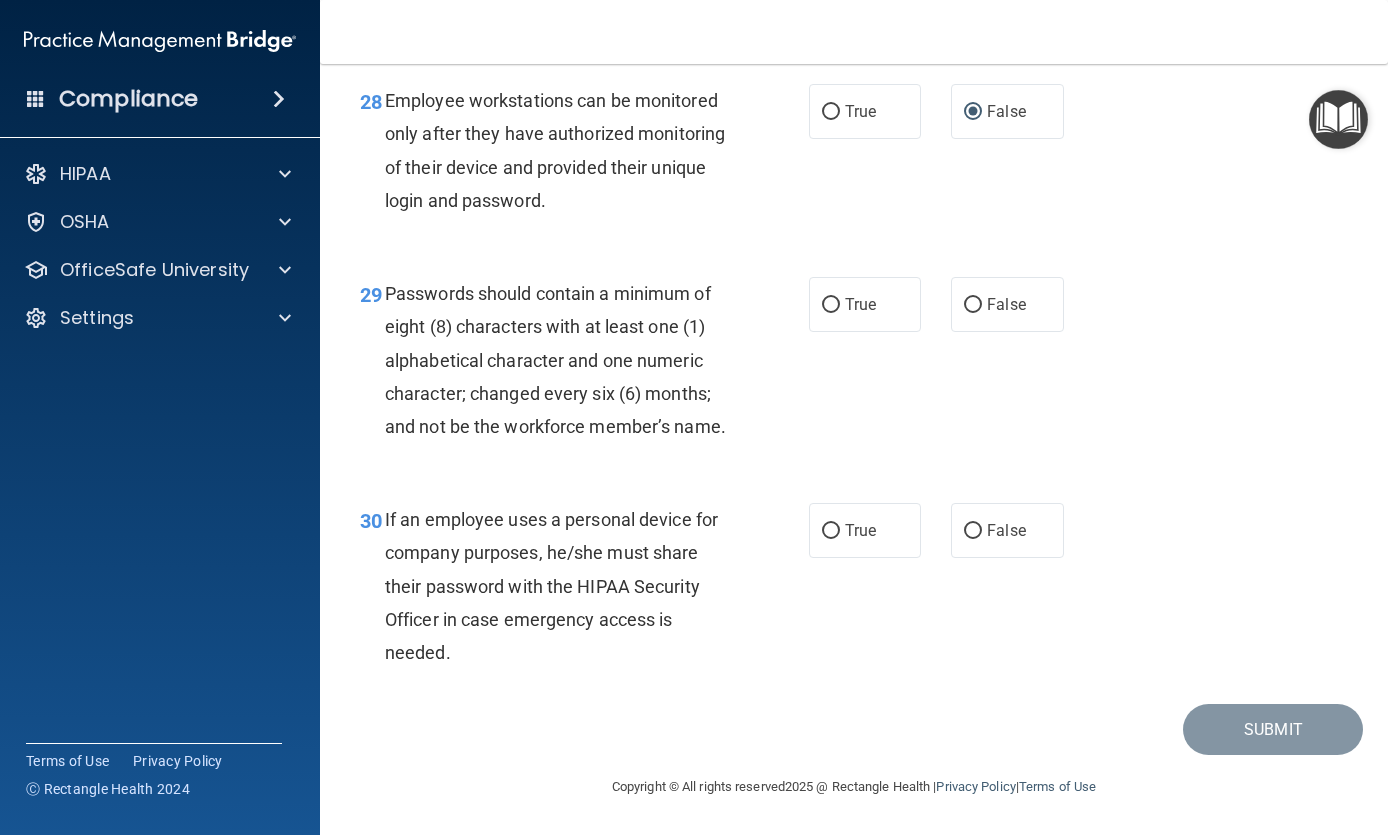 scroll, scrollTop: 5650, scrollLeft: 0, axis: vertical 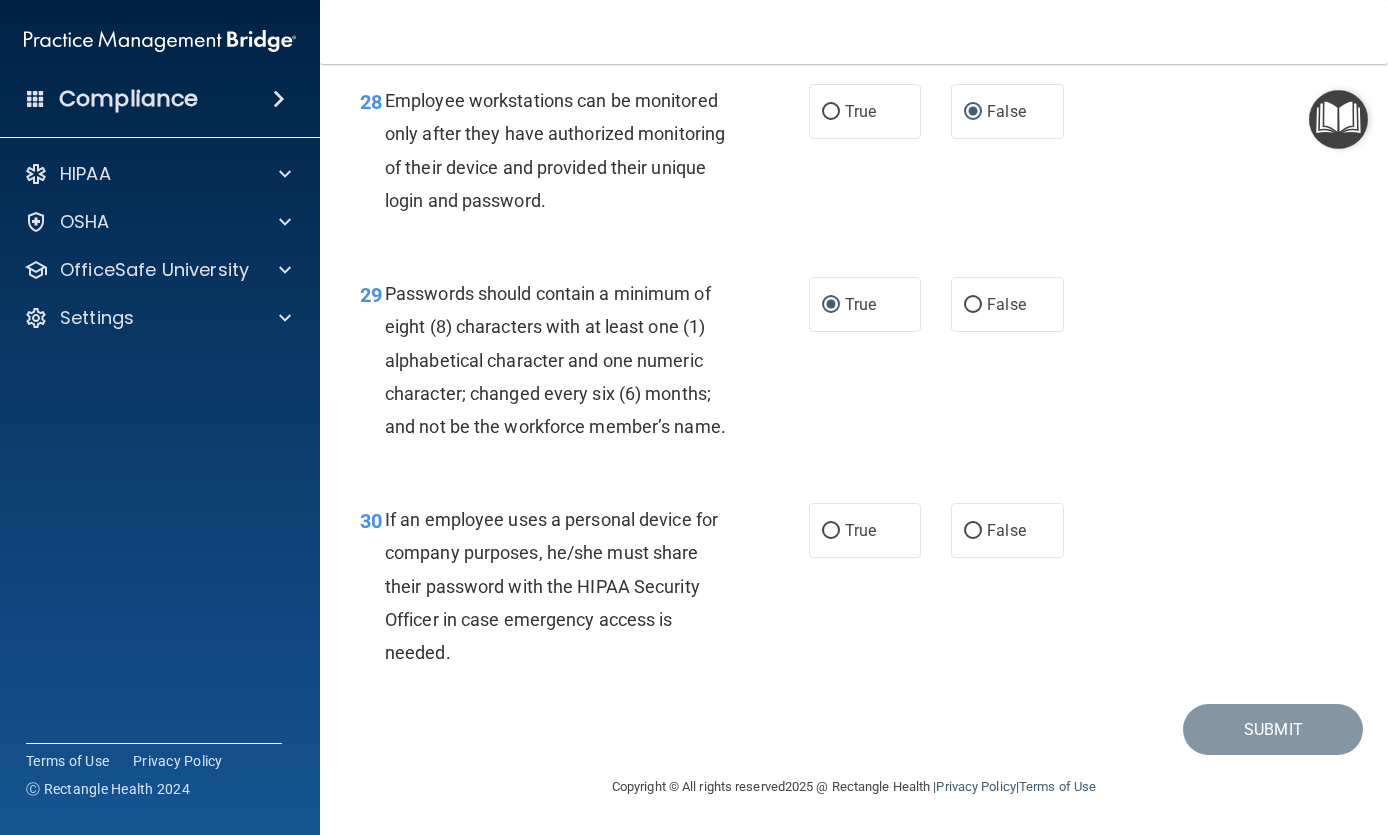 click on "False" at bounding box center [973, 531] 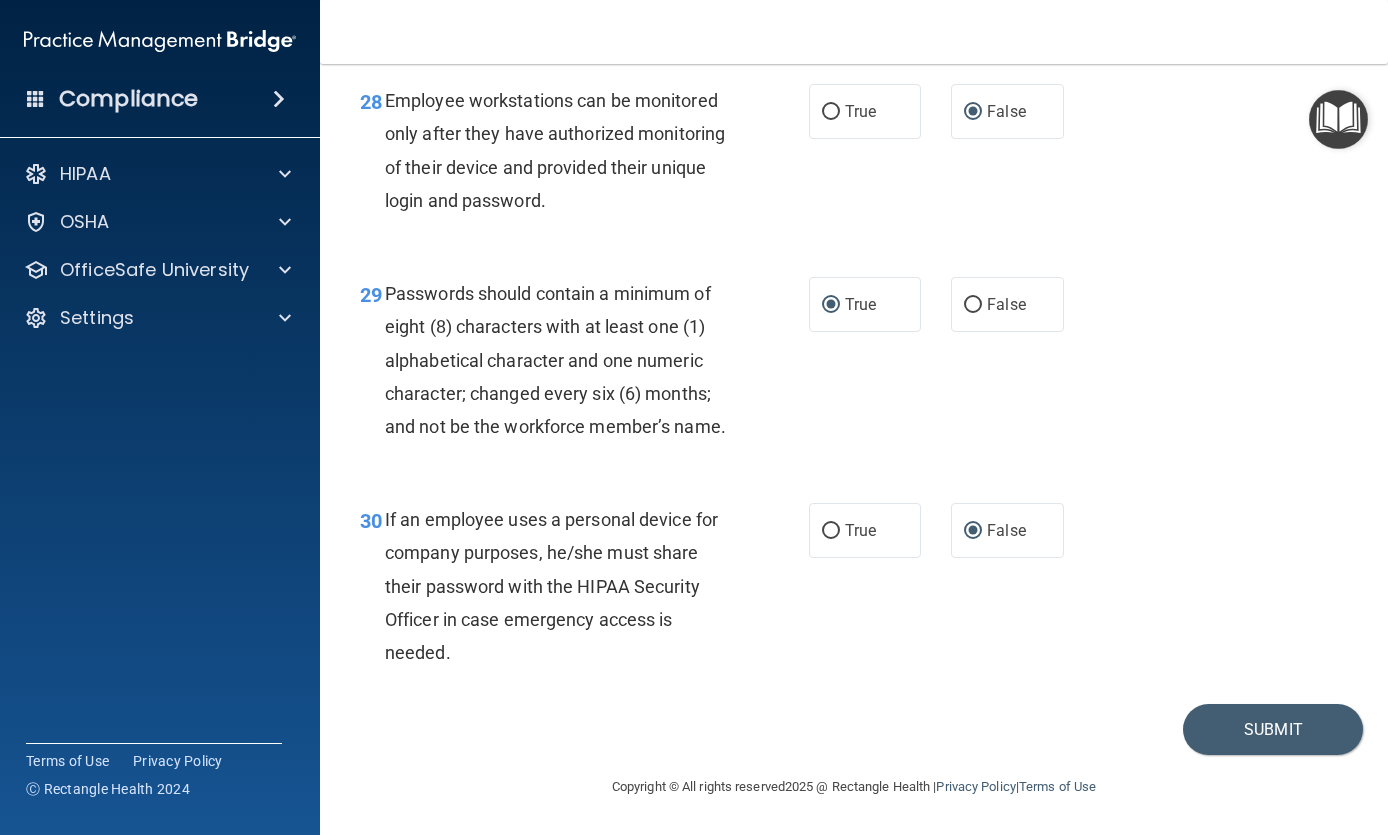 scroll, scrollTop: 5650, scrollLeft: 0, axis: vertical 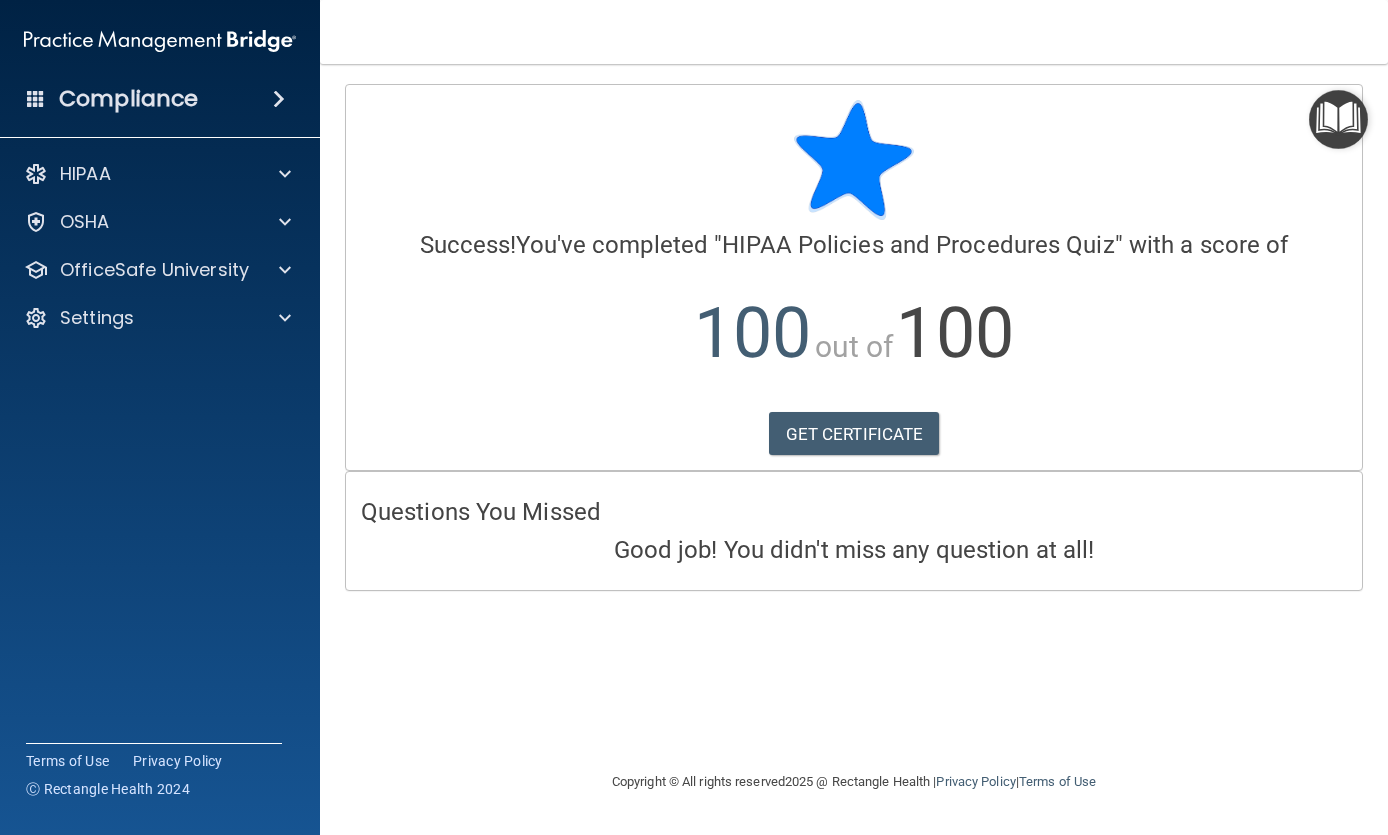 click on "OfficeSafe University" at bounding box center (154, 270) 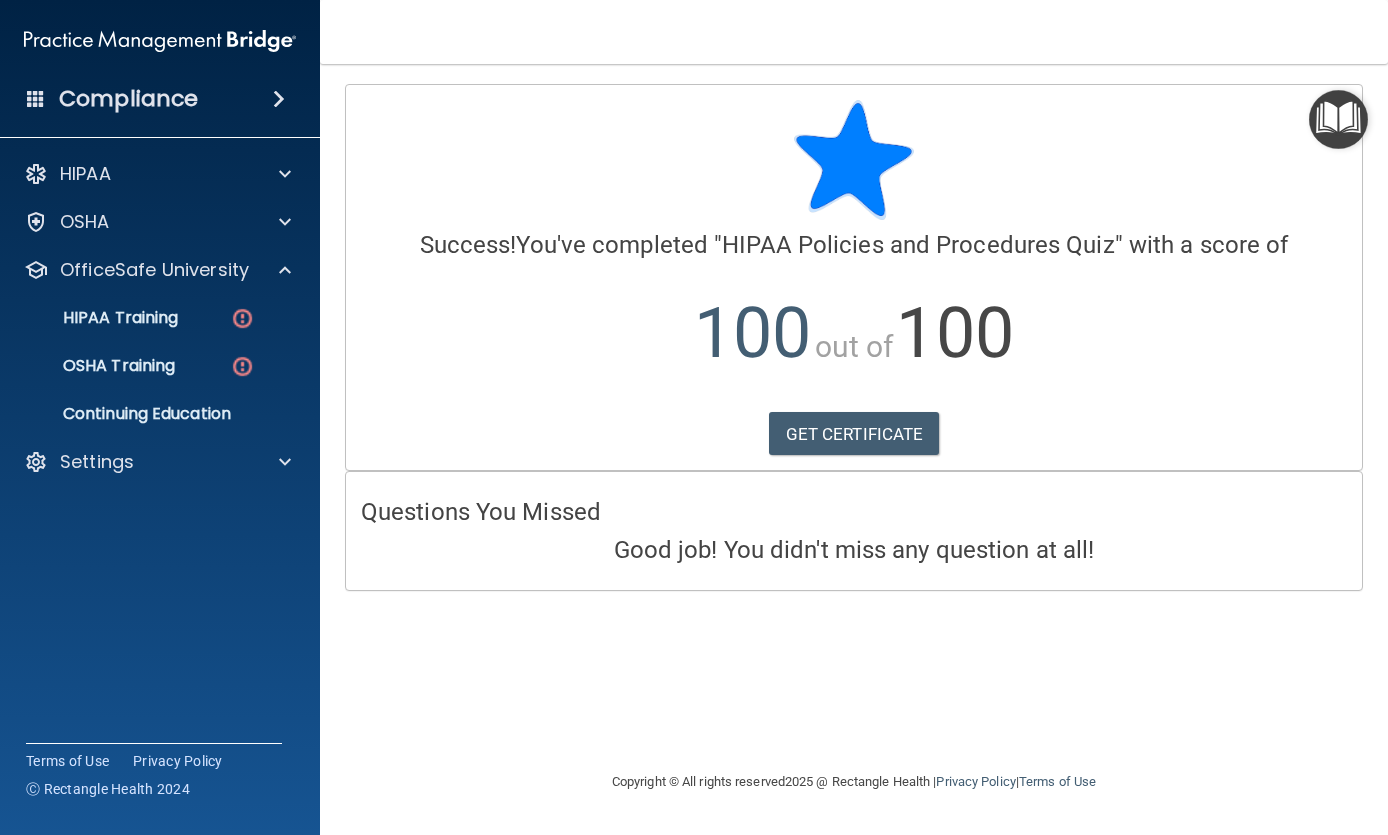 click on "HIPAA Training" at bounding box center [137, 318] 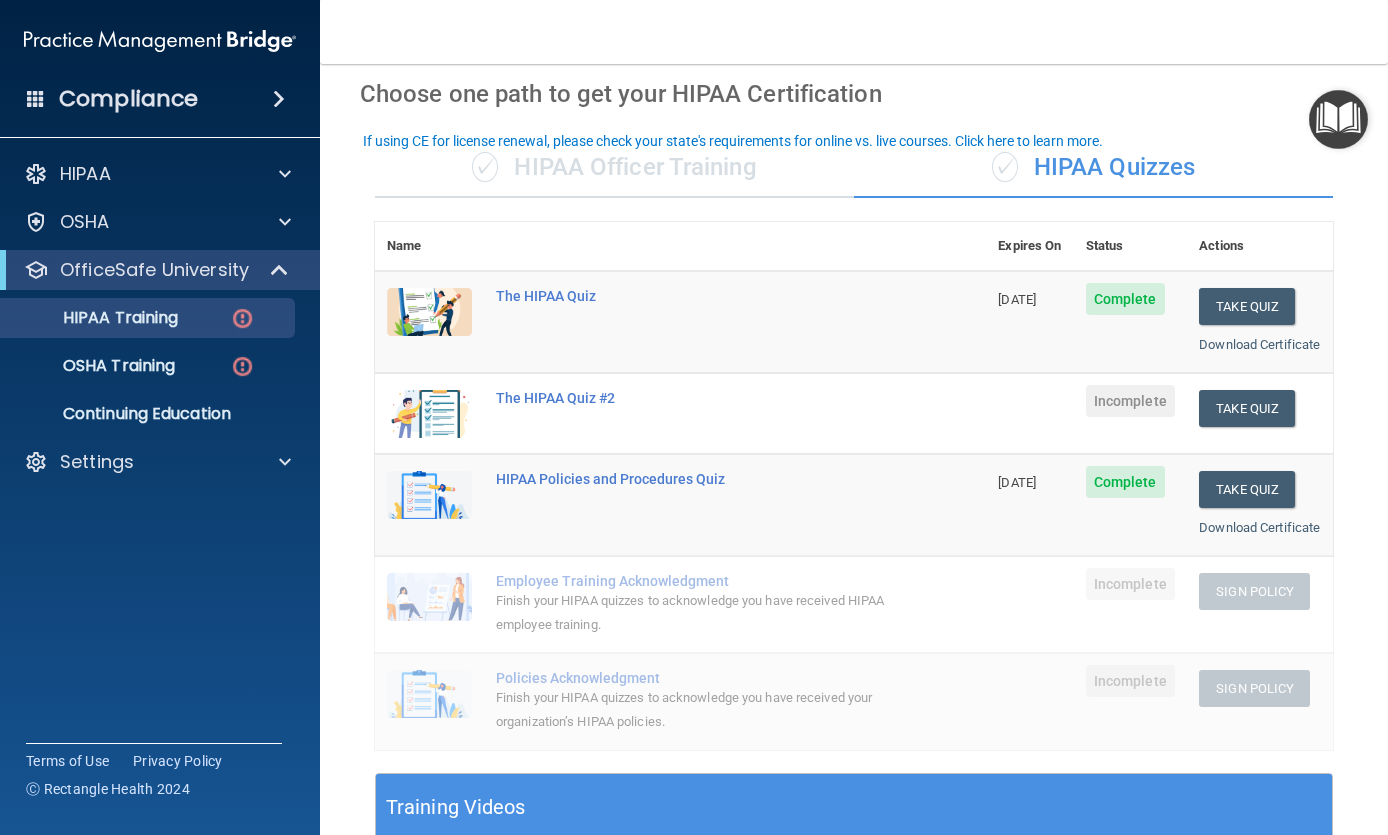 scroll, scrollTop: 84, scrollLeft: 0, axis: vertical 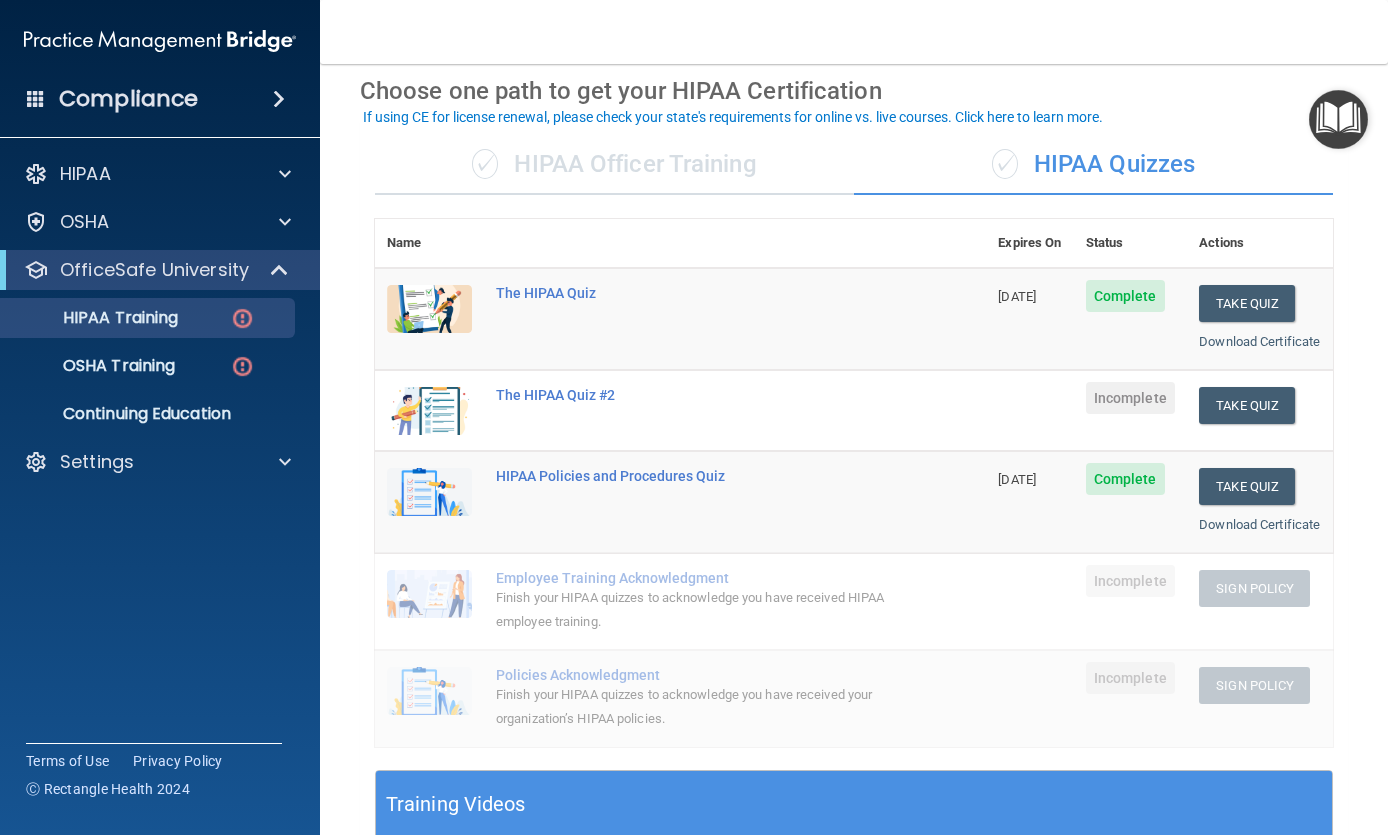 click on "Take Quiz" at bounding box center (1247, 405) 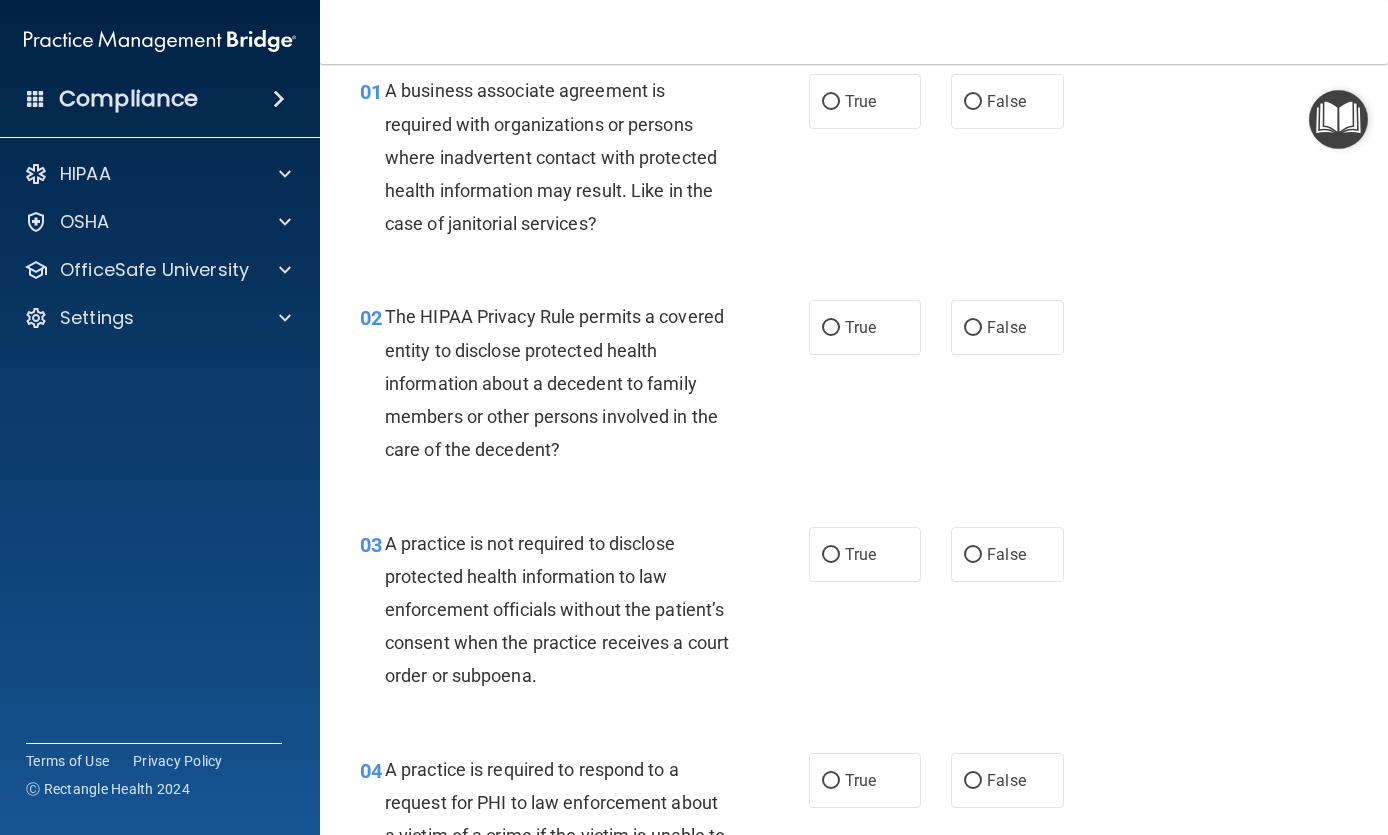 click on "01" at bounding box center (365, 92) 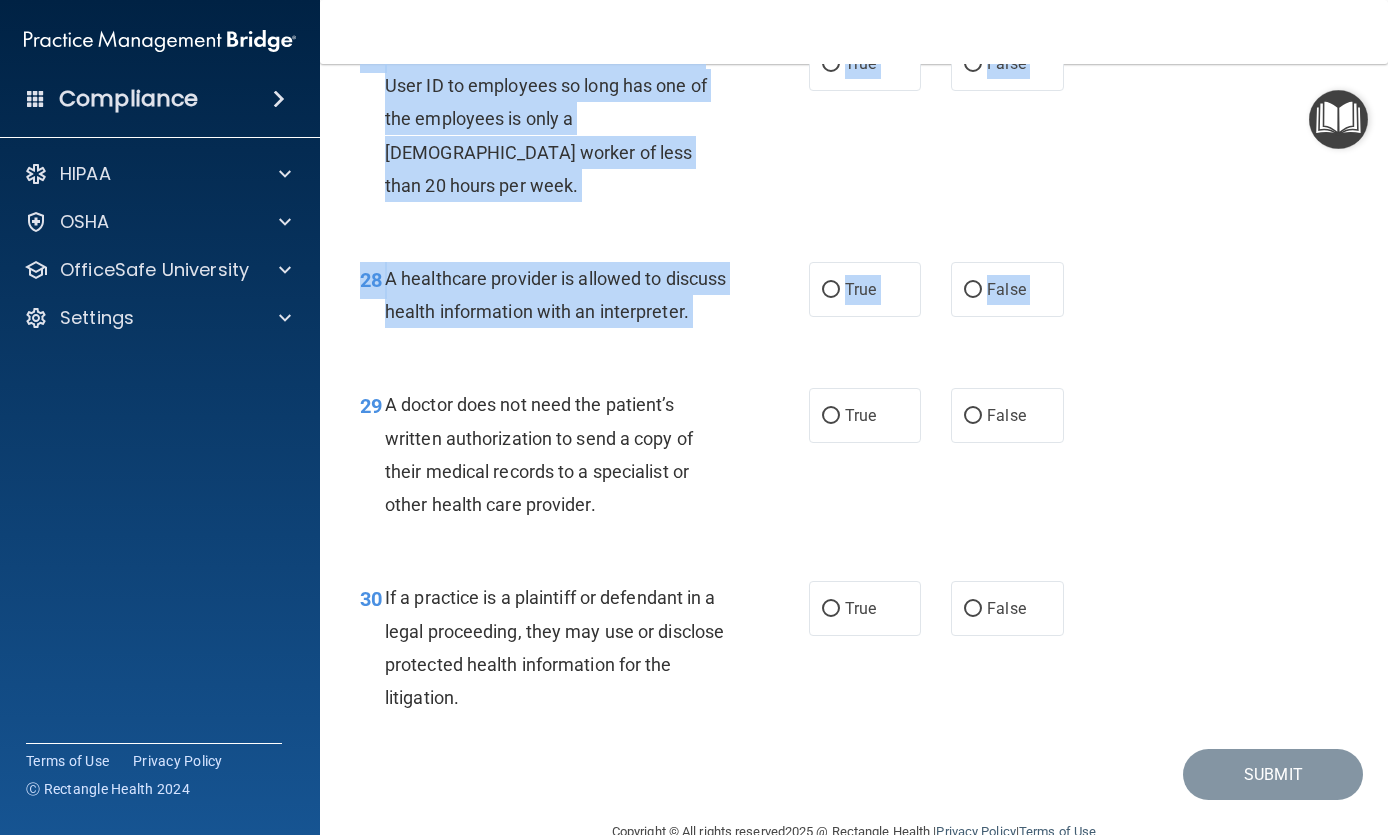 scroll, scrollTop: 5149, scrollLeft: 0, axis: vertical 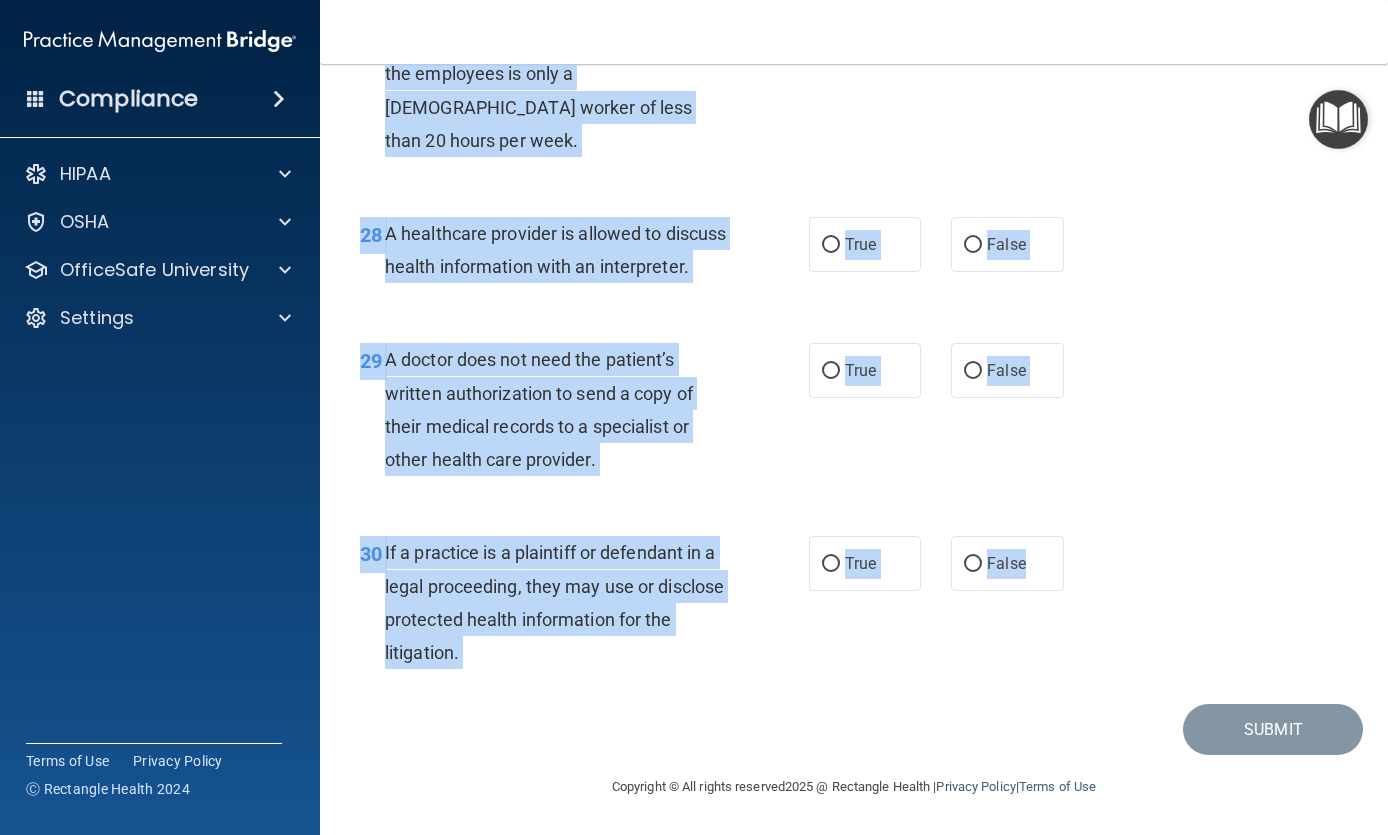 copy on "01       A business associate agreement is required with organizations or persons where inadvertent contact with protected health information may result.  Like in the case of janitorial services?                 True           False                       02       The HIPAA Privacy Rule permits a covered entity to disclose protected health information about a decedent to family members or other persons involved in the care of the decedent?                 True           False                       03       A practice is not required to disclose protected health information to law enforcement officials without the patient’s consent when the practice receives  a court order or subpoena.                 True           False                       04       A practice is required to respond to a request for PHI to law enforcement about a victim of a crime if the victim is unable to respond and the PHI is not intended to be used against the victim.                 True           False                       05     ..." 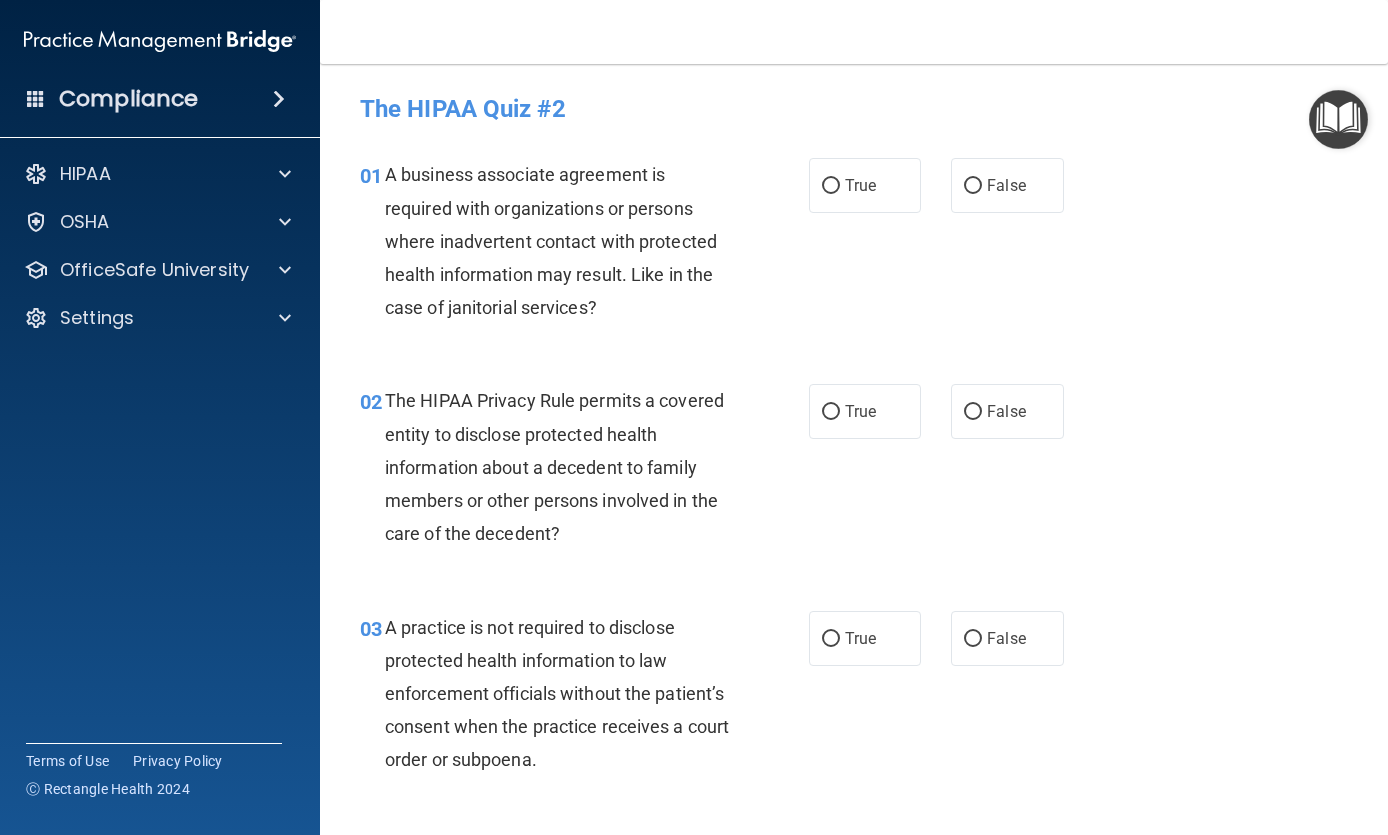 scroll, scrollTop: 0, scrollLeft: 0, axis: both 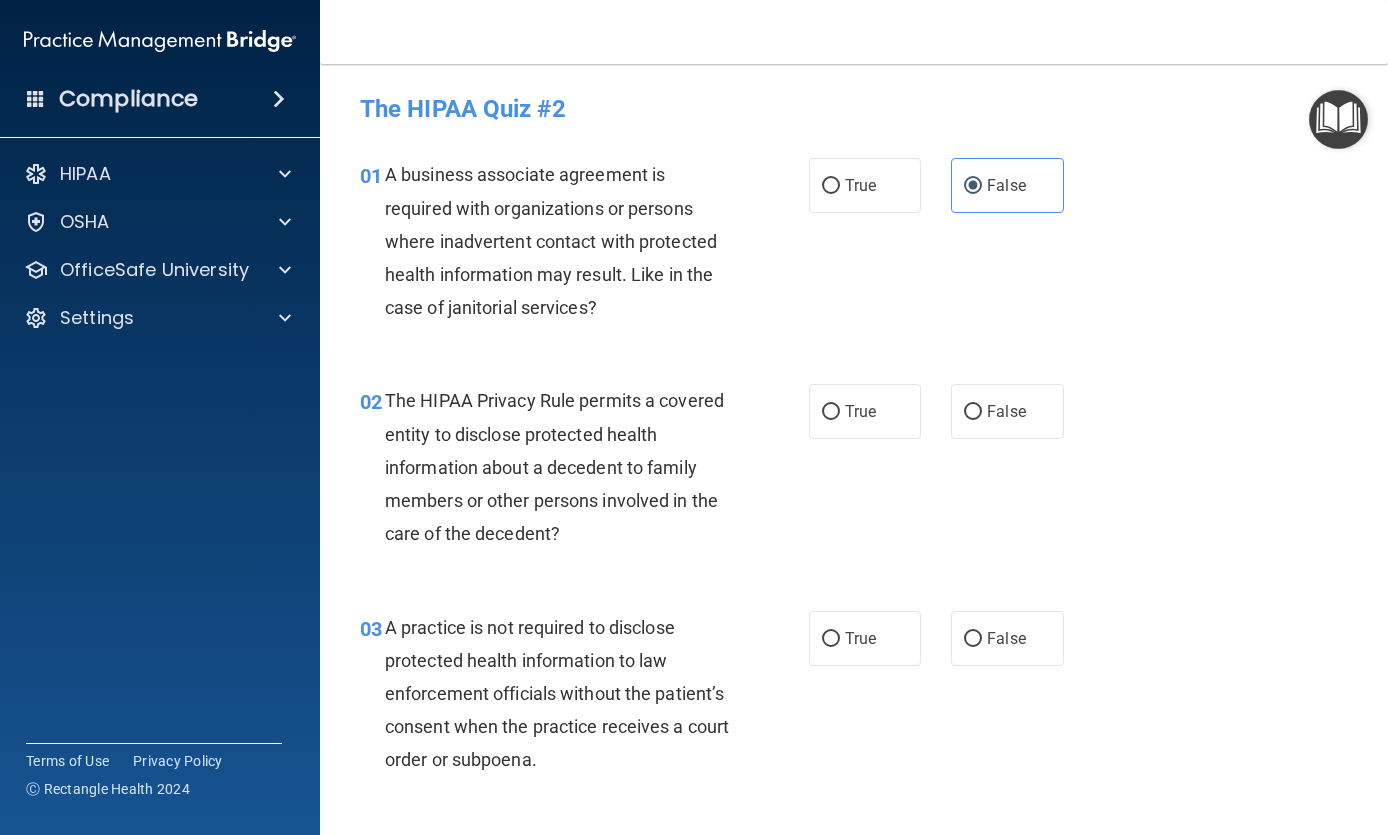 click on "True" at bounding box center [831, 412] 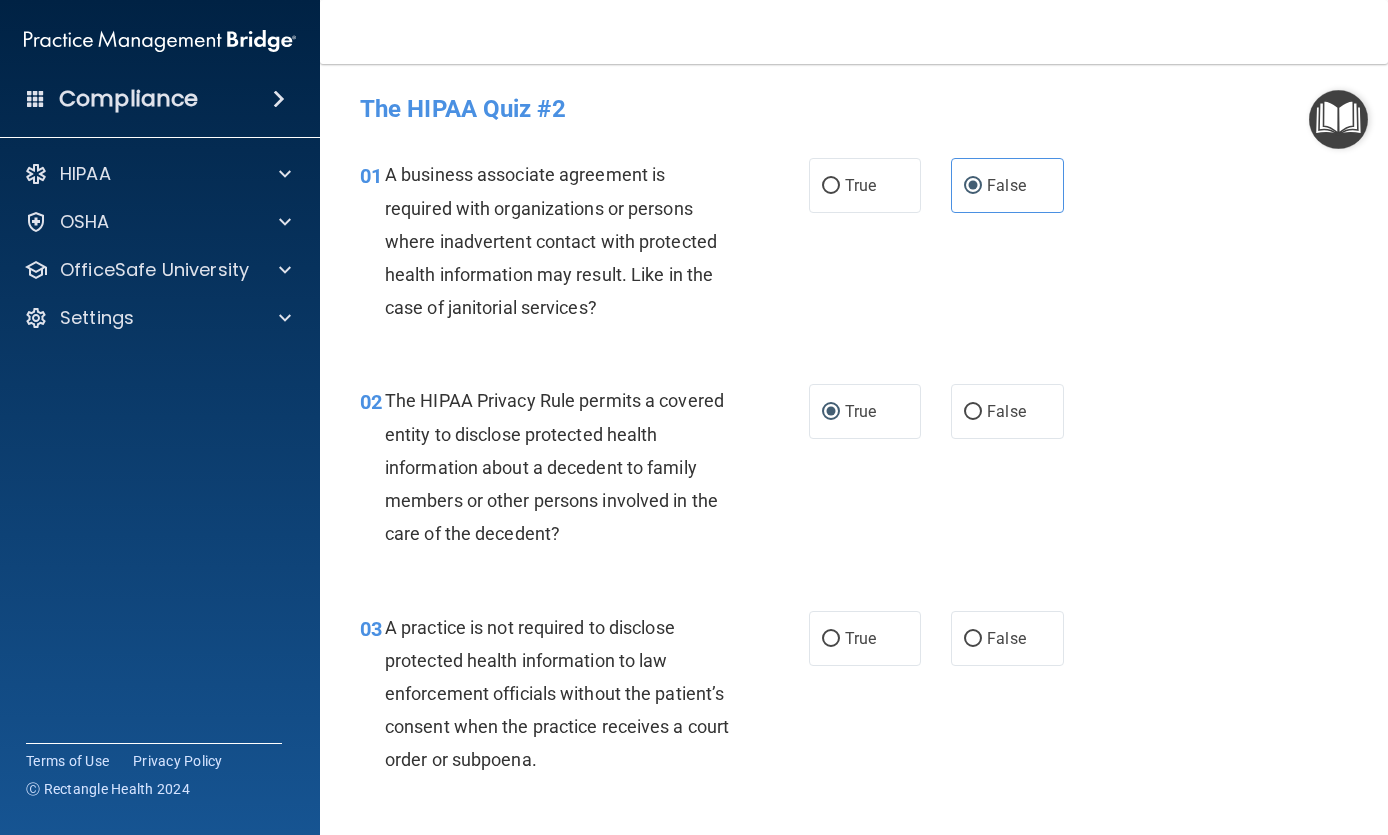 click on "False" at bounding box center (1007, 638) 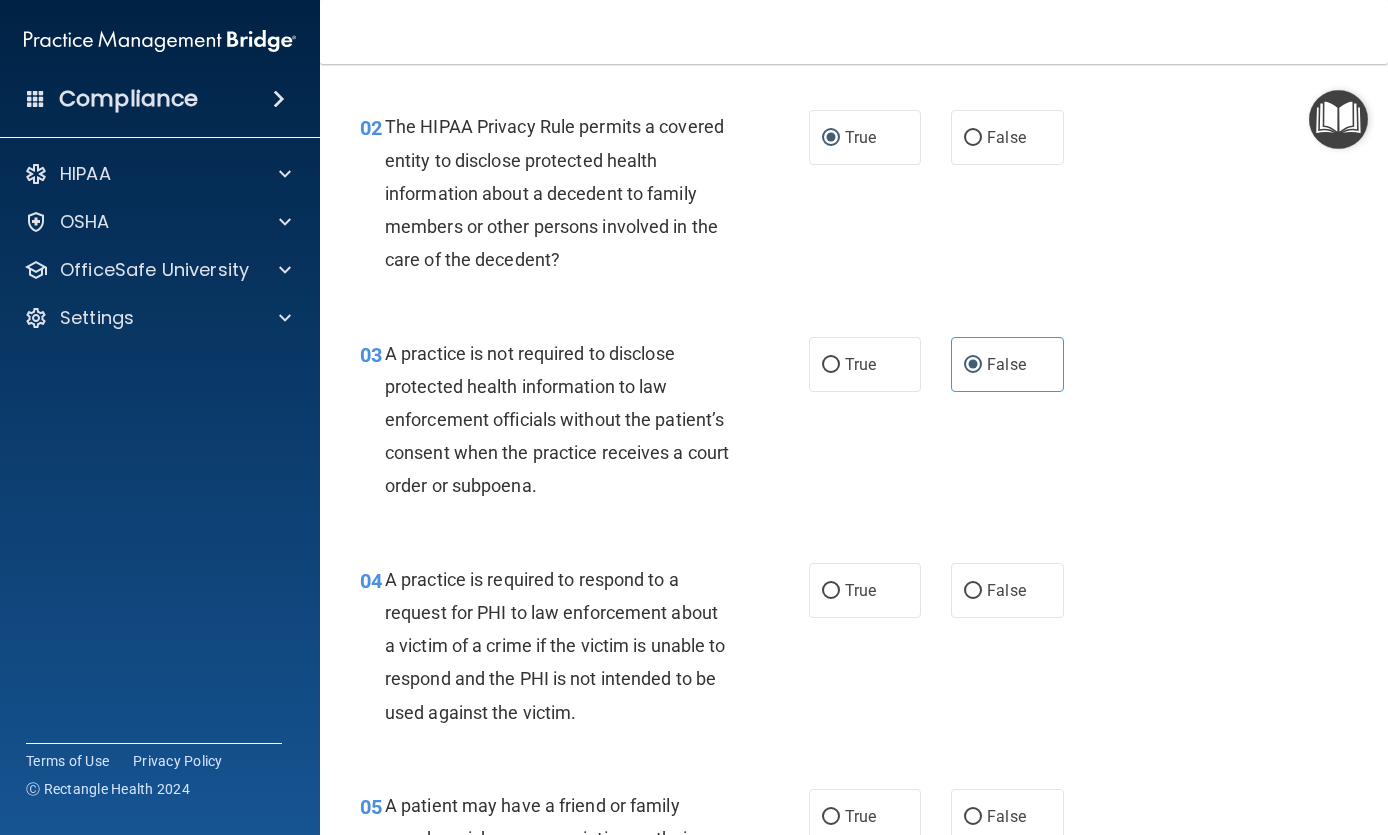 scroll, scrollTop: 275, scrollLeft: 0, axis: vertical 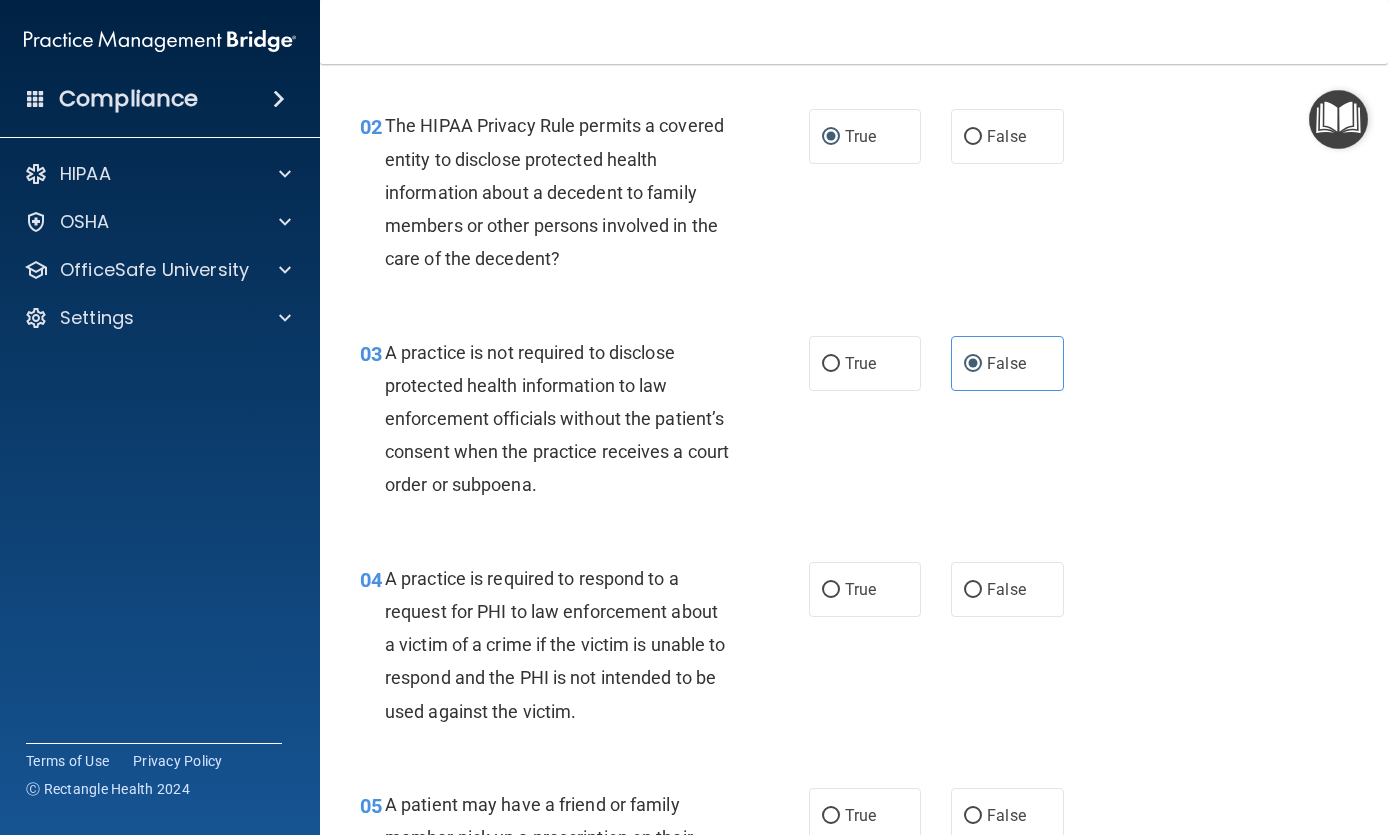 click on "True" at bounding box center (831, 590) 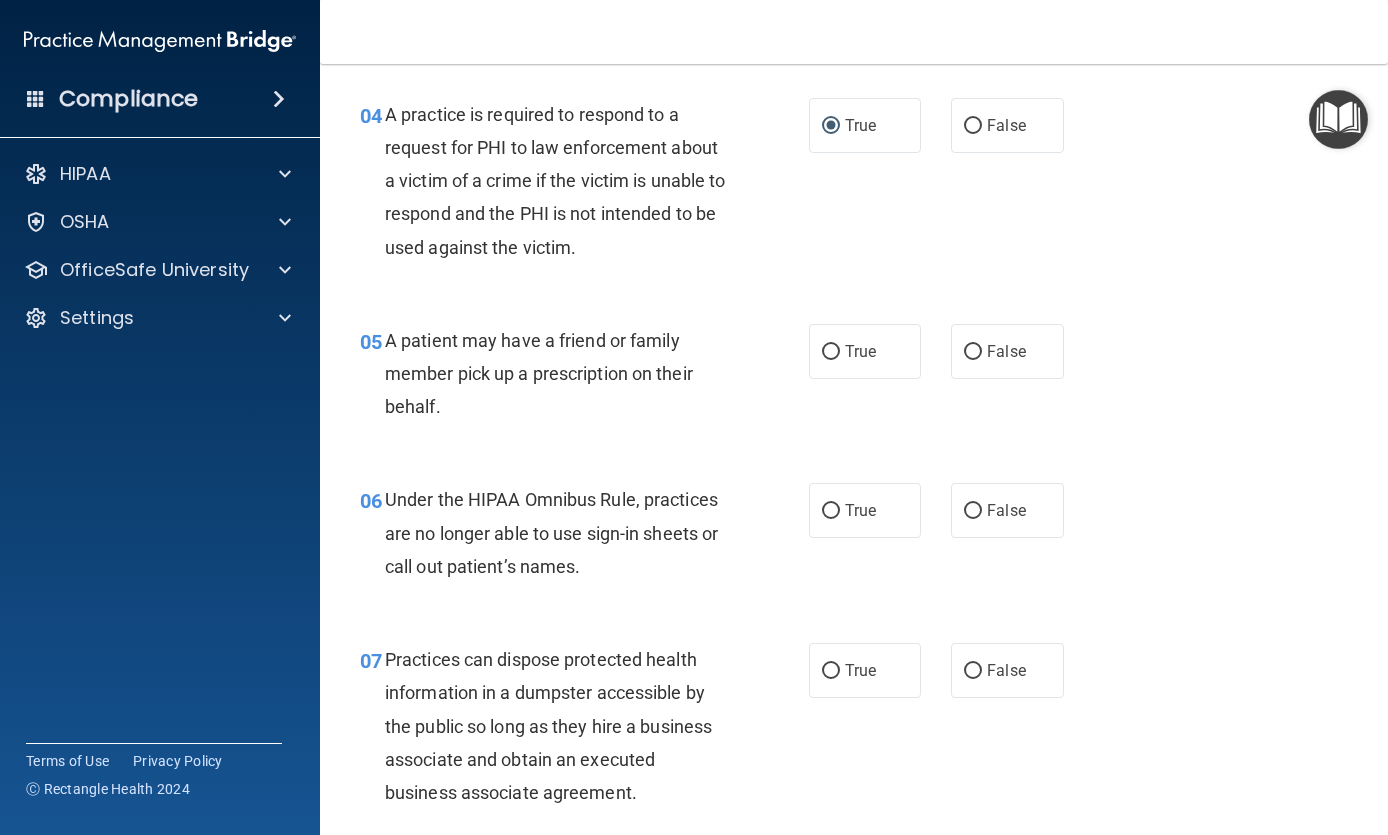 scroll, scrollTop: 771, scrollLeft: 0, axis: vertical 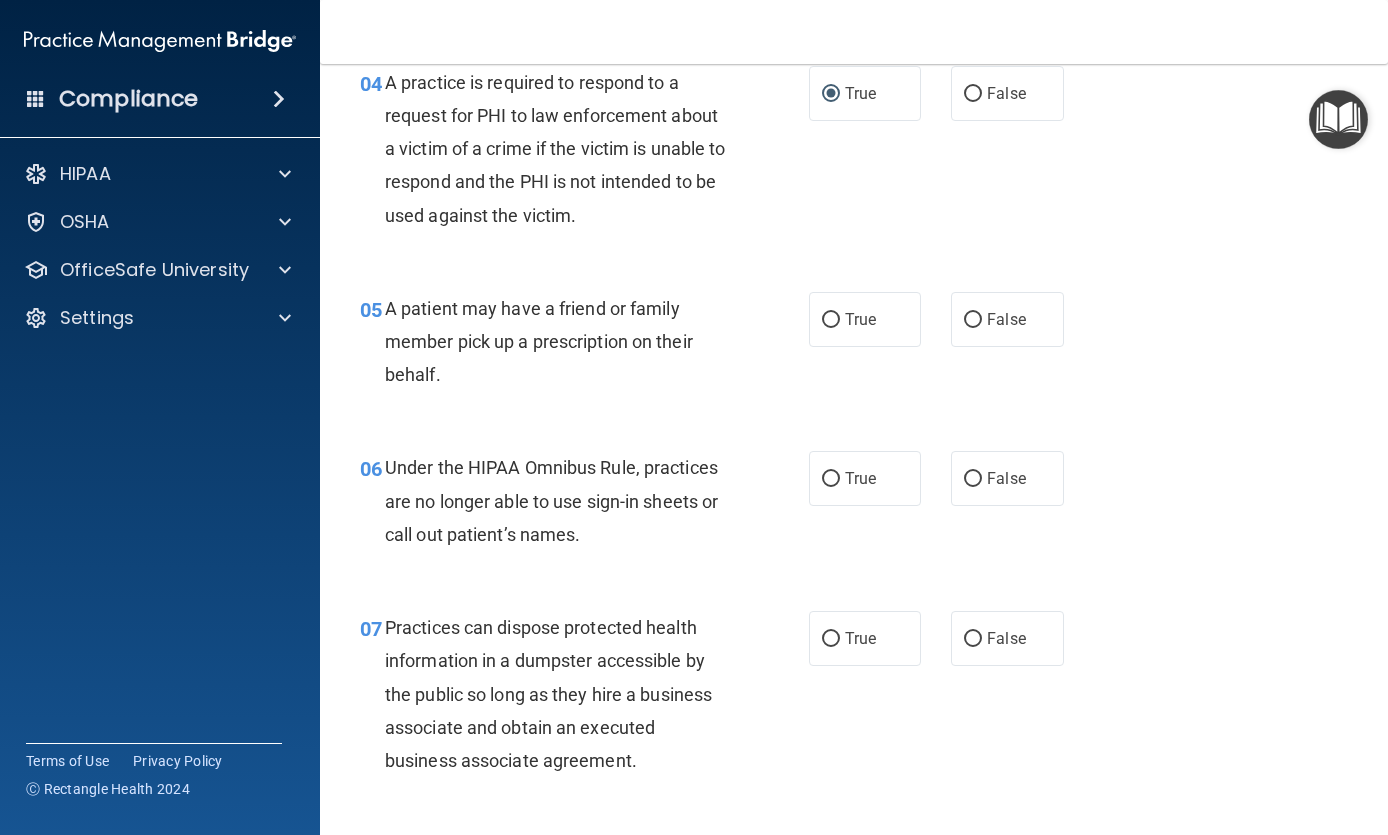 click on "True" at bounding box center (831, 320) 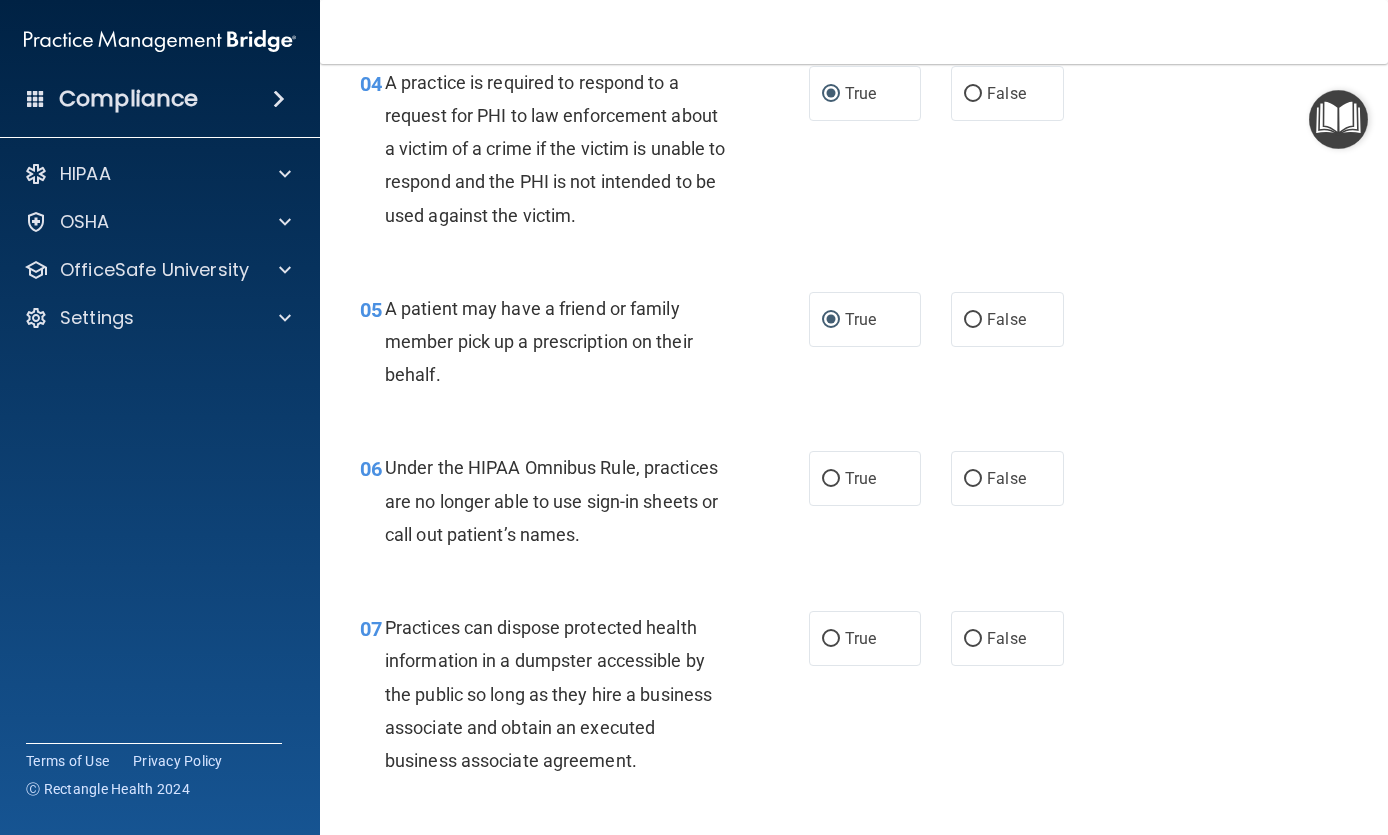 click on "False" at bounding box center [973, 479] 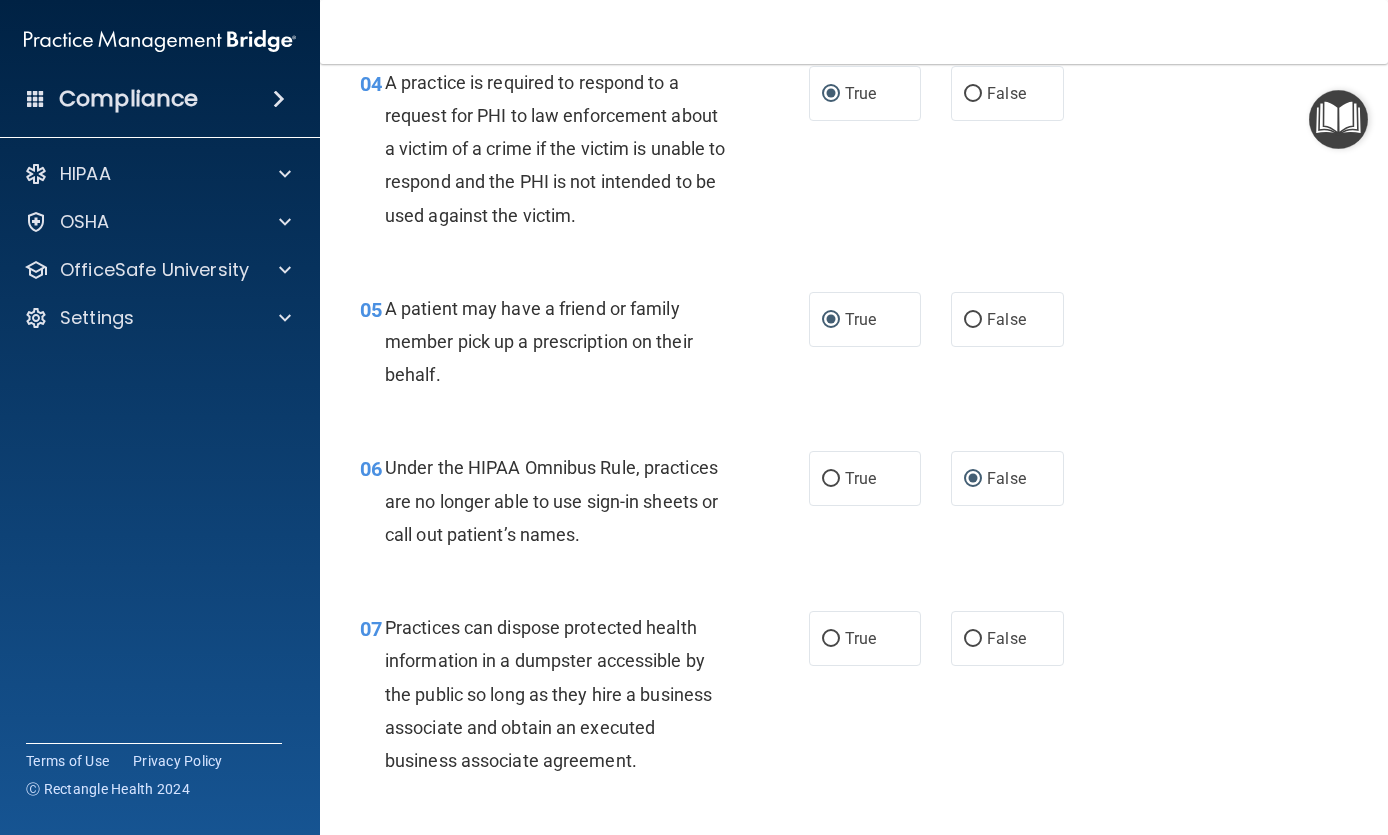 click on "False" at bounding box center [1007, 638] 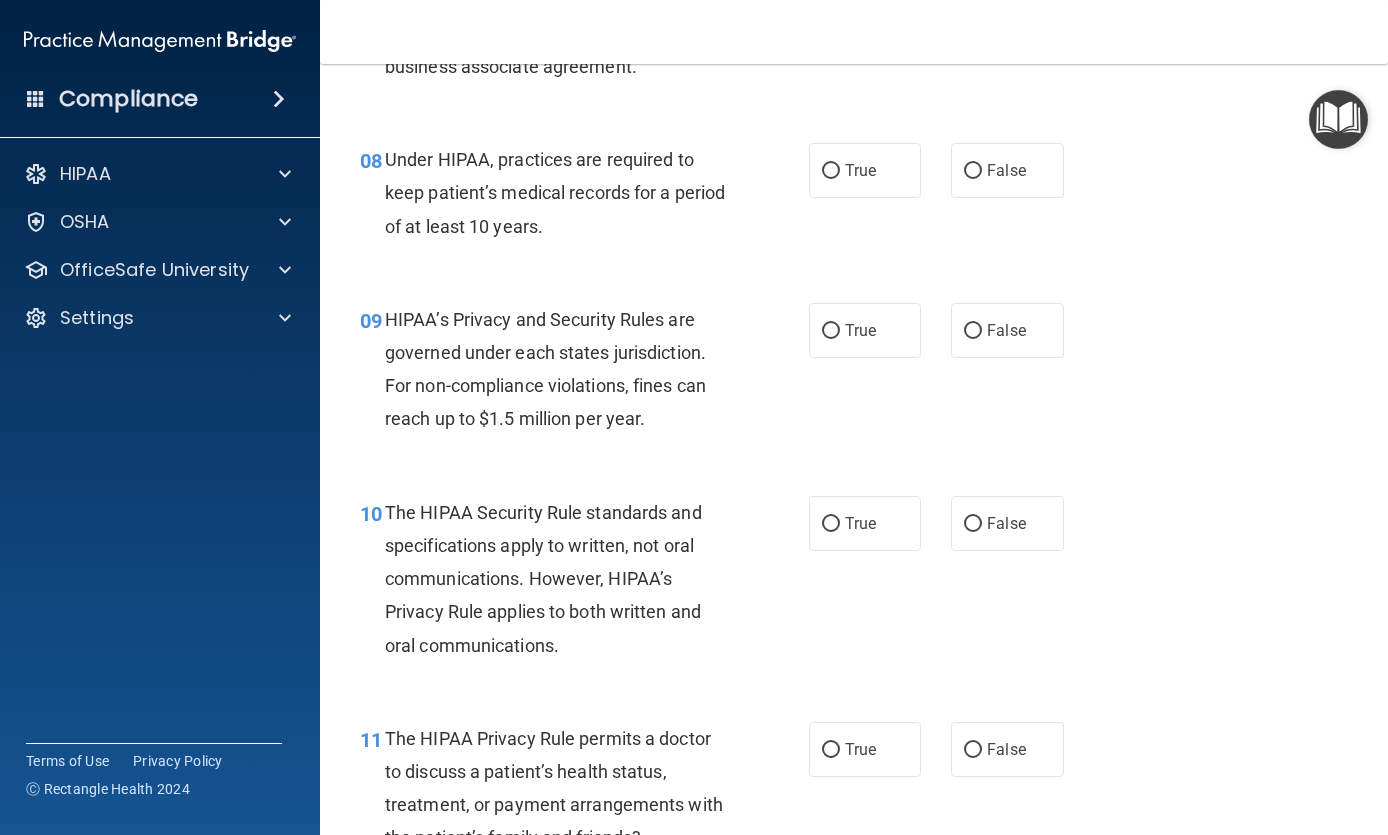 scroll, scrollTop: 1476, scrollLeft: 0, axis: vertical 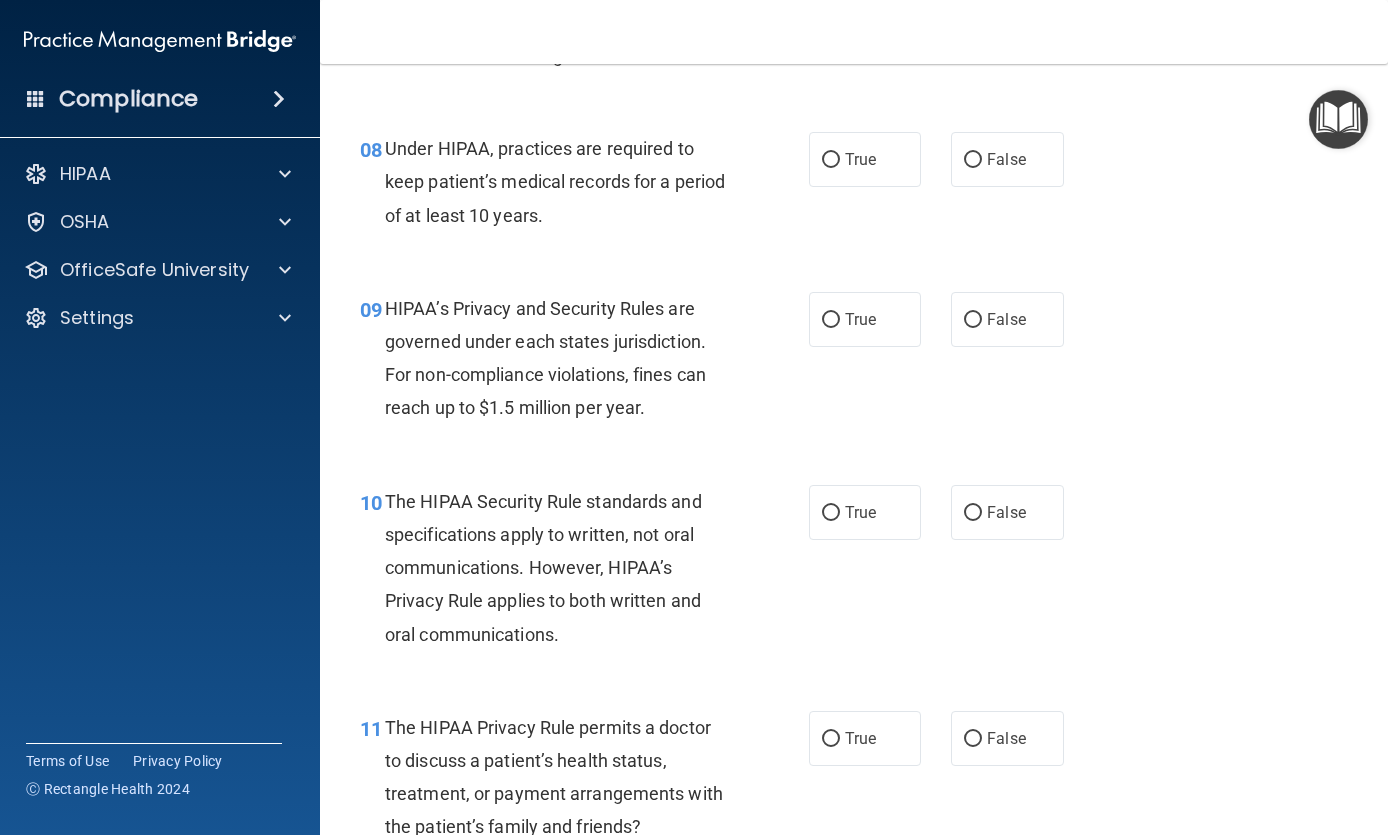 click on "False" at bounding box center [1007, 159] 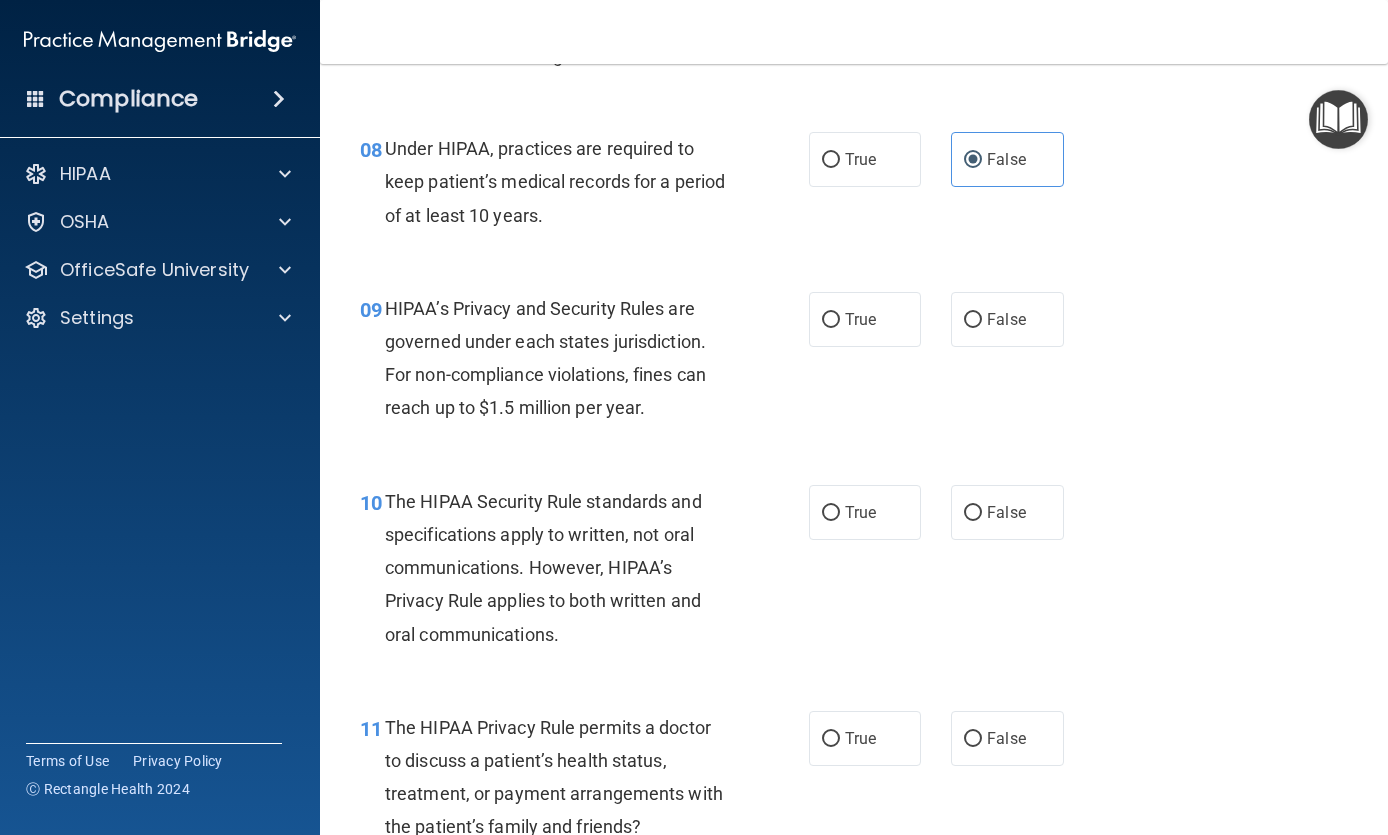 click on "True" at bounding box center (860, 319) 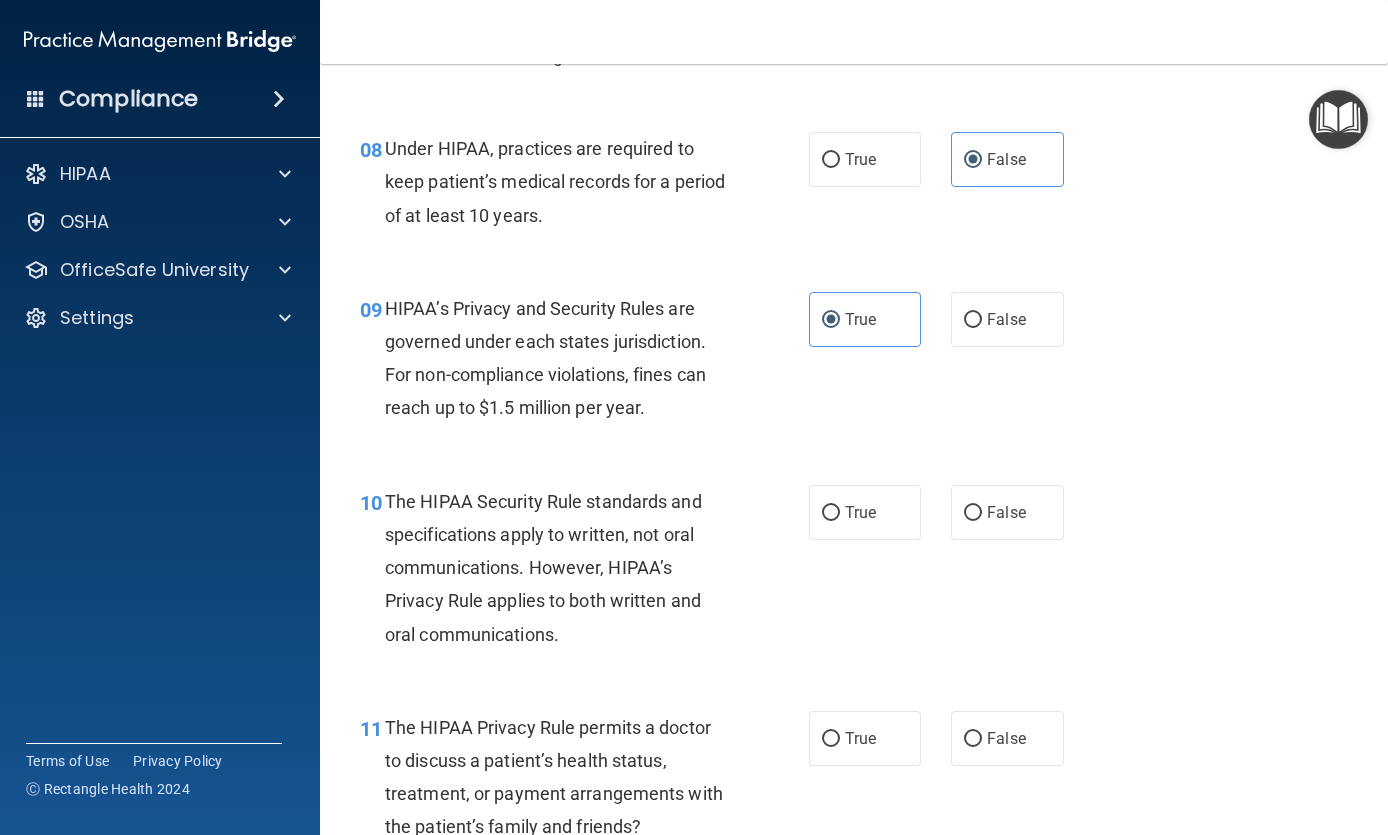 click on "True" at bounding box center [831, 513] 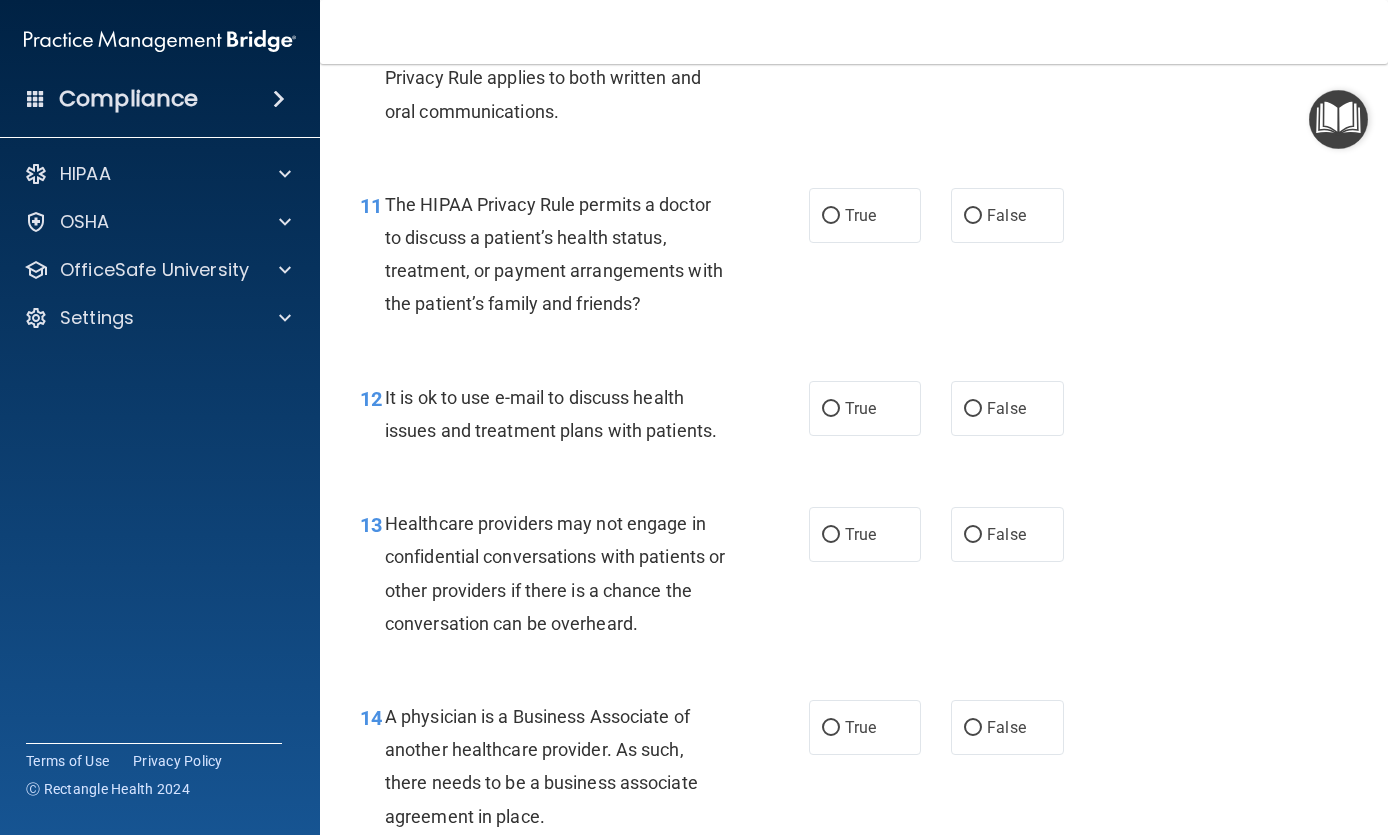 scroll, scrollTop: 2005, scrollLeft: 0, axis: vertical 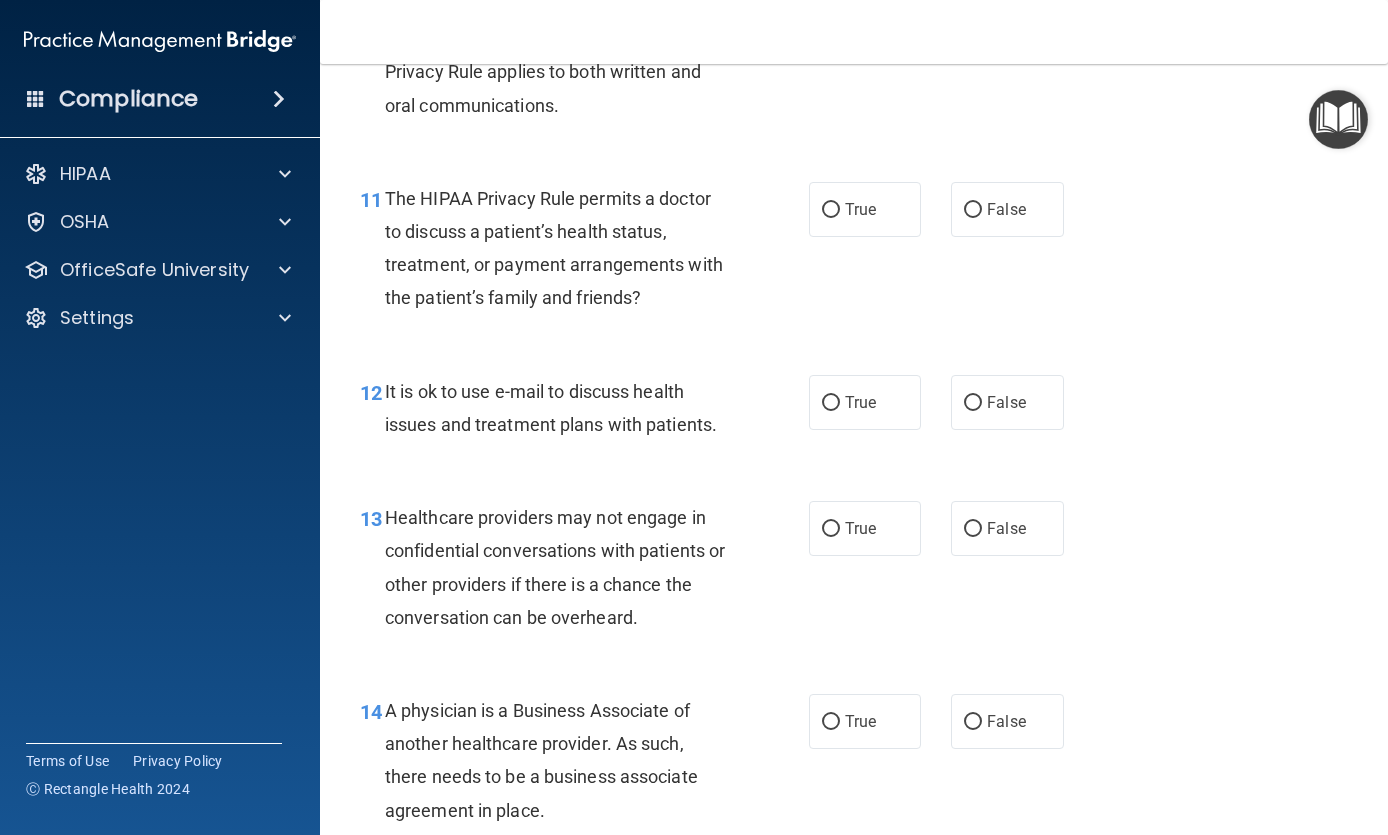 click on "True" at bounding box center [865, 209] 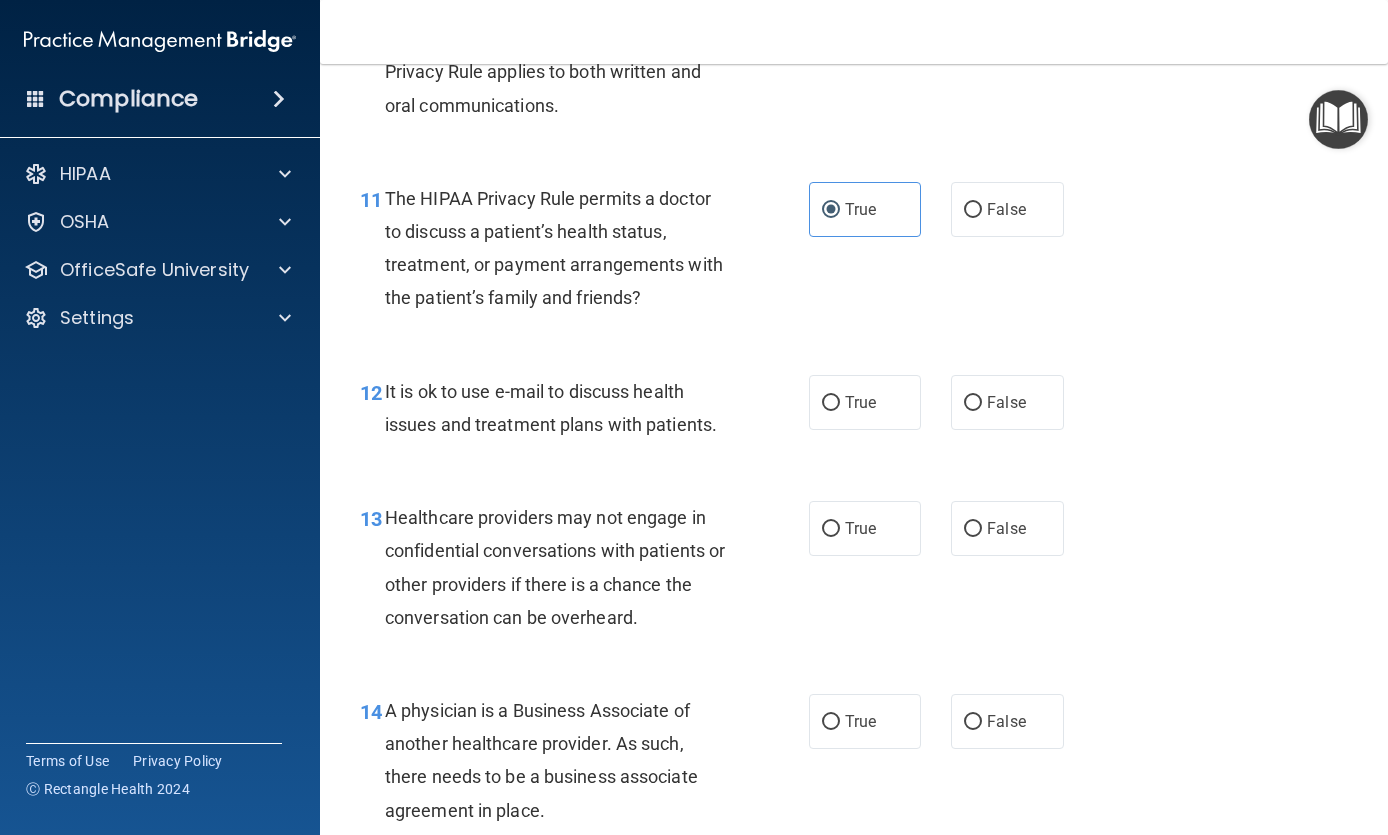 click on "True" at bounding box center (831, 403) 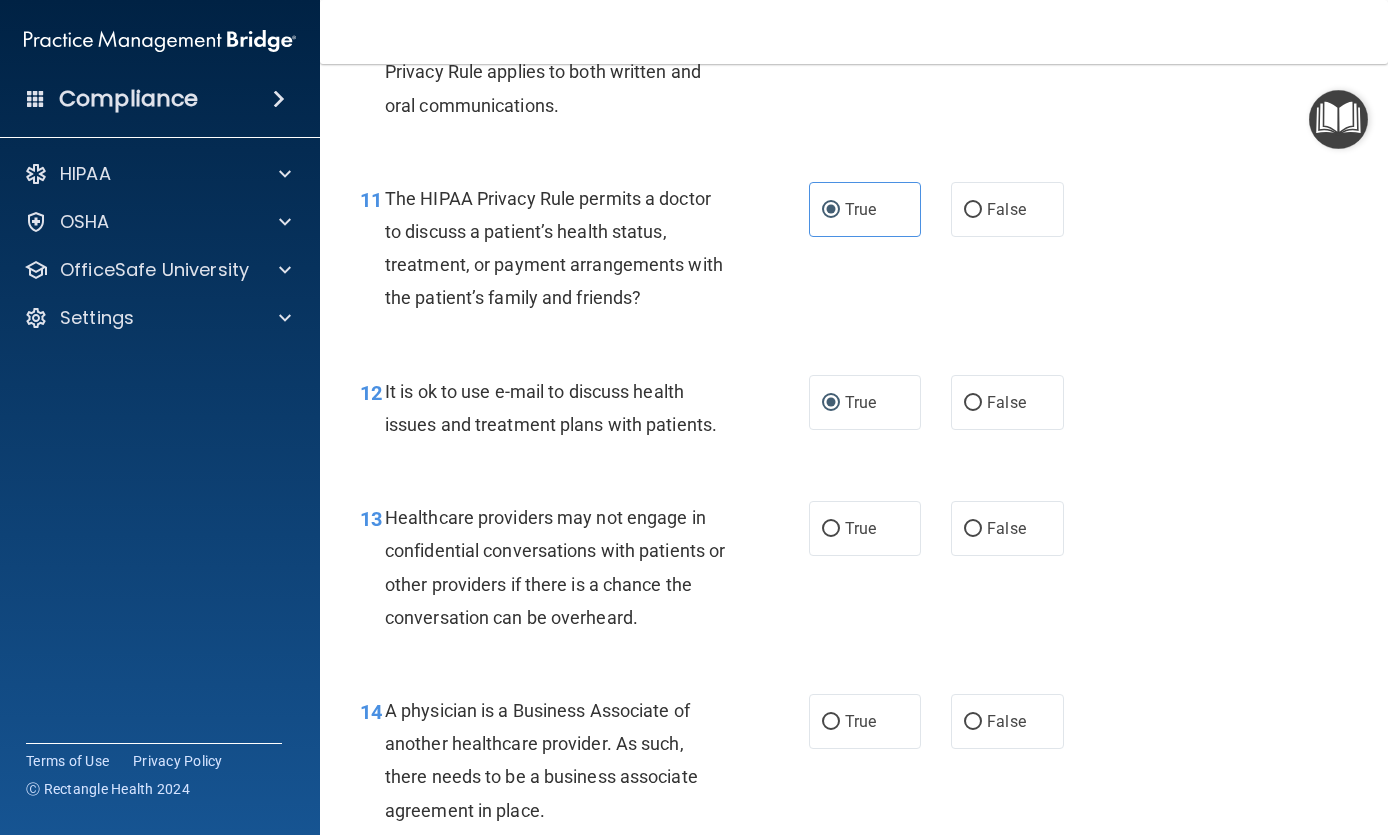 click on "False" at bounding box center (973, 529) 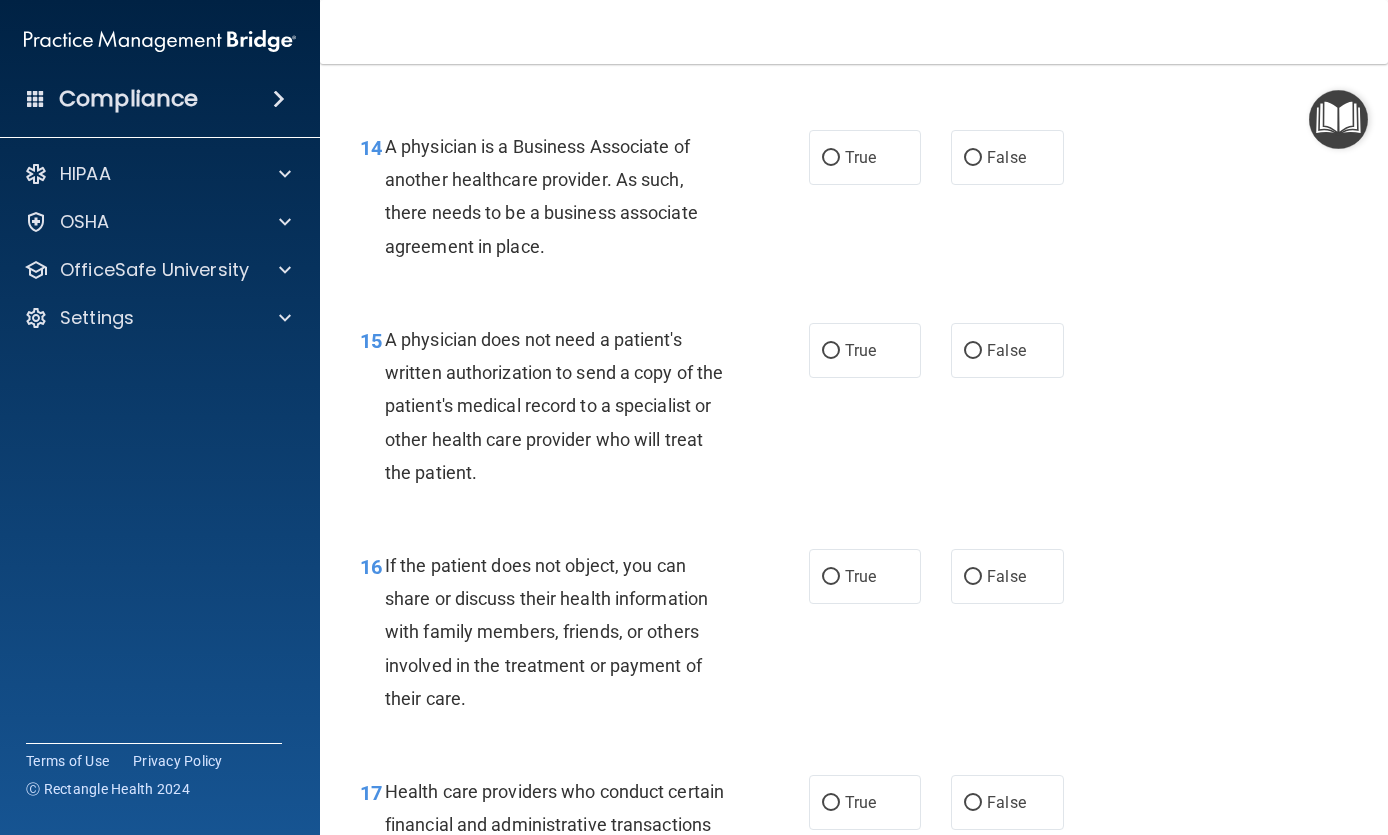 scroll, scrollTop: 2585, scrollLeft: 0, axis: vertical 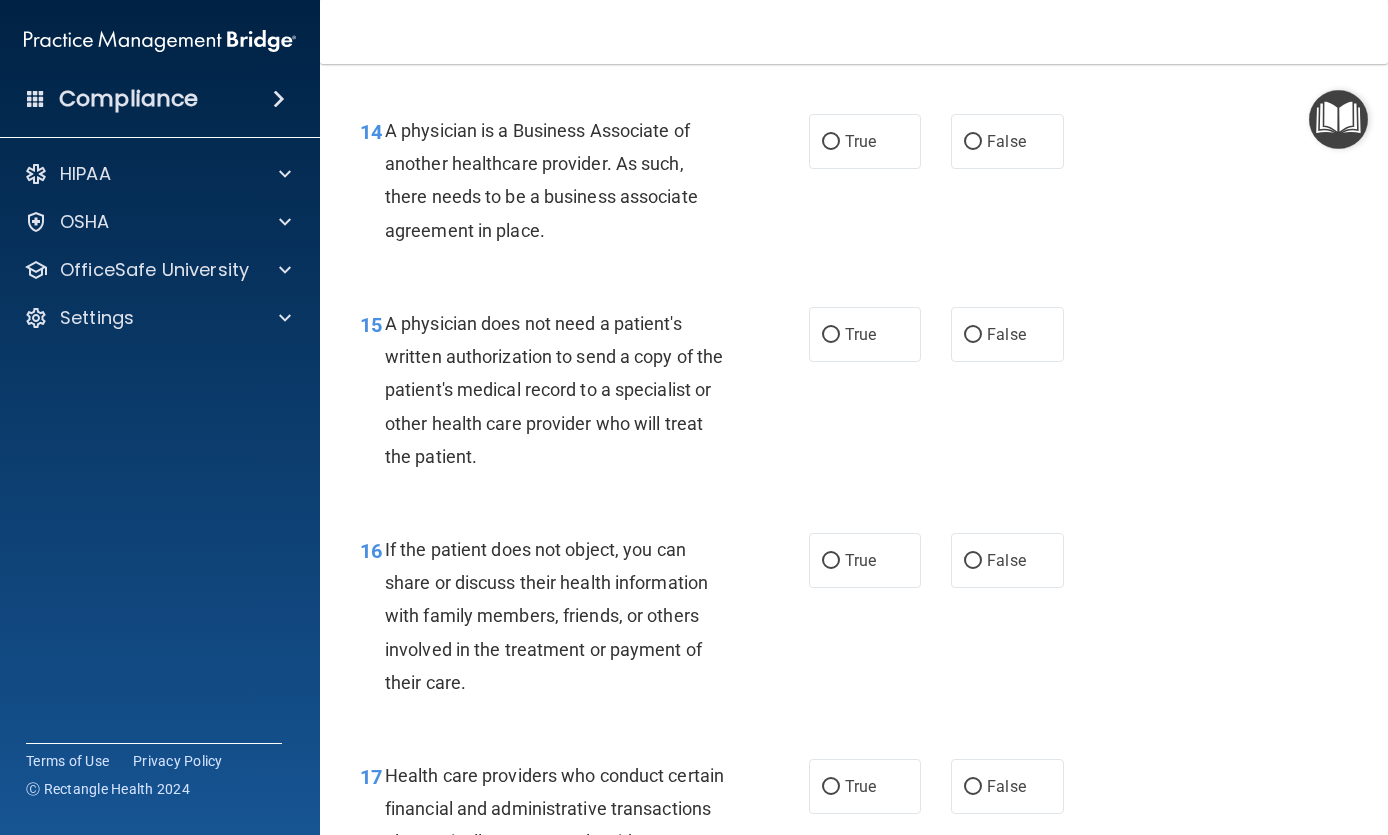click on "False" at bounding box center (1007, 141) 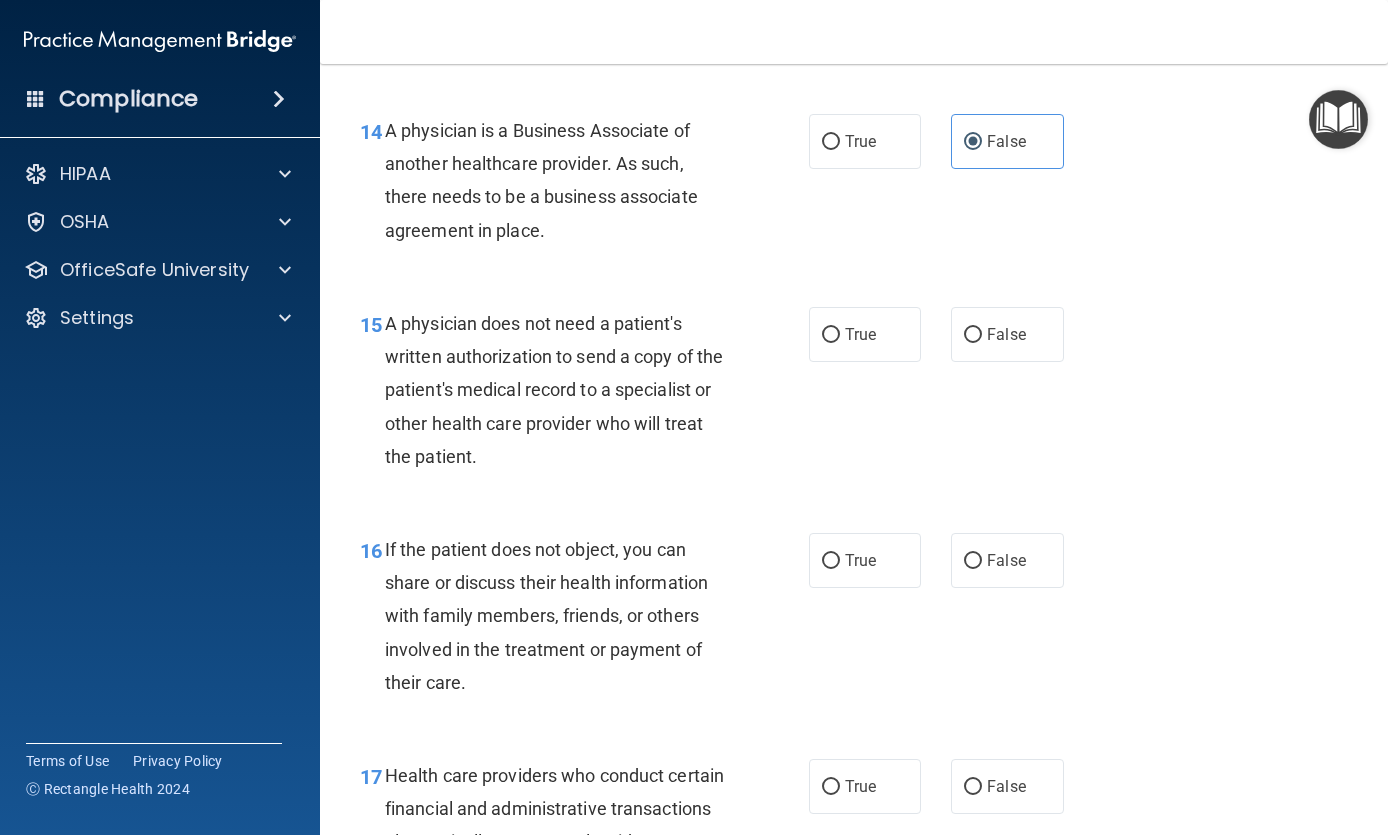 click on "True" at bounding box center [865, 334] 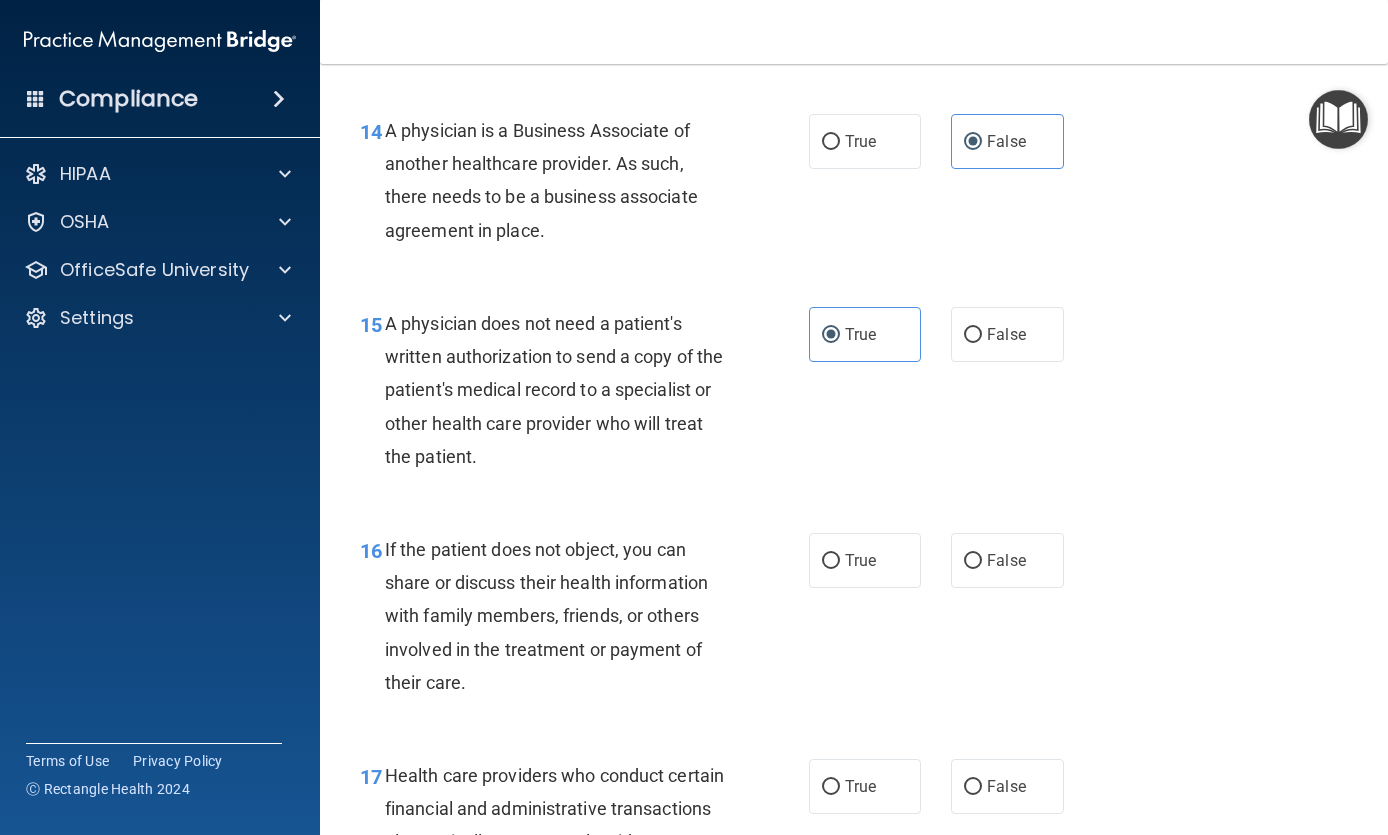 click on "True" at bounding box center (865, 560) 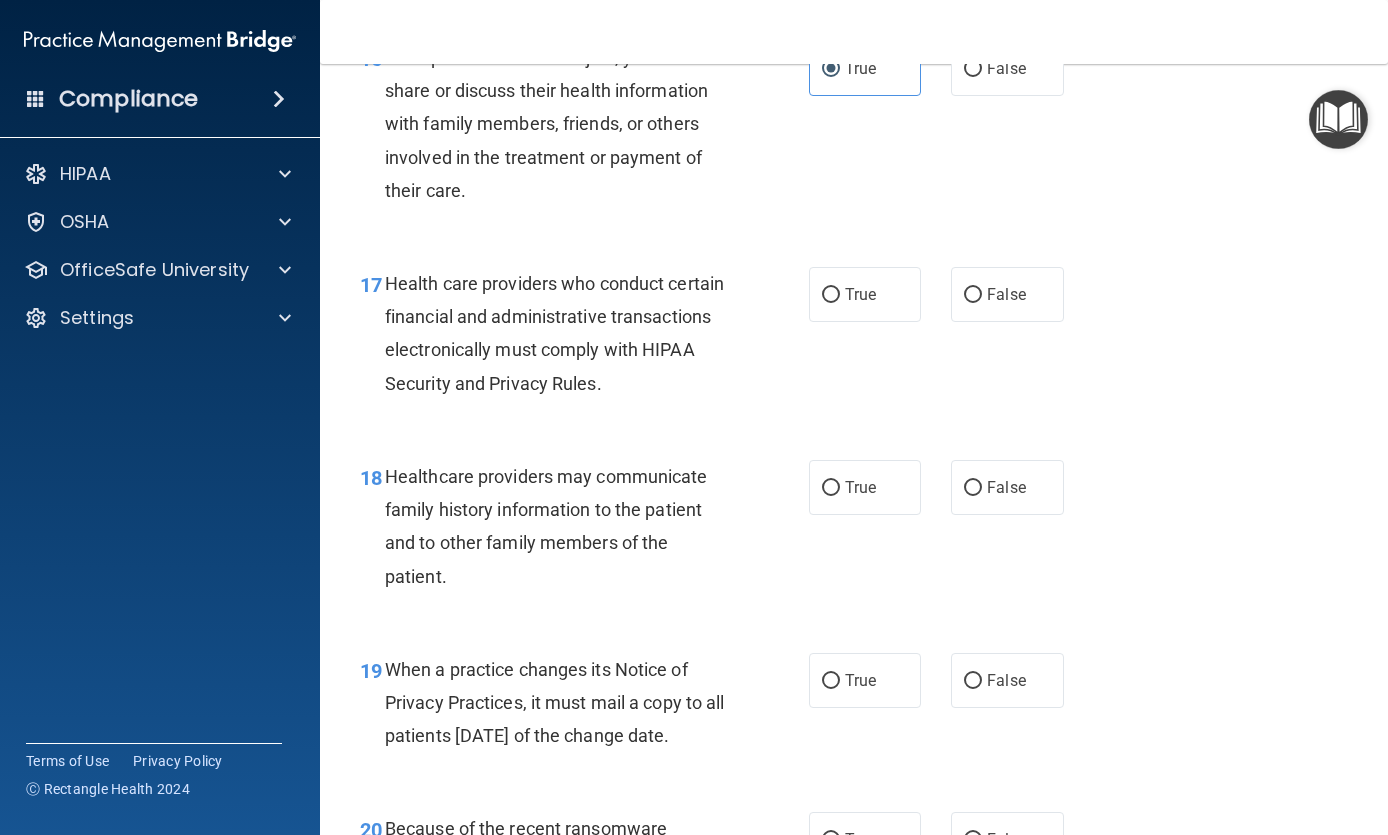 scroll, scrollTop: 3085, scrollLeft: 0, axis: vertical 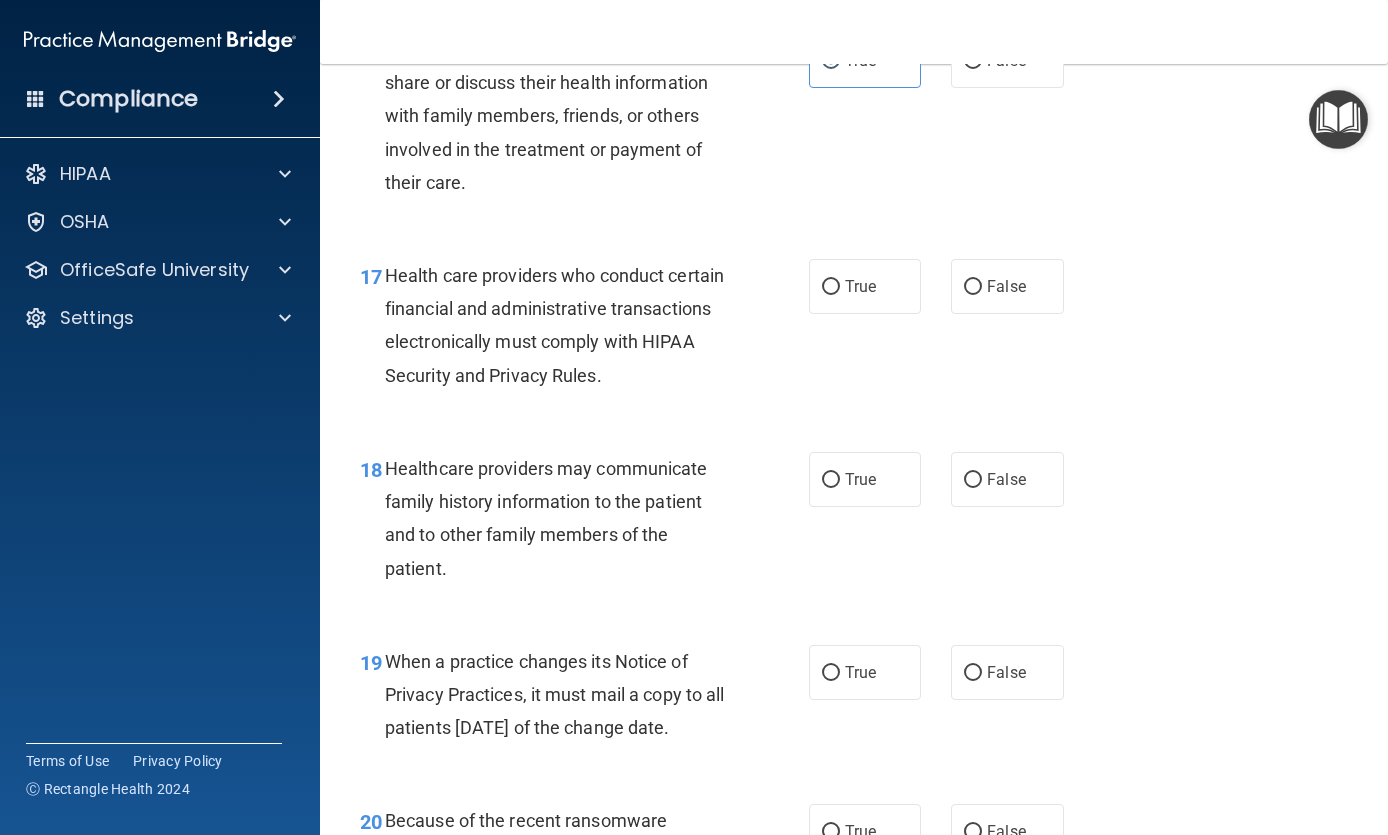 click on "True" at bounding box center (831, 287) 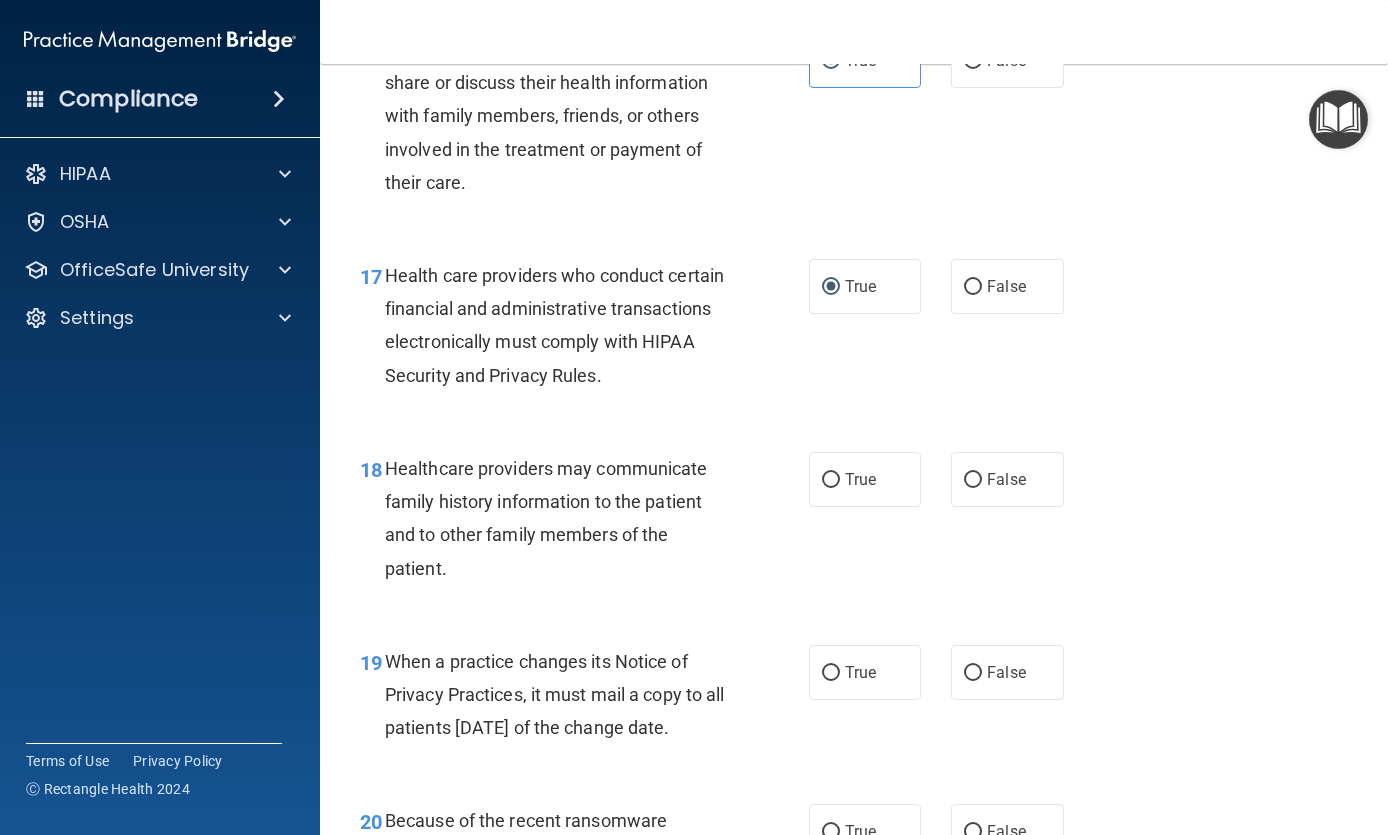 click on "True" at bounding box center [831, 480] 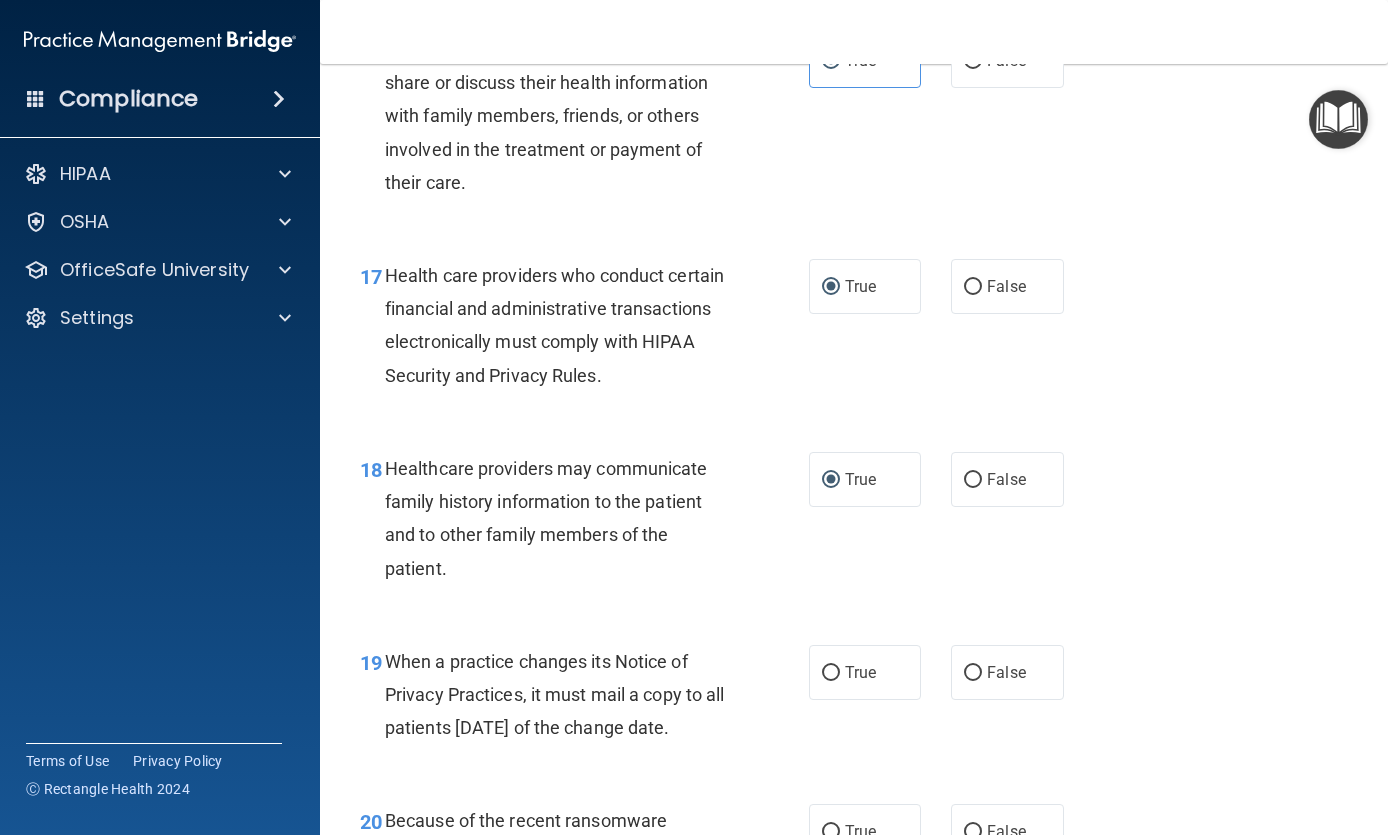 click on "False" at bounding box center (973, 673) 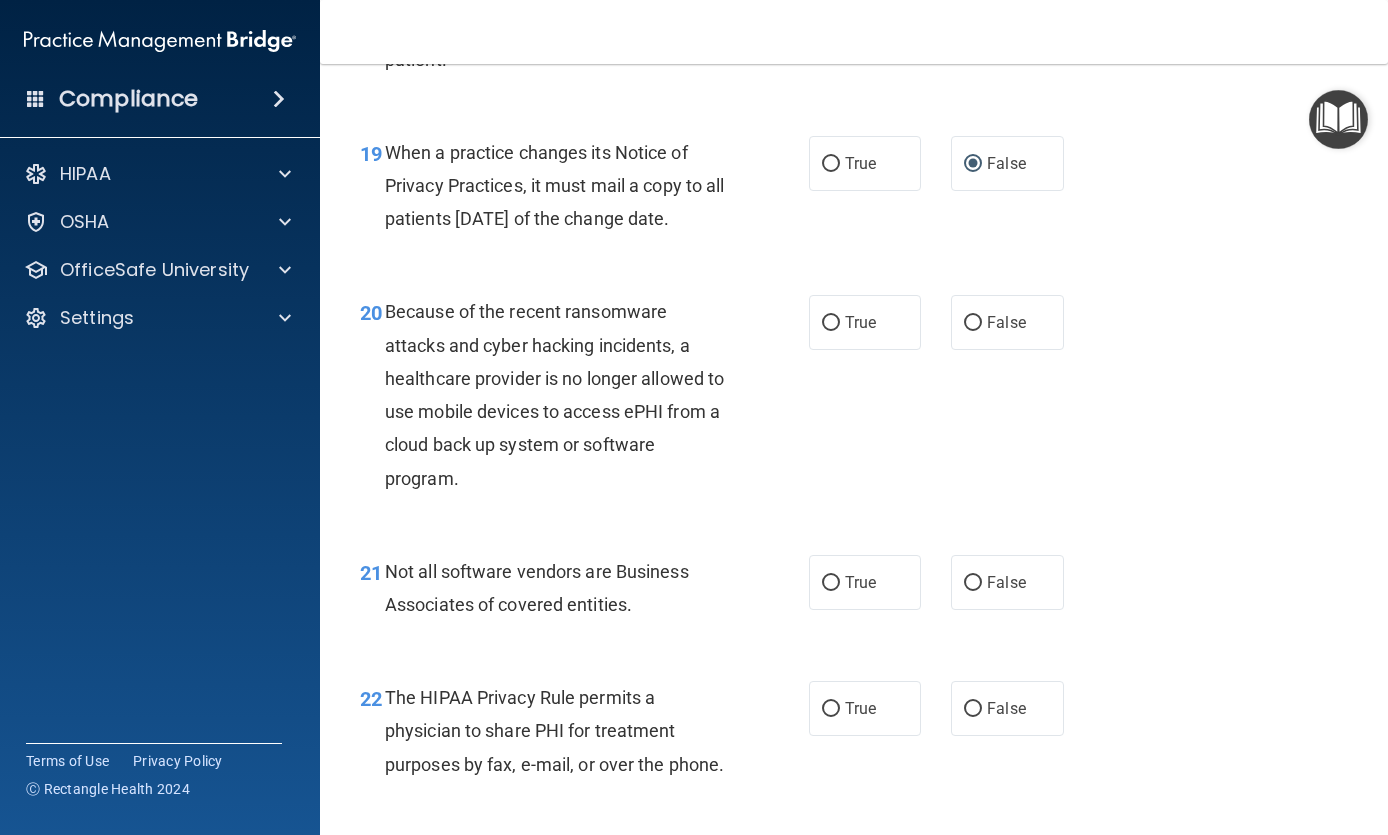 scroll, scrollTop: 3624, scrollLeft: 0, axis: vertical 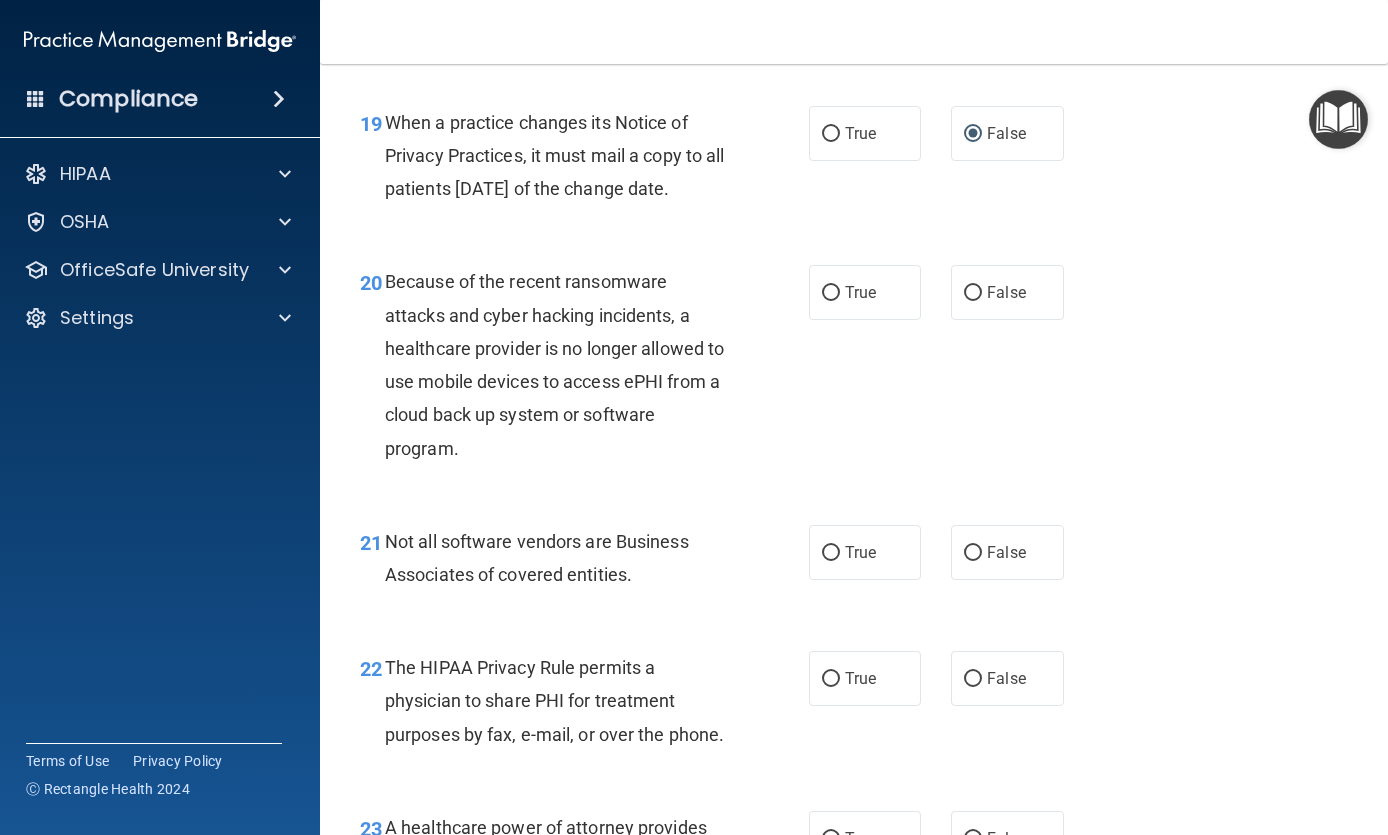 click on "False" at bounding box center (973, 293) 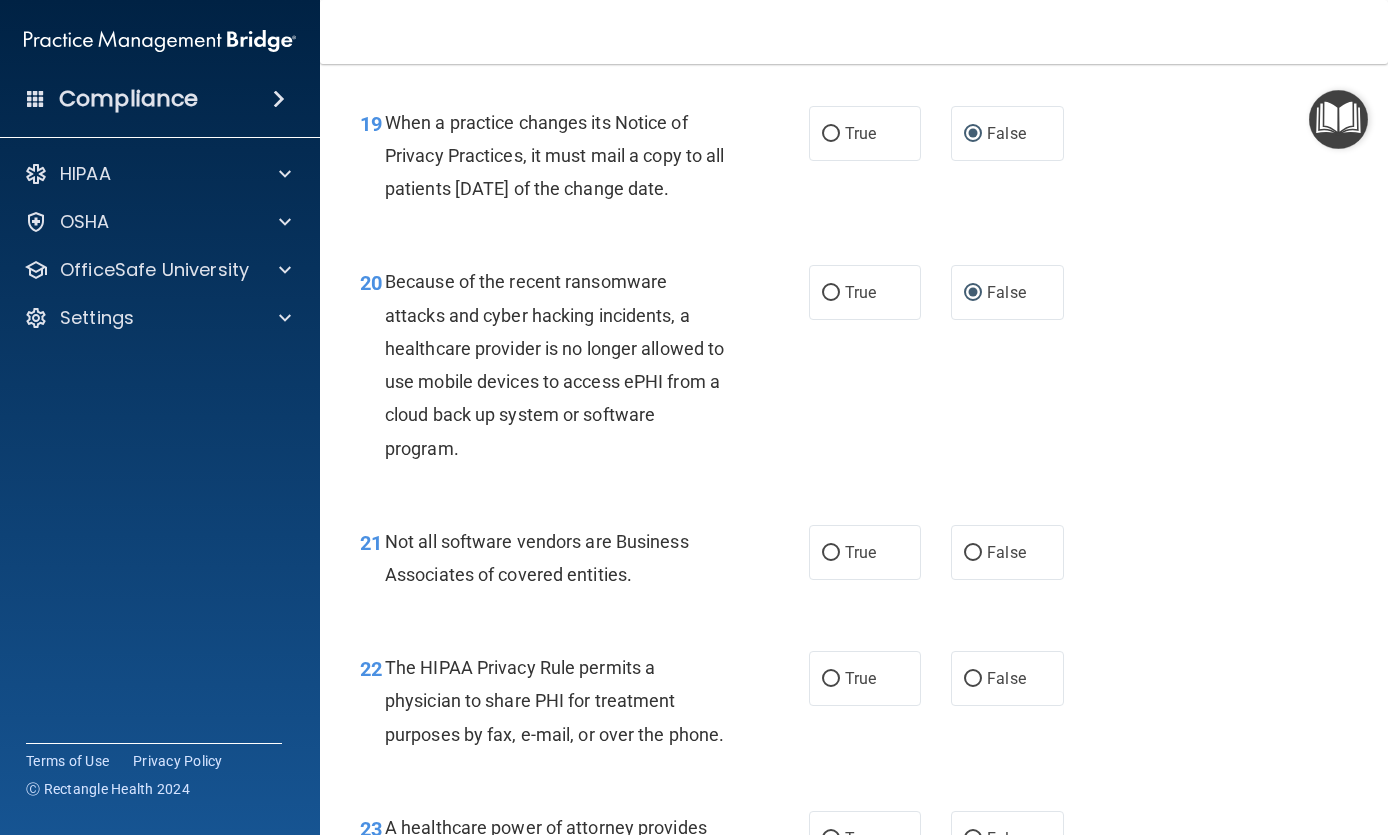 click on "True" at bounding box center [831, 553] 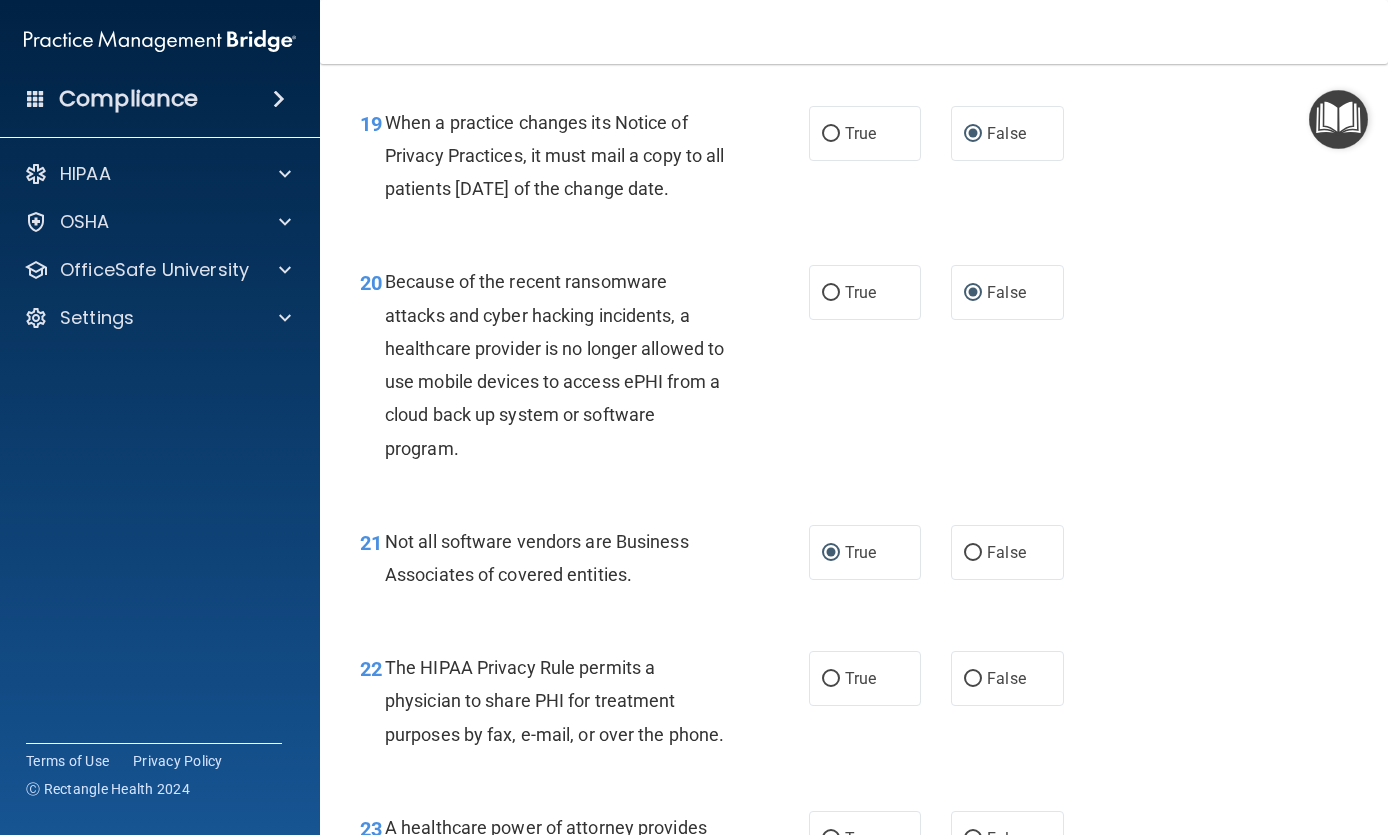 click on "Toggle navigation                                                                                                     Arianna Munson   ariannamunson54@gmail.com                            Manage My Enterprise              Rheumatology Specialist of CT Manchester     Manage My Location" at bounding box center (854, 32) 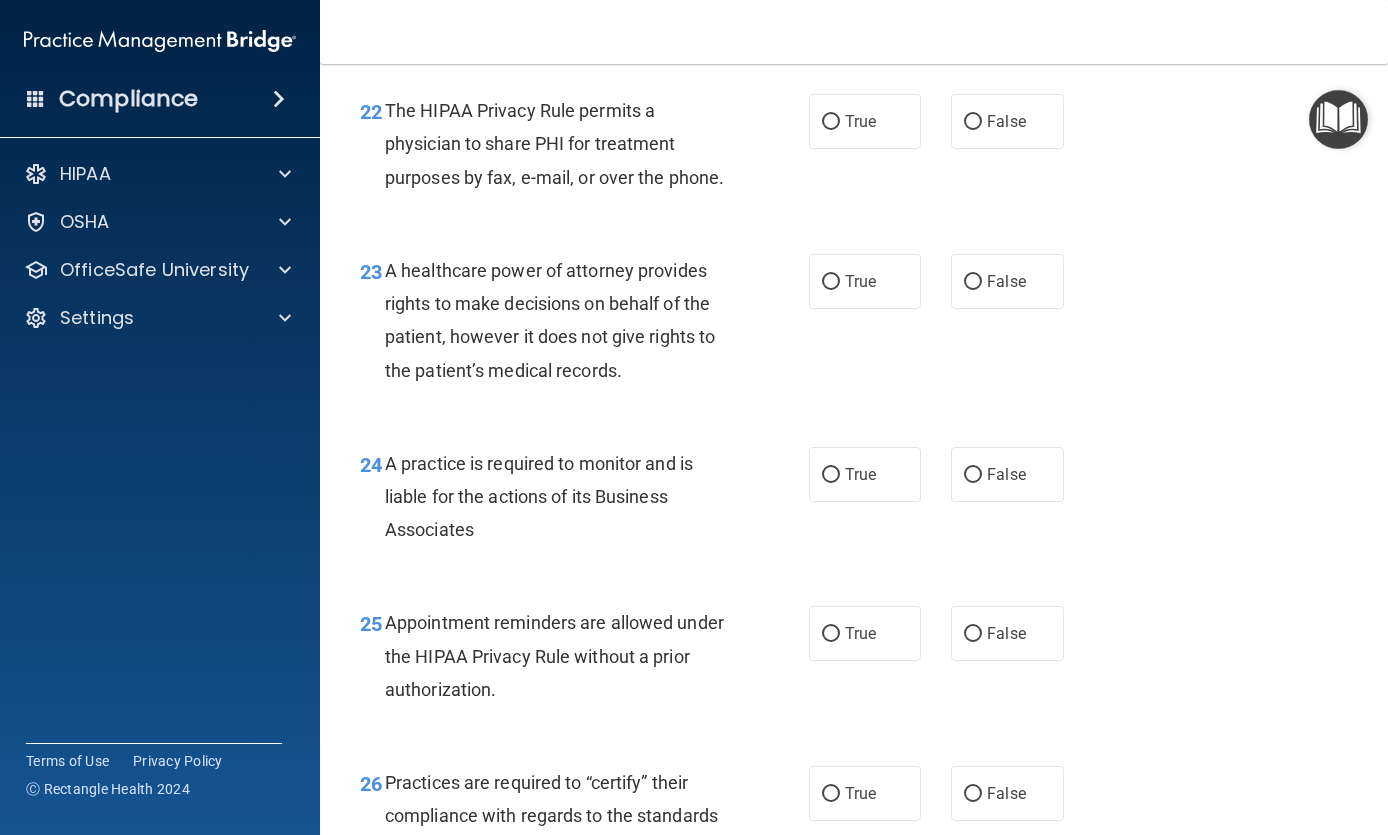 scroll, scrollTop: 4183, scrollLeft: 0, axis: vertical 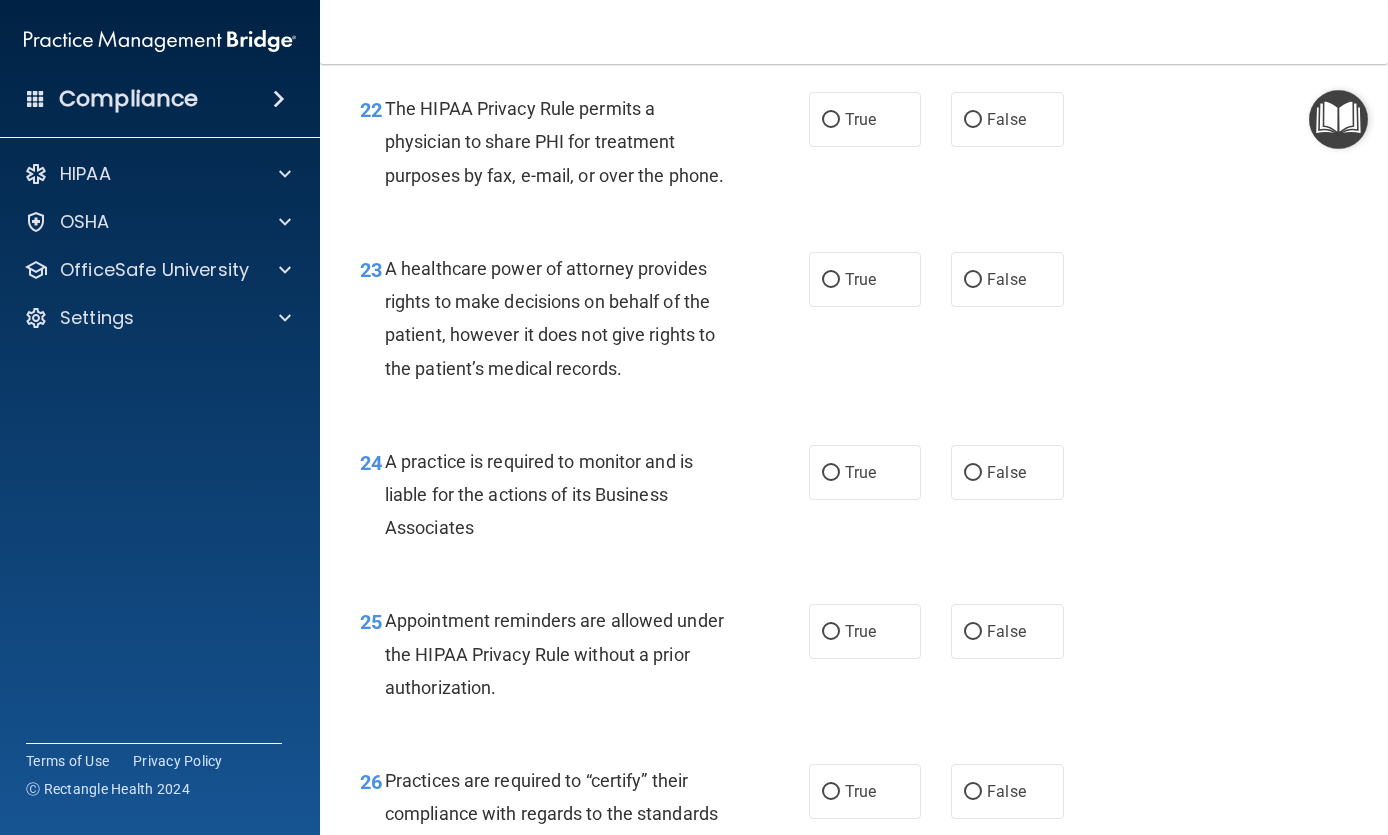 click on "True" at bounding box center (865, 119) 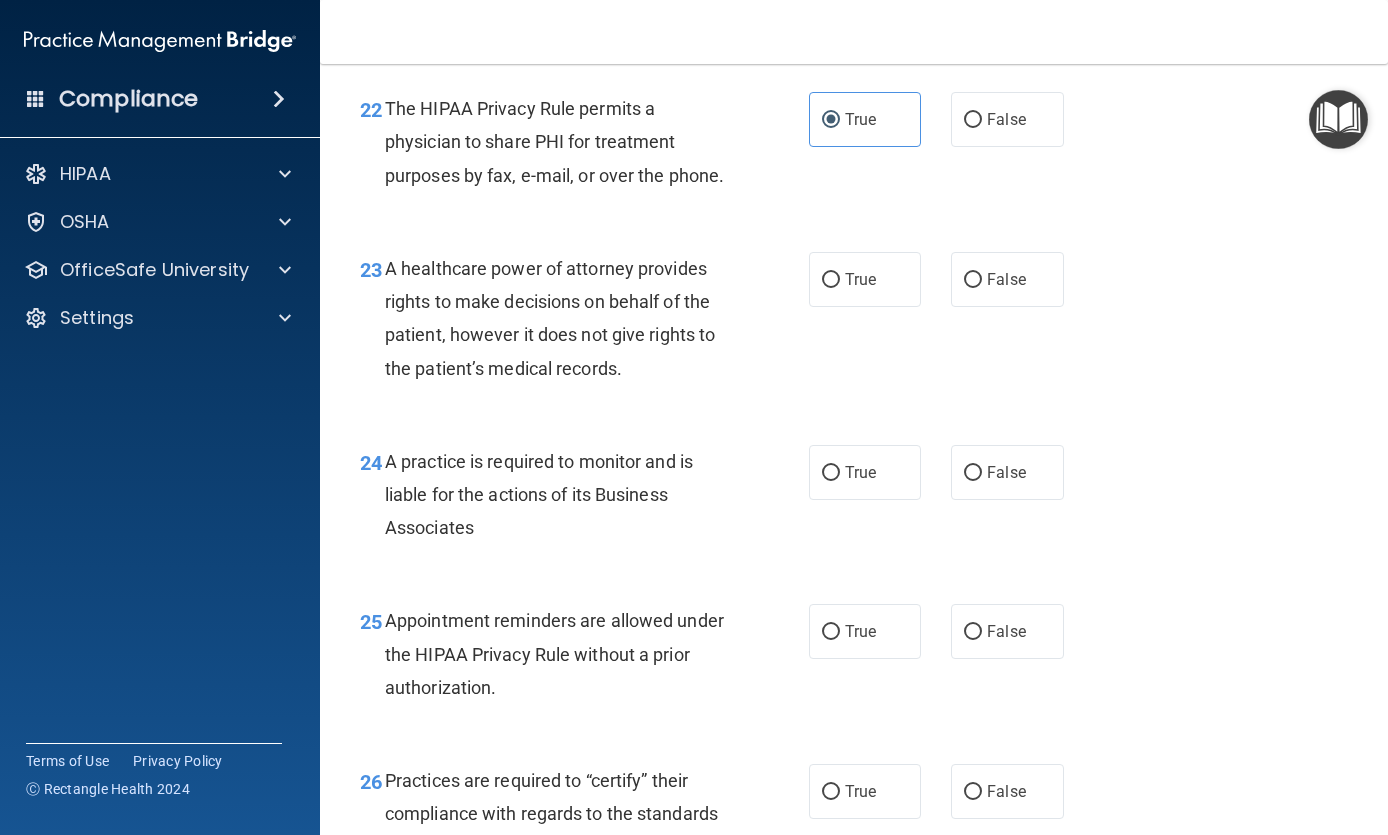 click on "False" at bounding box center (973, 280) 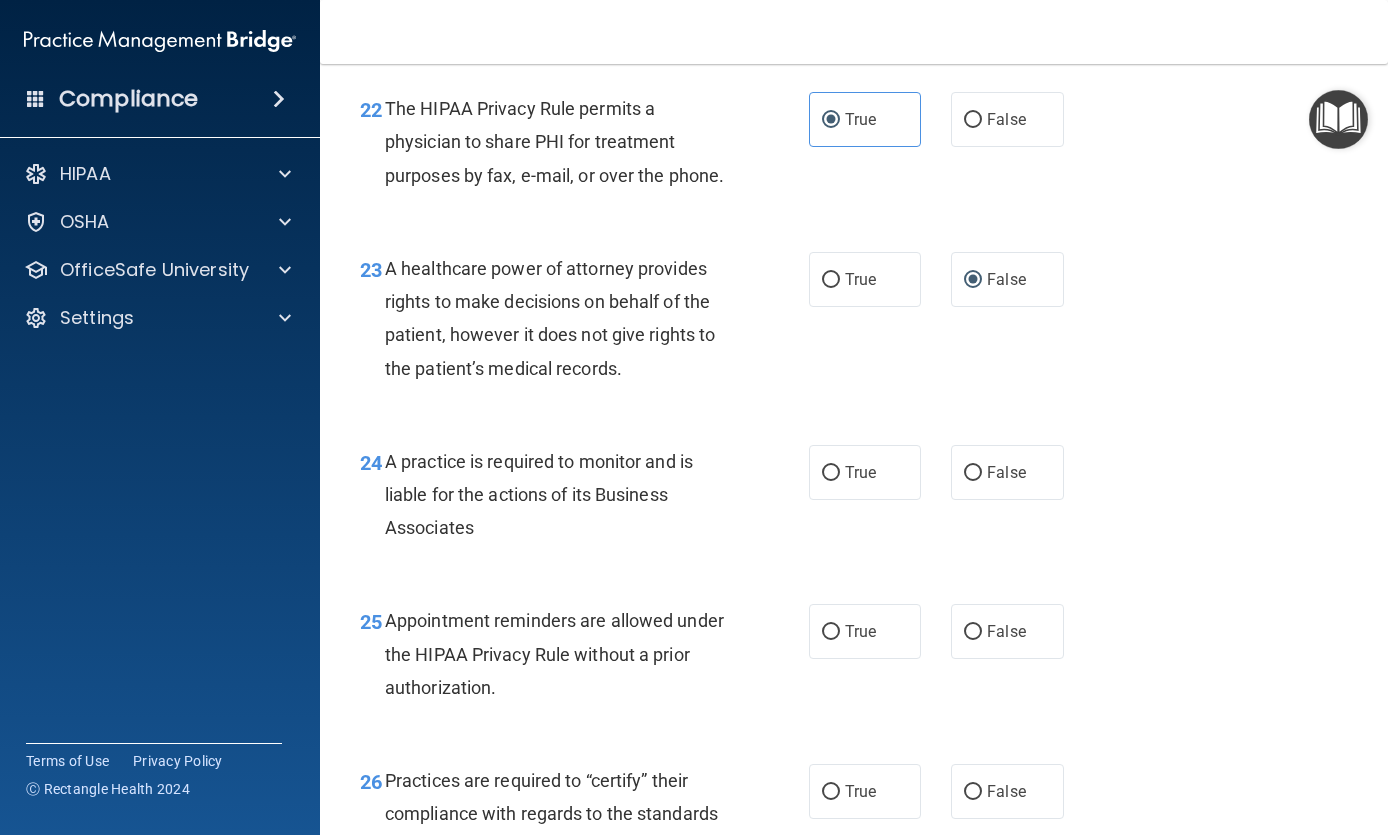 click on "True" at bounding box center [831, 473] 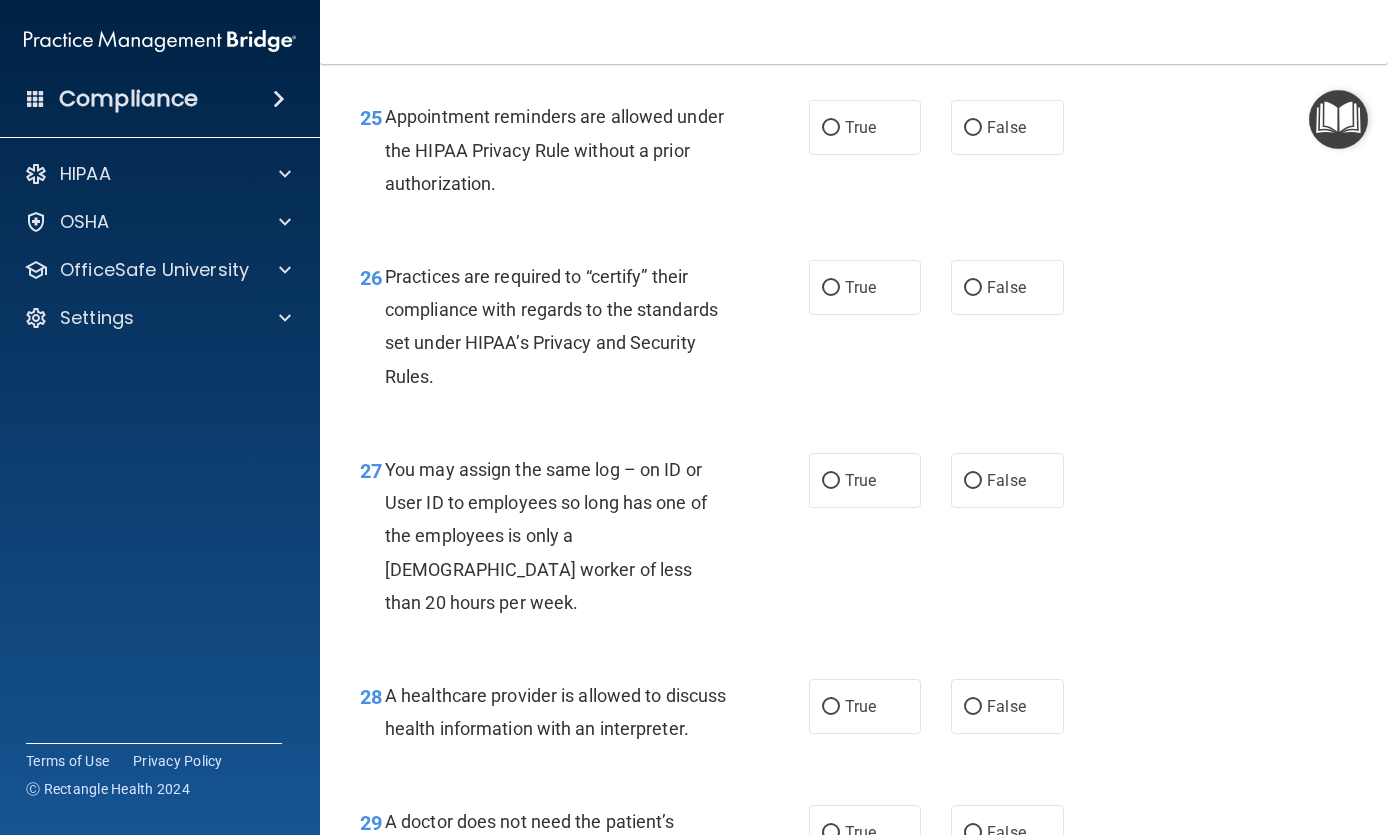 scroll, scrollTop: 4690, scrollLeft: 0, axis: vertical 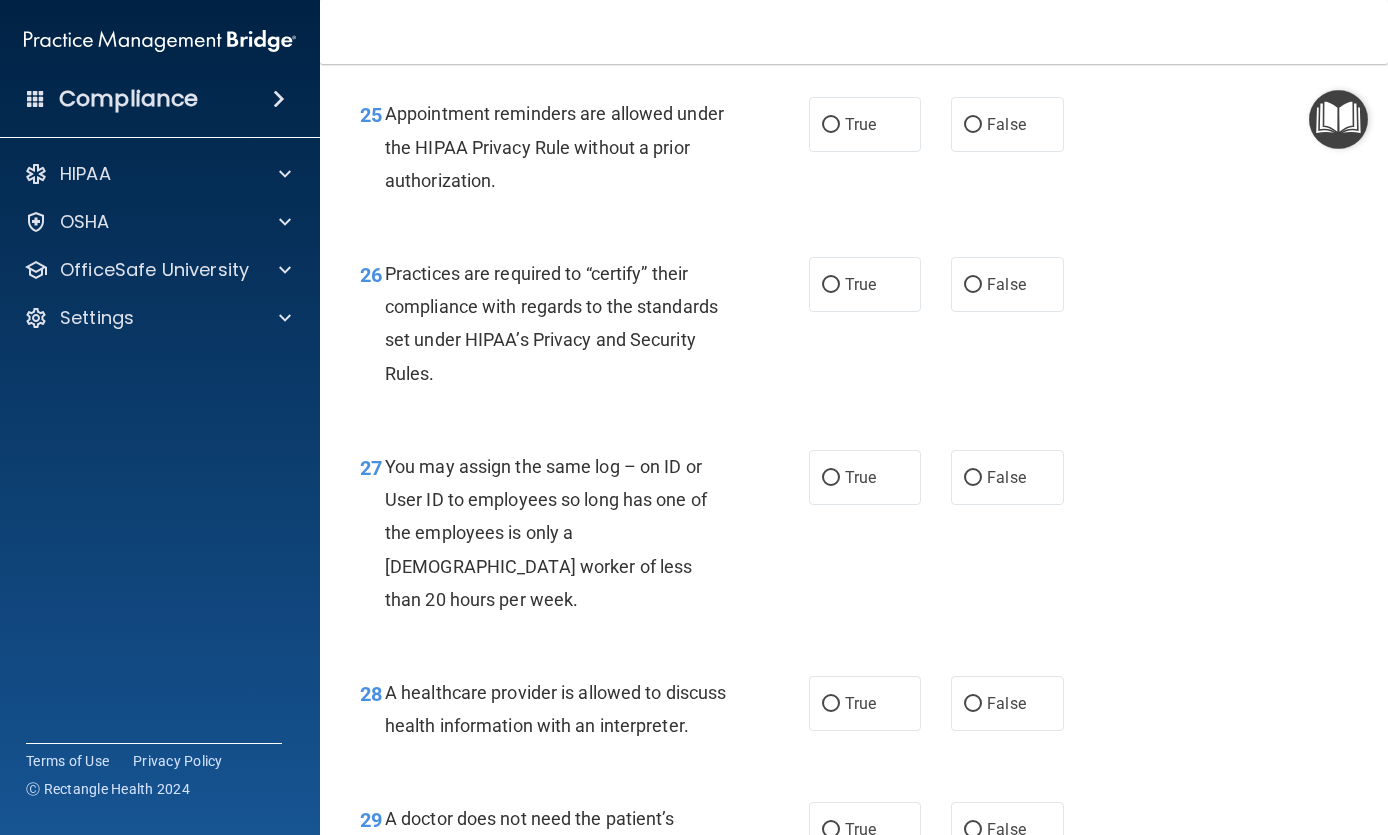 click on "True" at bounding box center (831, 125) 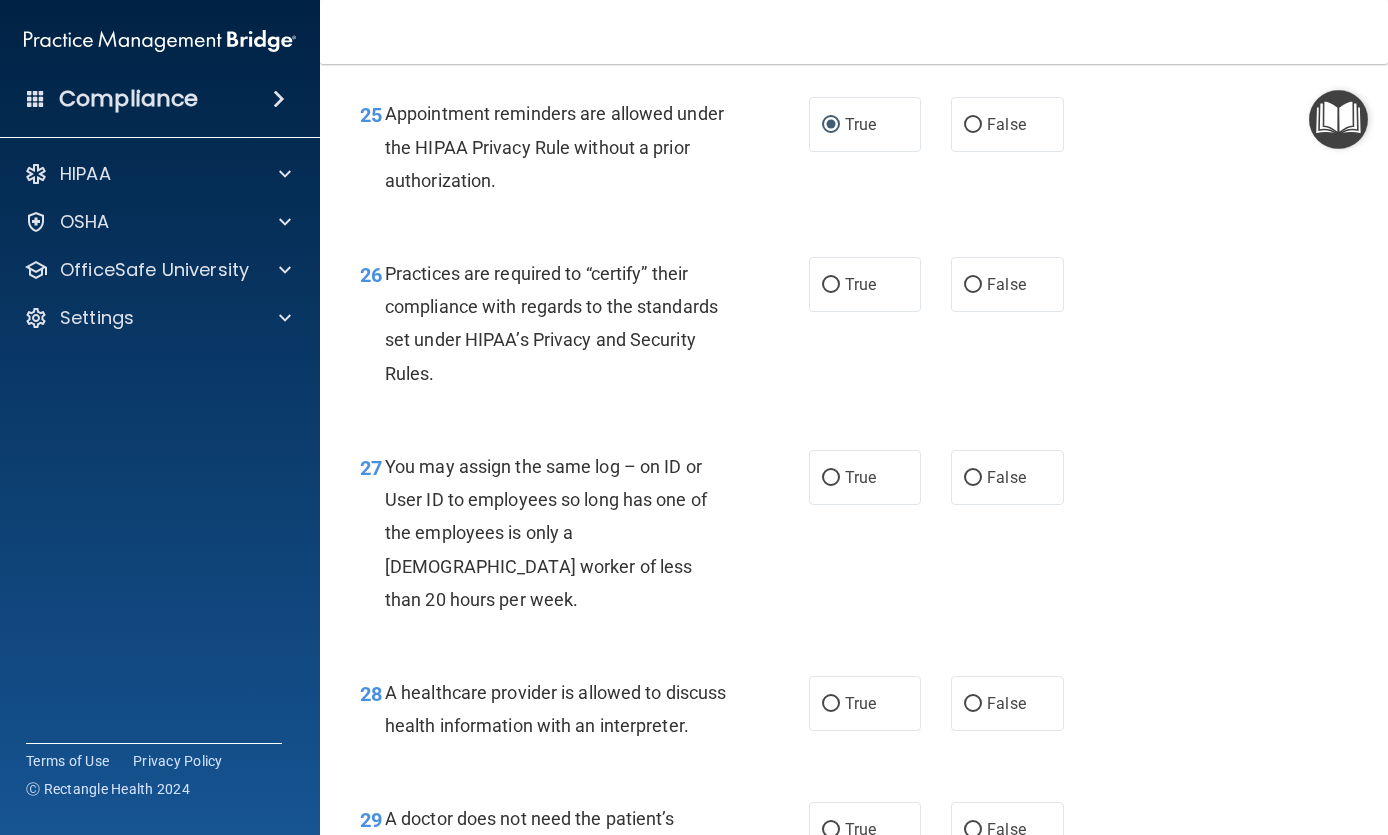 click on "False" at bounding box center [1007, 284] 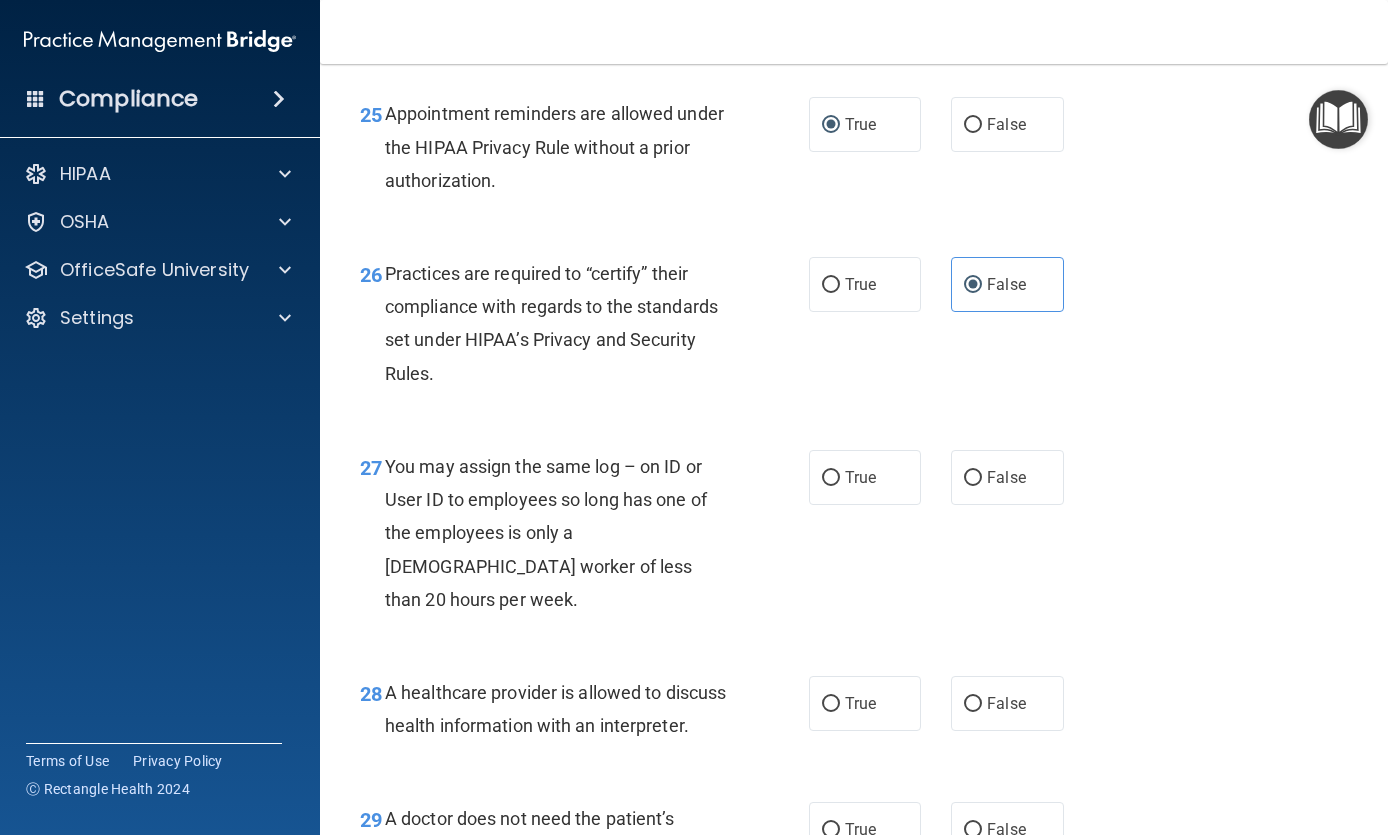 click on "False" at bounding box center (973, 478) 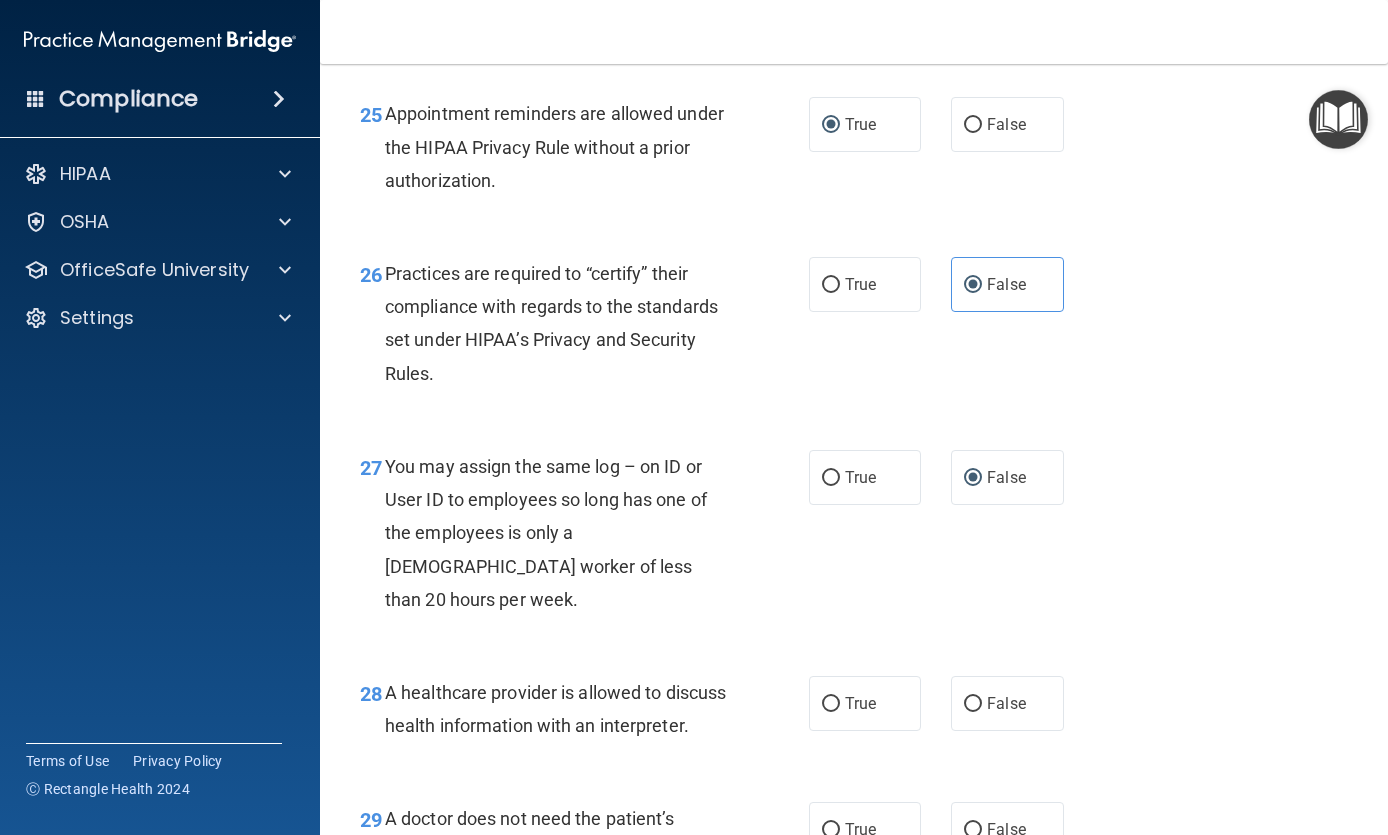 click on "True" at bounding box center [860, 703] 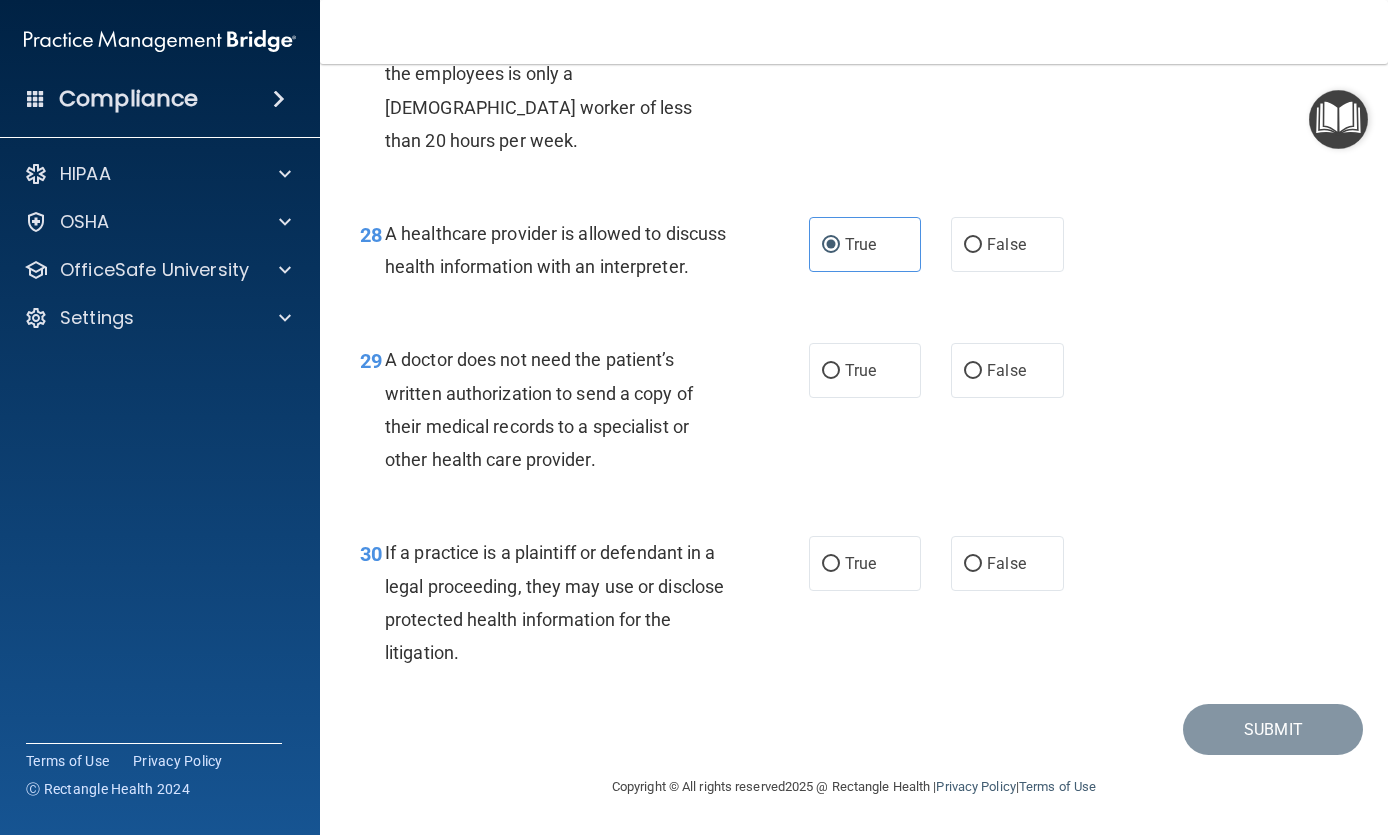 scroll, scrollTop: 5155, scrollLeft: 0, axis: vertical 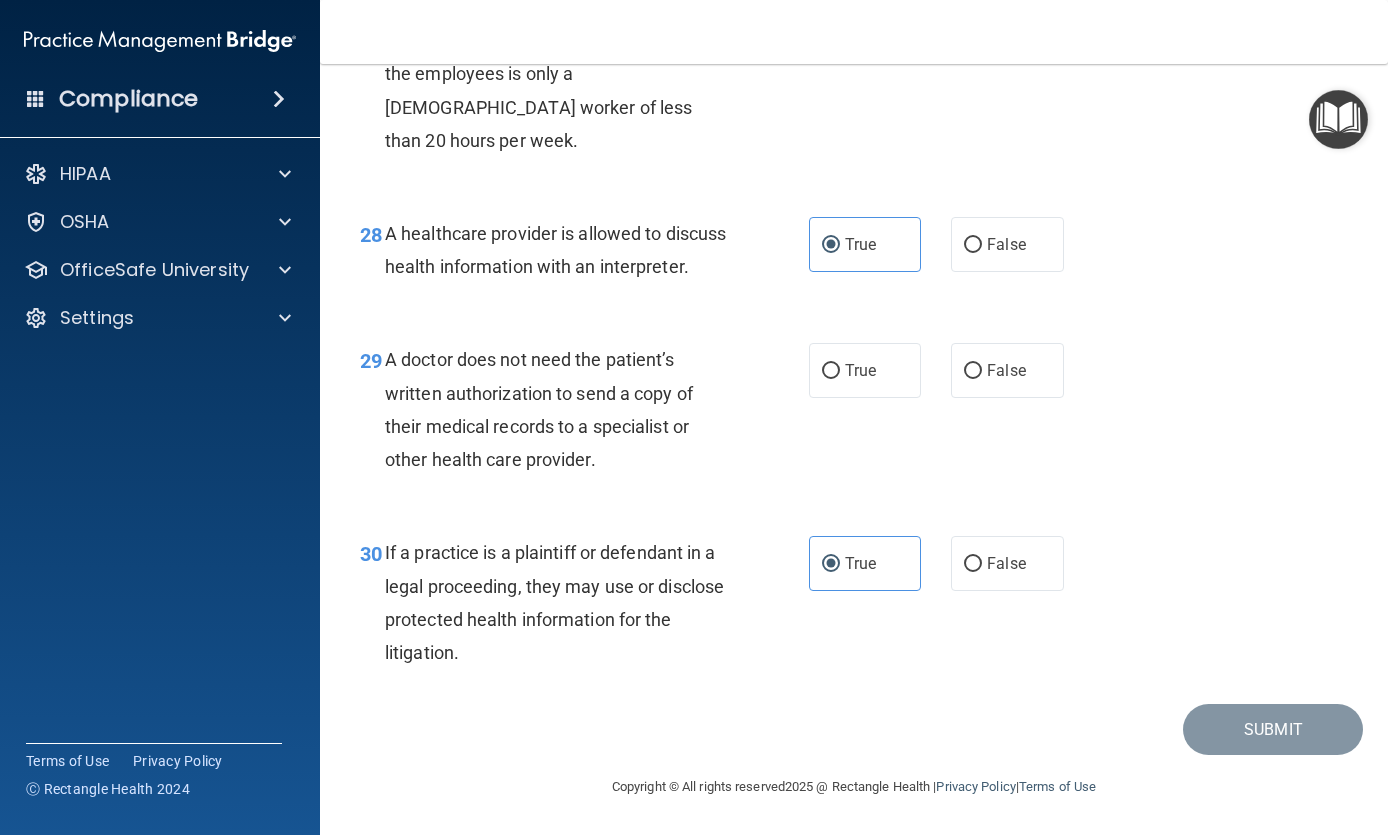 click on "True" at bounding box center [865, 370] 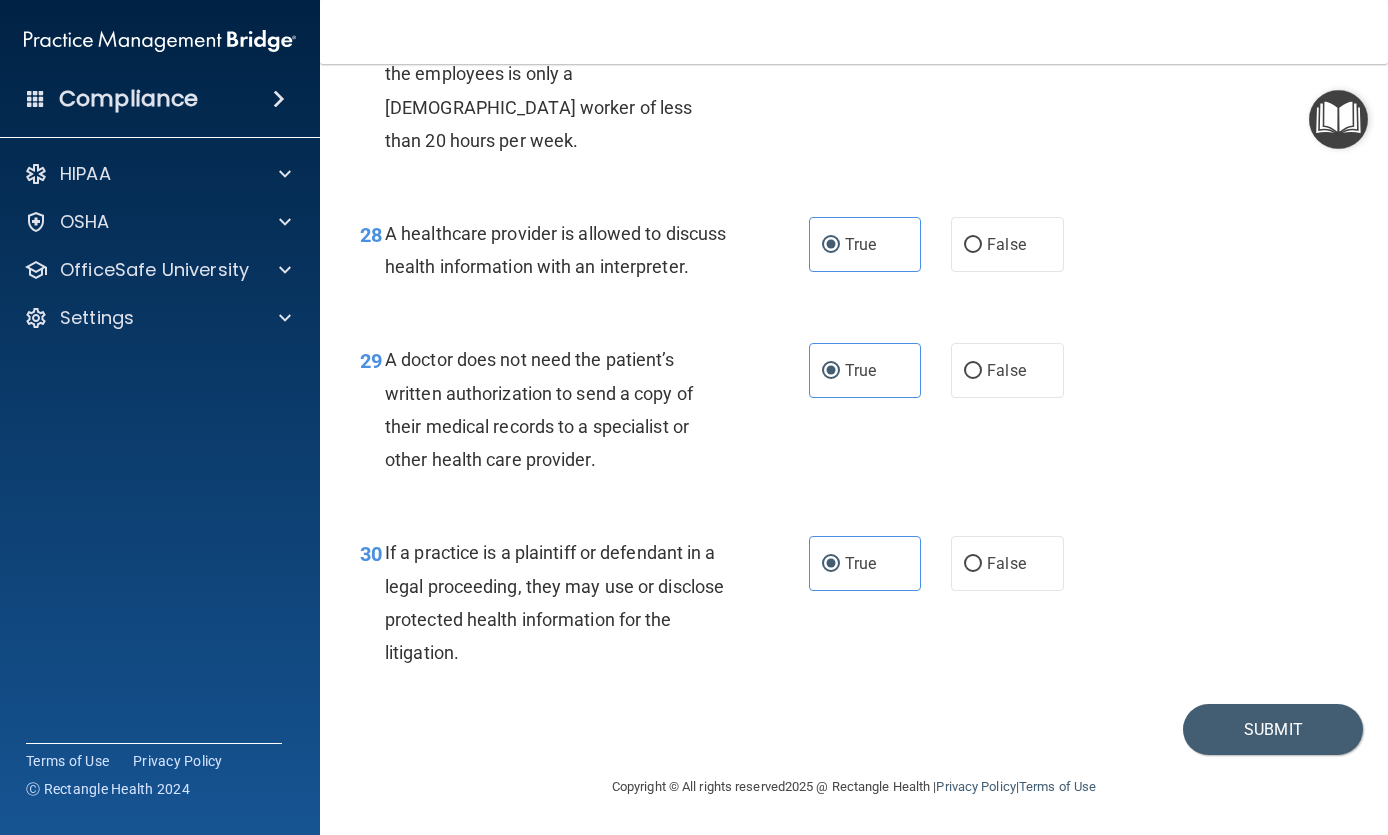click on "Submit" at bounding box center [1273, 729] 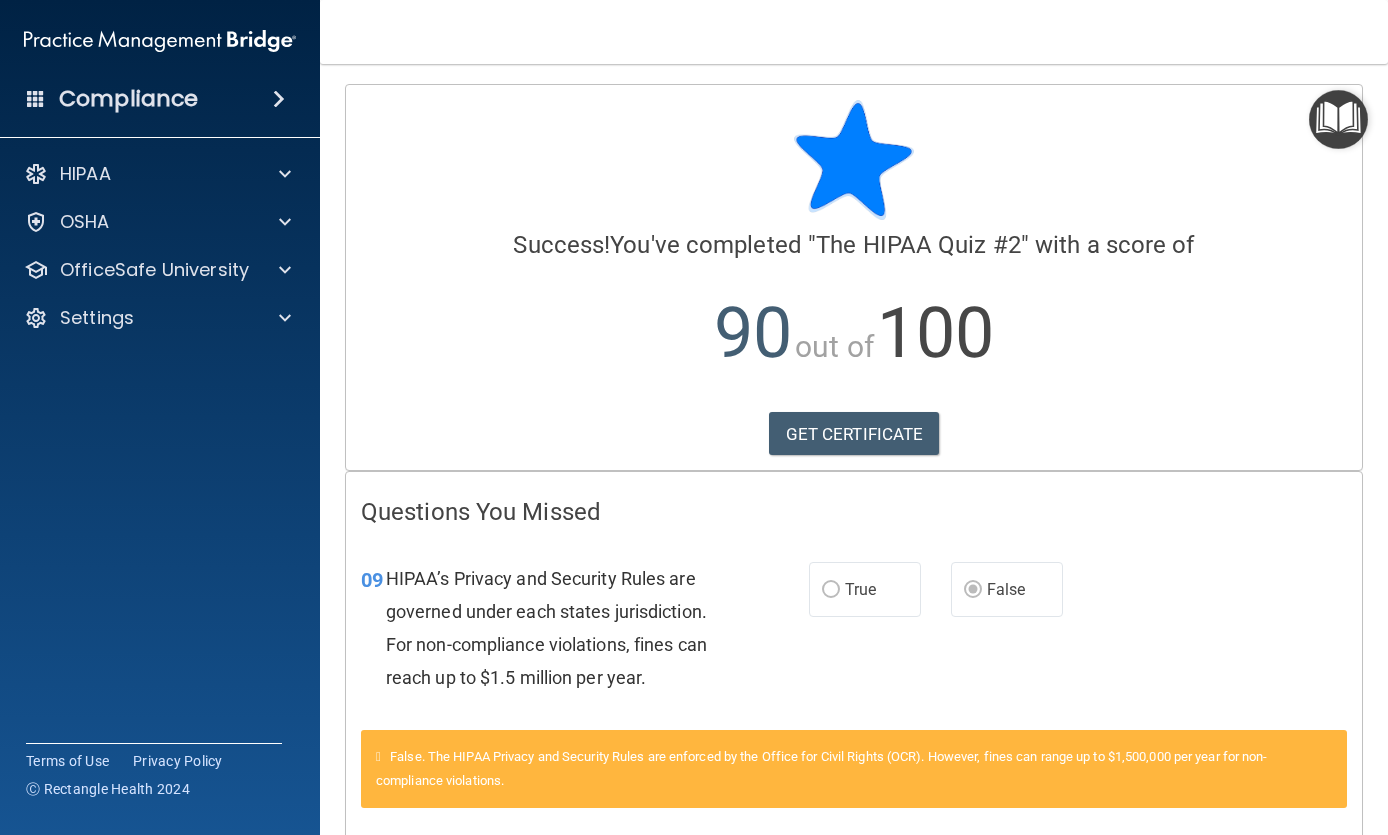 scroll, scrollTop: 0, scrollLeft: 0, axis: both 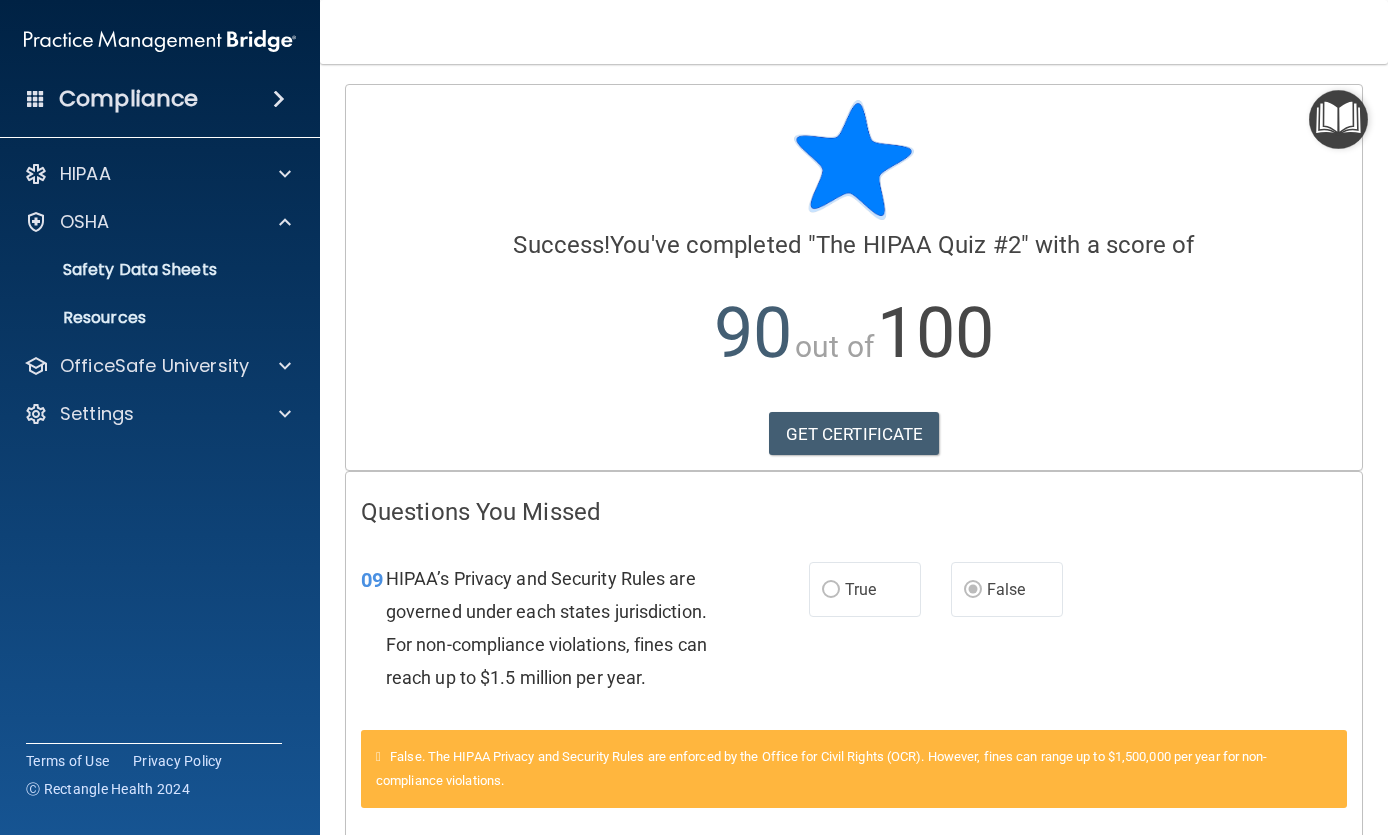 click on "OfficeSafe University" at bounding box center (154, 366) 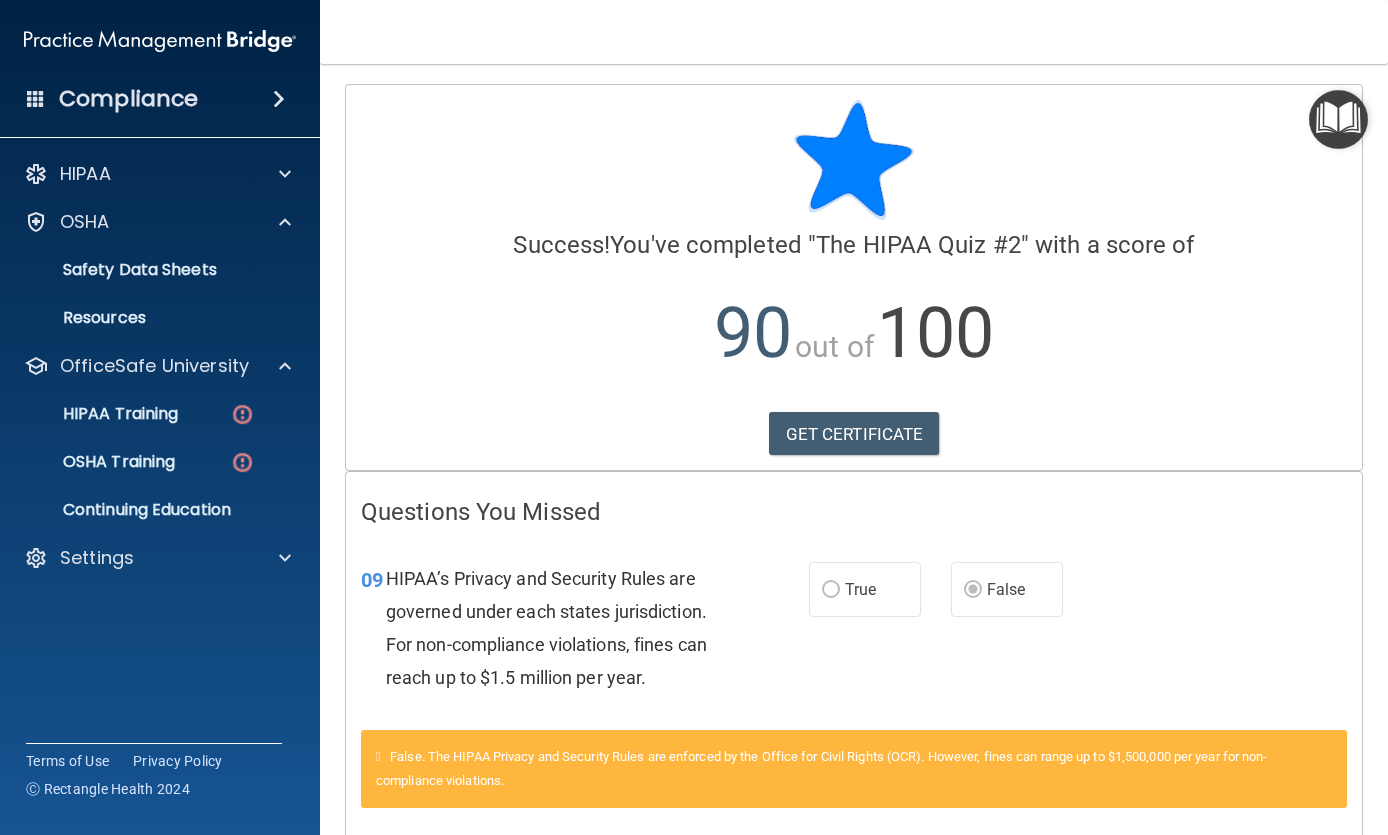 click at bounding box center [242, 414] 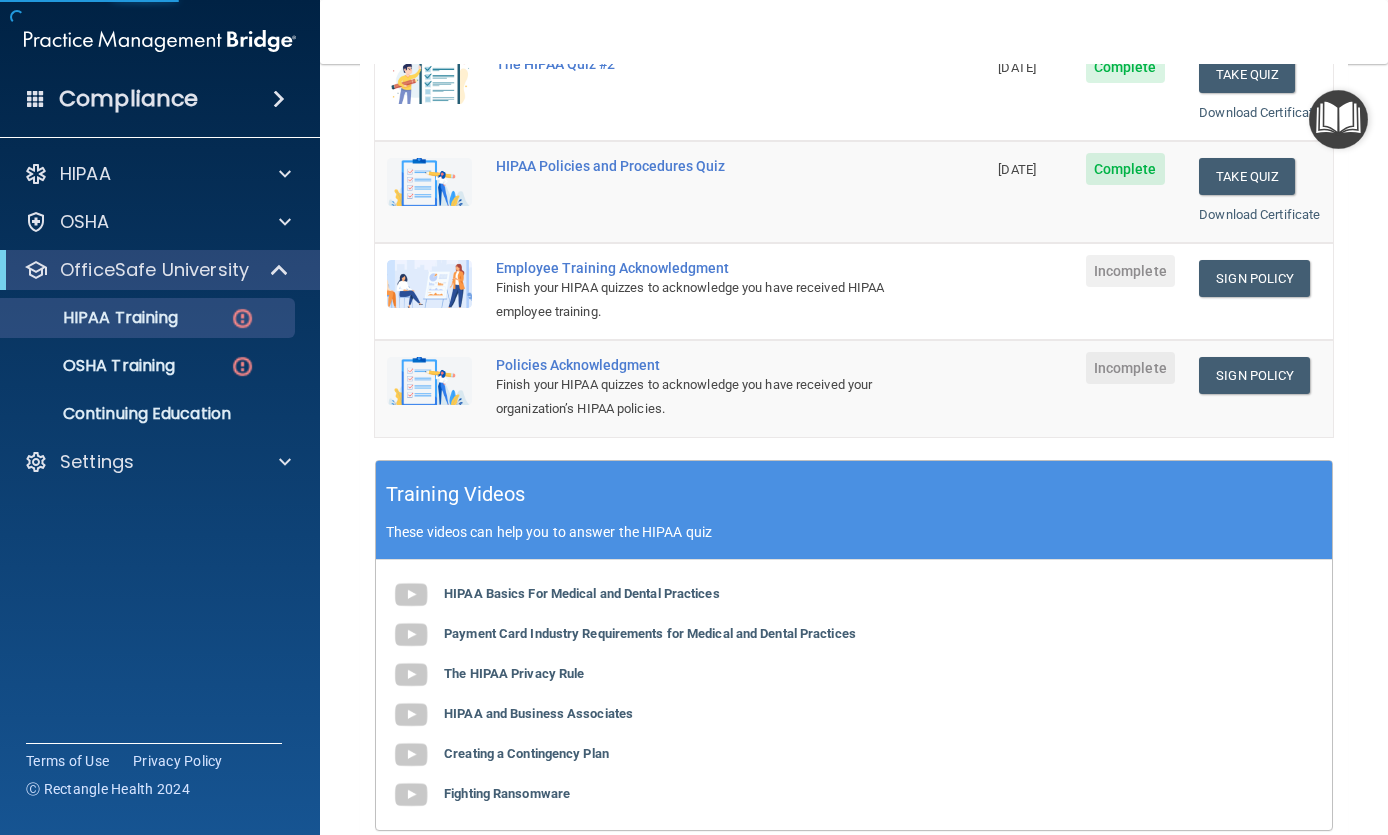 scroll, scrollTop: 423, scrollLeft: 0, axis: vertical 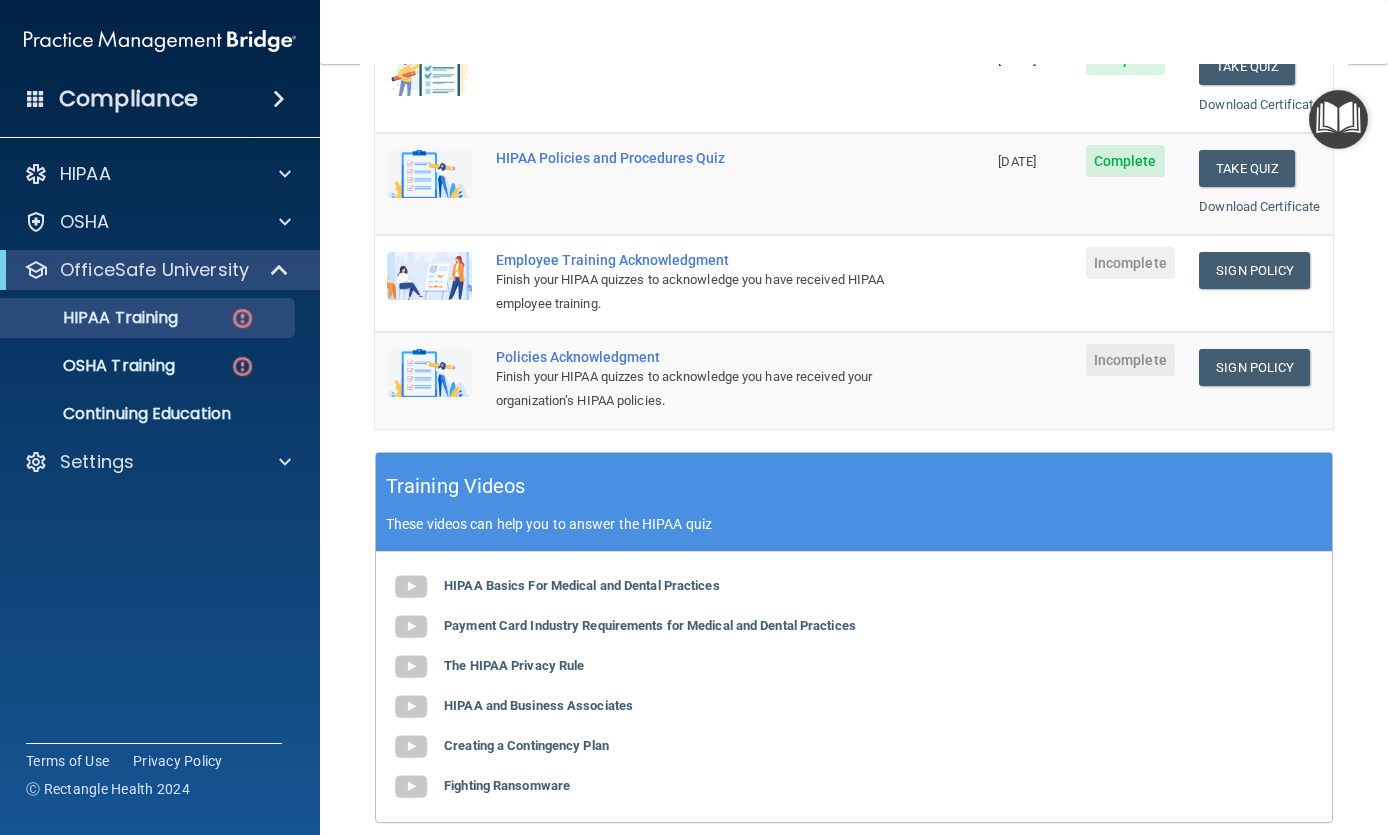 click on "Sign Policy" at bounding box center (1254, 270) 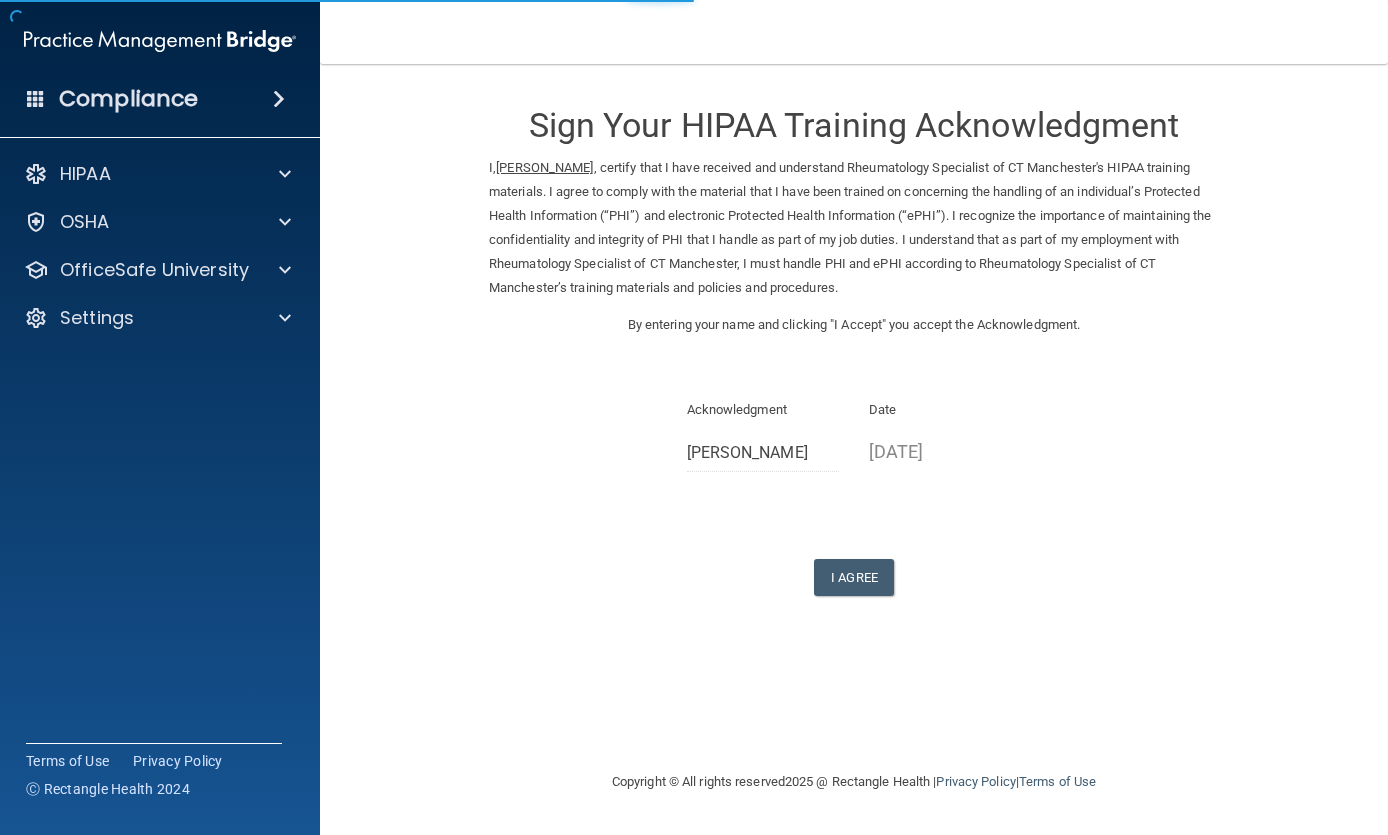 scroll, scrollTop: 0, scrollLeft: 0, axis: both 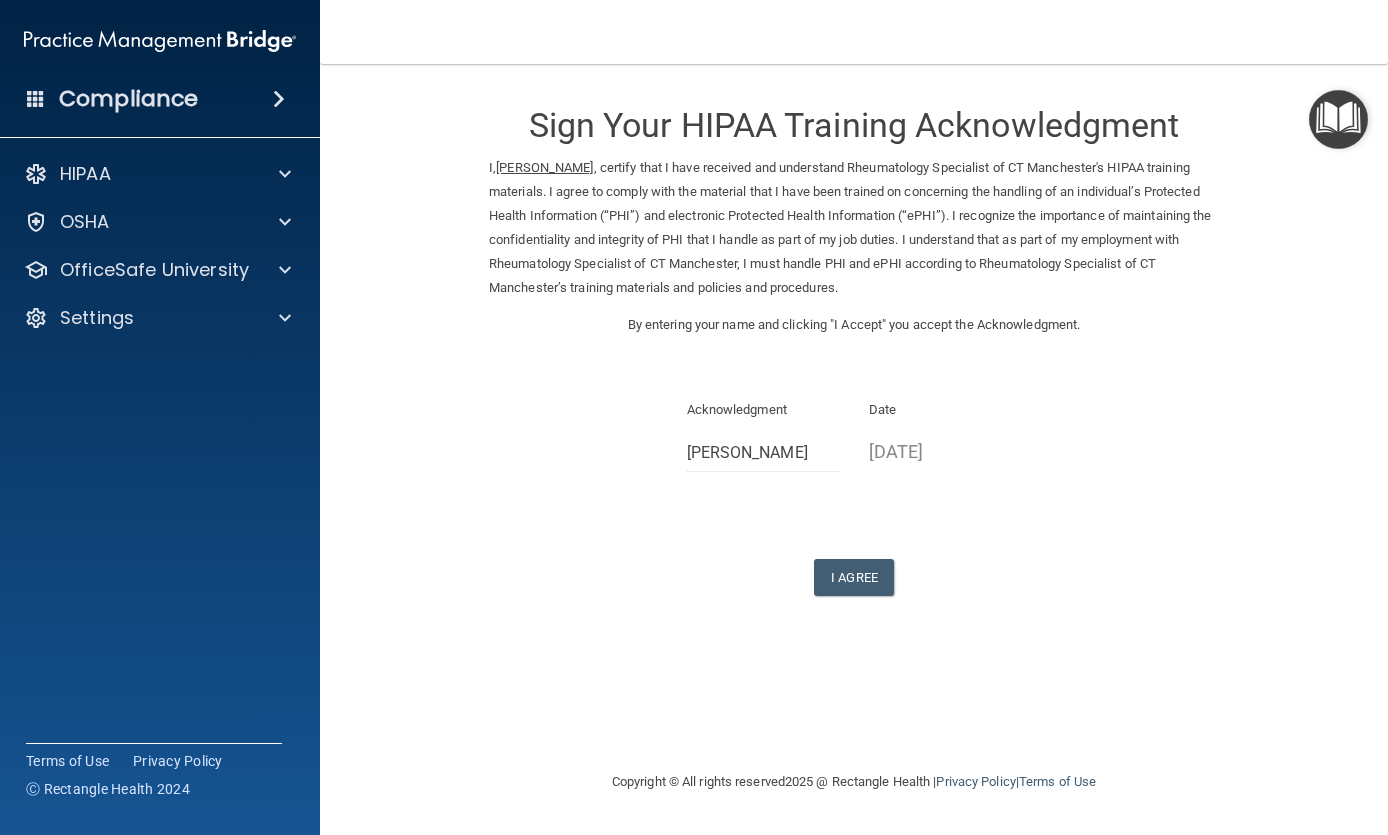 click on "I Agree" at bounding box center [854, 577] 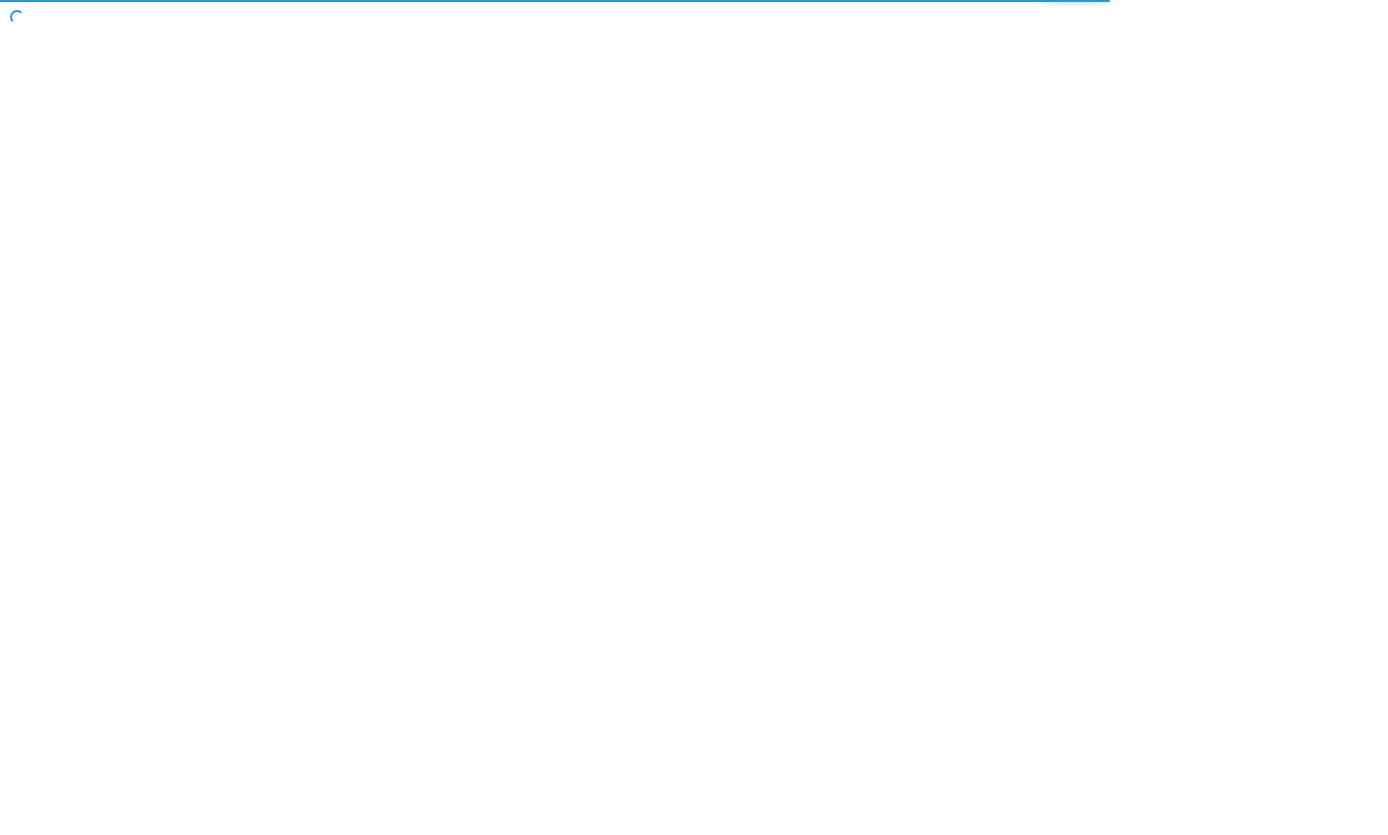 scroll, scrollTop: 0, scrollLeft: 0, axis: both 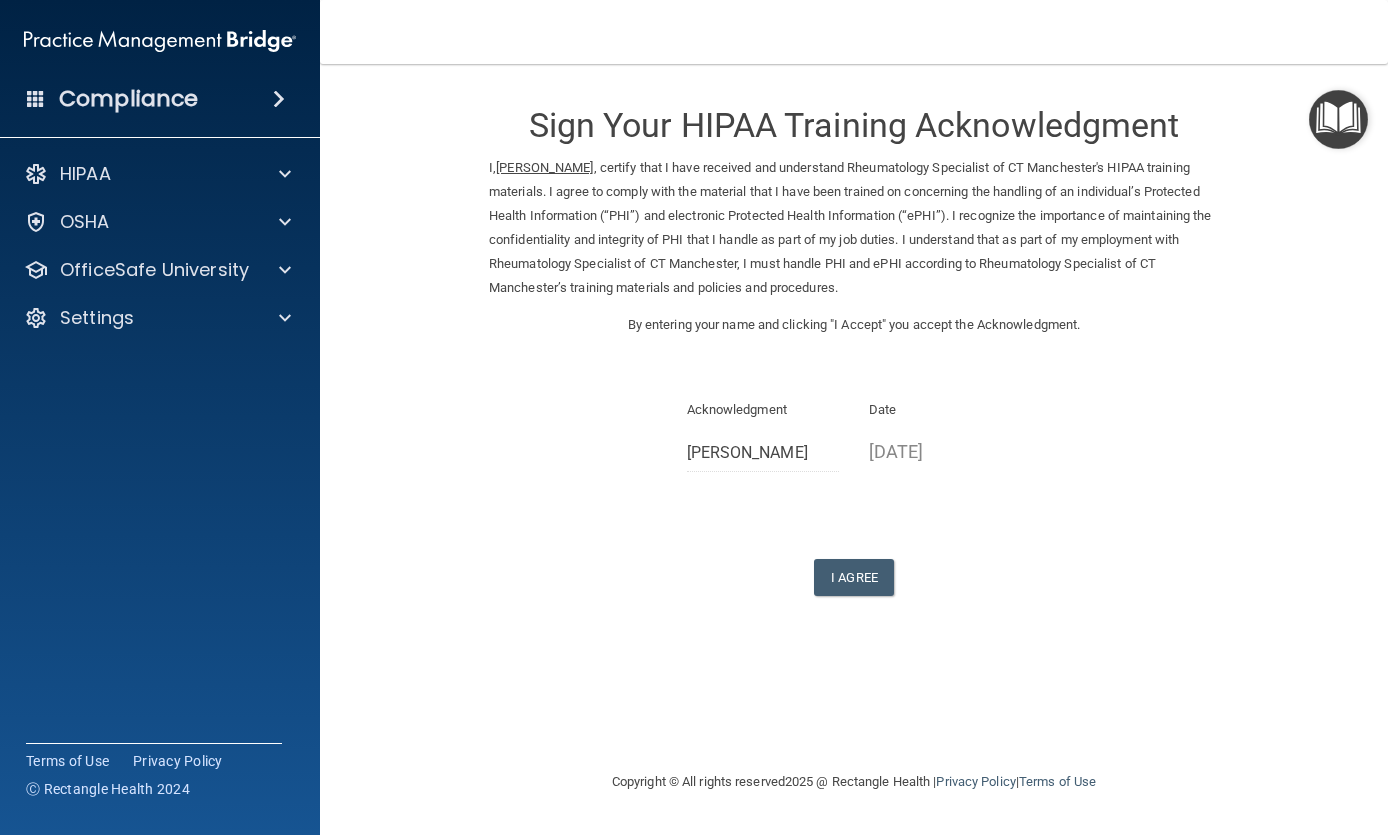 click on "I Agree" at bounding box center (854, 577) 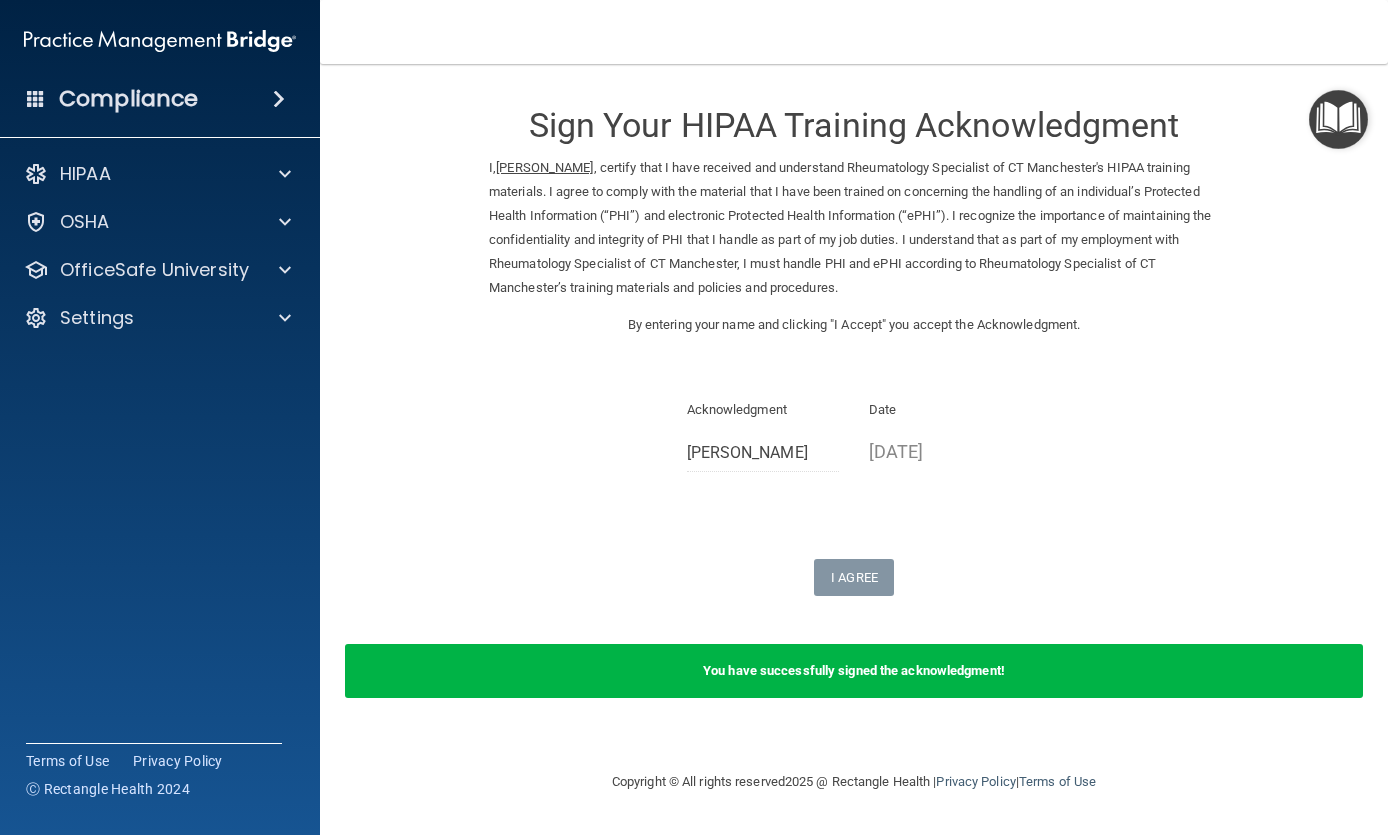 click on "OfficeSafe University" at bounding box center [154, 270] 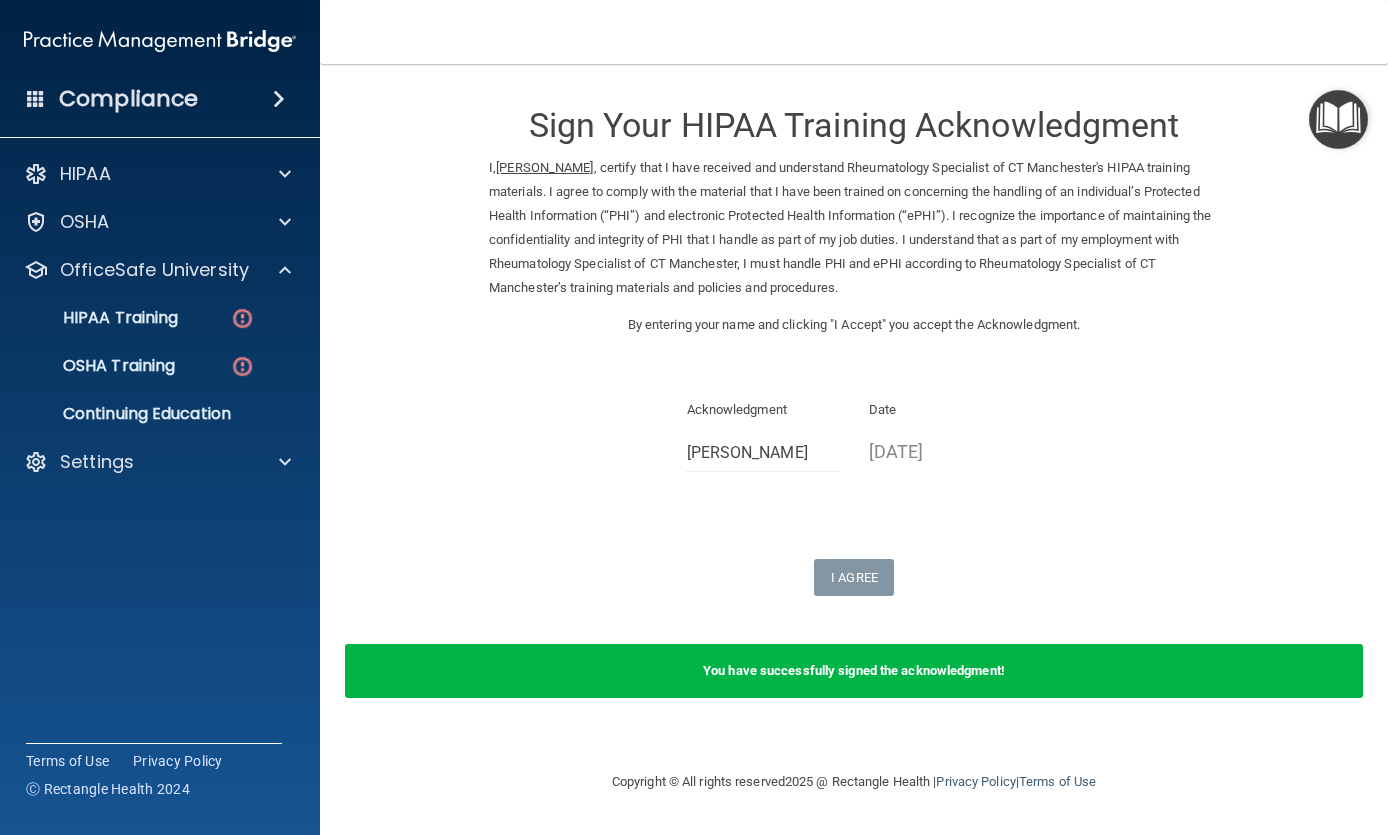 click on "HIPAA Training" at bounding box center [149, 318] 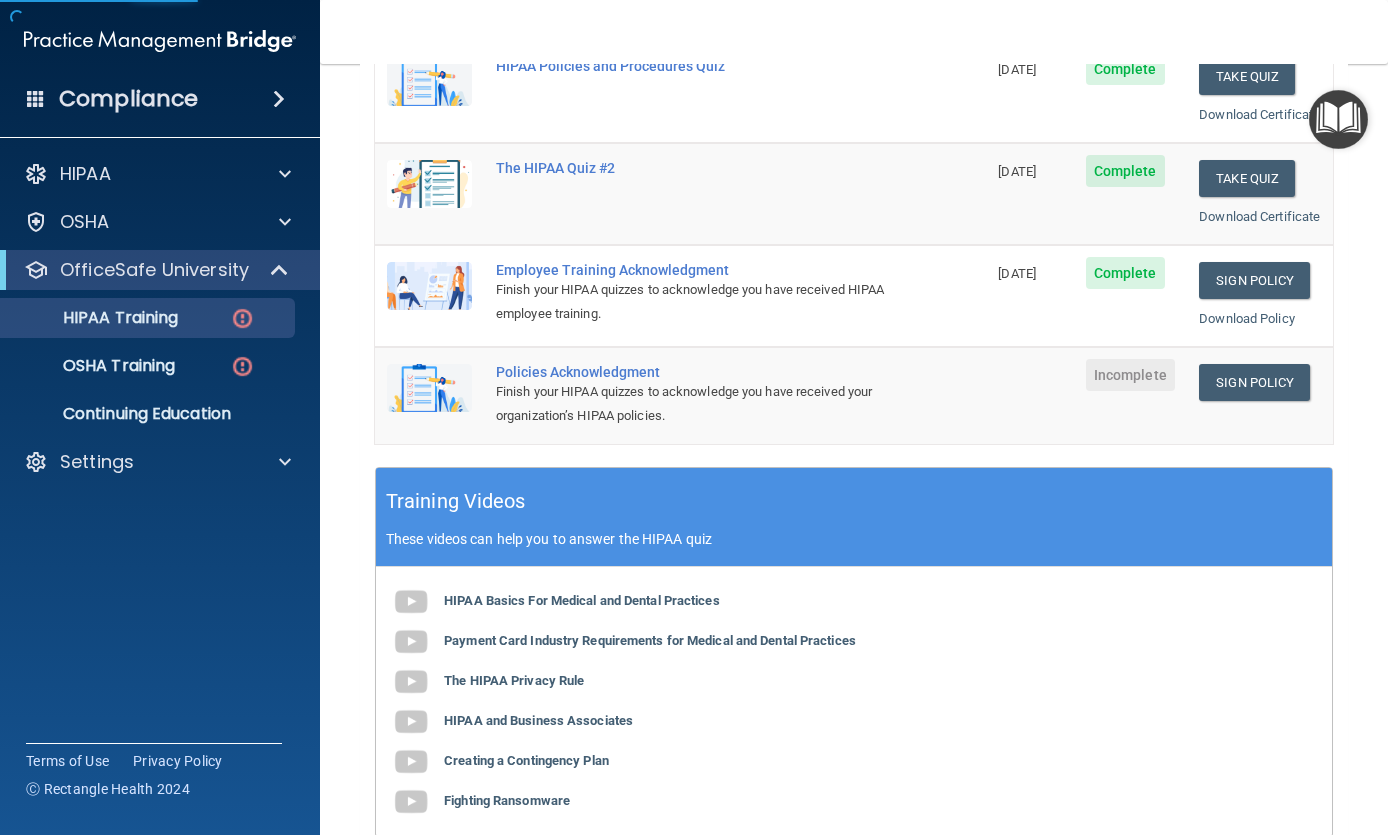 scroll, scrollTop: 424, scrollLeft: 0, axis: vertical 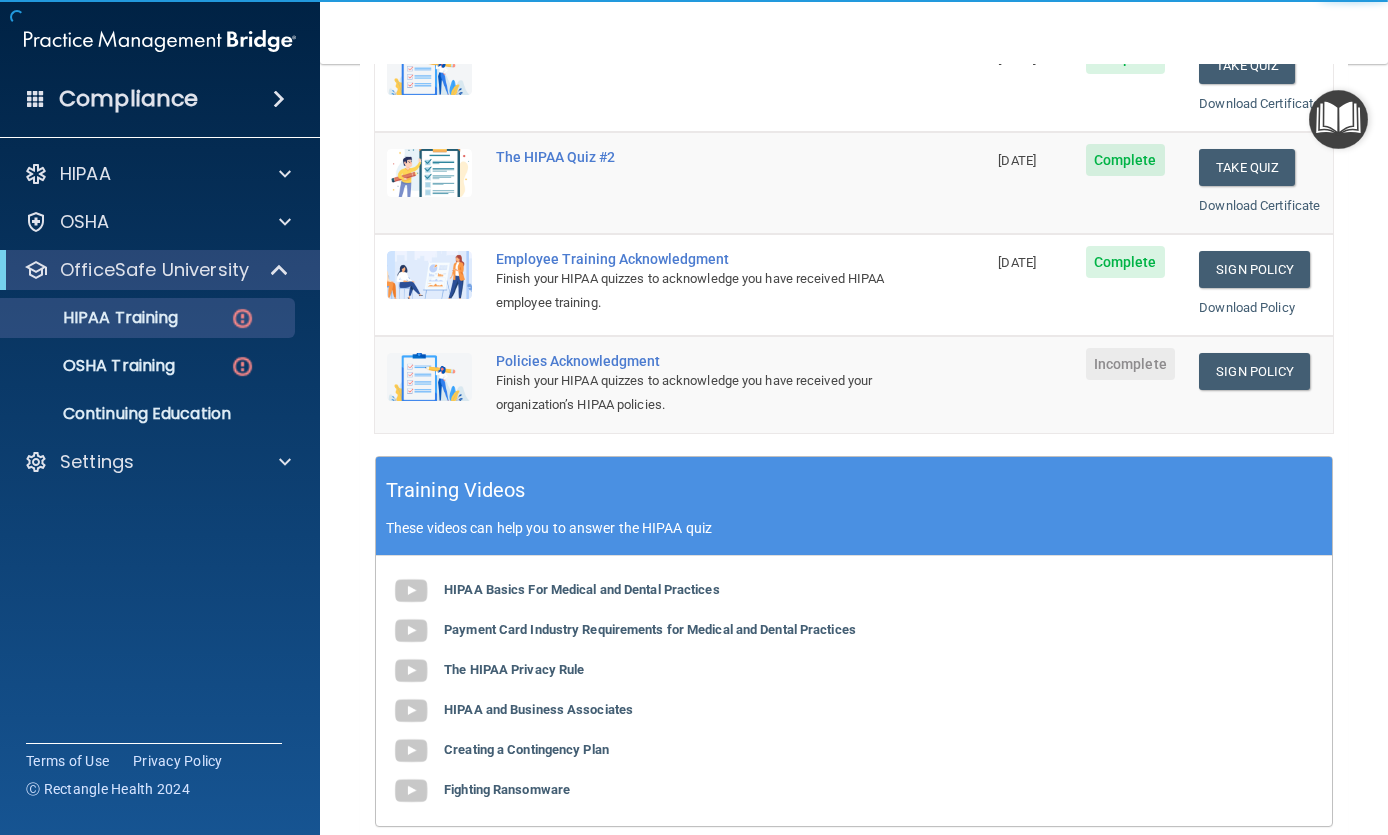 click on "Sign Policy" at bounding box center [1254, 371] 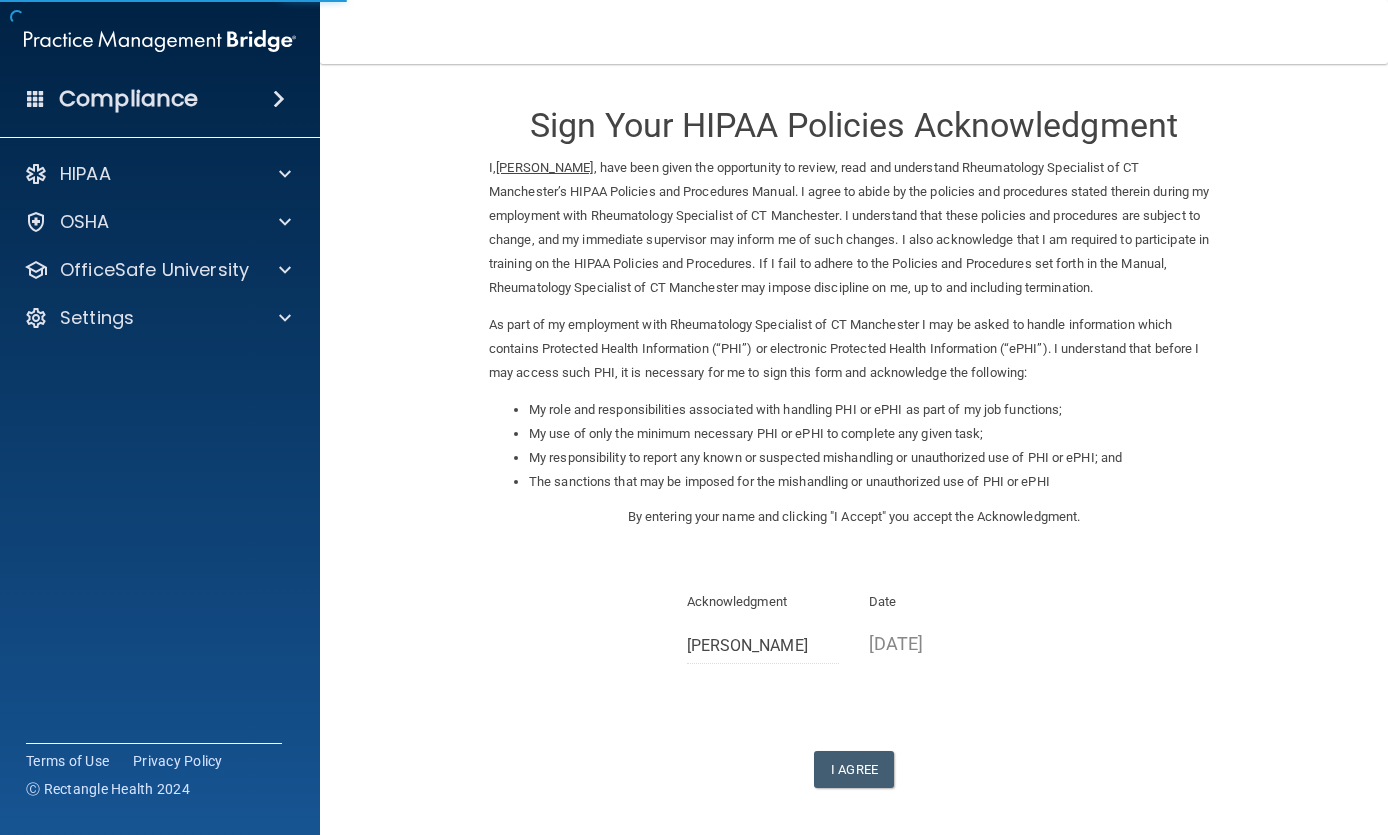 scroll, scrollTop: 0, scrollLeft: 0, axis: both 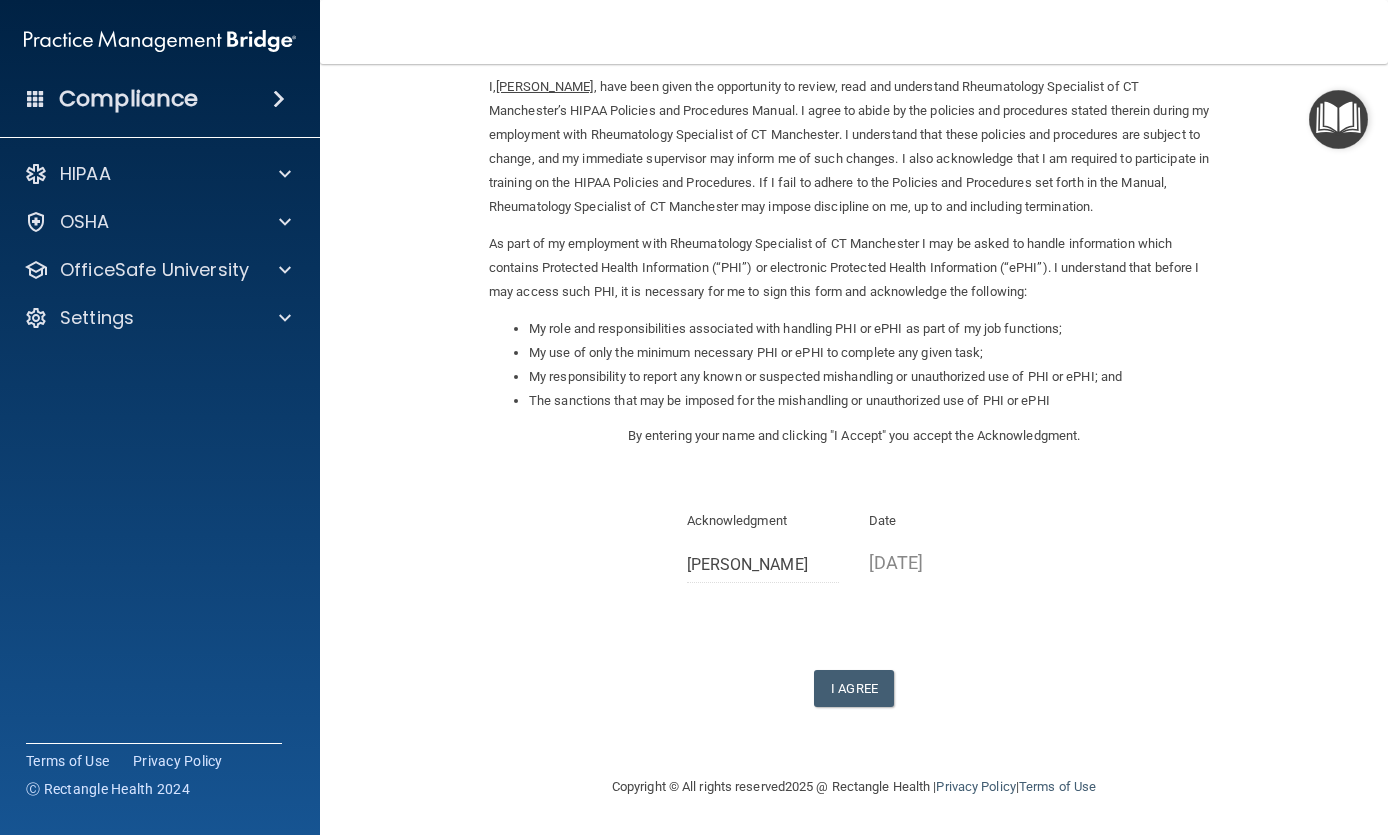 click on "I Agree" at bounding box center (854, 688) 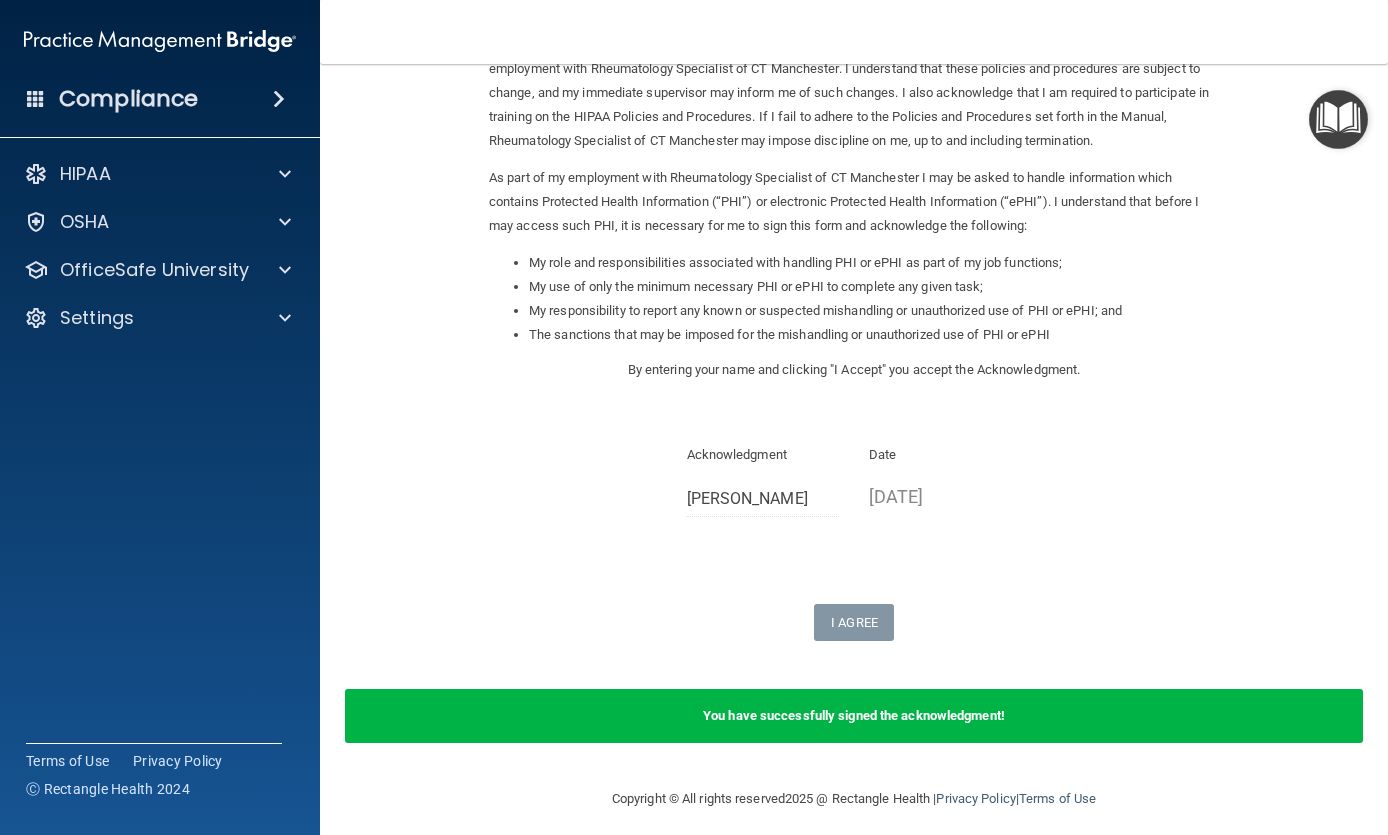 click on "OSHA" at bounding box center (133, 222) 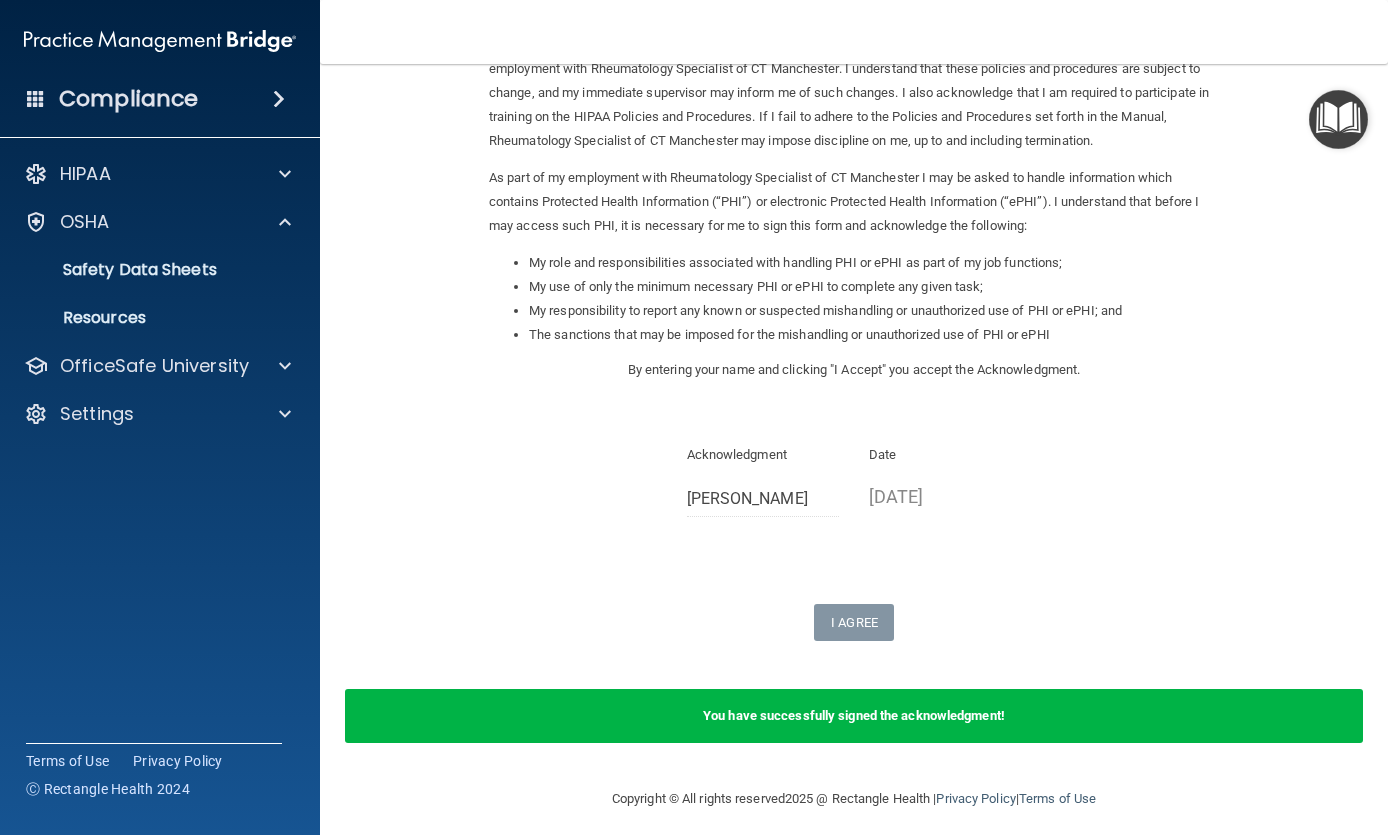 click on "OfficeSafe University" at bounding box center [154, 366] 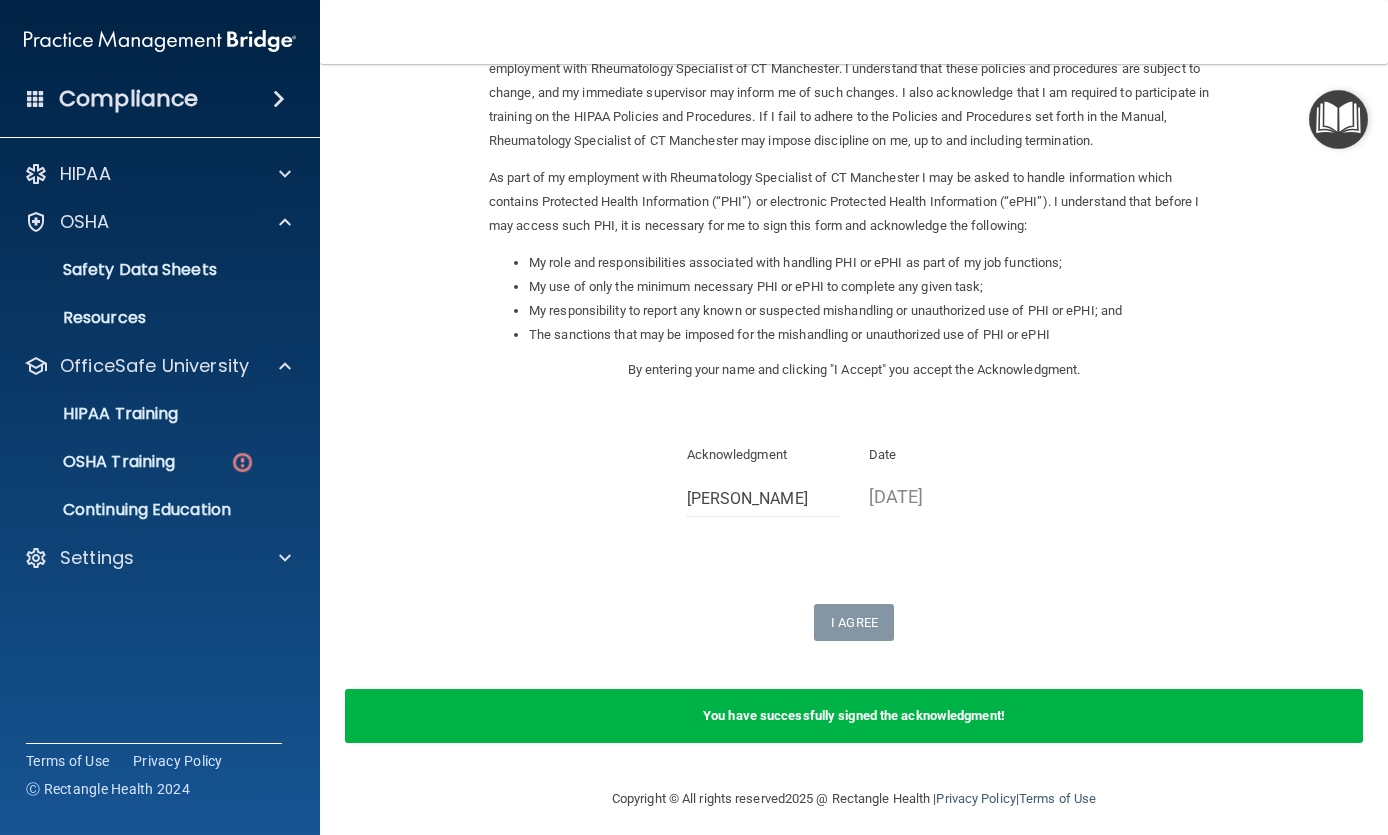 click on "HIPAA Training" at bounding box center [137, 414] 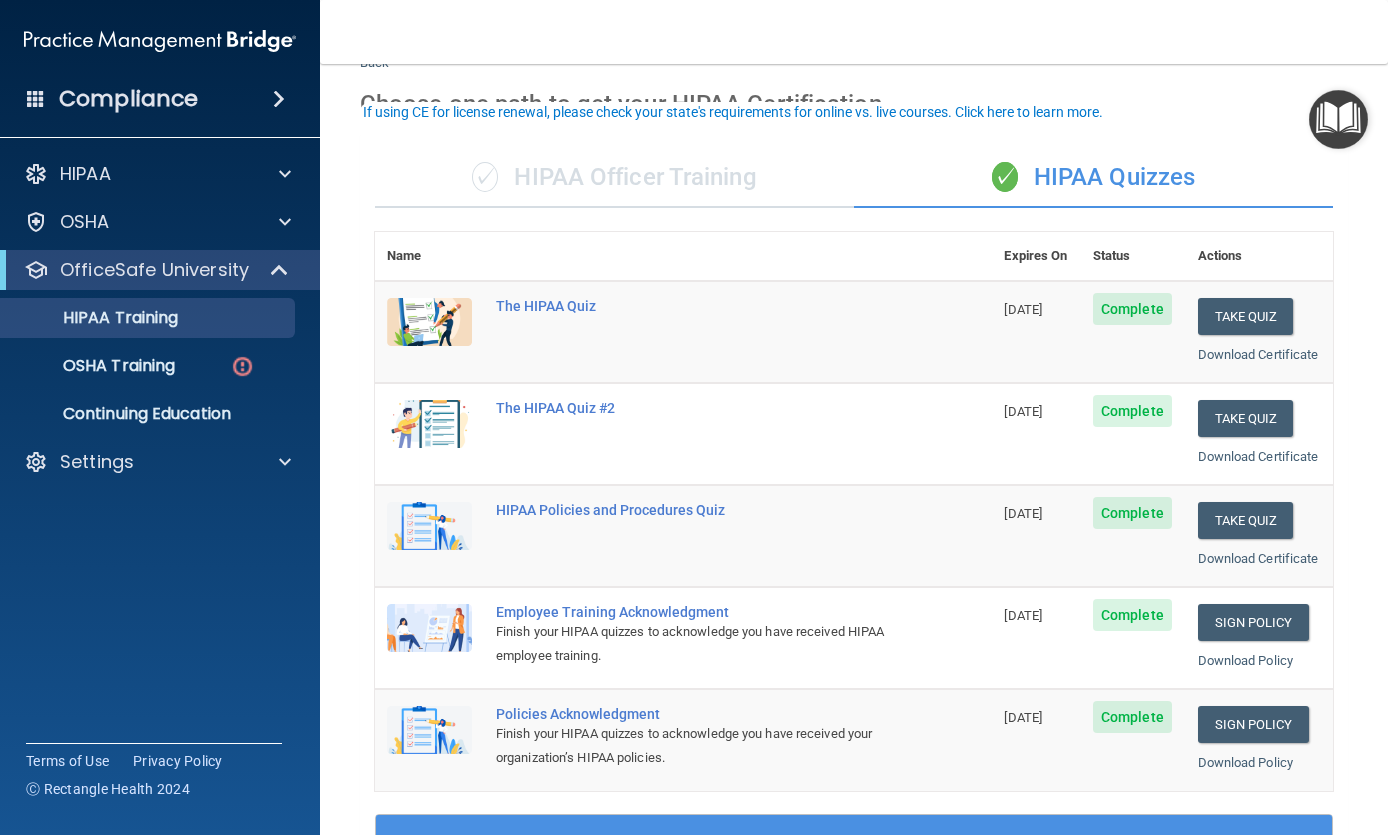 scroll, scrollTop: 66, scrollLeft: 0, axis: vertical 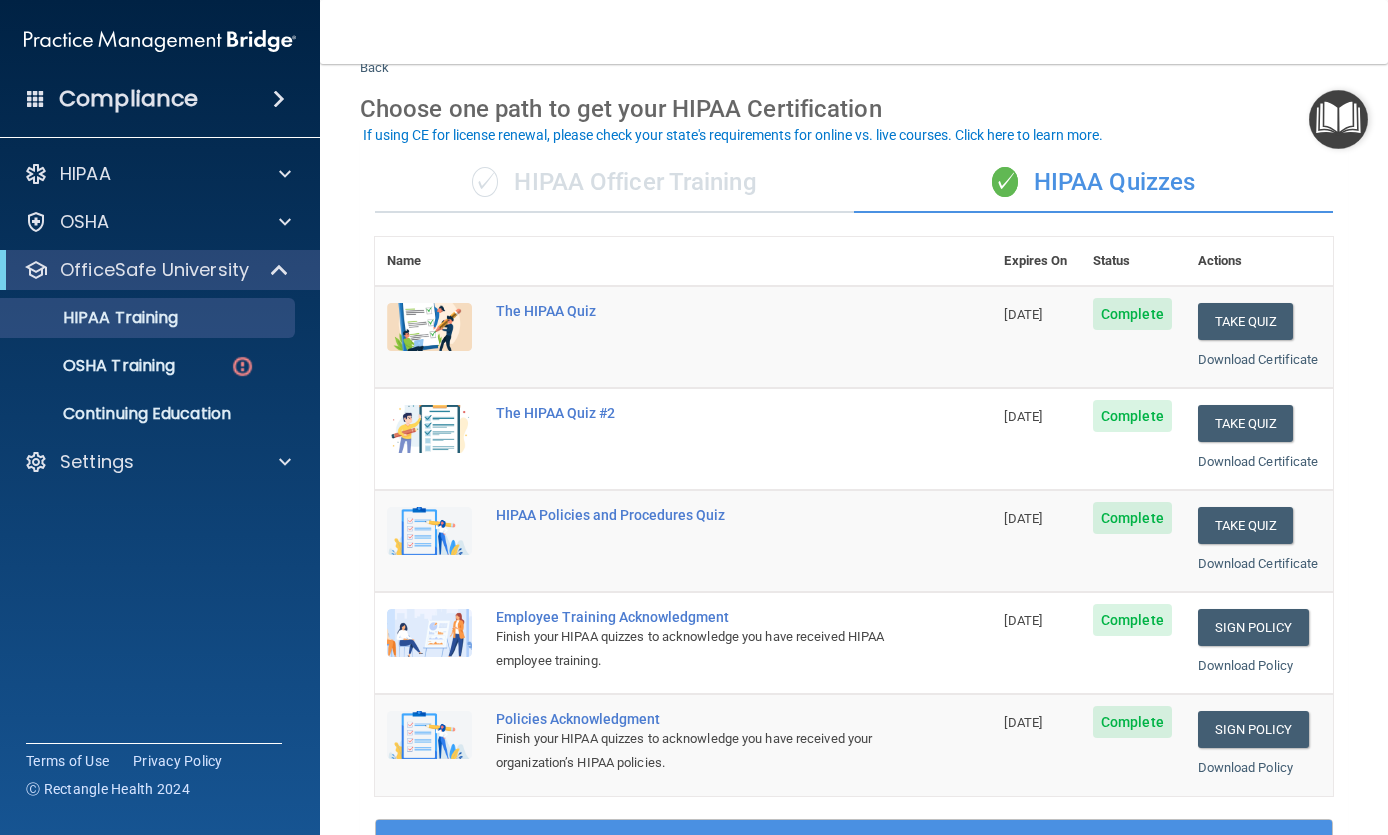click on "OSHA Training" at bounding box center [149, 366] 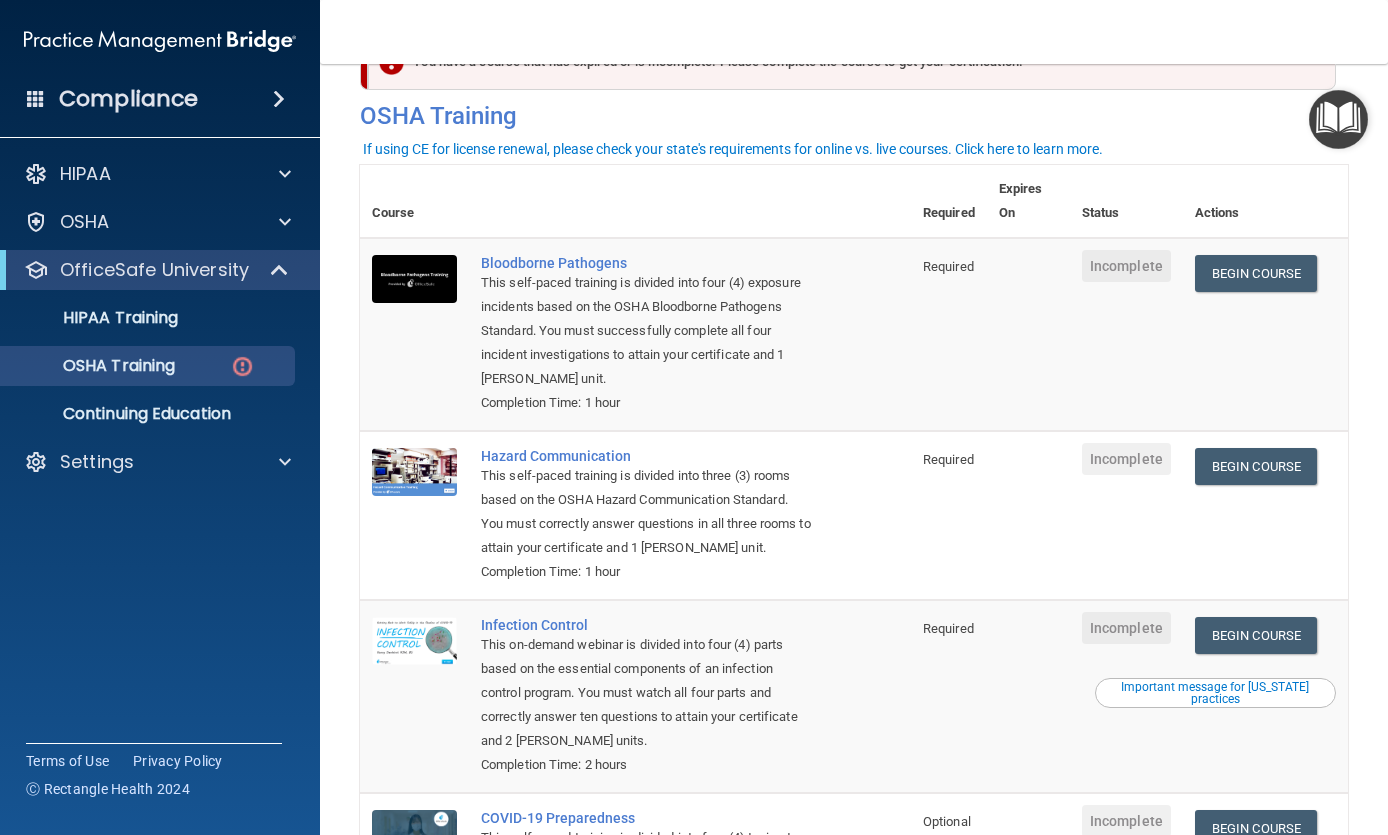click on "Begin Course" at bounding box center [1256, 273] 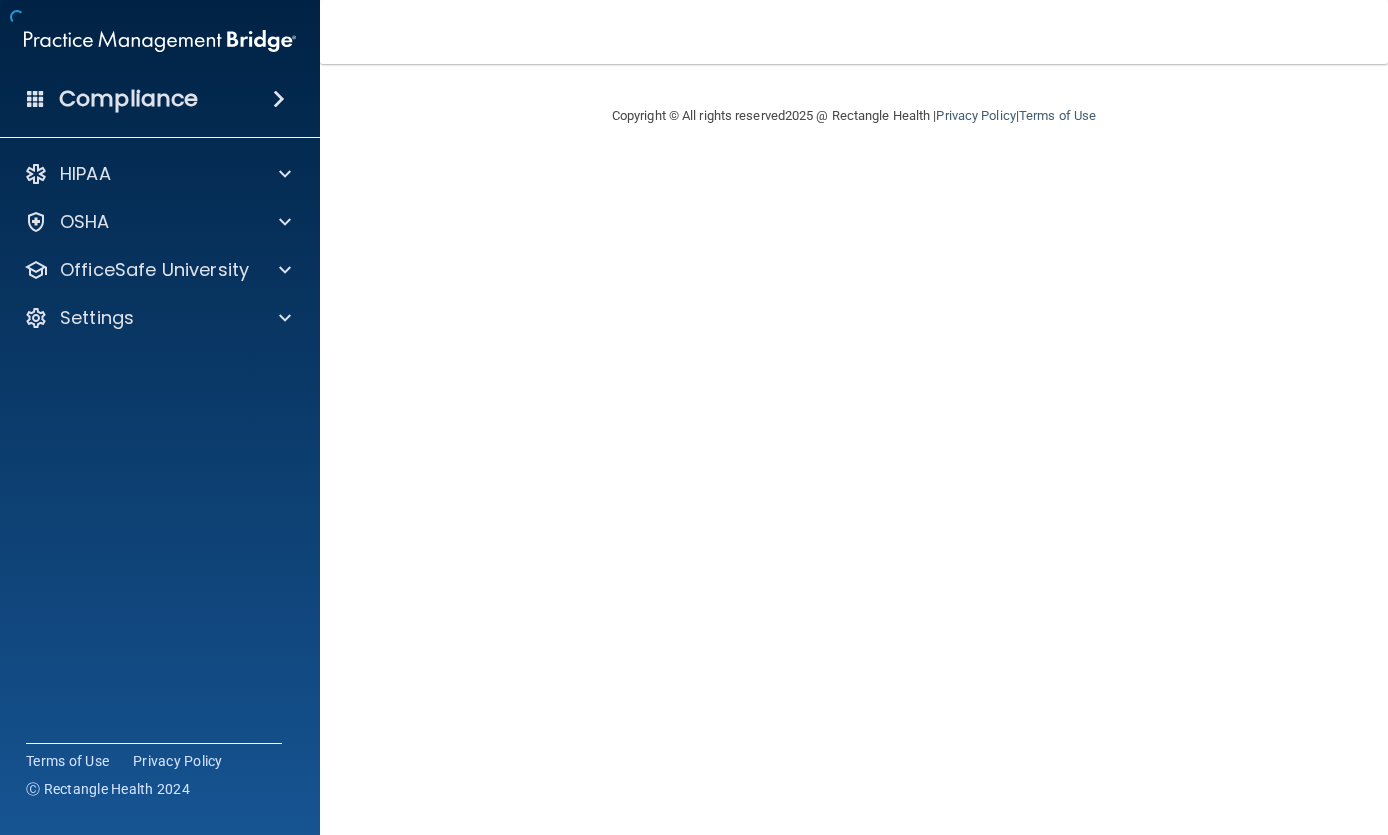 scroll, scrollTop: 0, scrollLeft: 0, axis: both 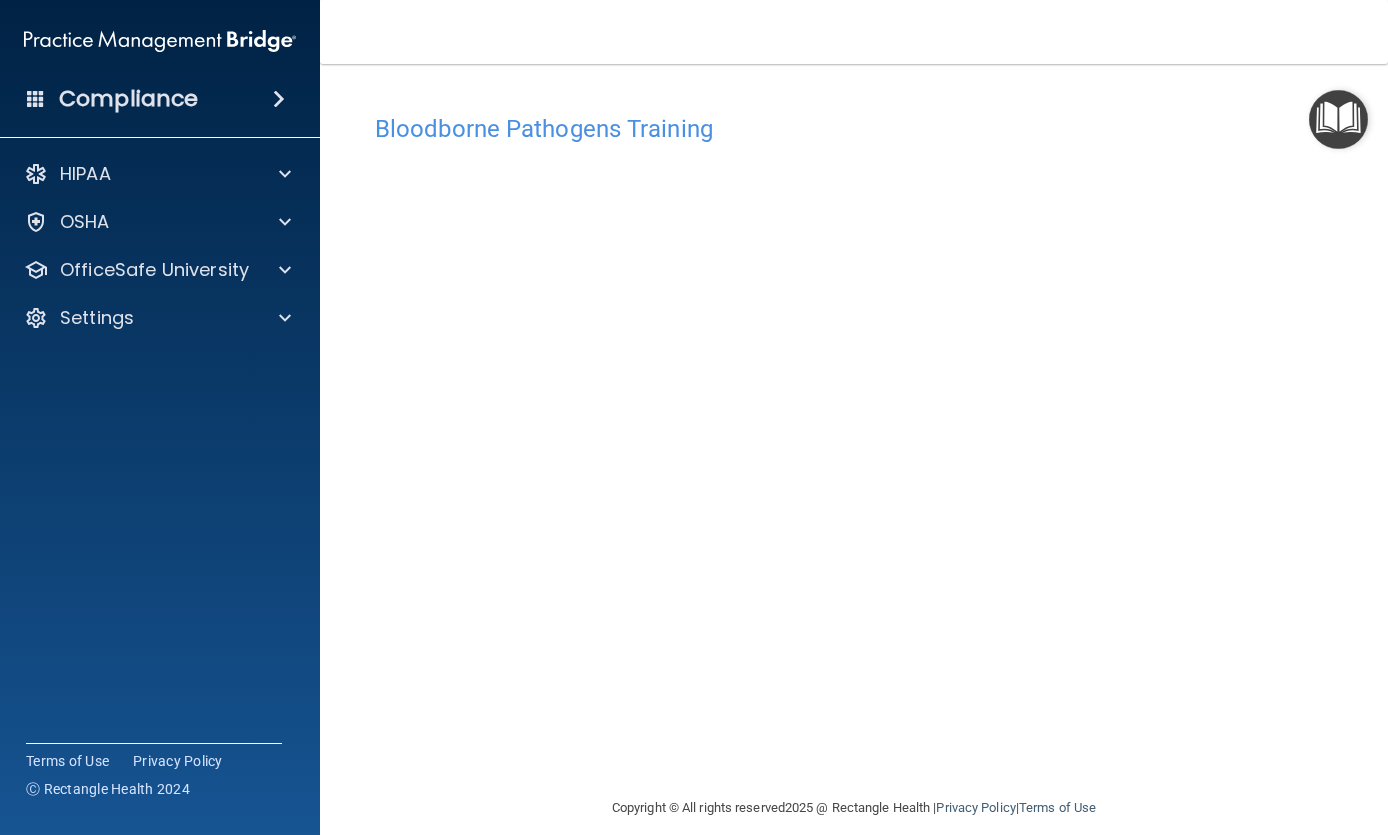click on "Bloodborne Pathogens Training" at bounding box center (854, 129) 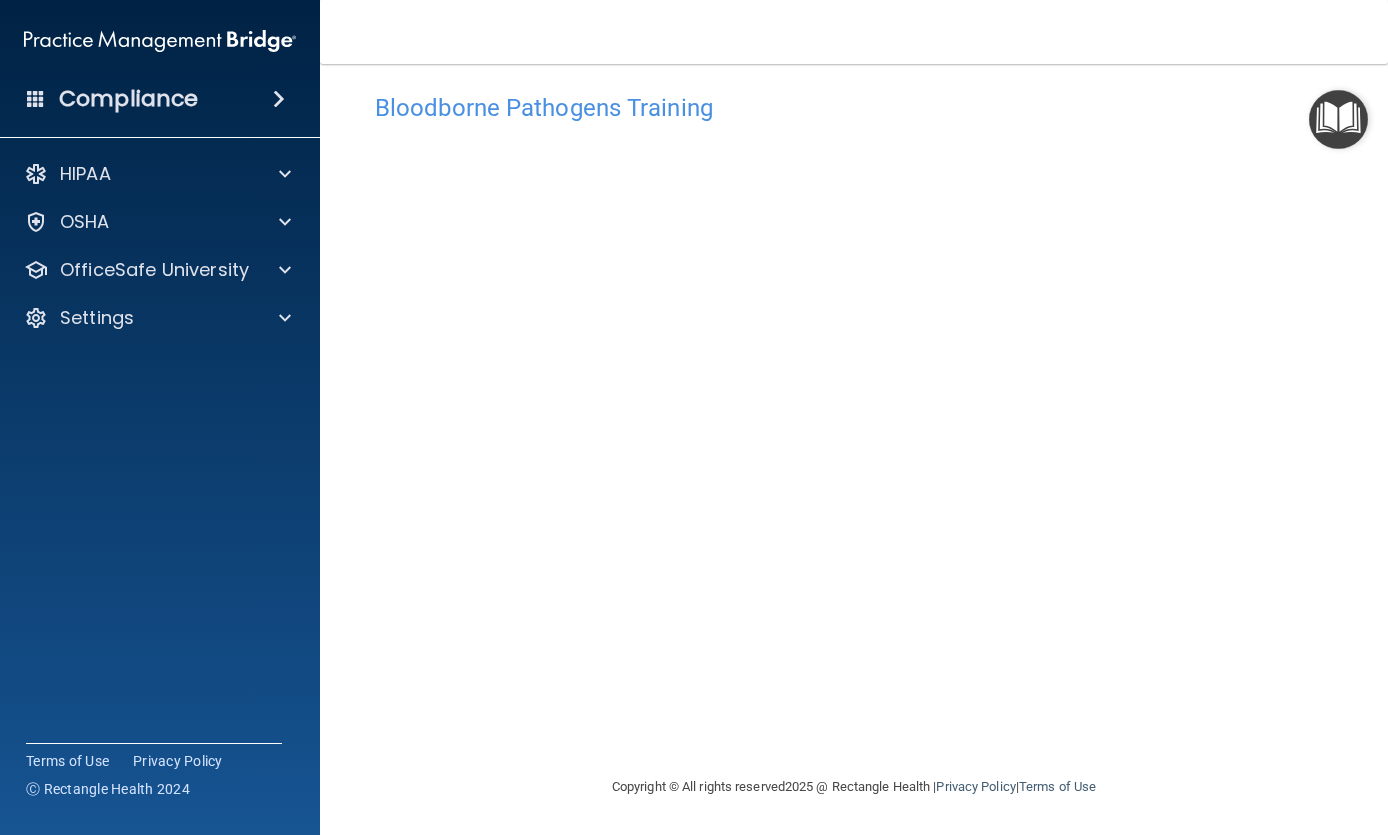 scroll, scrollTop: 20, scrollLeft: 0, axis: vertical 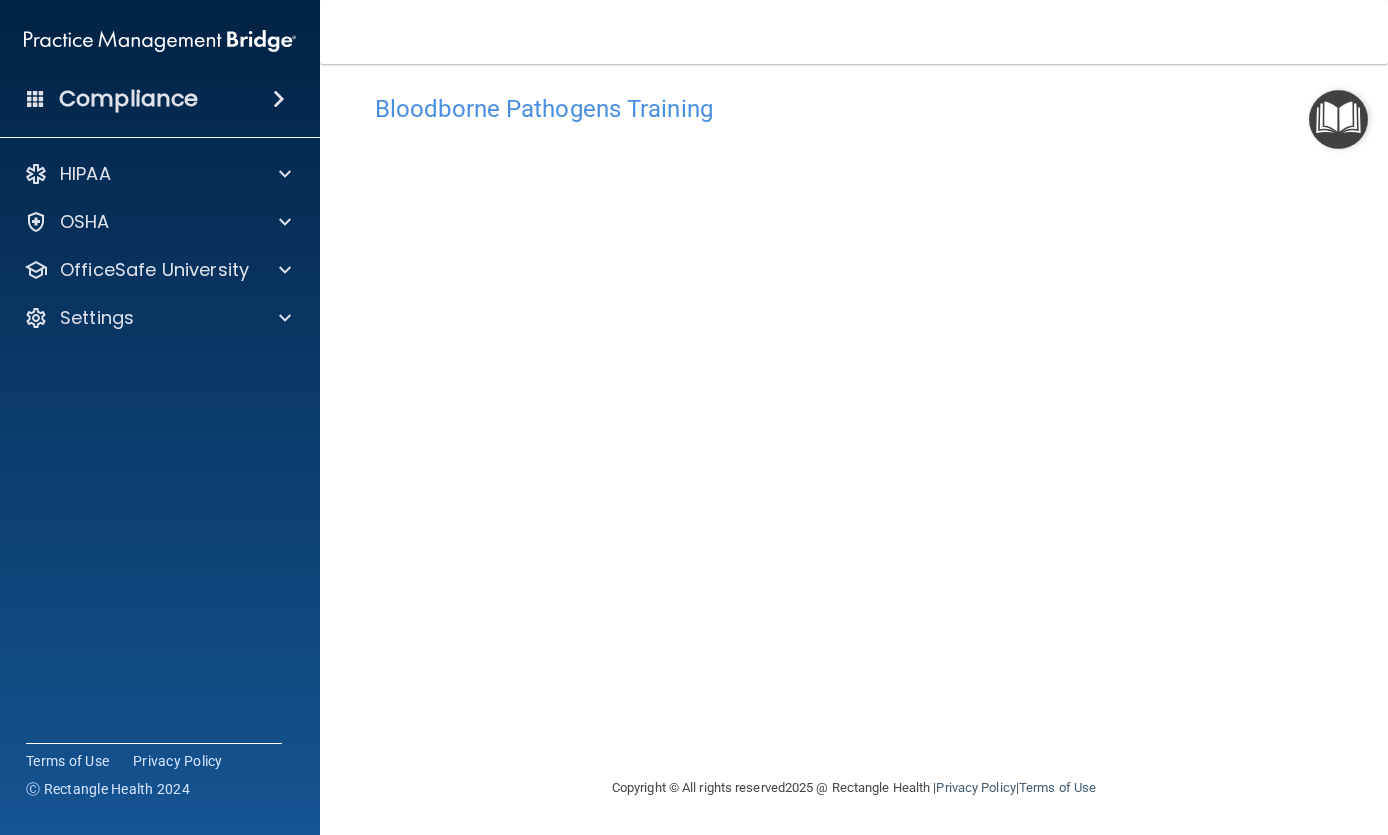 click on "Copyright © All rights reserved  2025 @ Rectangle Health |  Privacy Policy  |  Terms of Use" at bounding box center [854, 786] 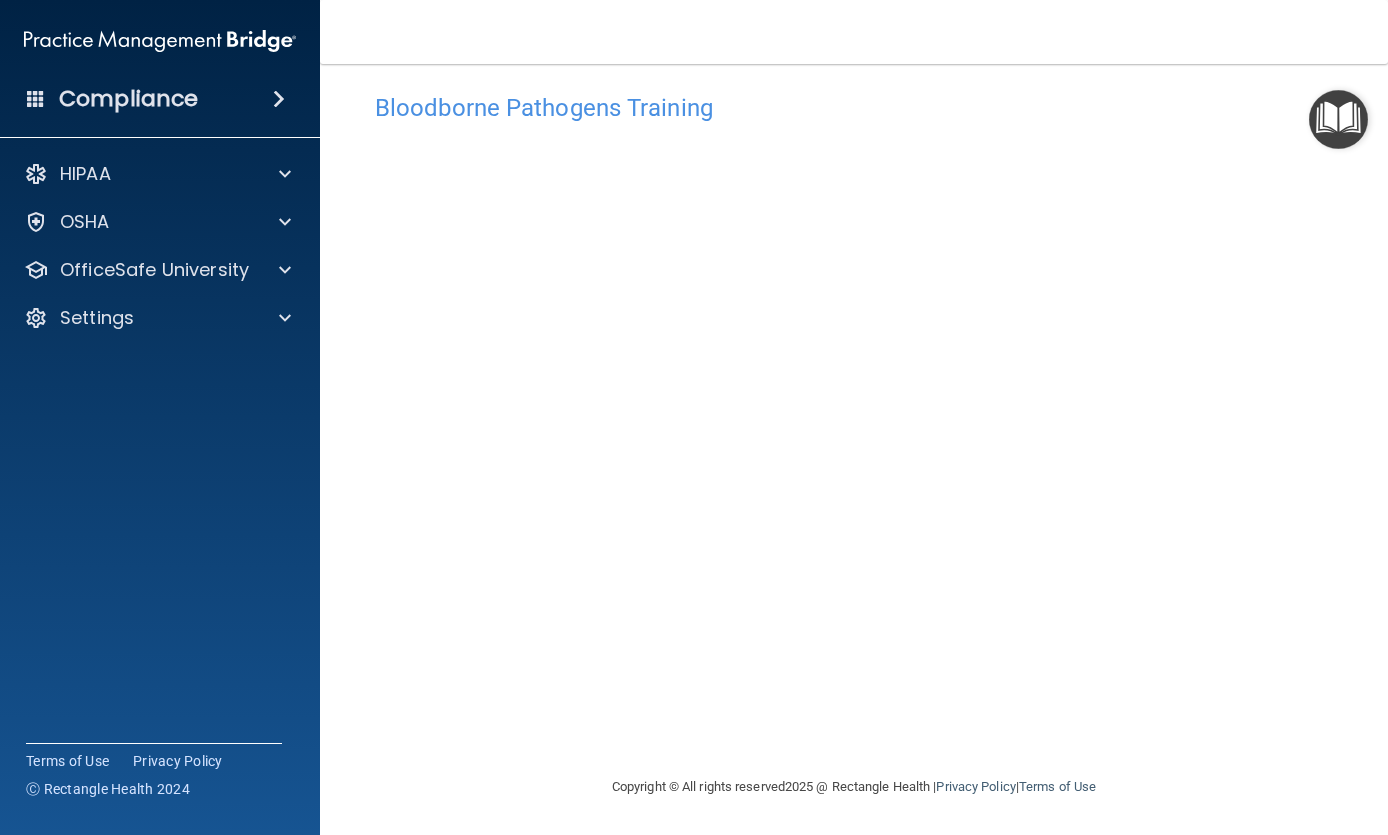 scroll, scrollTop: 20, scrollLeft: 0, axis: vertical 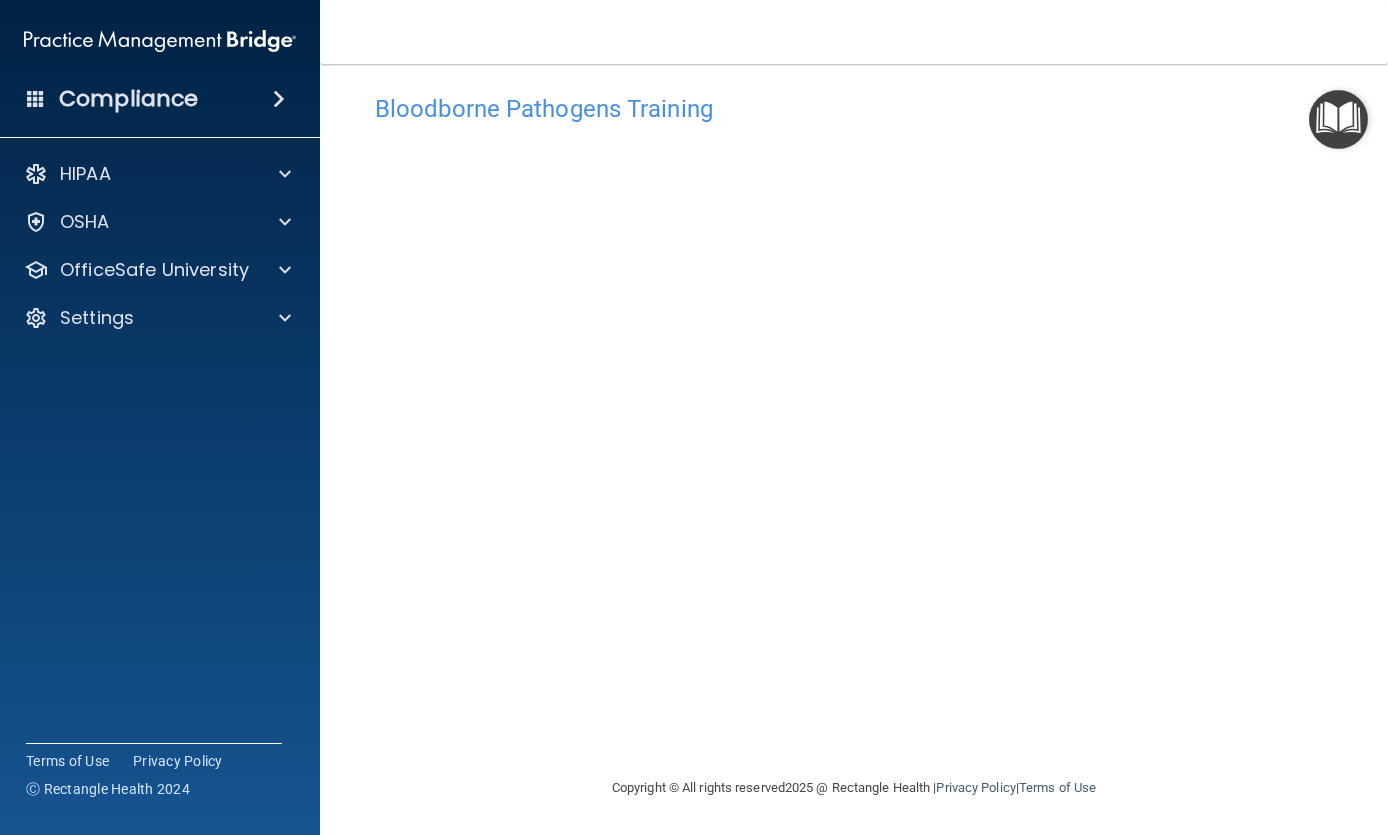 click on "Bloodborne Pathogens Training         This course doesn’t expire until . Are you sure you want to take this course now?   Take the course anyway!            Copyright © All rights reserved  2025 @ Rectangle Health |  Privacy Policy  |  Terms of Use" at bounding box center (854, 449) 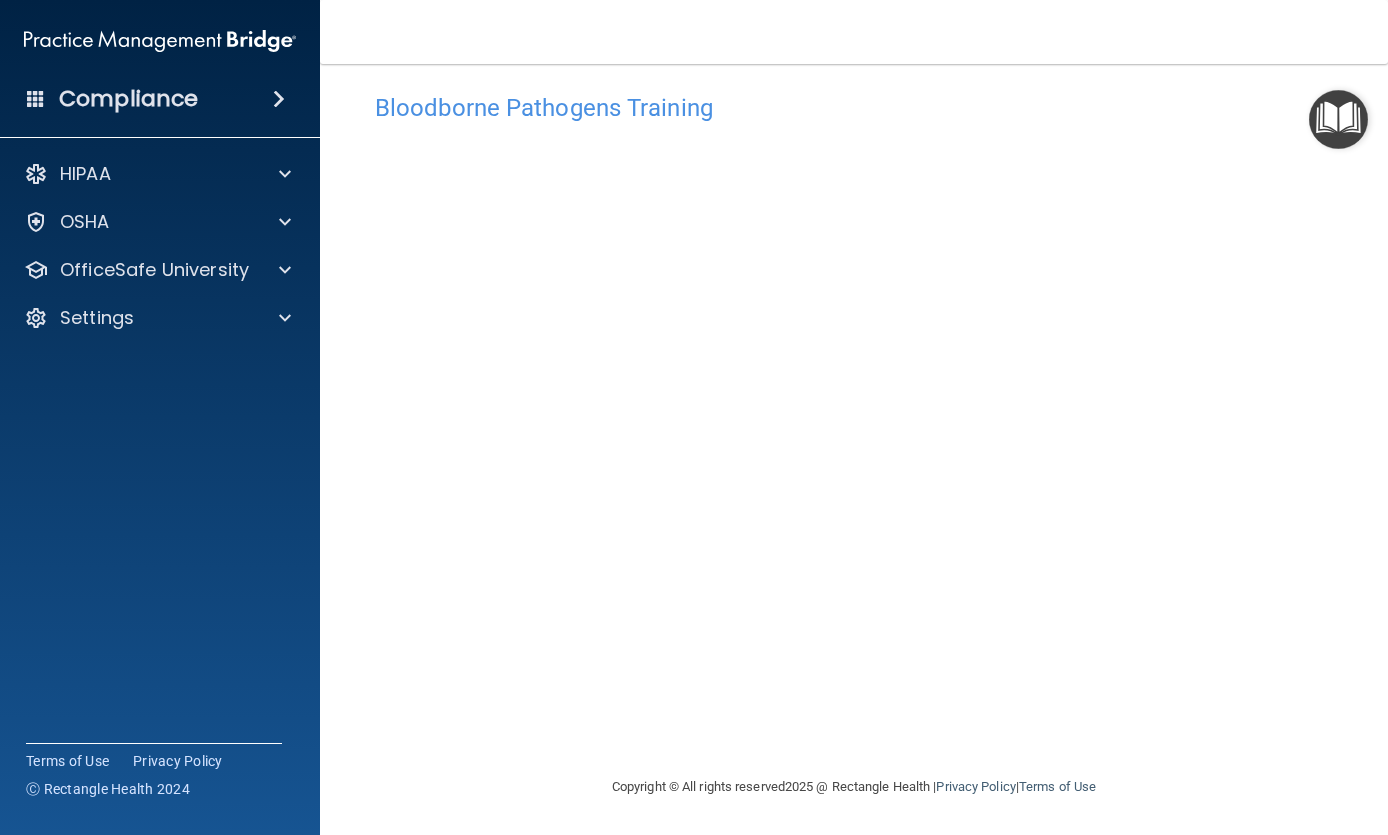 scroll, scrollTop: 20, scrollLeft: 0, axis: vertical 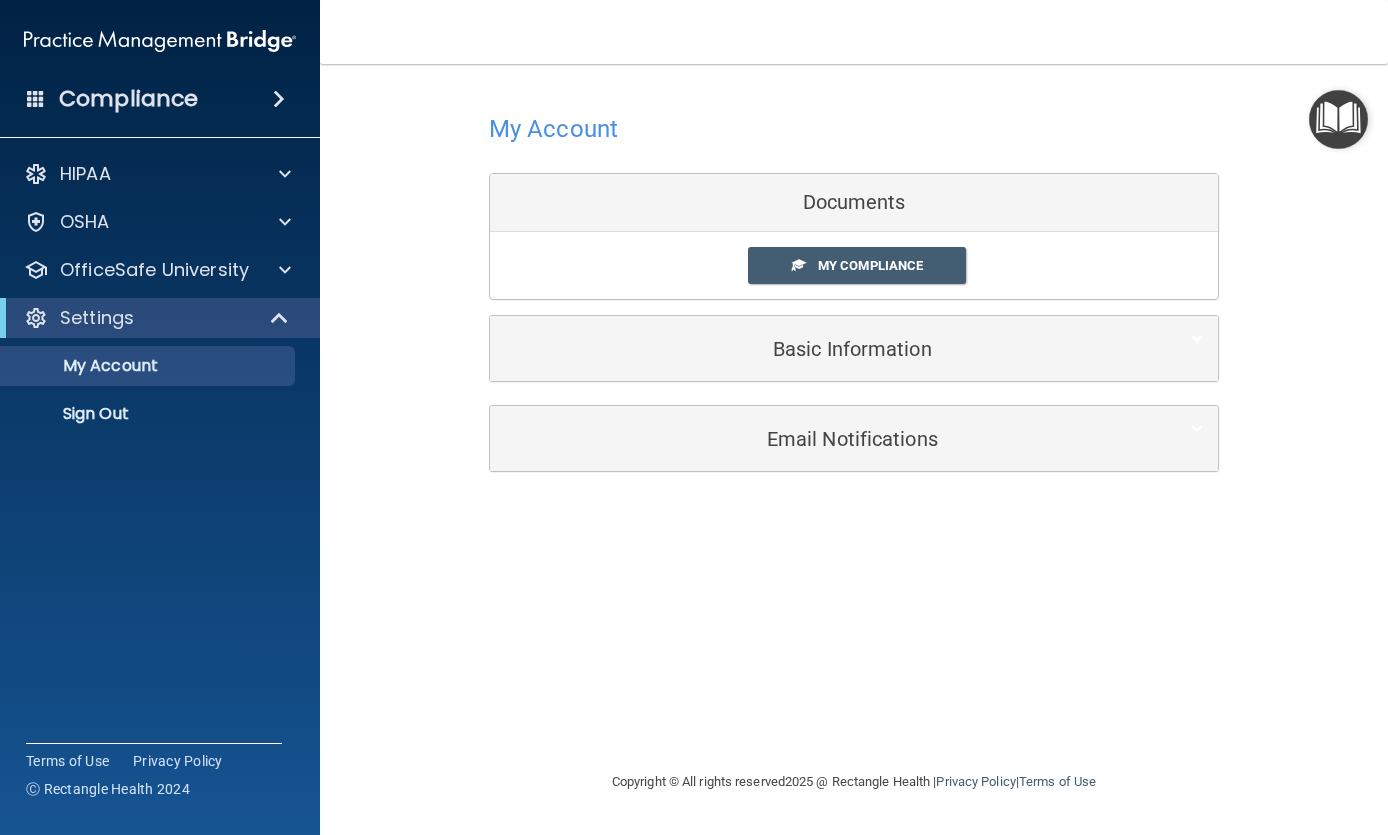 click on "Documents" at bounding box center (854, 203) 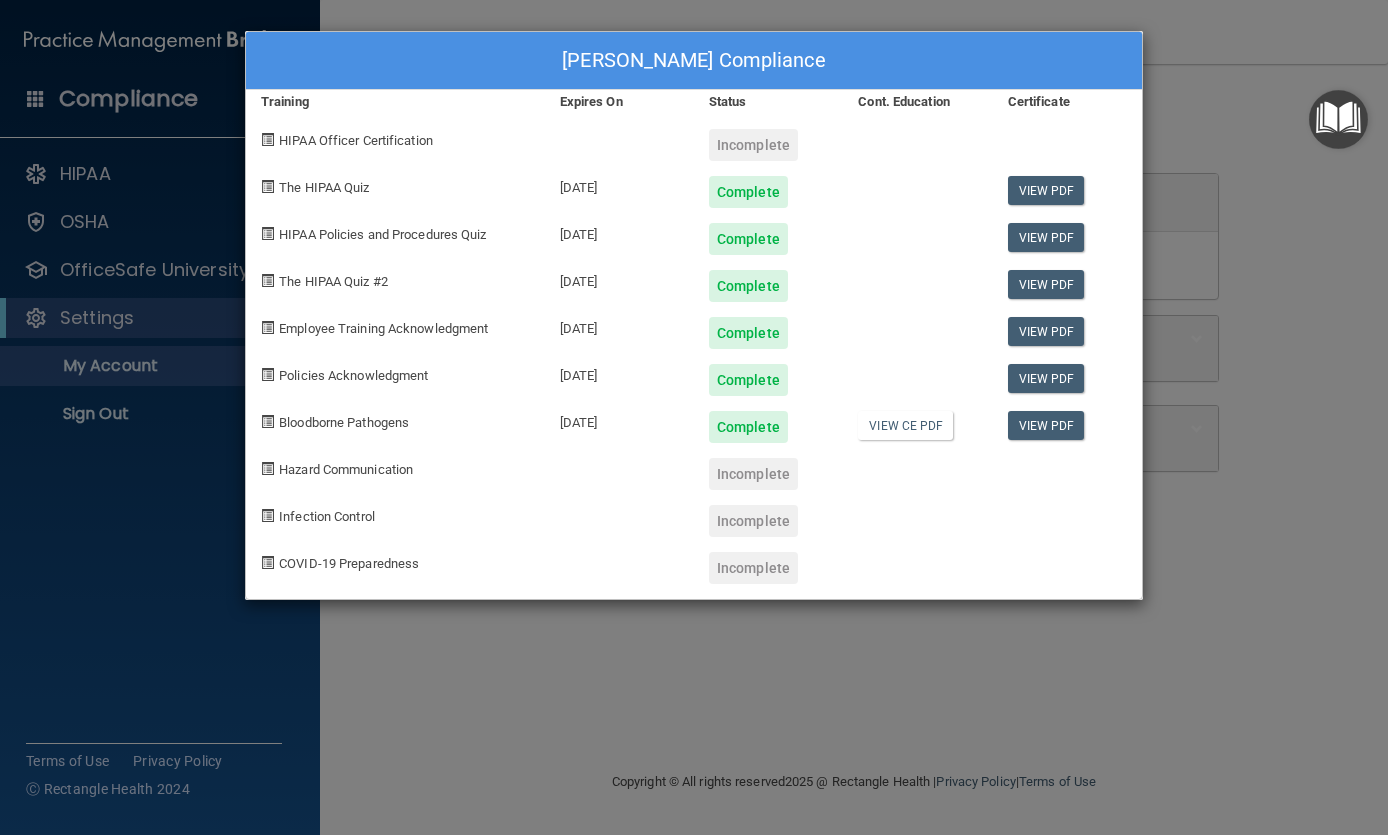 click on "Incomplete" at bounding box center [753, 474] 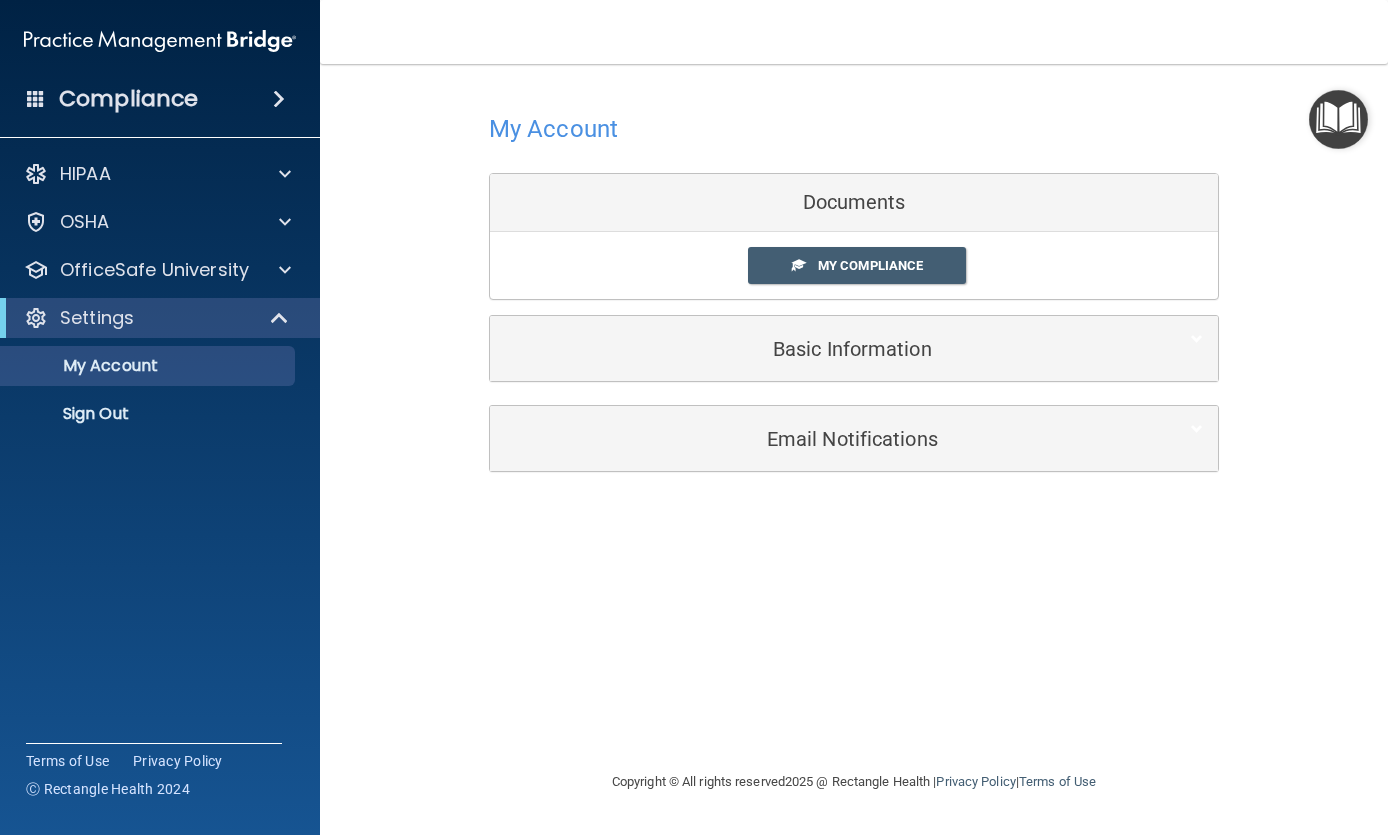 click on "OSHA" at bounding box center (160, 222) 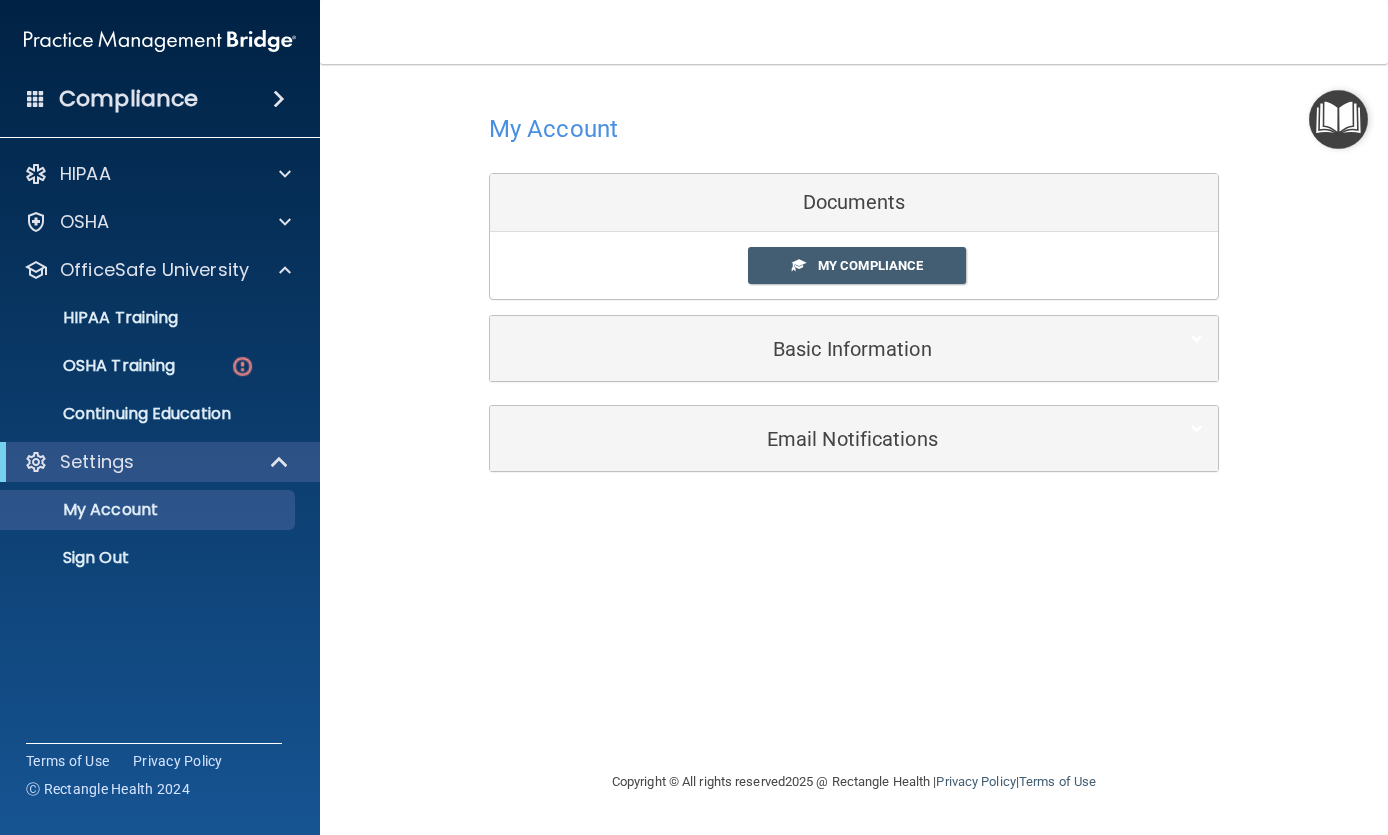 click on "OSHA Training" at bounding box center (149, 366) 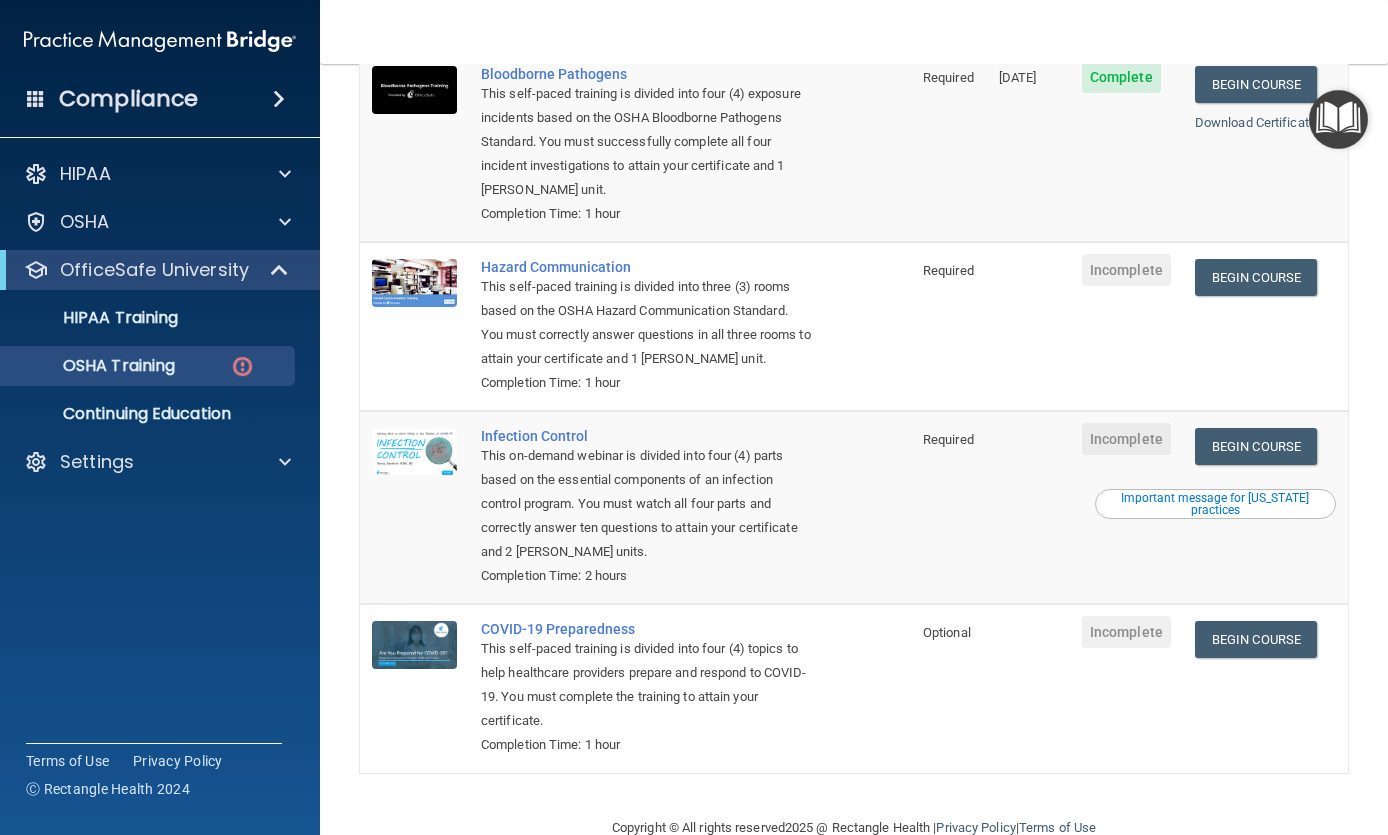 scroll, scrollTop: 254, scrollLeft: 0, axis: vertical 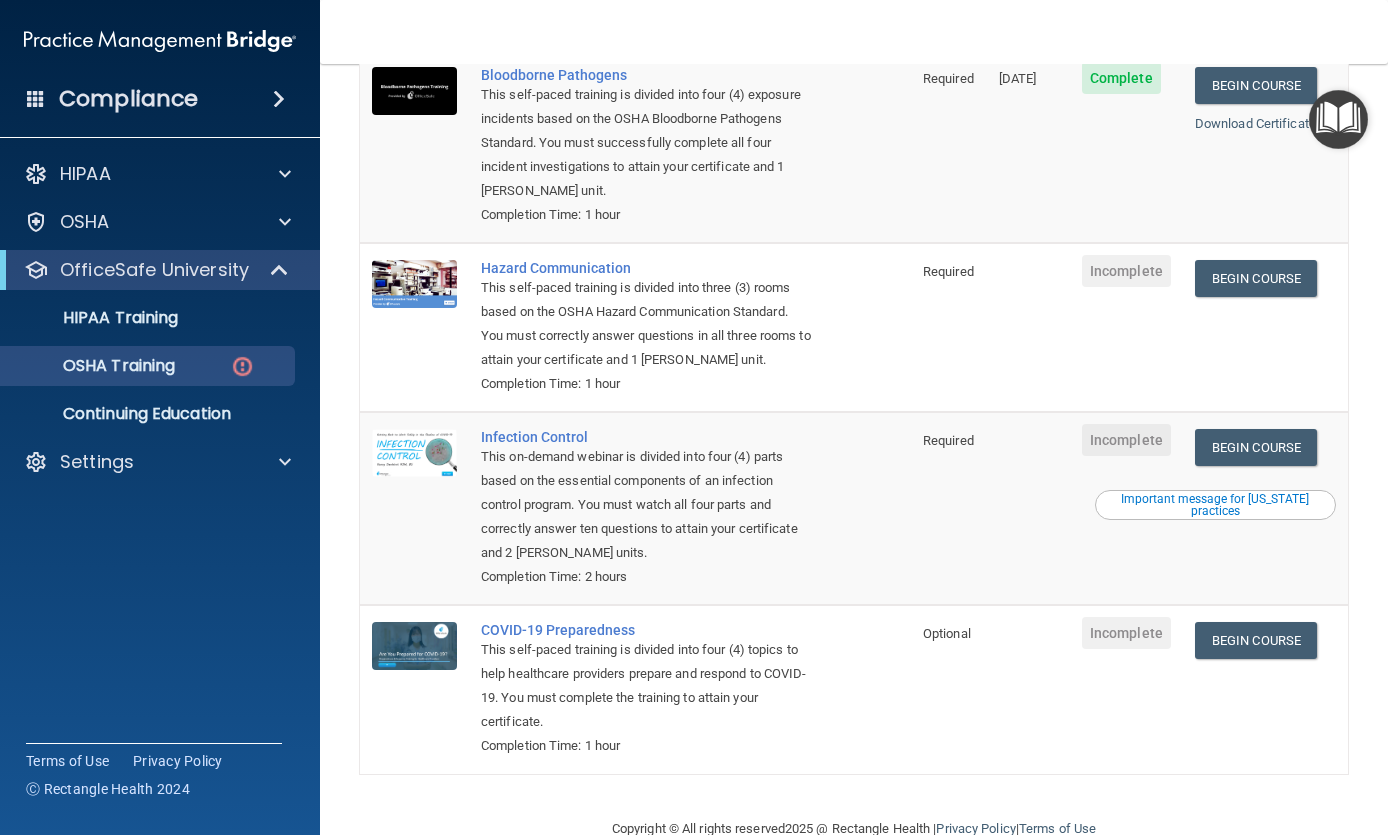 click on "Begin Course" at bounding box center [1256, 278] 